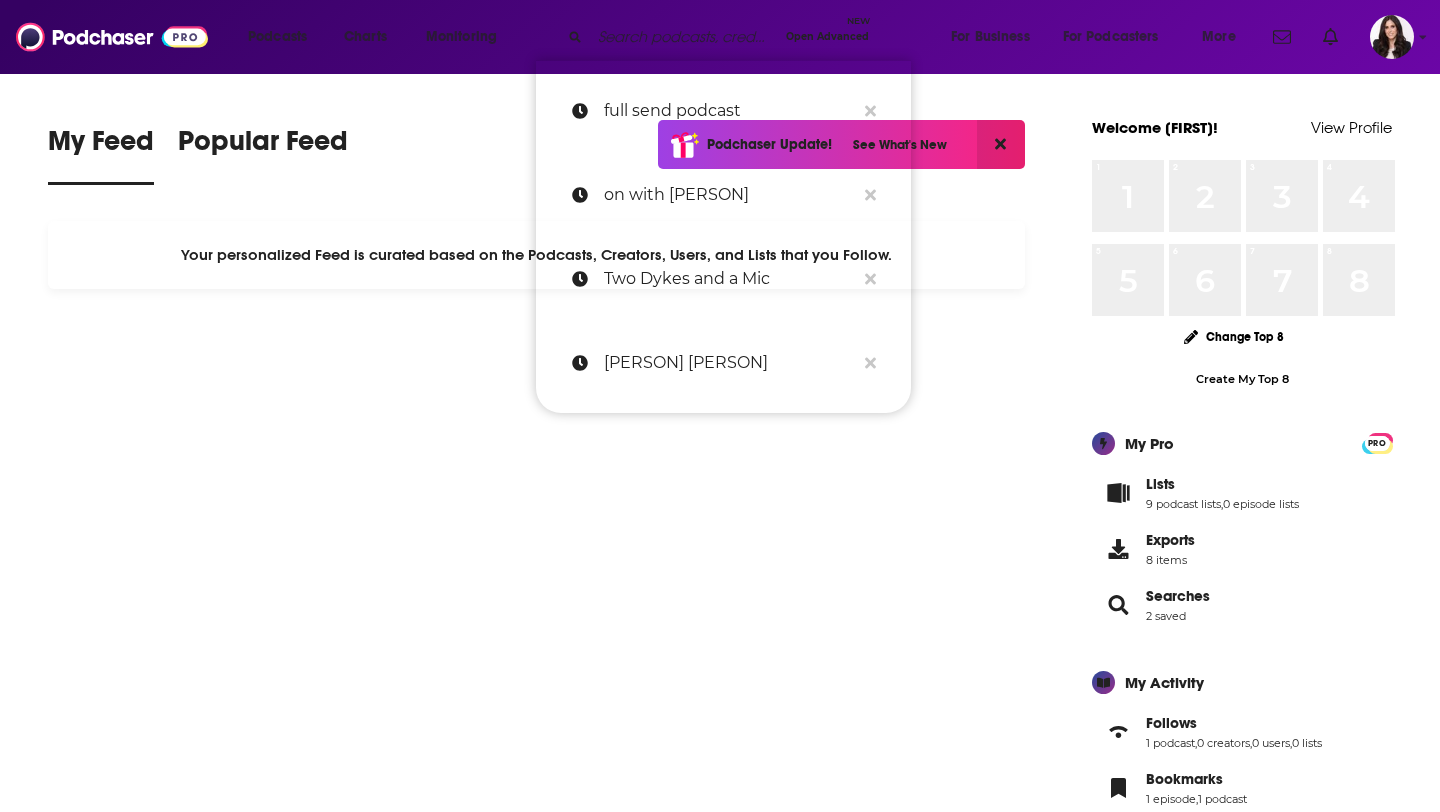 scroll, scrollTop: 0, scrollLeft: 0, axis: both 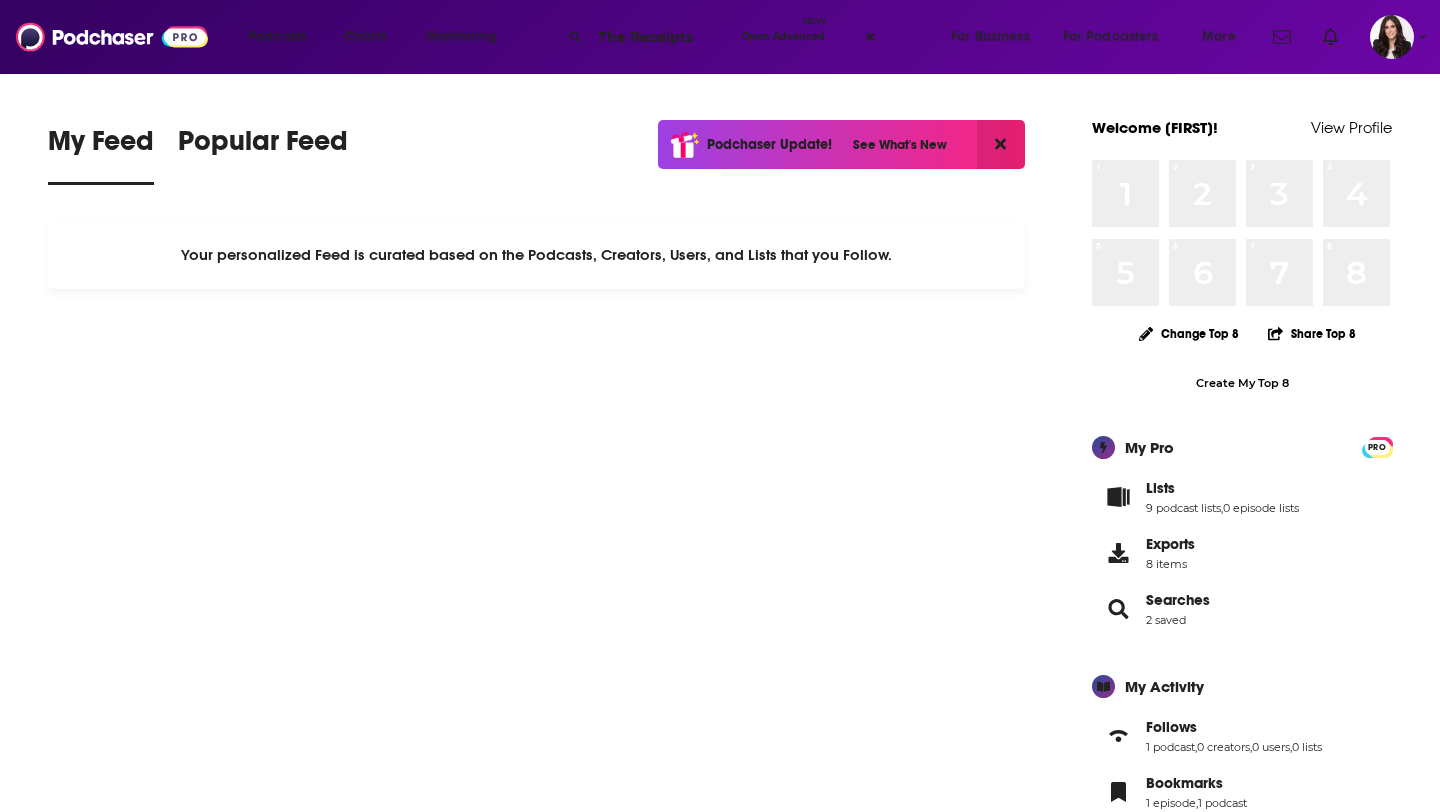 type on "The Receipts" 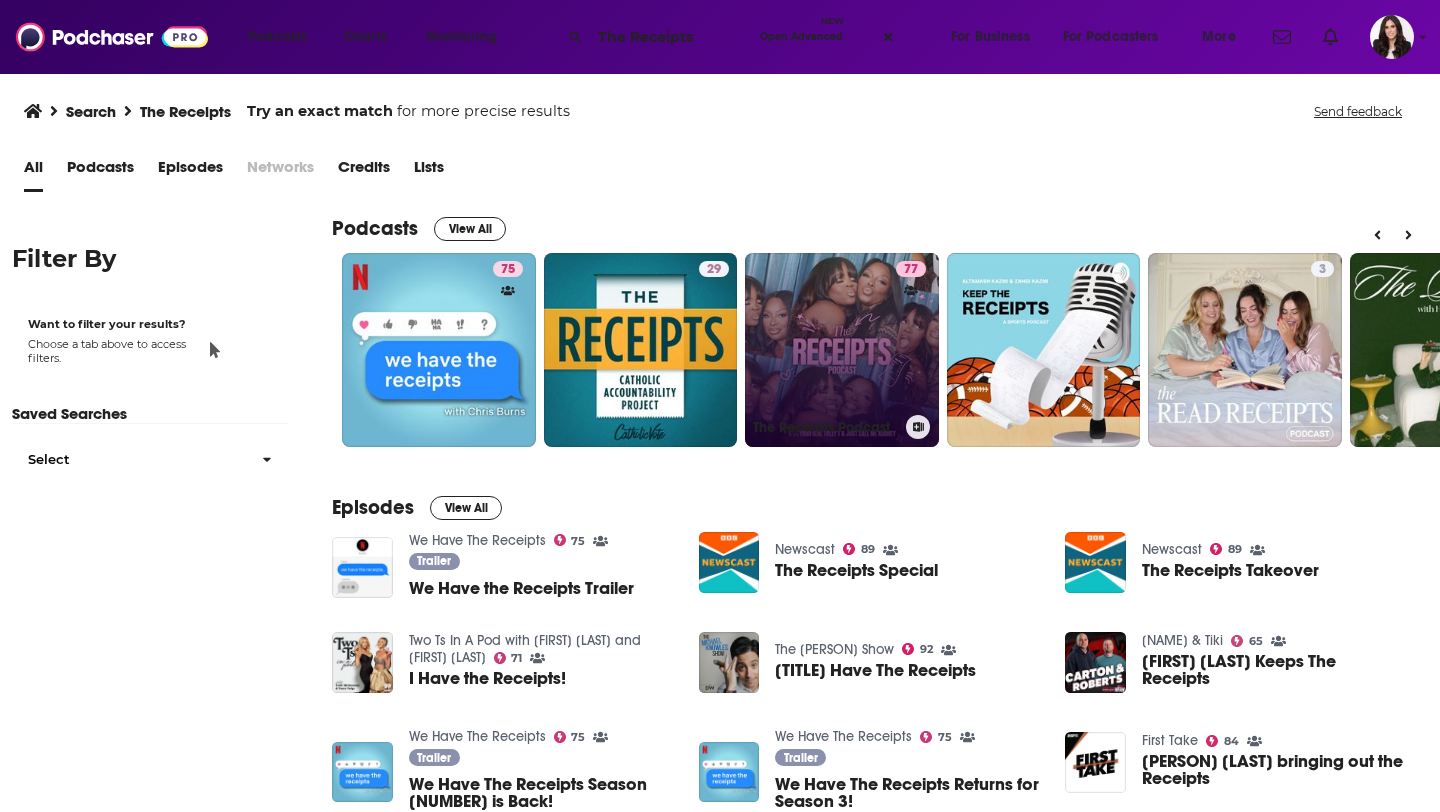 click on "The Receipts Podcast [NUMBER]" at bounding box center [842, 350] 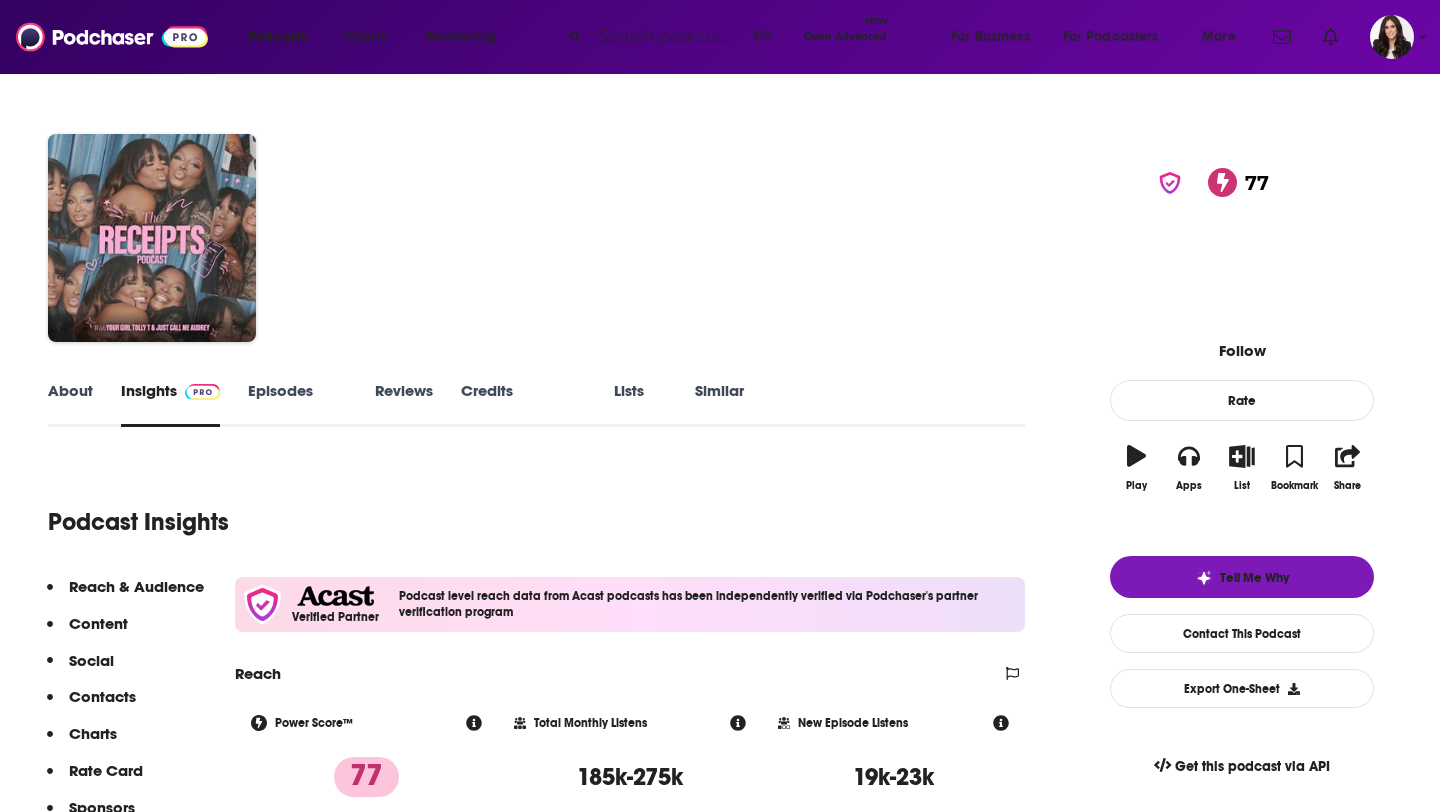 scroll, scrollTop: 197, scrollLeft: 0, axis: vertical 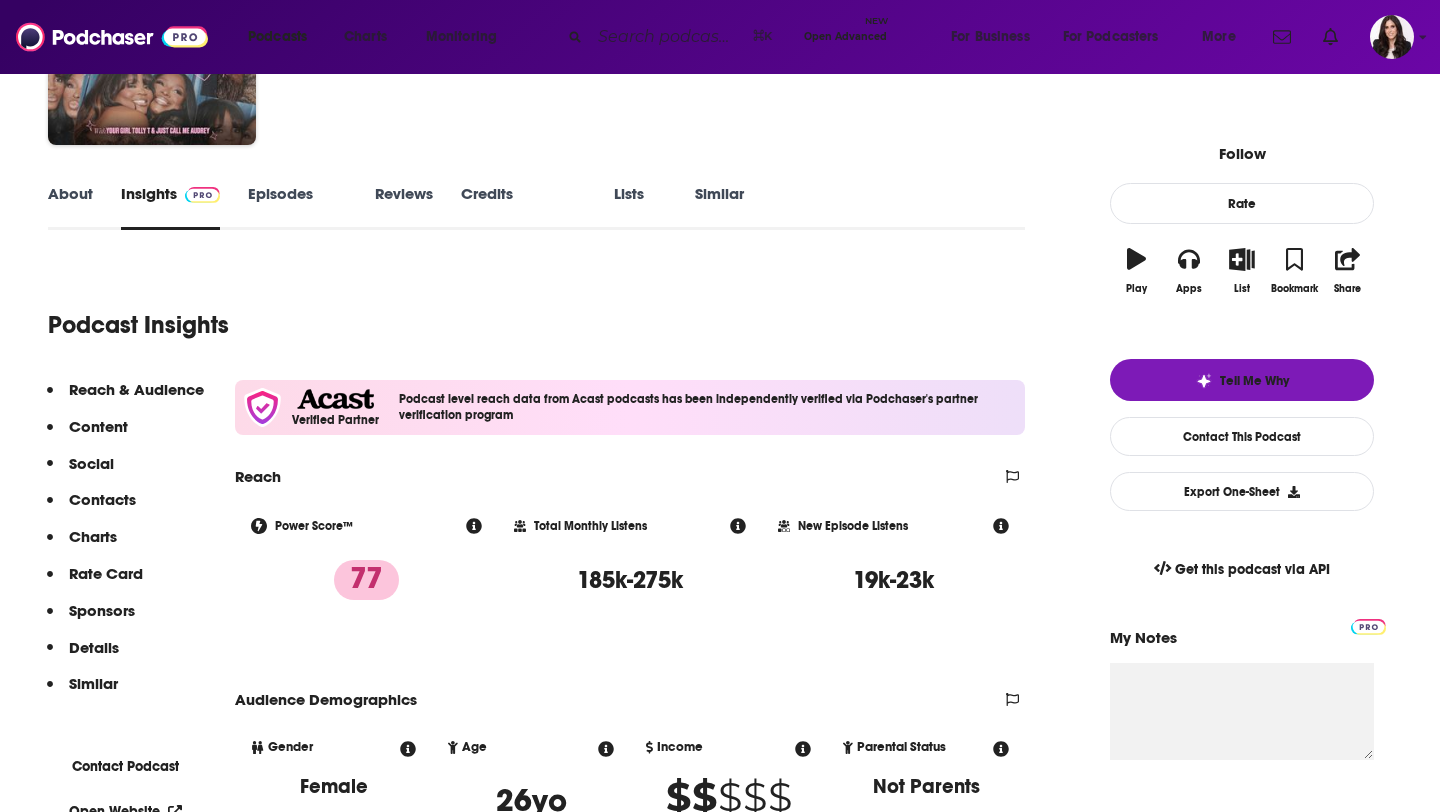 click on "About" at bounding box center [70, 207] 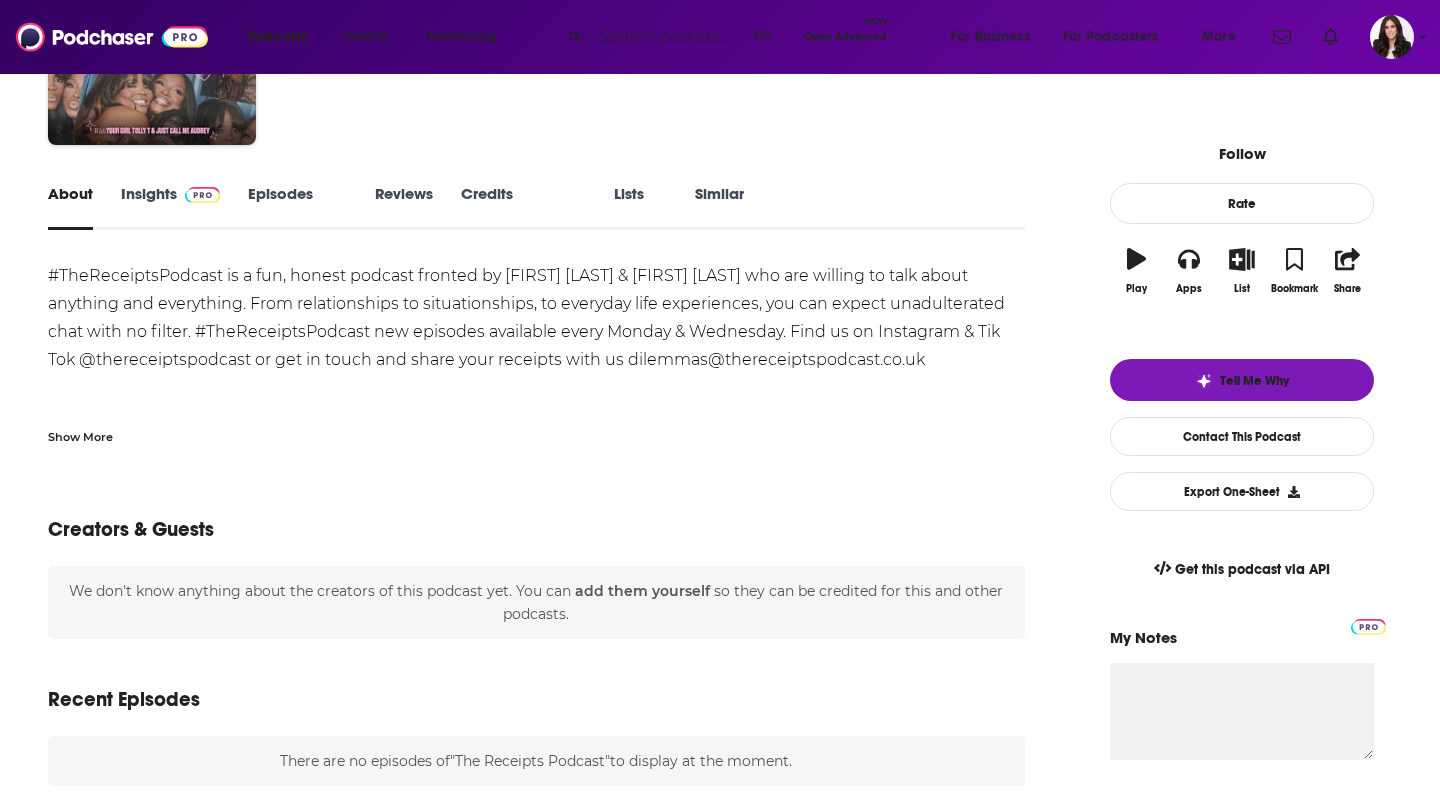 scroll, scrollTop: 0, scrollLeft: 0, axis: both 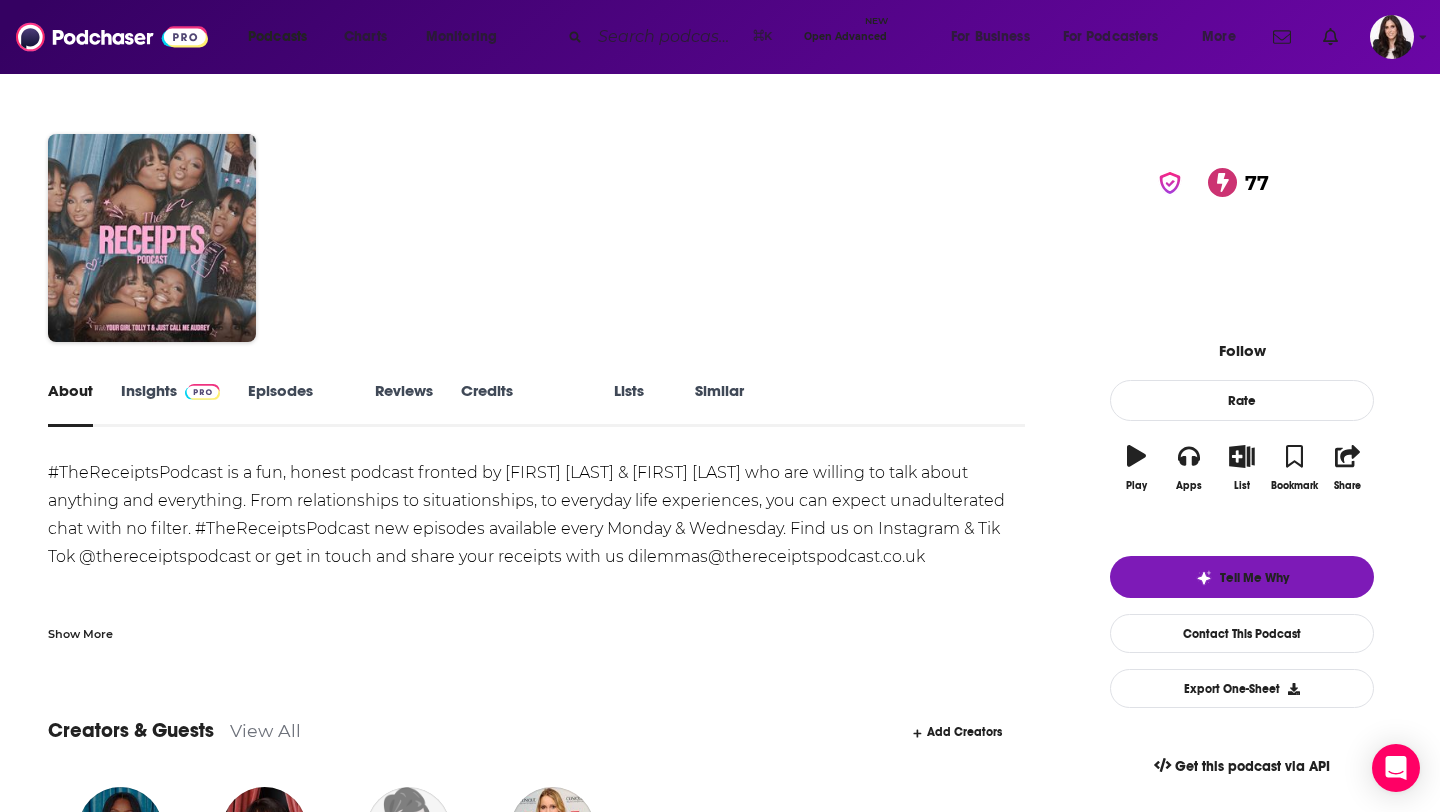 click on "The Receipts Podcast [NUMBER]" at bounding box center [675, 206] 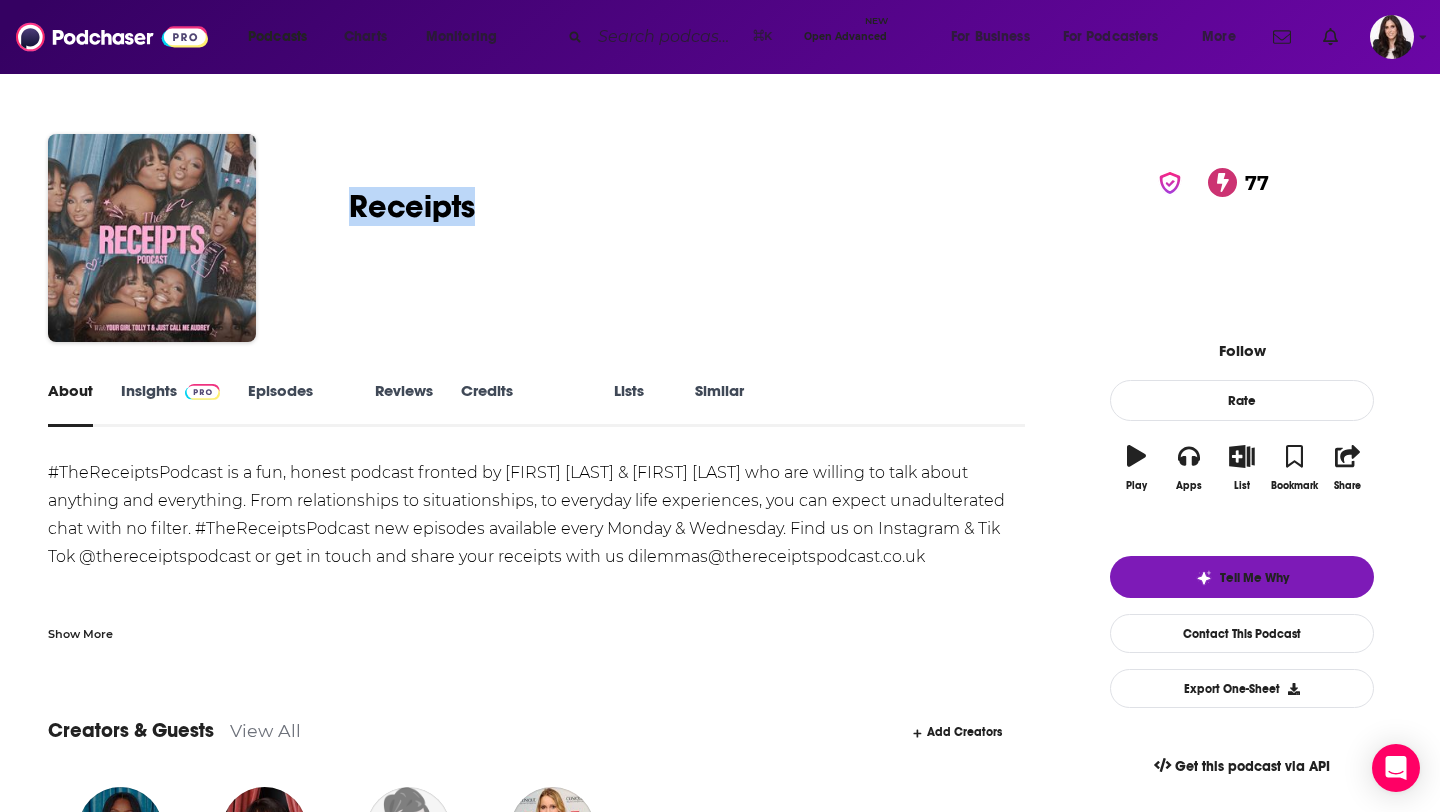 click on "The Receipts Podcast 77" at bounding box center [675, 206] 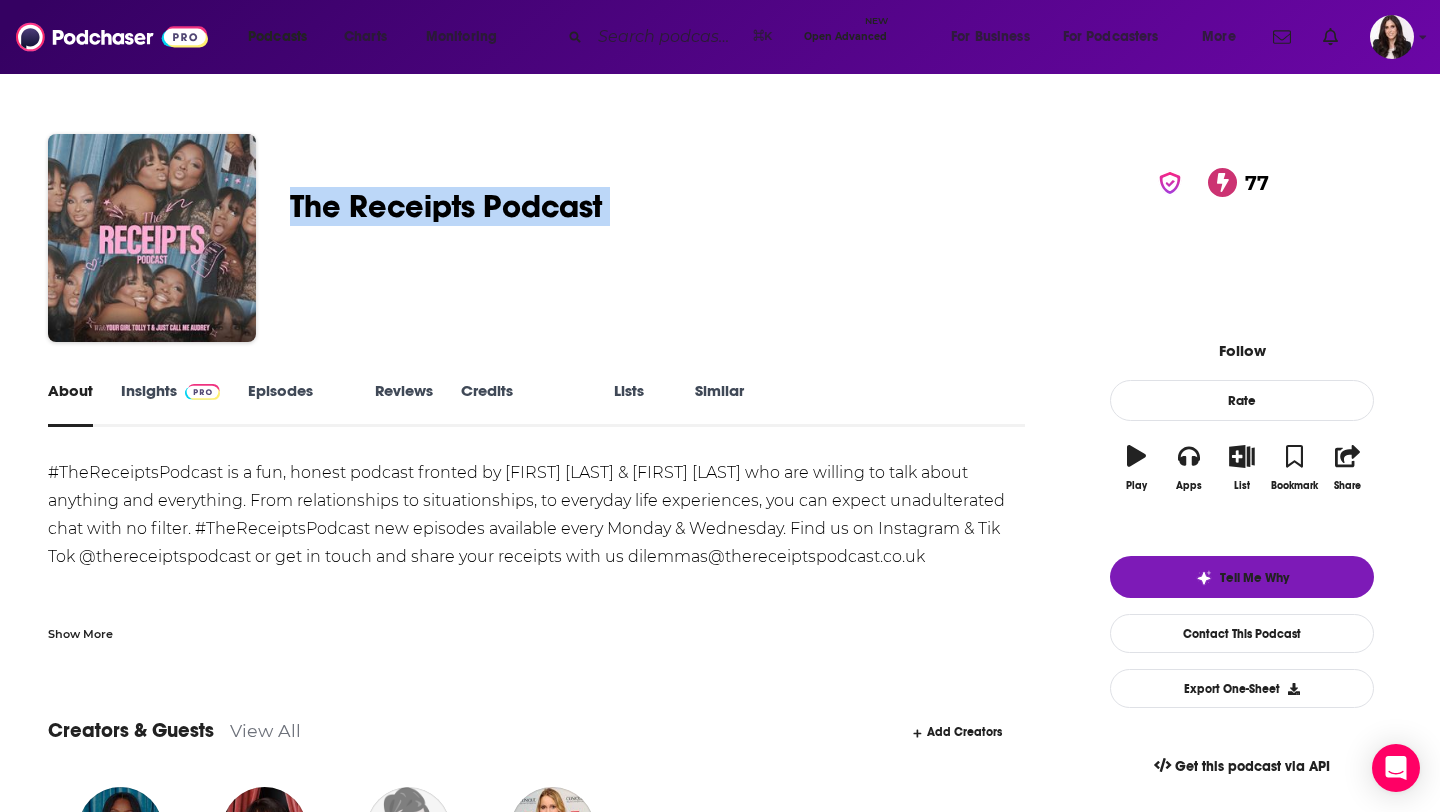 click on "The Receipts Podcast 77" at bounding box center [675, 206] 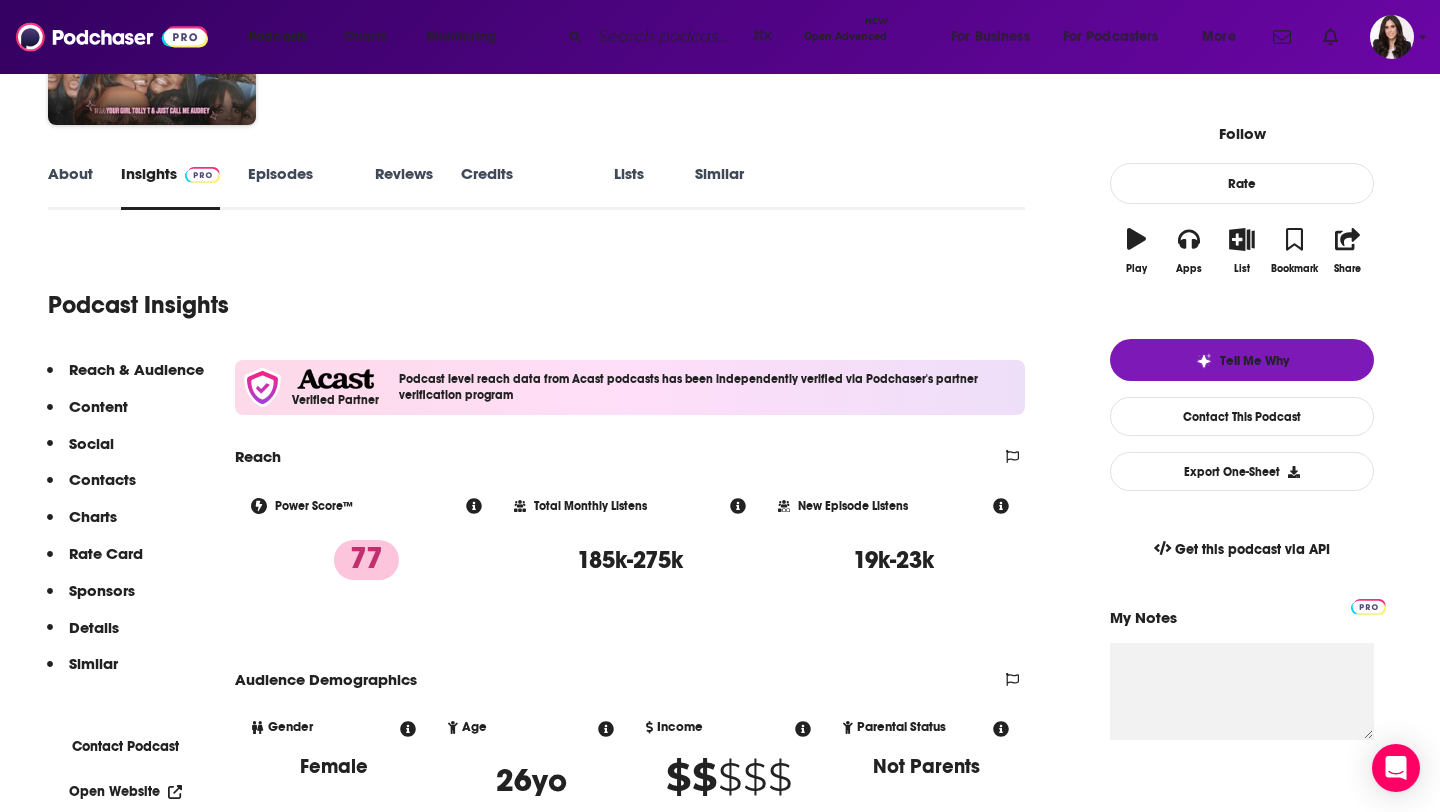 scroll, scrollTop: 219, scrollLeft: 0, axis: vertical 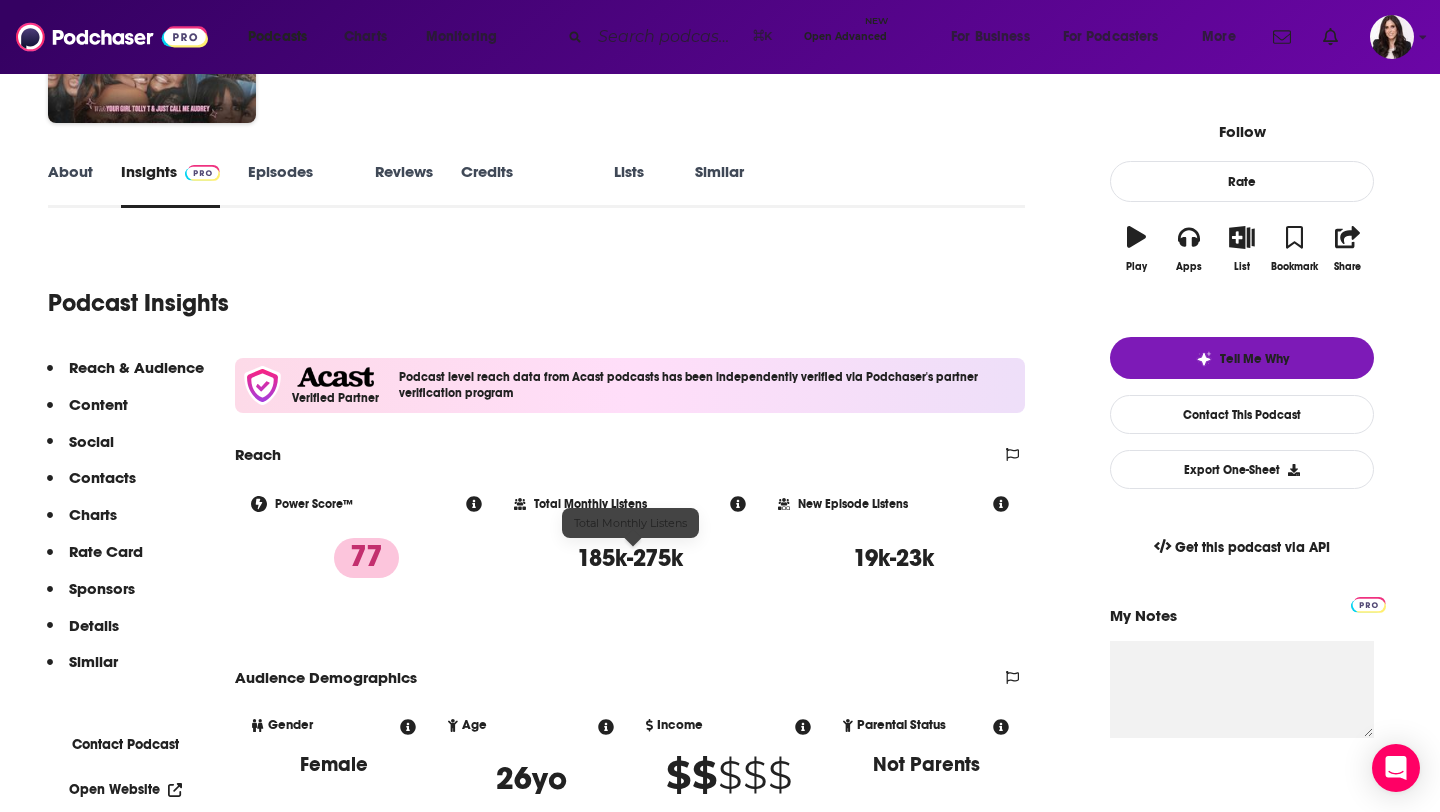 click on "185k-275k" at bounding box center [630, 558] 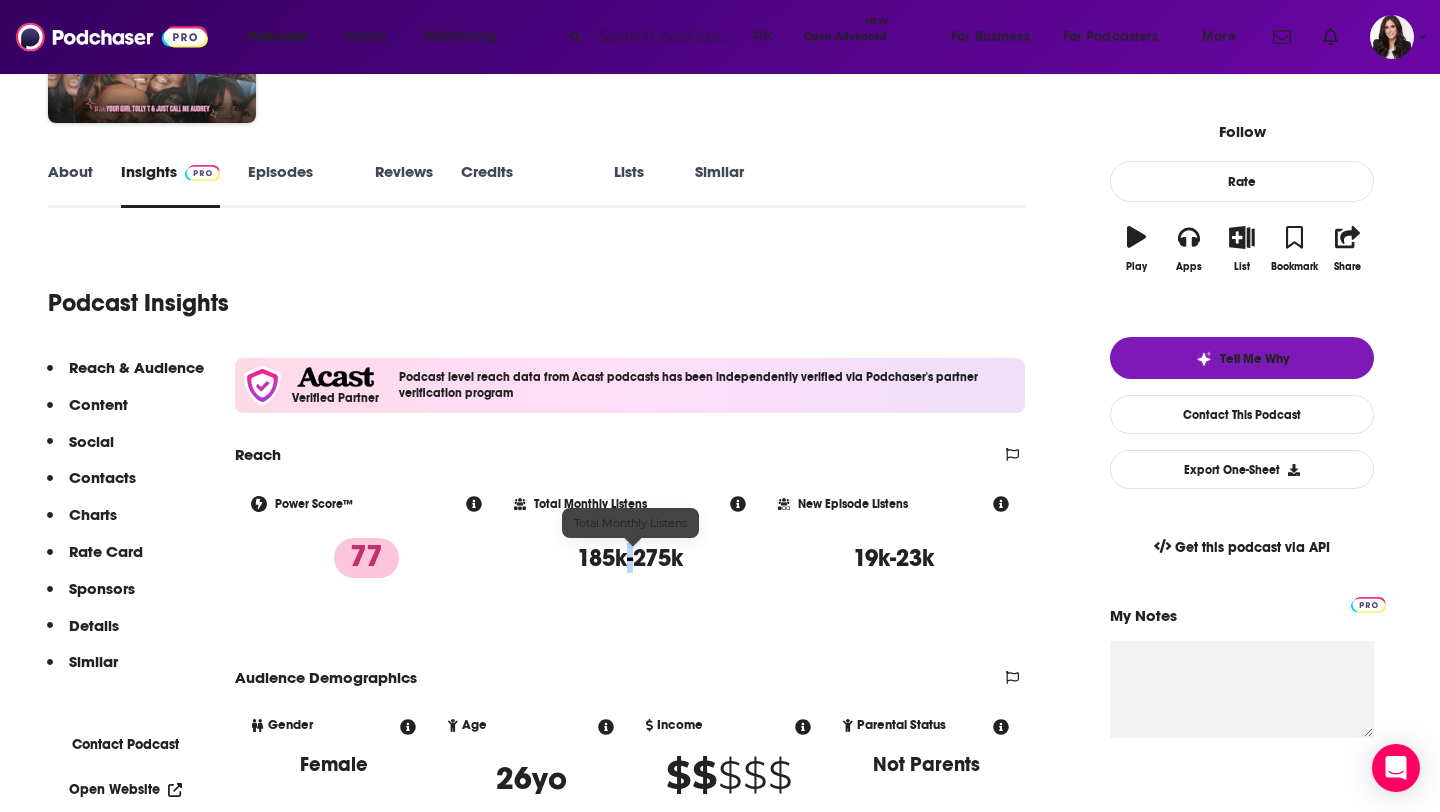 click on "185k-275k" at bounding box center [630, 558] 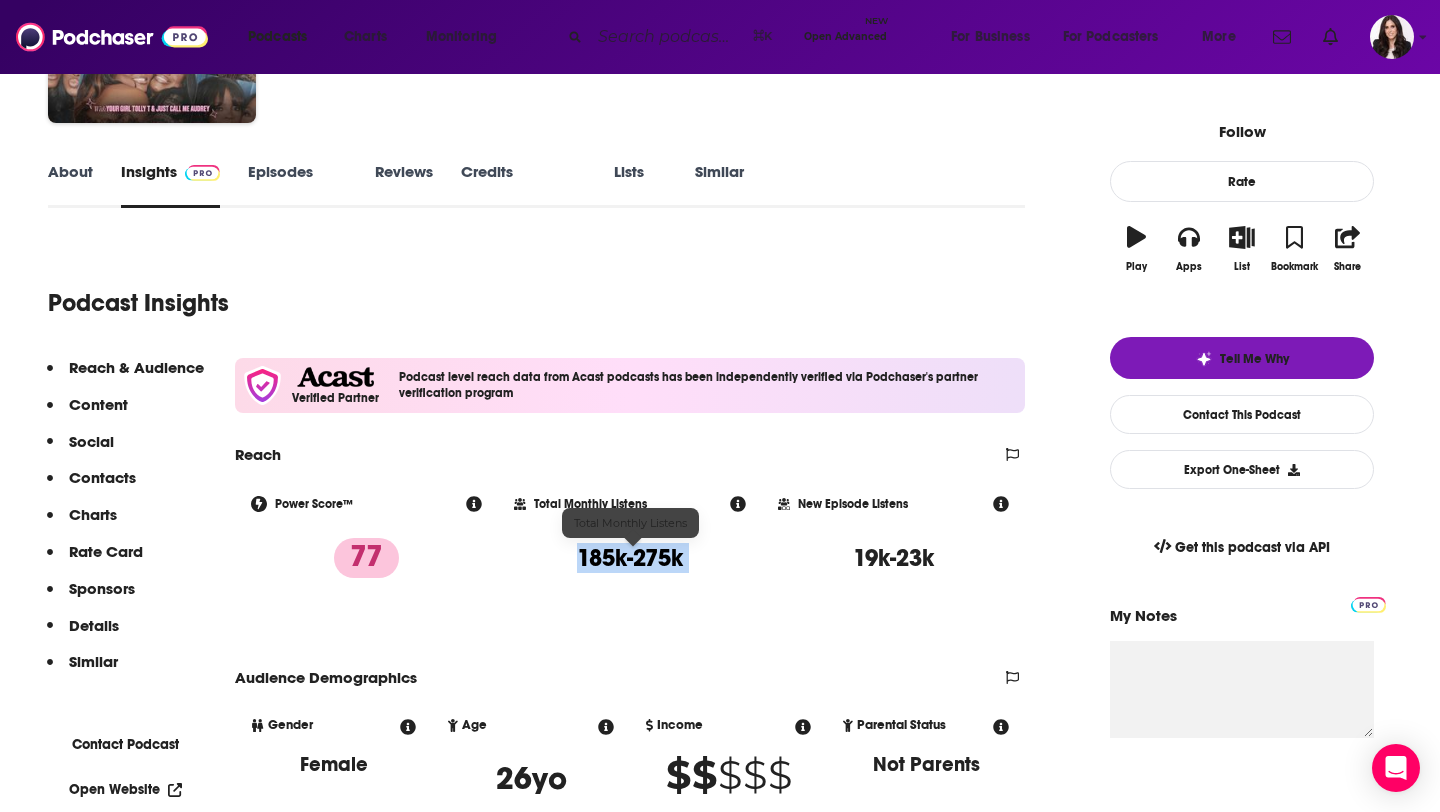click on "185k-275k" at bounding box center (630, 558) 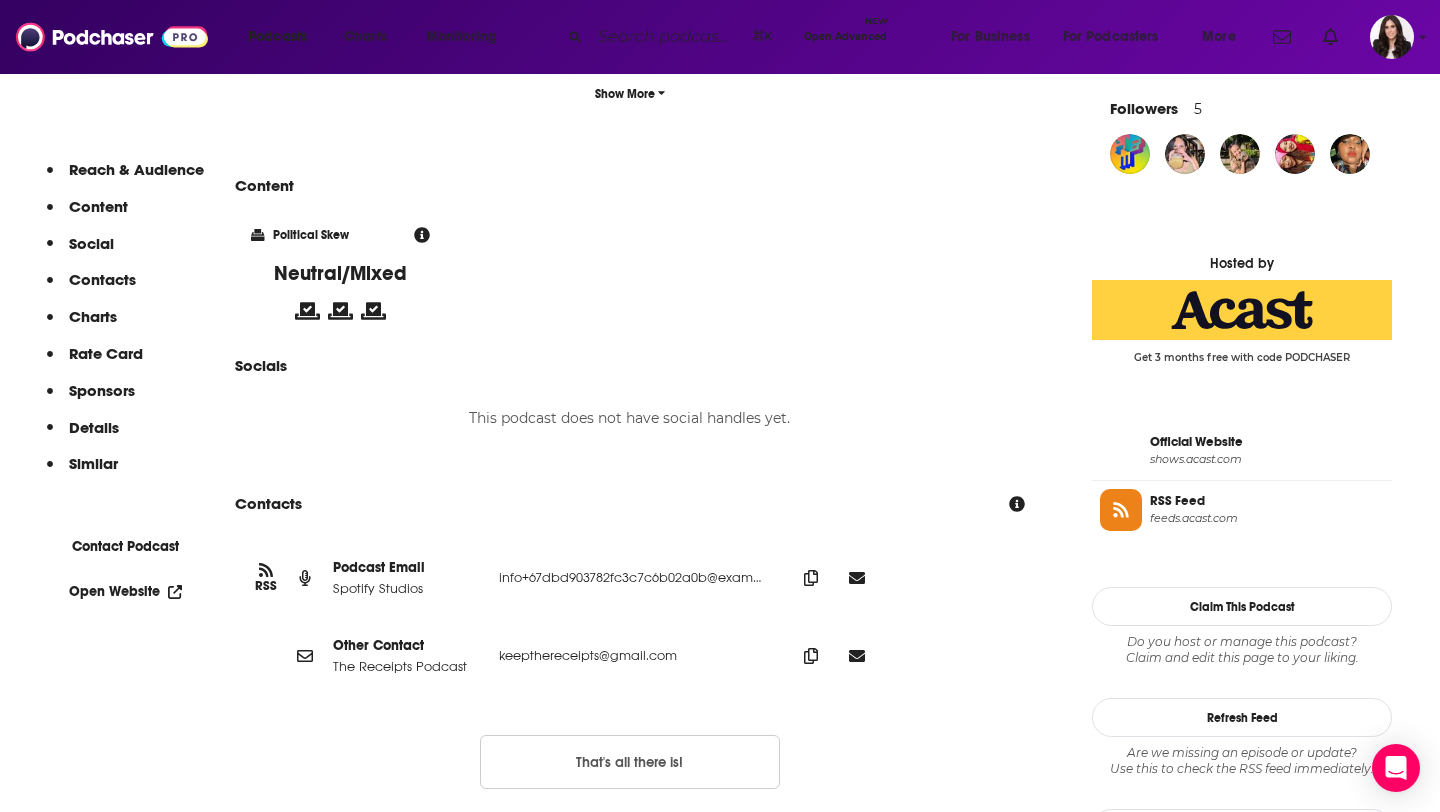 scroll, scrollTop: 1458, scrollLeft: 0, axis: vertical 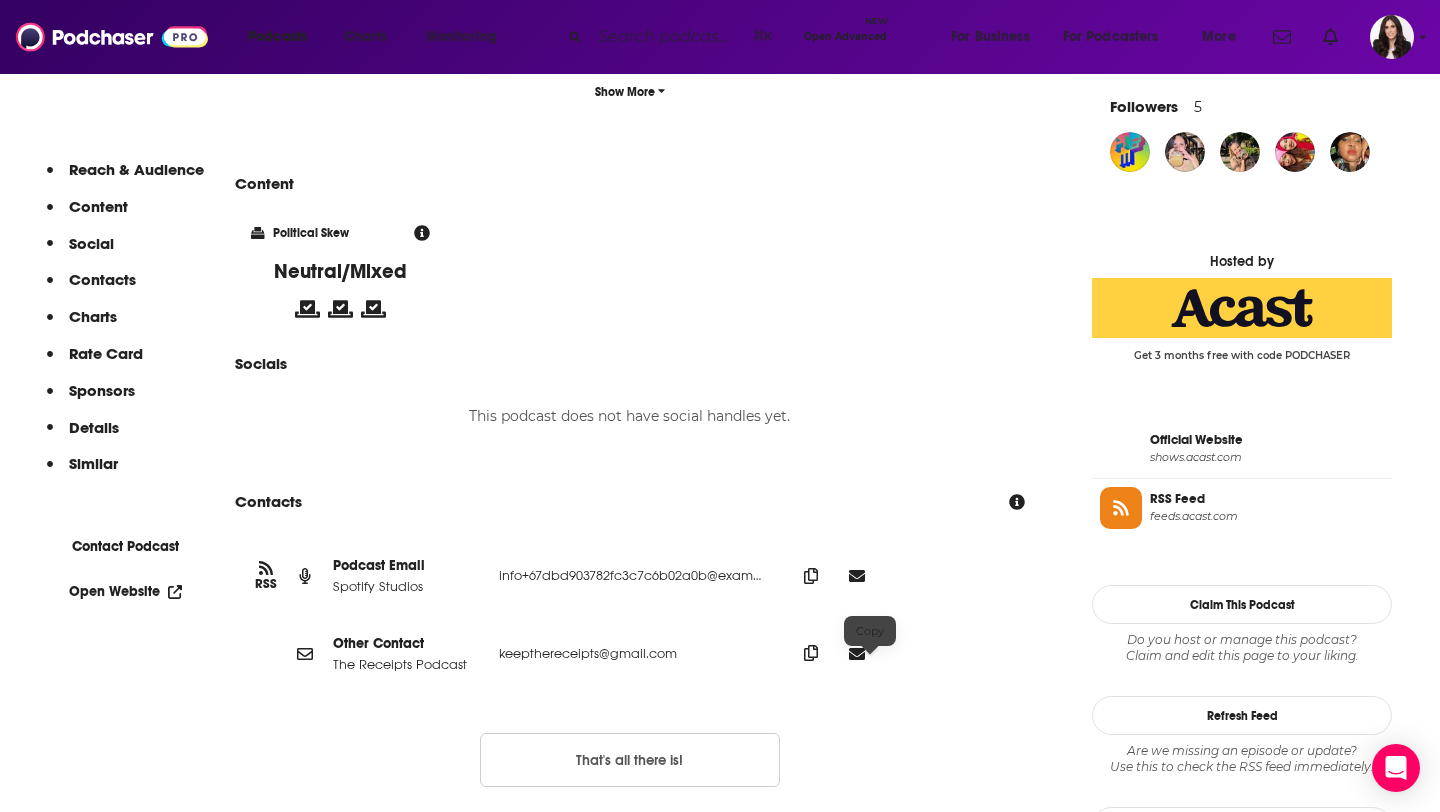 click at bounding box center [811, 576] 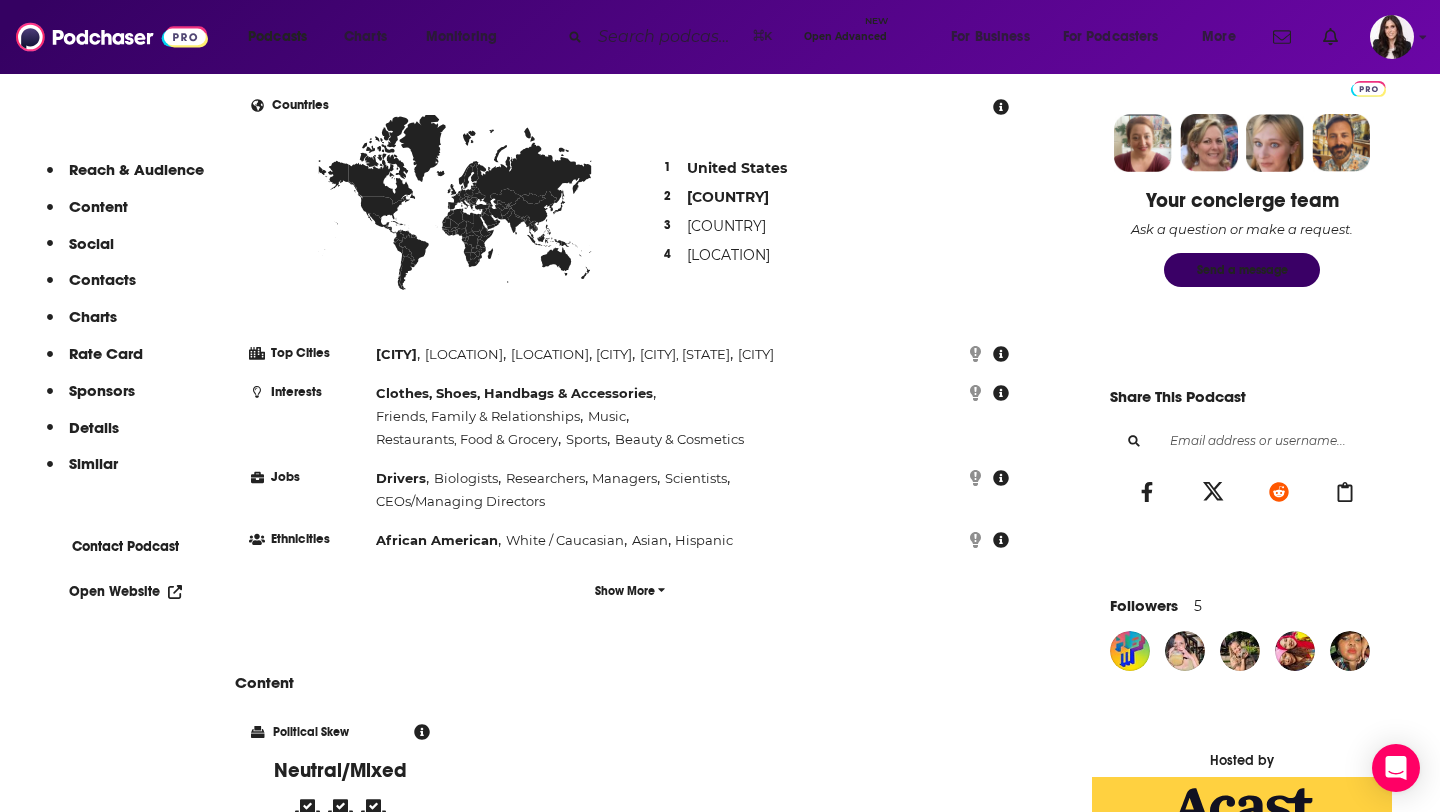 scroll, scrollTop: 0, scrollLeft: 0, axis: both 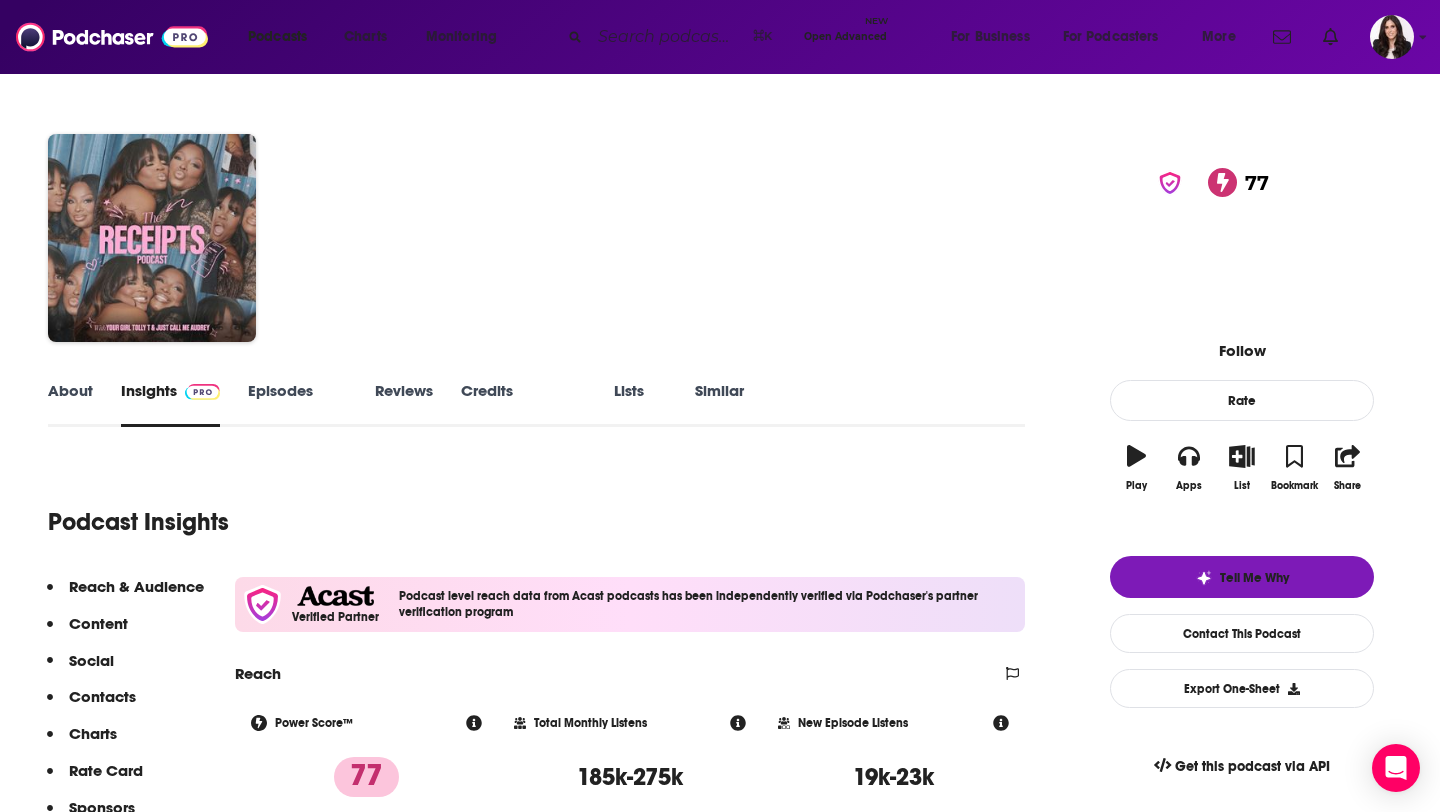click on "The Receipts Podcast 77" at bounding box center [675, 206] 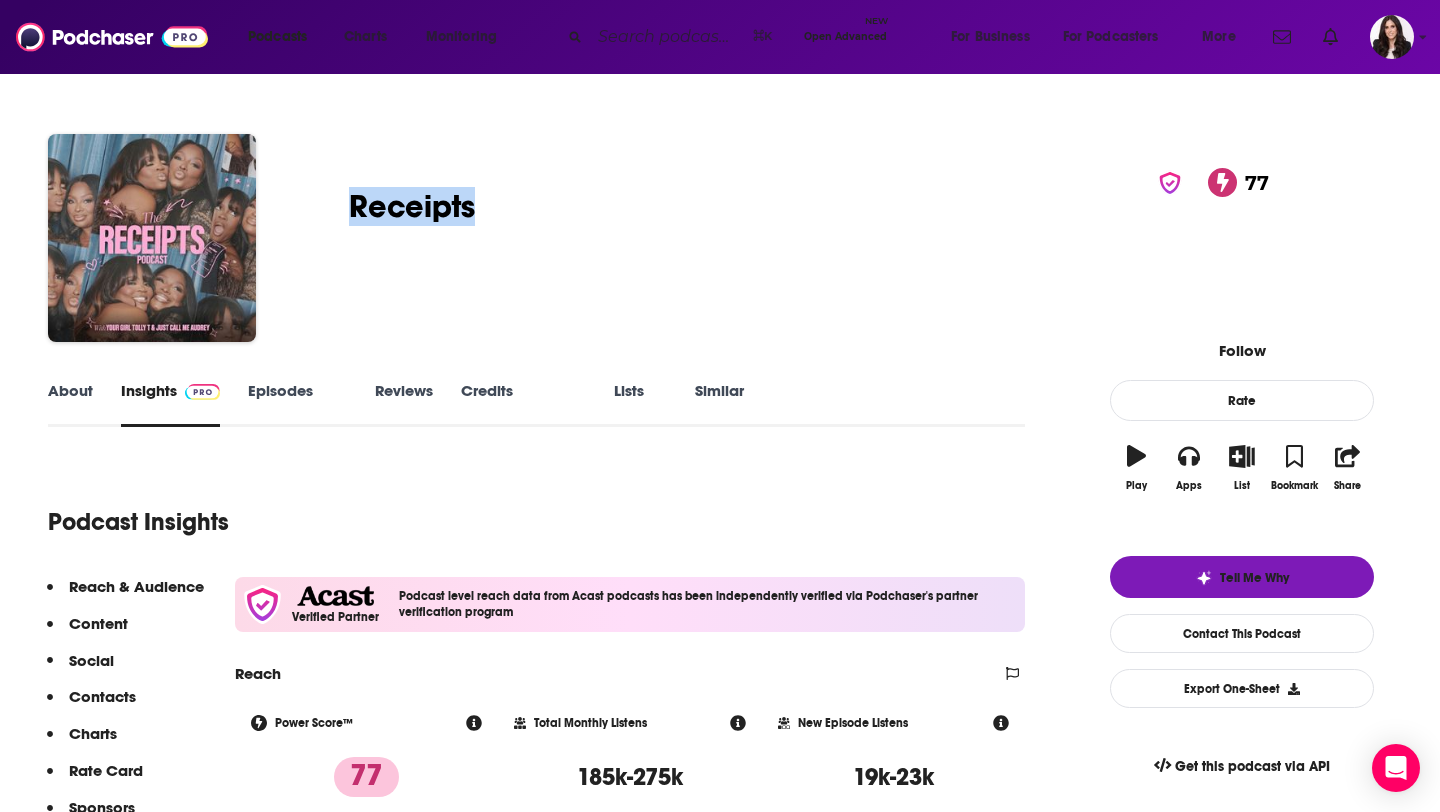 click on "The Receipts Podcast 77" at bounding box center (675, 206) 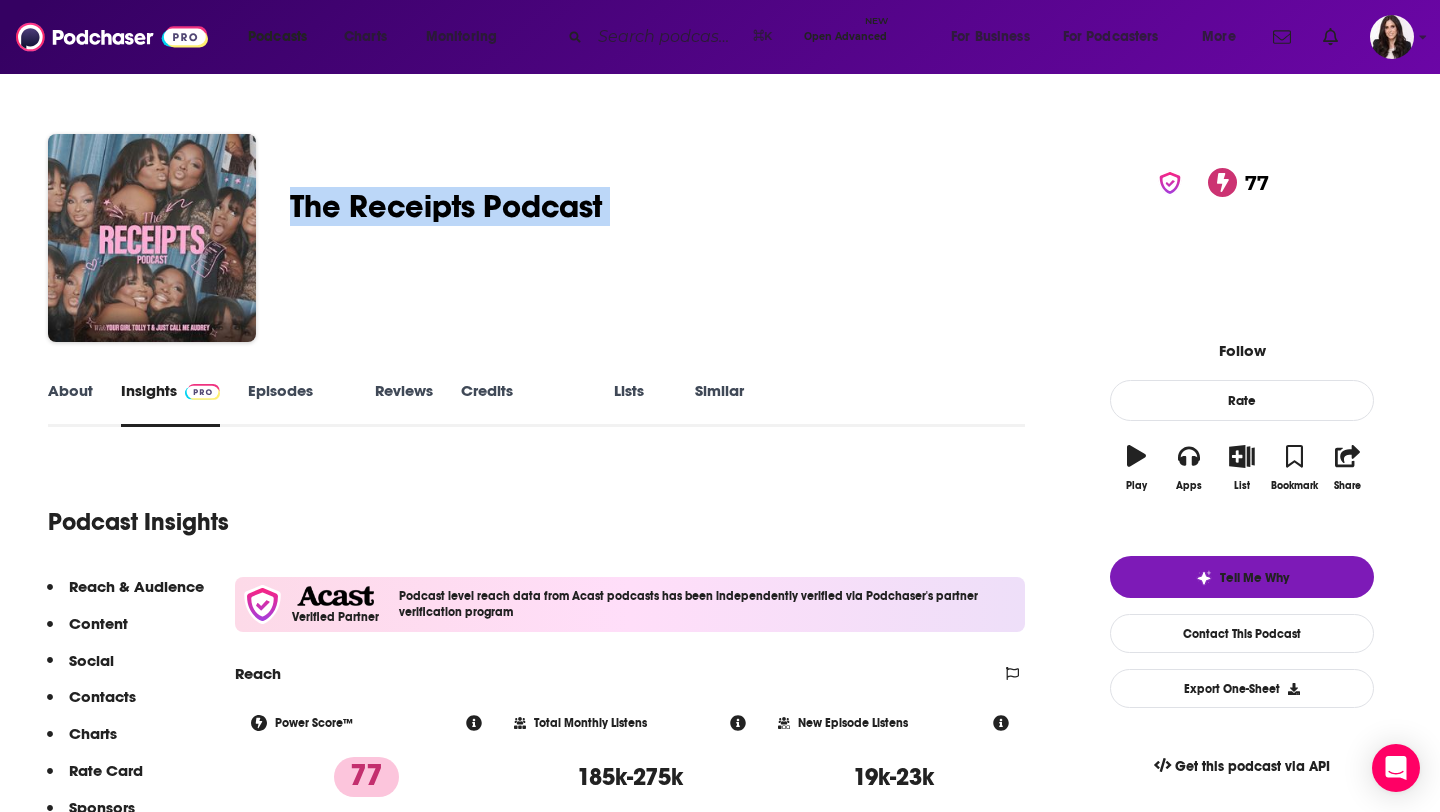 click on "The Receipts Podcast 77" at bounding box center [675, 206] 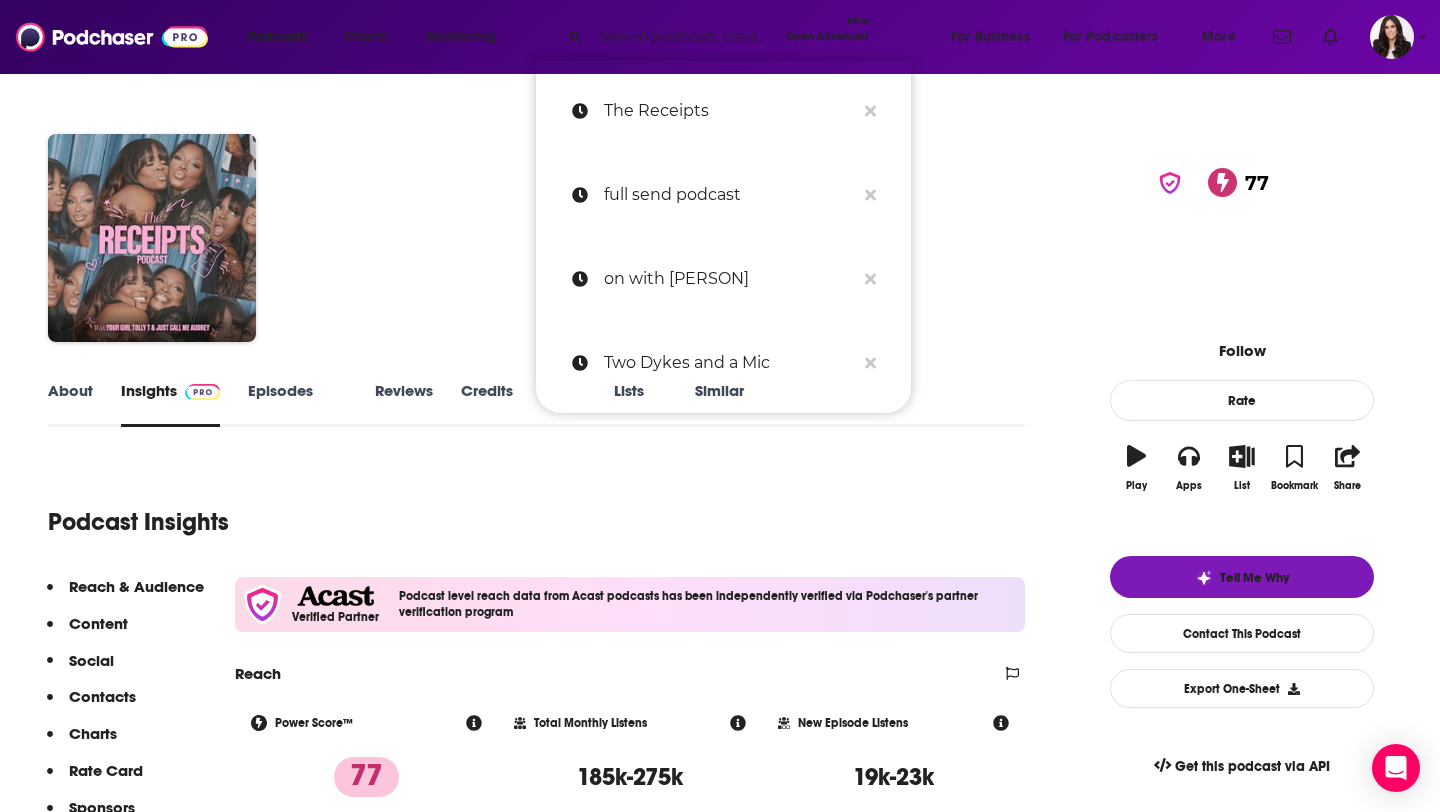 click at bounding box center [684, 37] 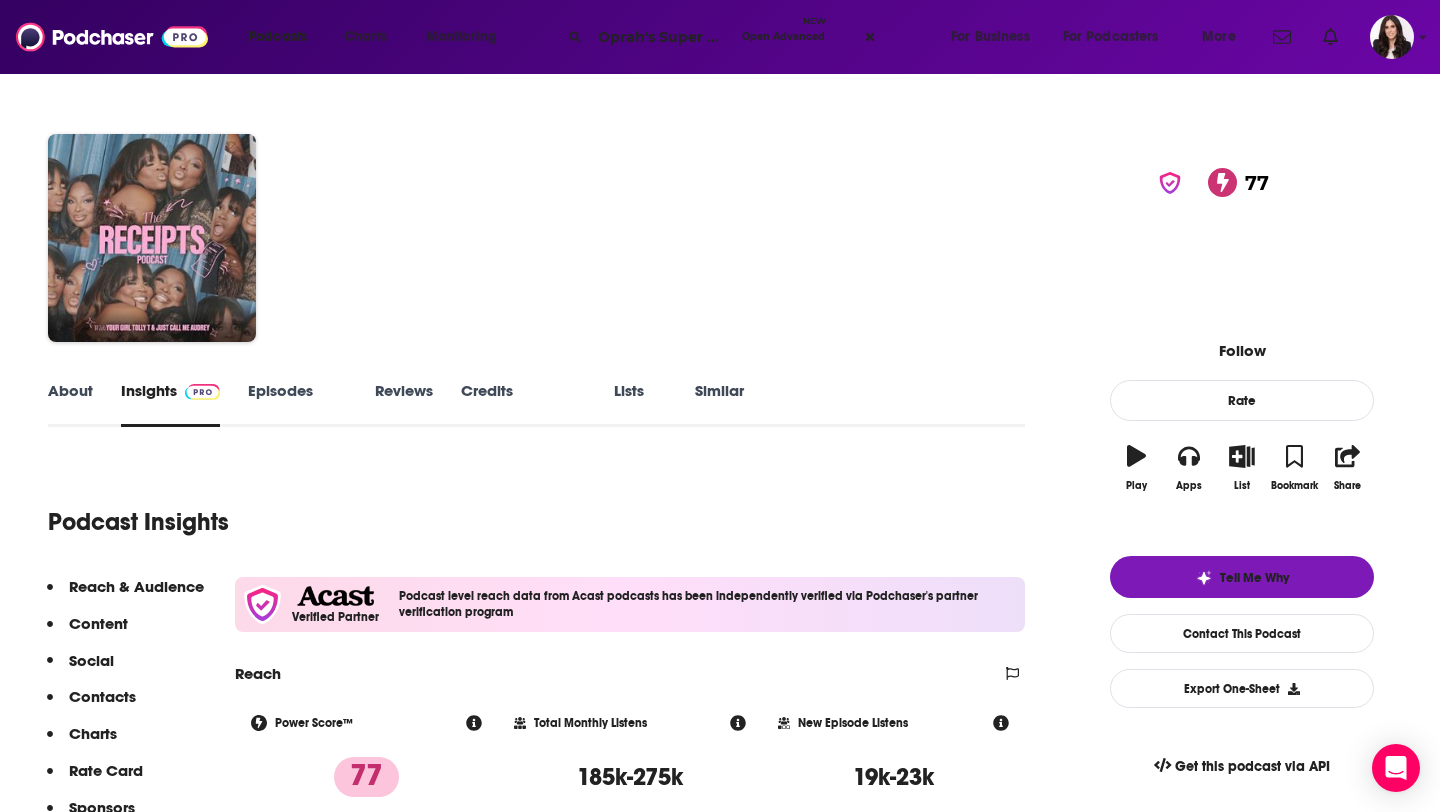 scroll, scrollTop: 0, scrollLeft: 21, axis: horizontal 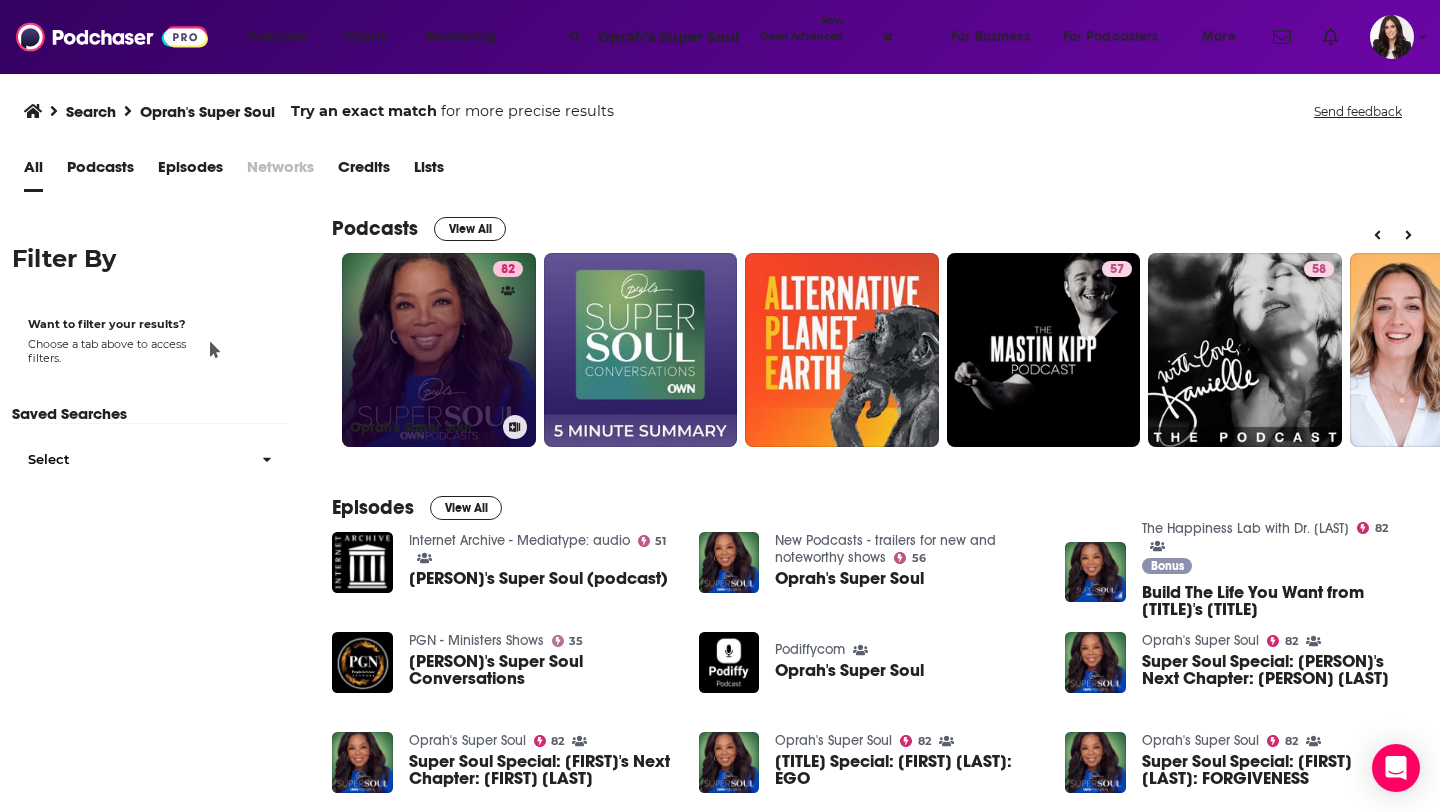 click on "82 Oprah's Super Soul" at bounding box center [439, 350] 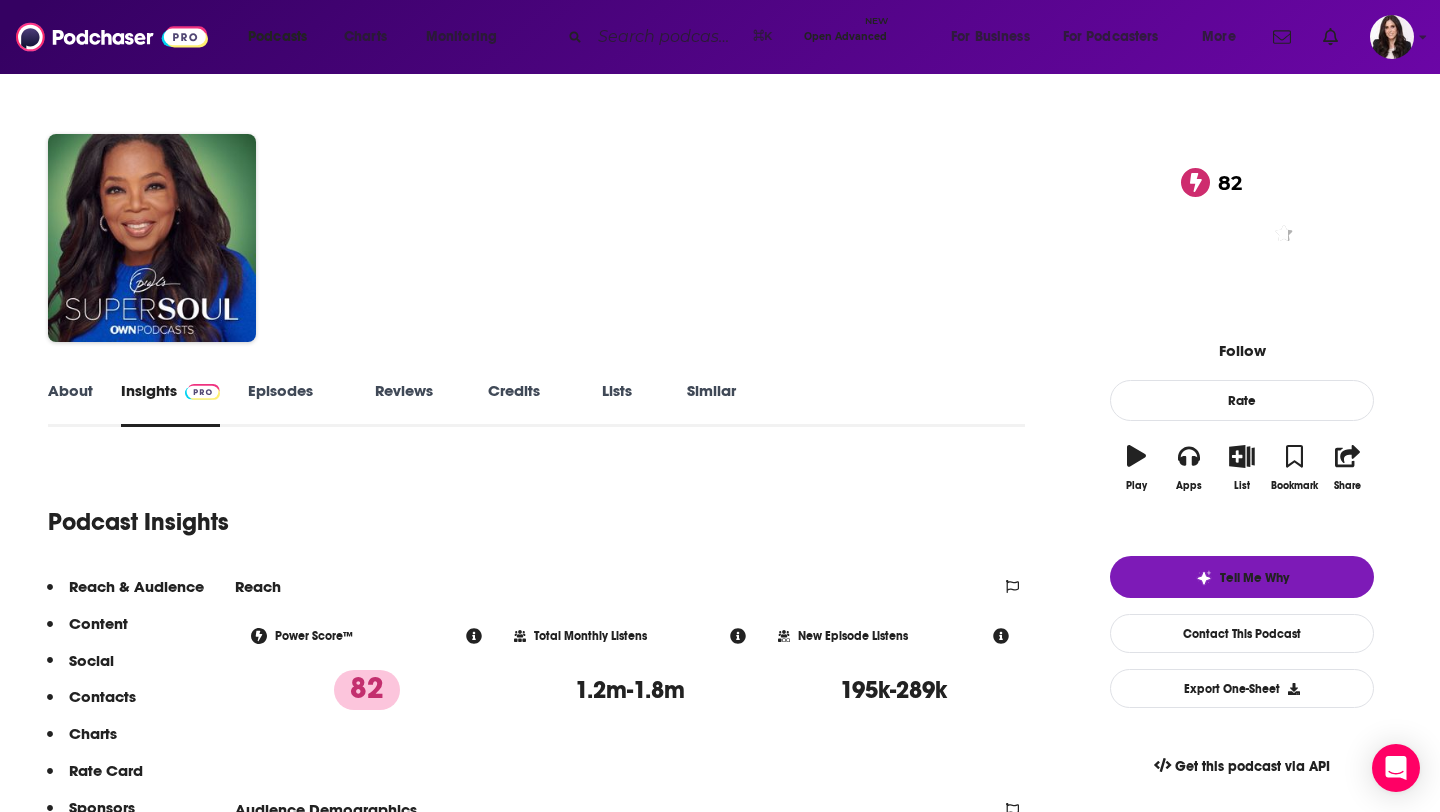 click on "About" at bounding box center (70, 404) 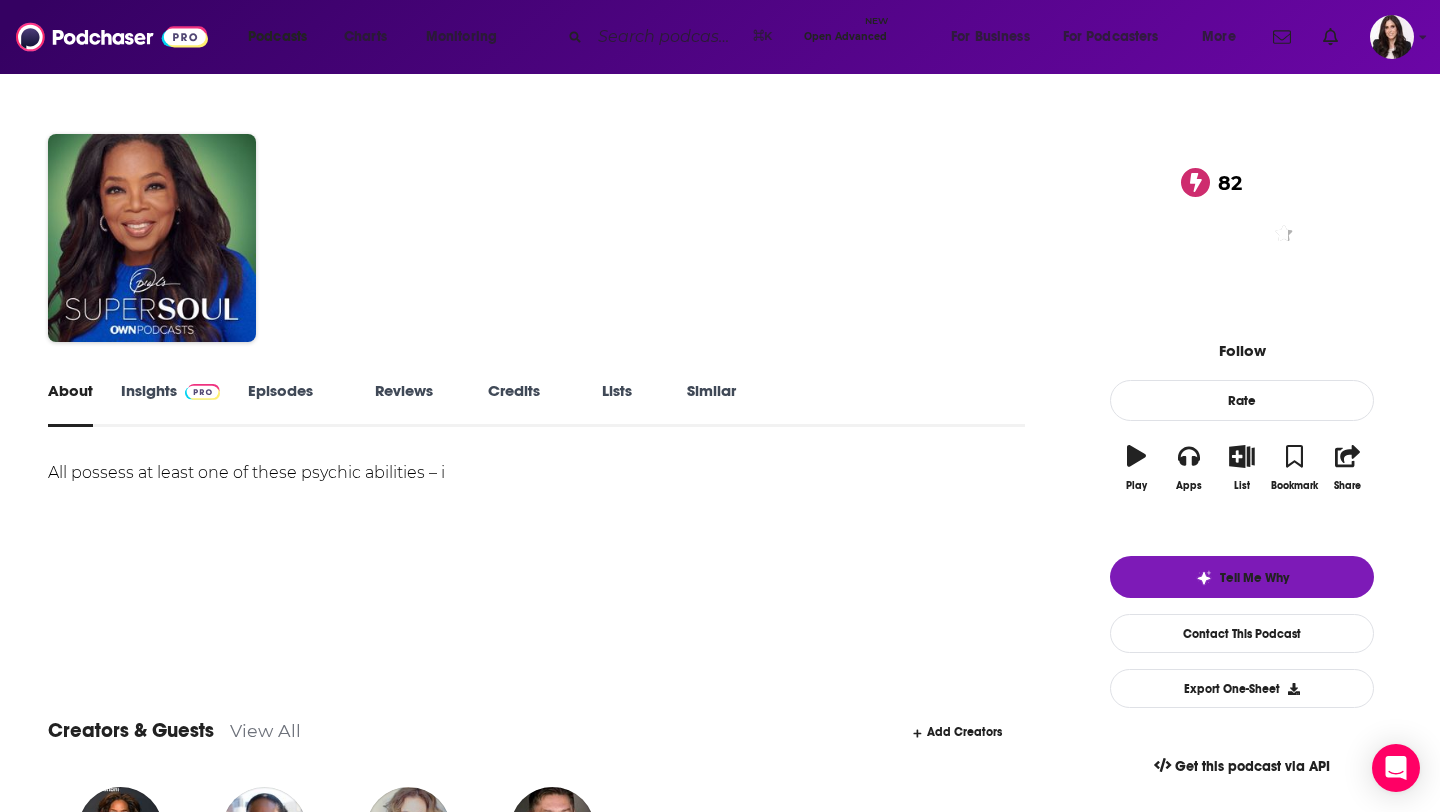click on "Oprah's Super Soul 82" at bounding box center (675, 206) 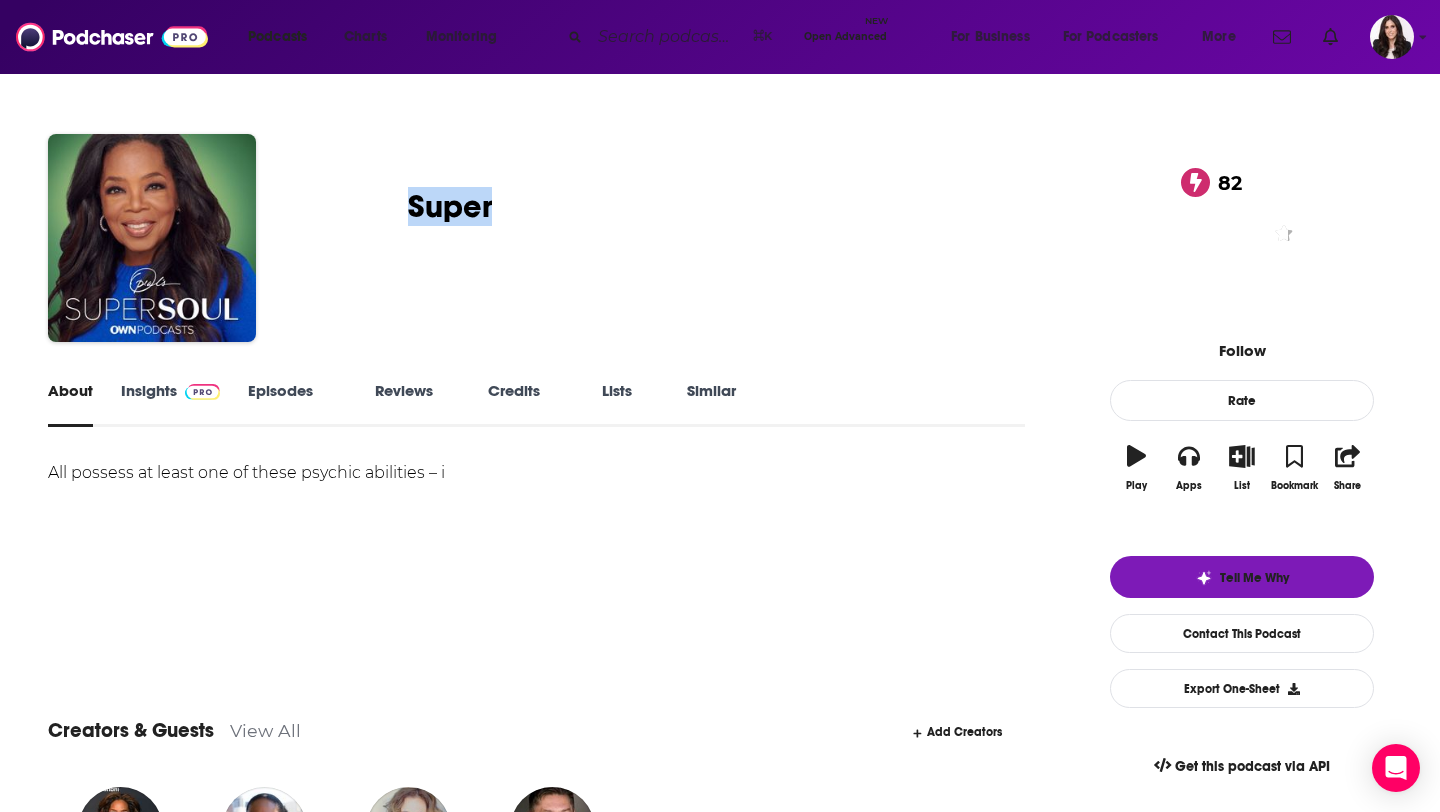 click on "Oprah's Super Soul 82" at bounding box center (675, 206) 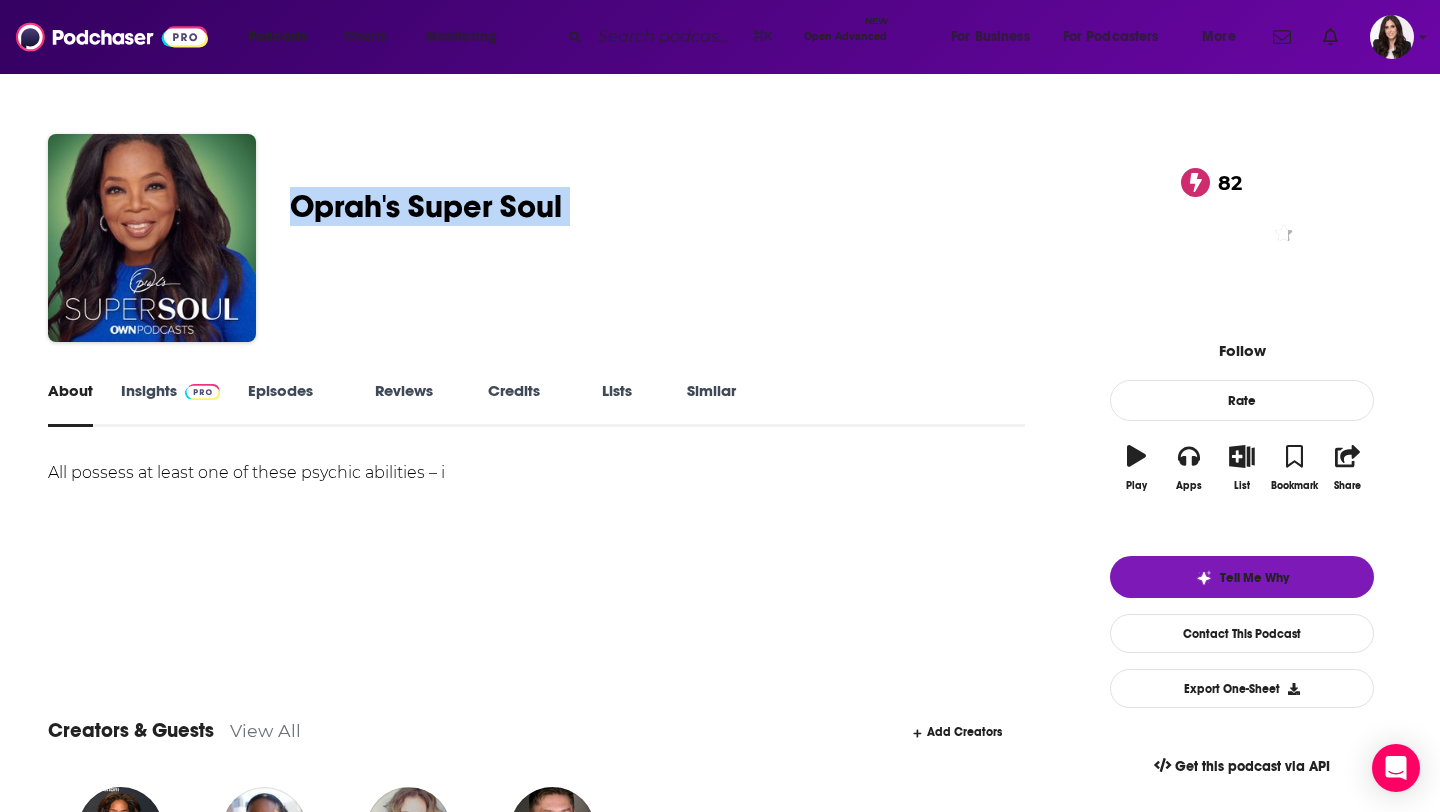 click on "Oprah's Super Soul 82" at bounding box center (675, 206) 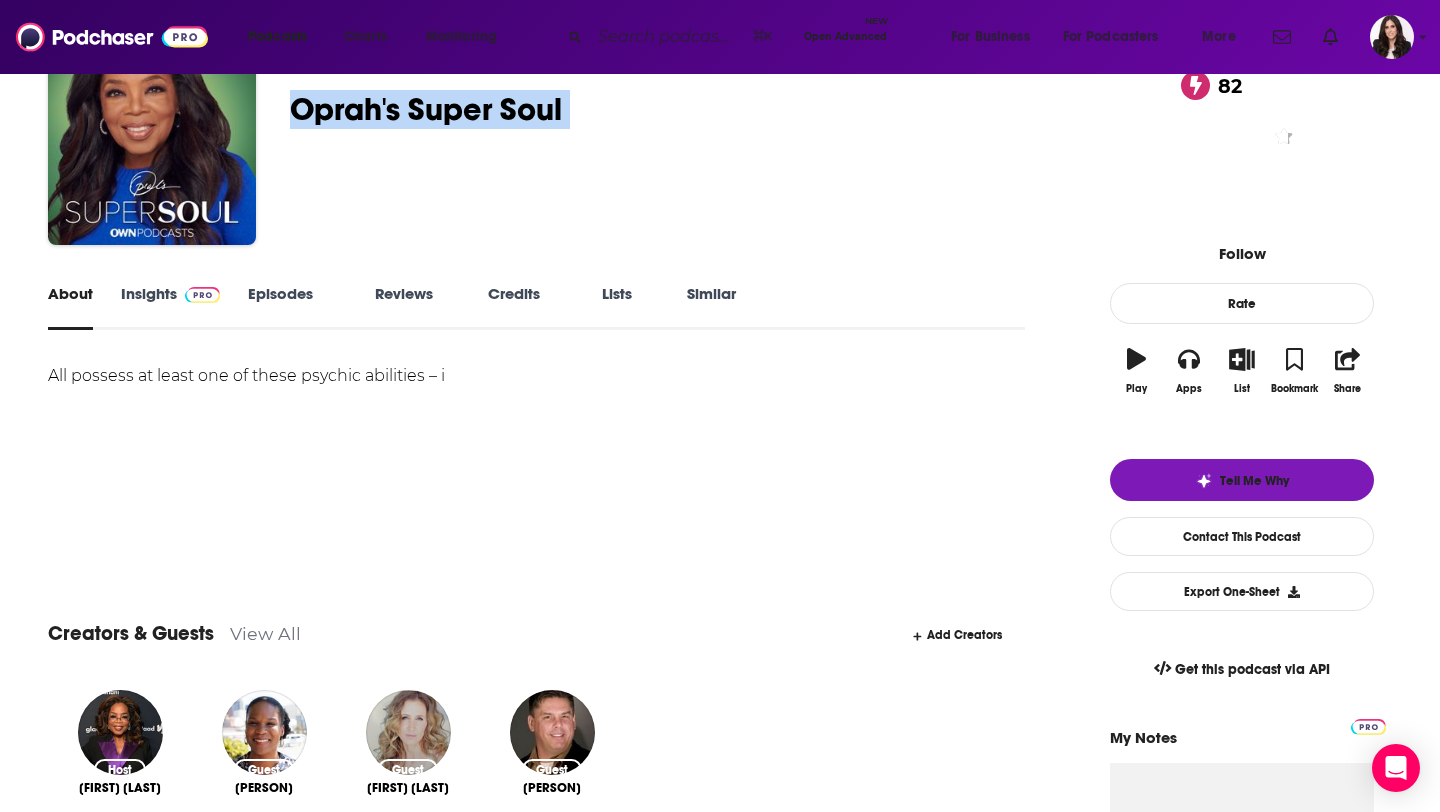 click on "Insights" at bounding box center [170, 307] 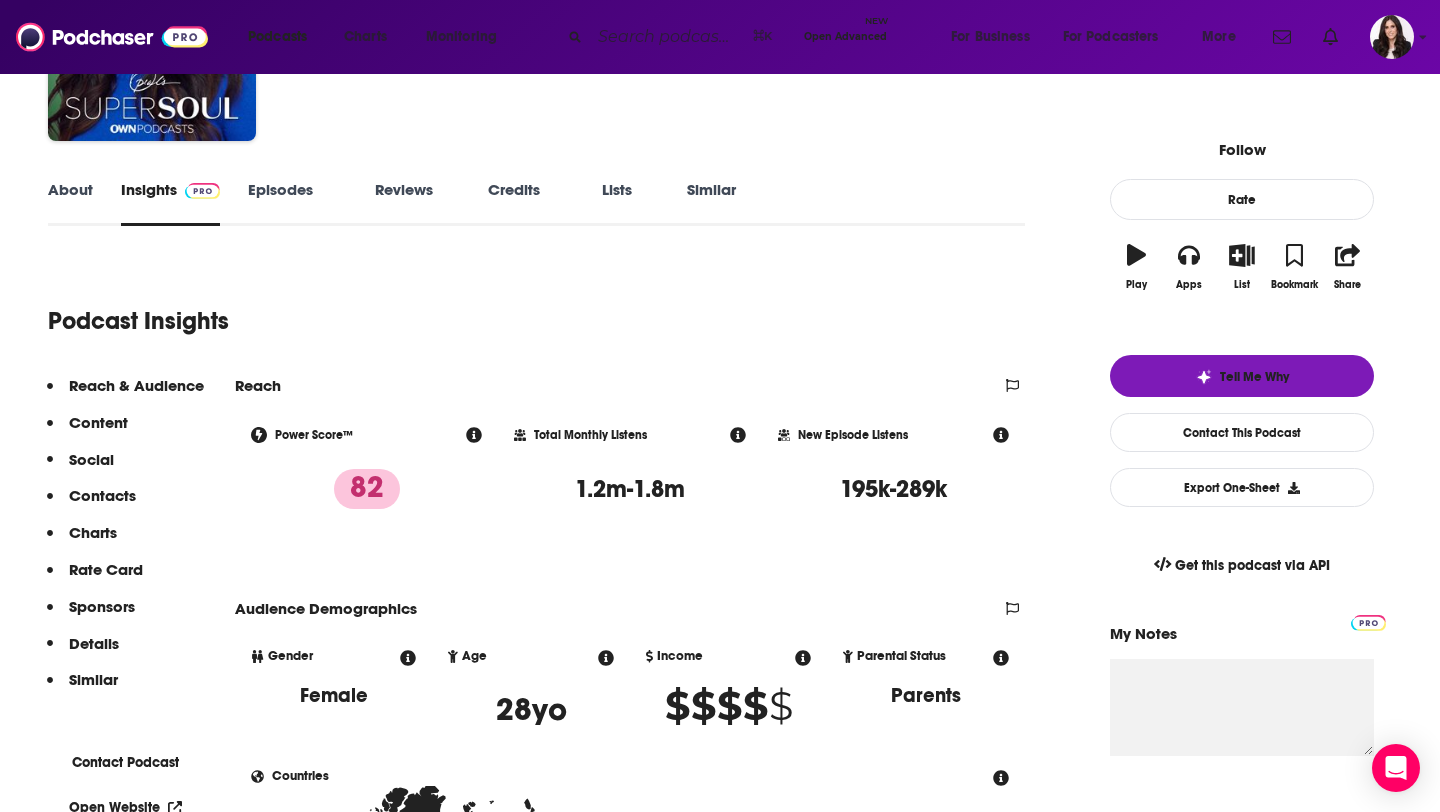 scroll, scrollTop: 217, scrollLeft: 0, axis: vertical 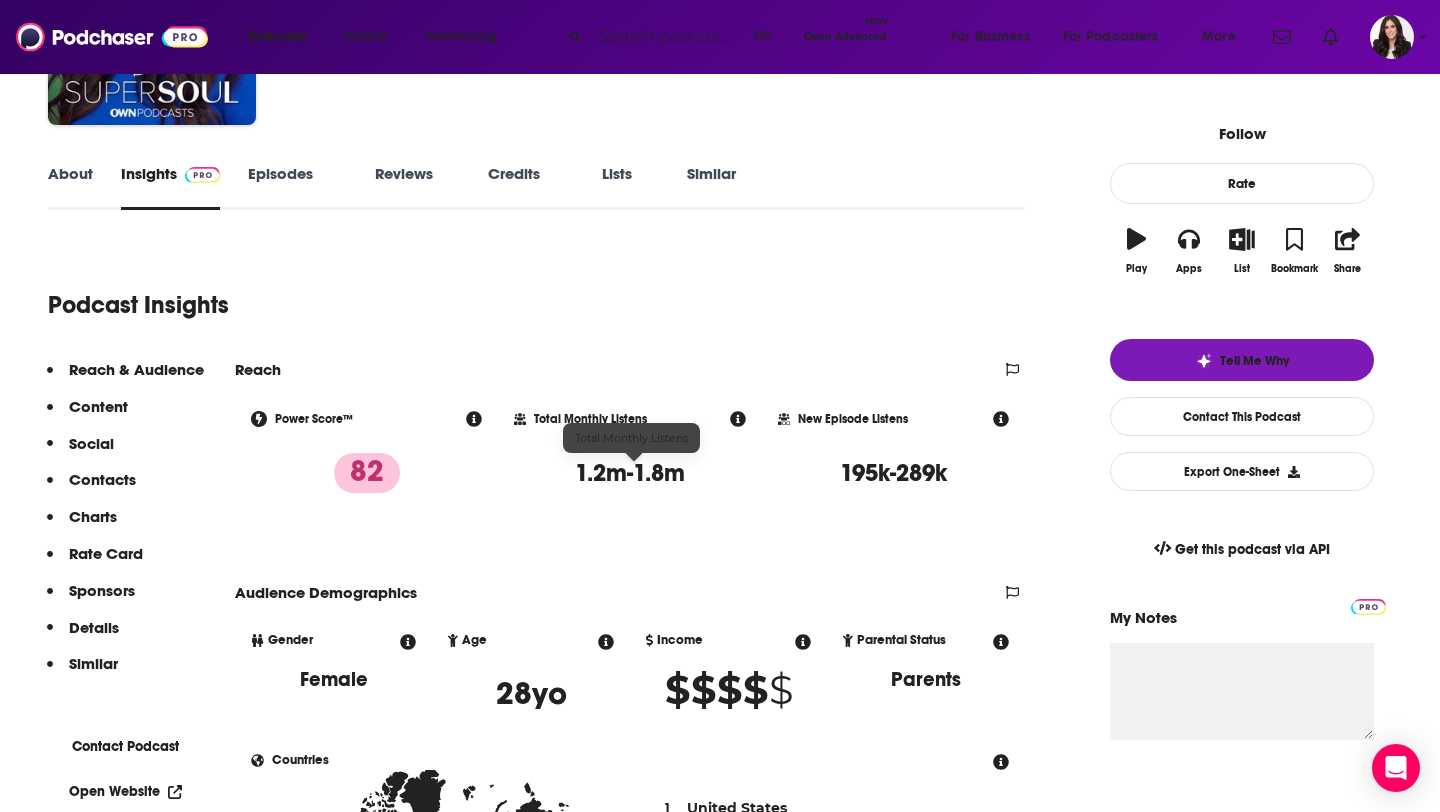 click on "1.2m-1.8m" at bounding box center (630, 473) 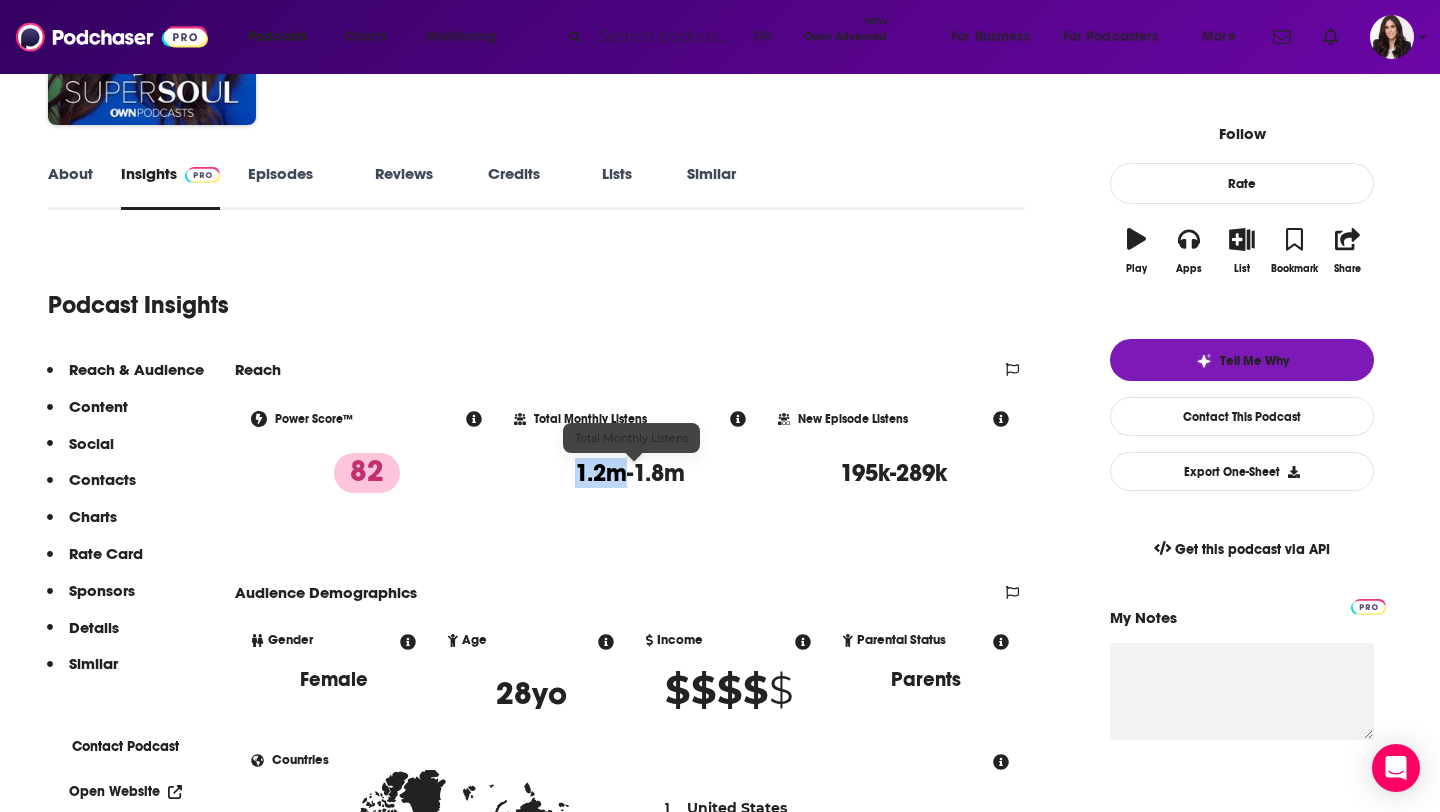 click on "1.2m-1.8m" at bounding box center (630, 473) 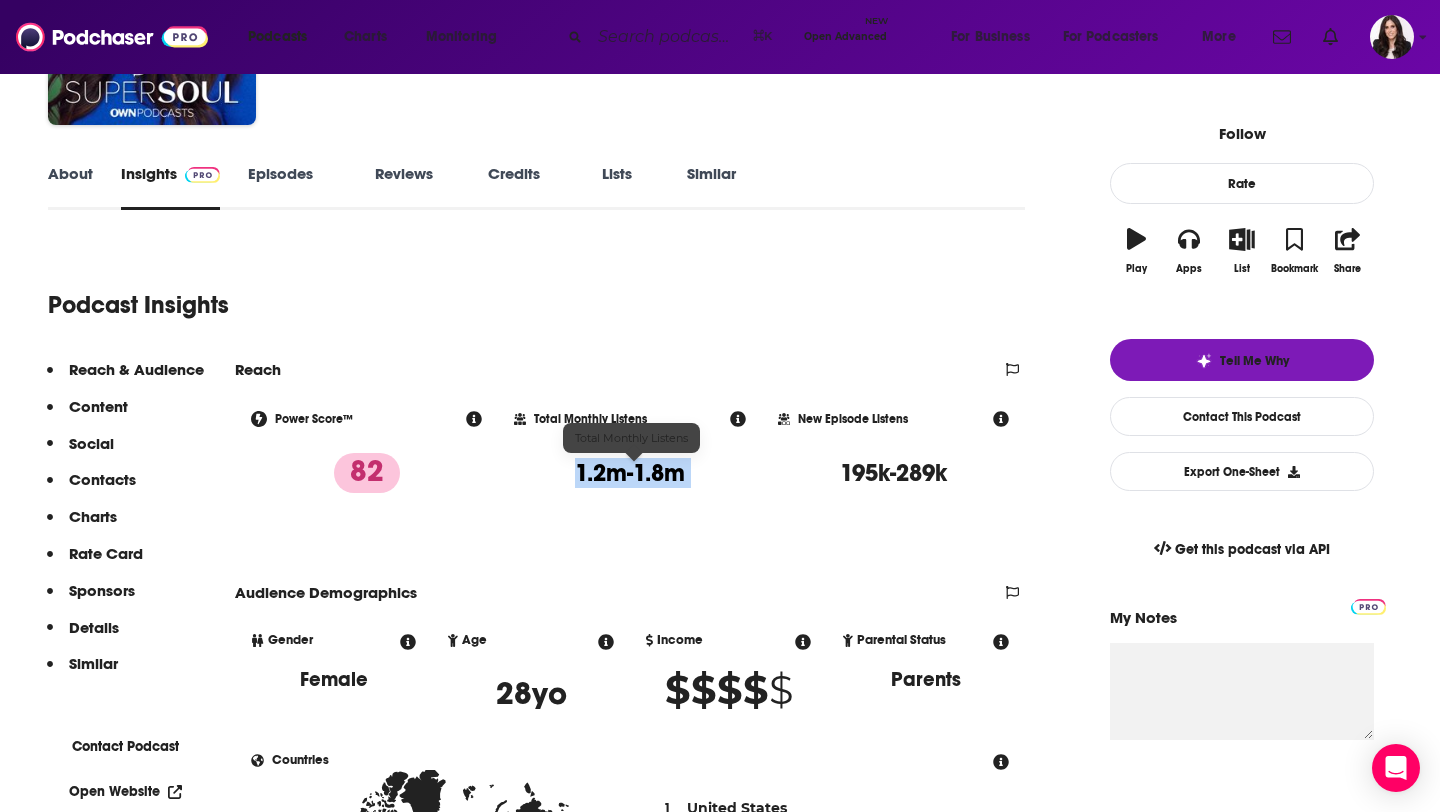 click on "1.2m-1.8m" at bounding box center (630, 473) 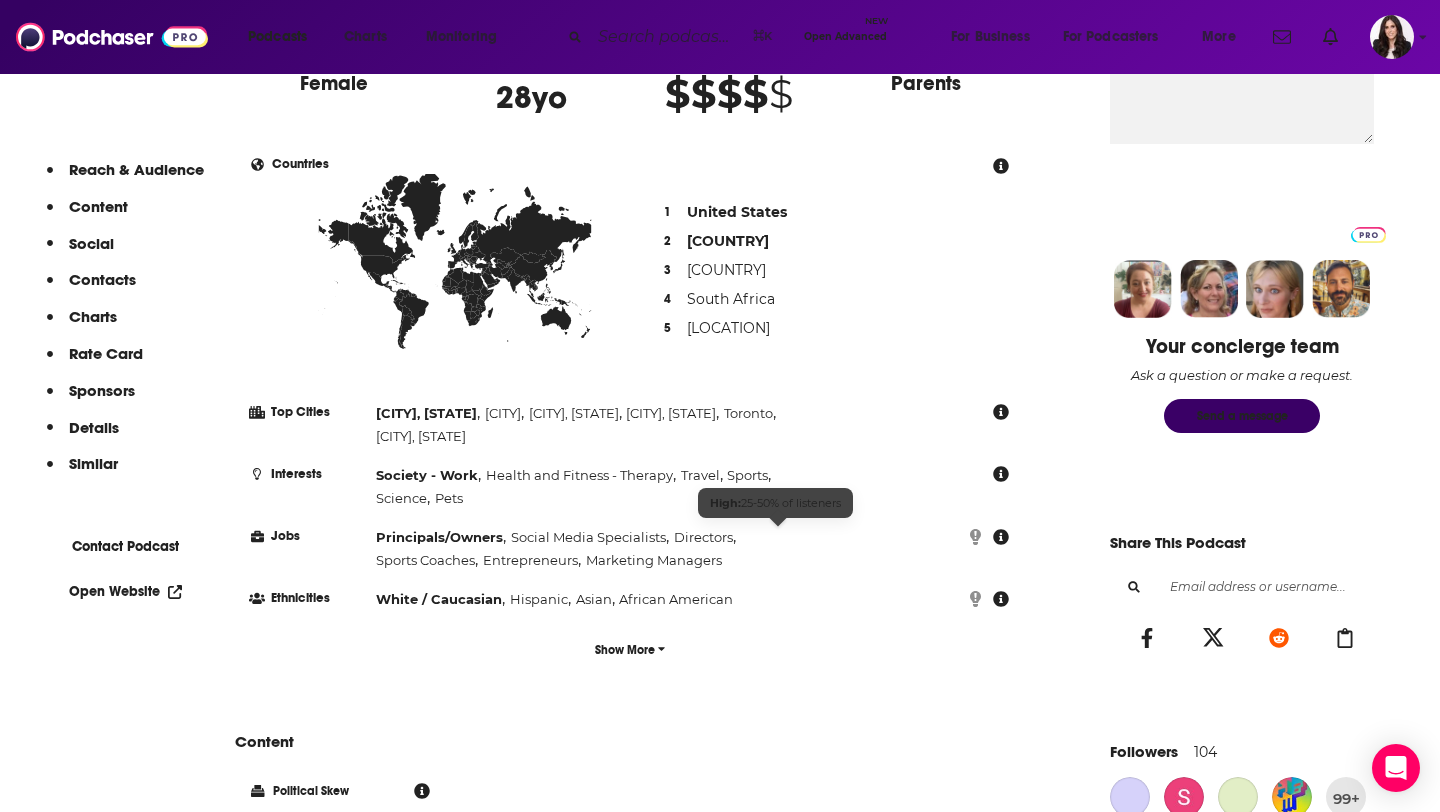 scroll, scrollTop: 1932, scrollLeft: 0, axis: vertical 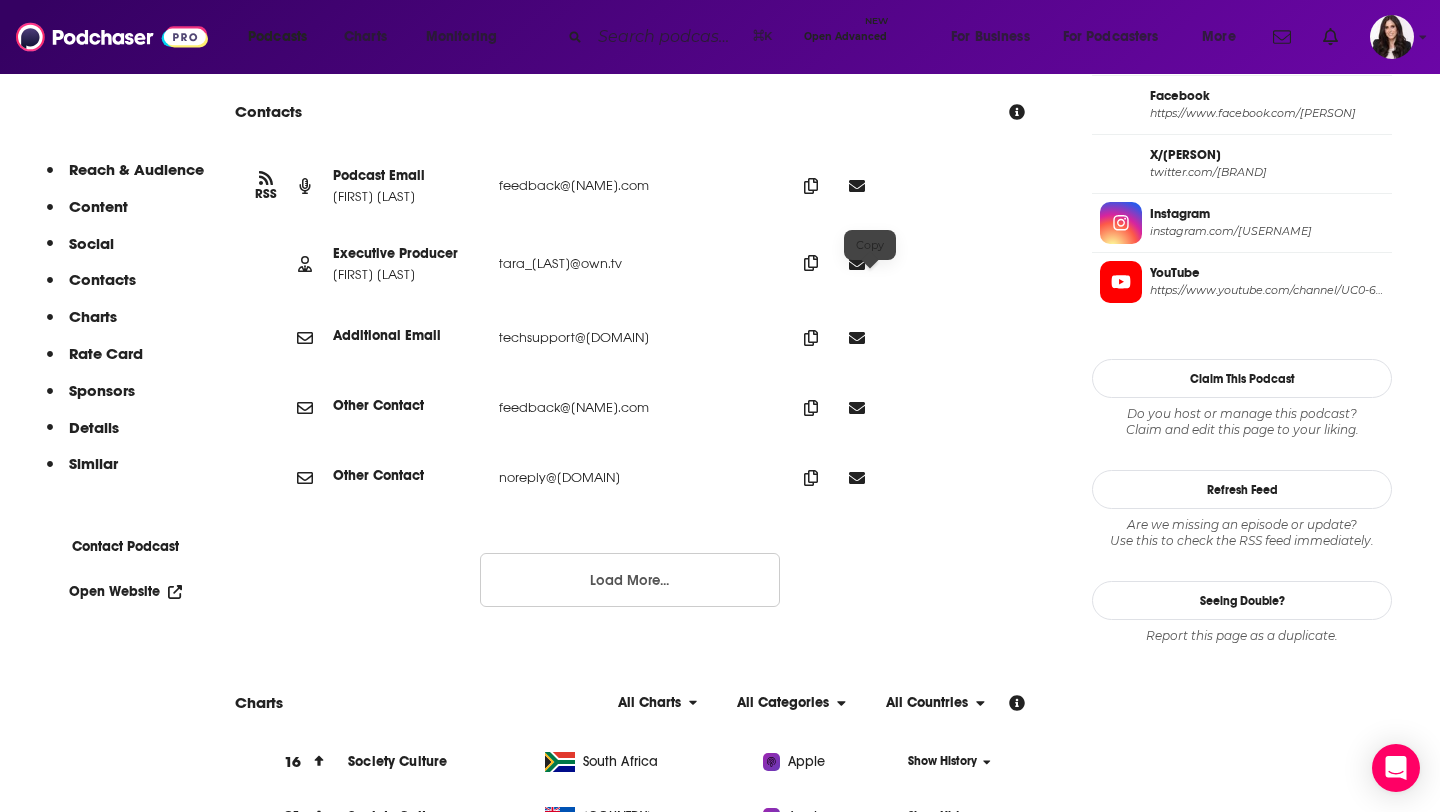 click at bounding box center [811, 186] 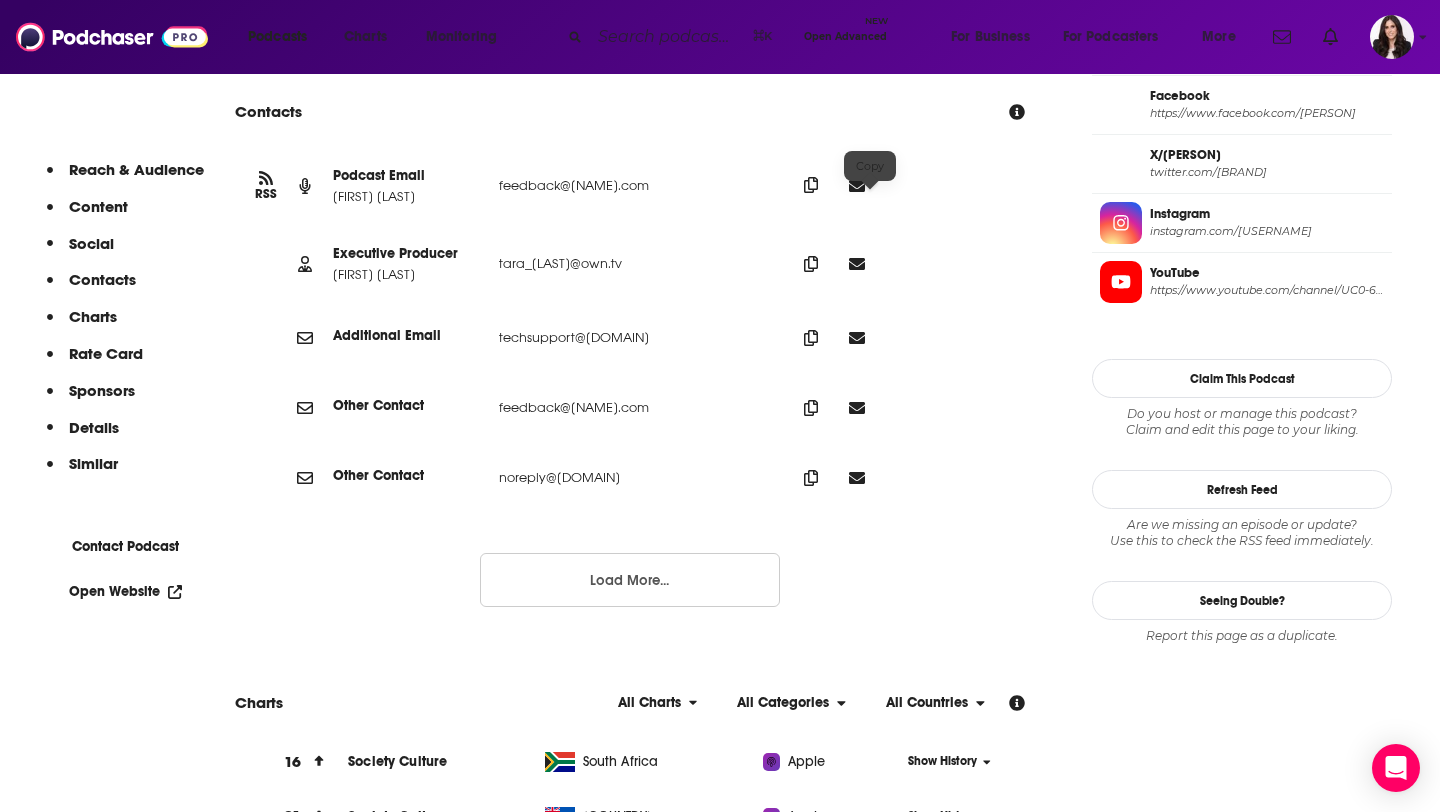 click at bounding box center [811, 185] 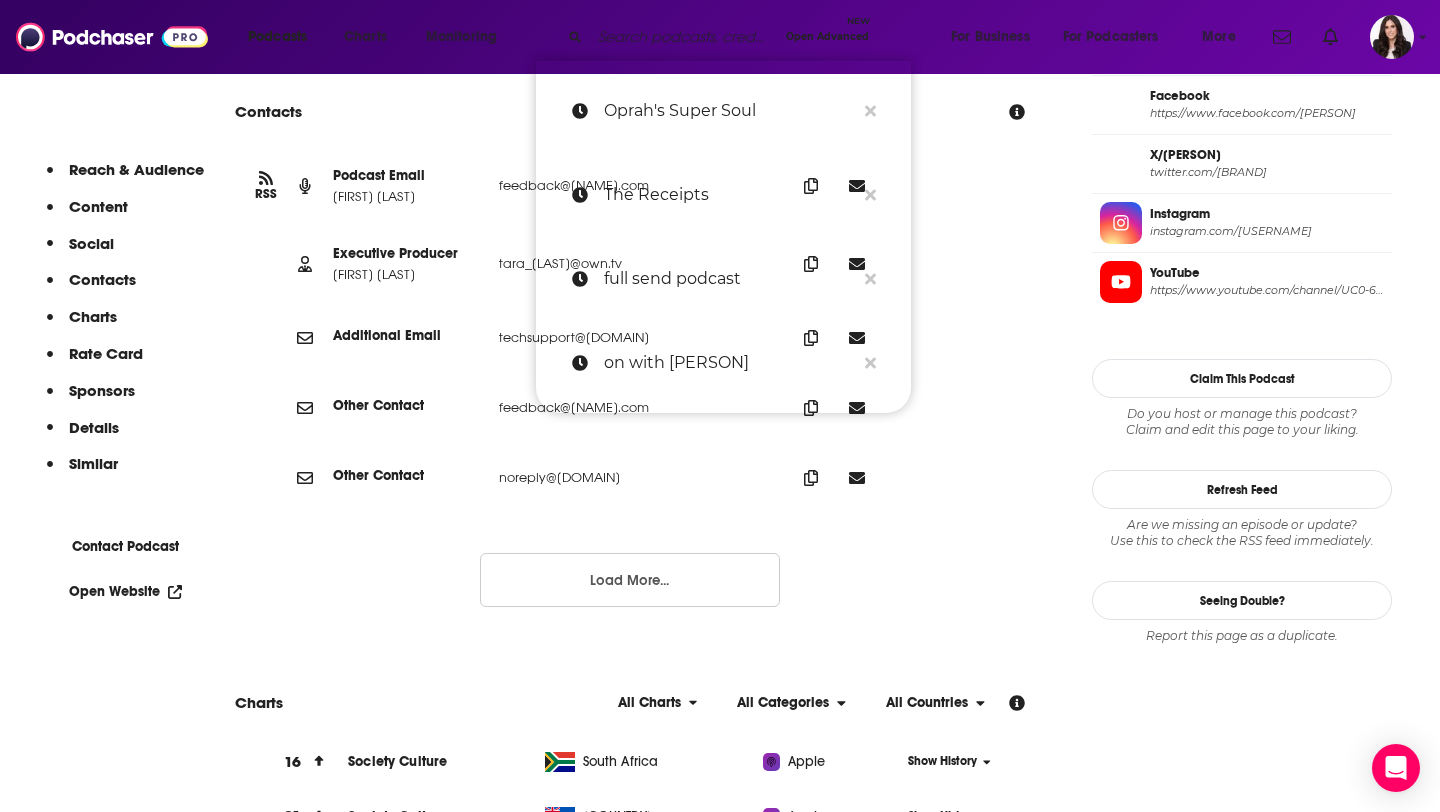 click at bounding box center (684, 37) 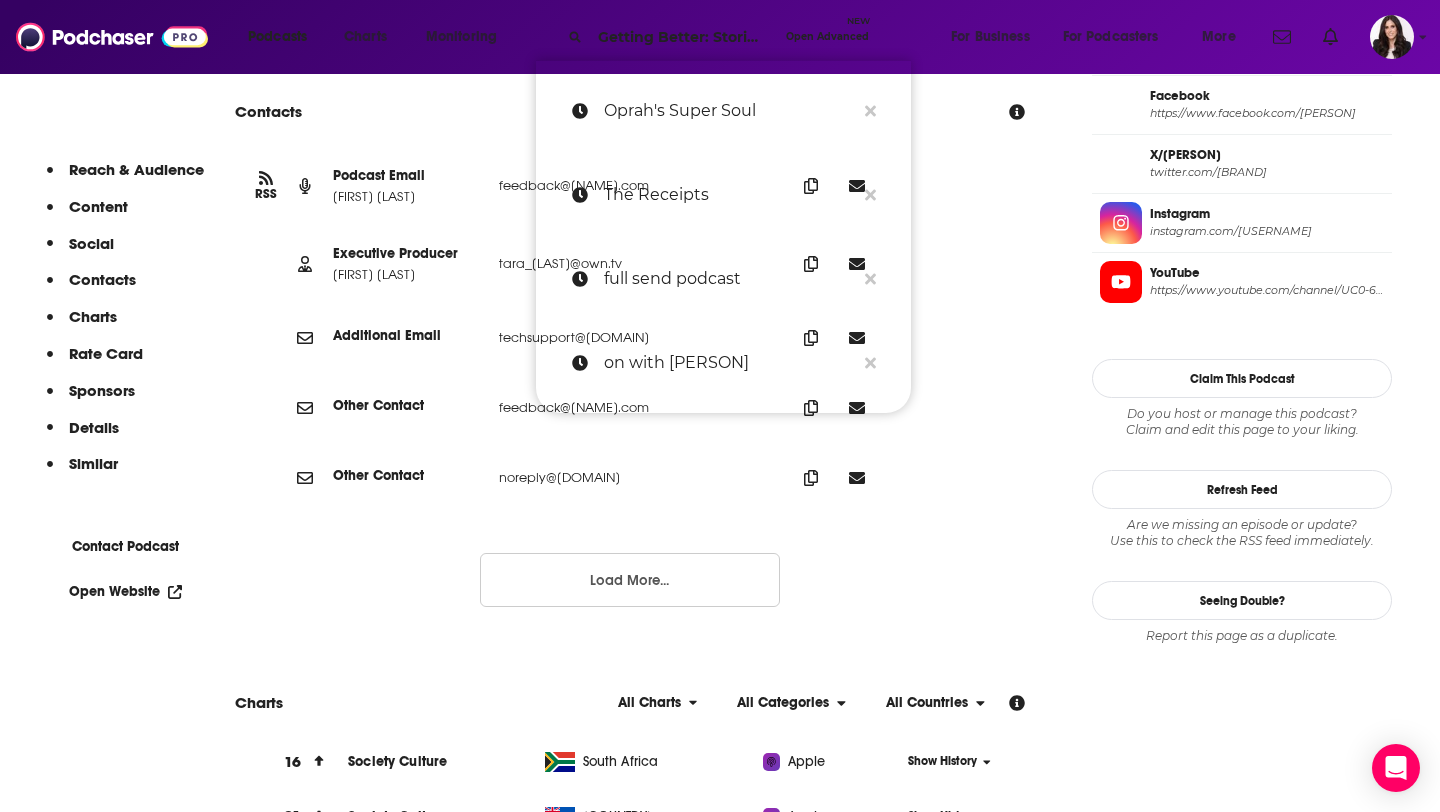 scroll, scrollTop: 0, scrollLeft: 168, axis: horizontal 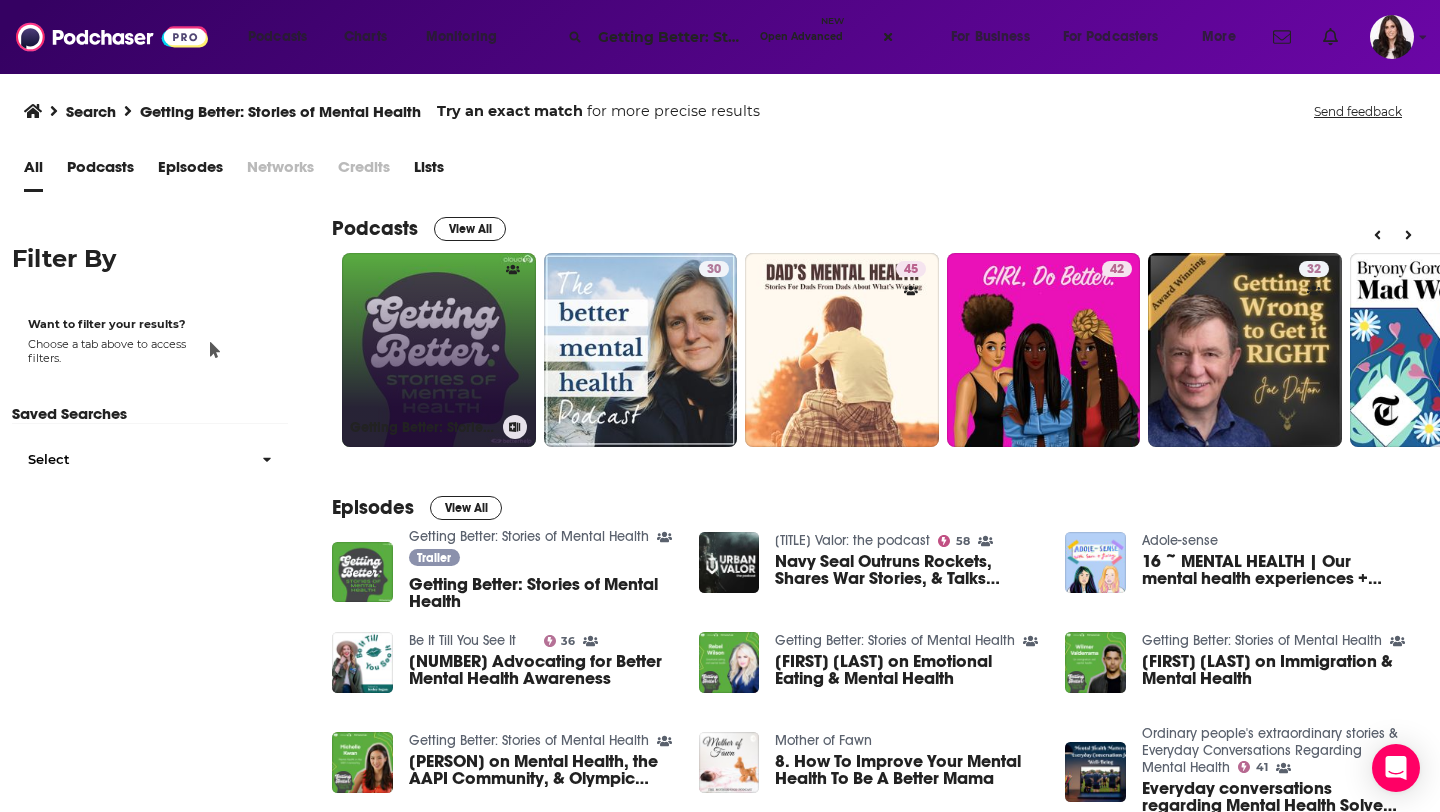 click on "Getting Better: Stories of Mental Health" at bounding box center (439, 350) 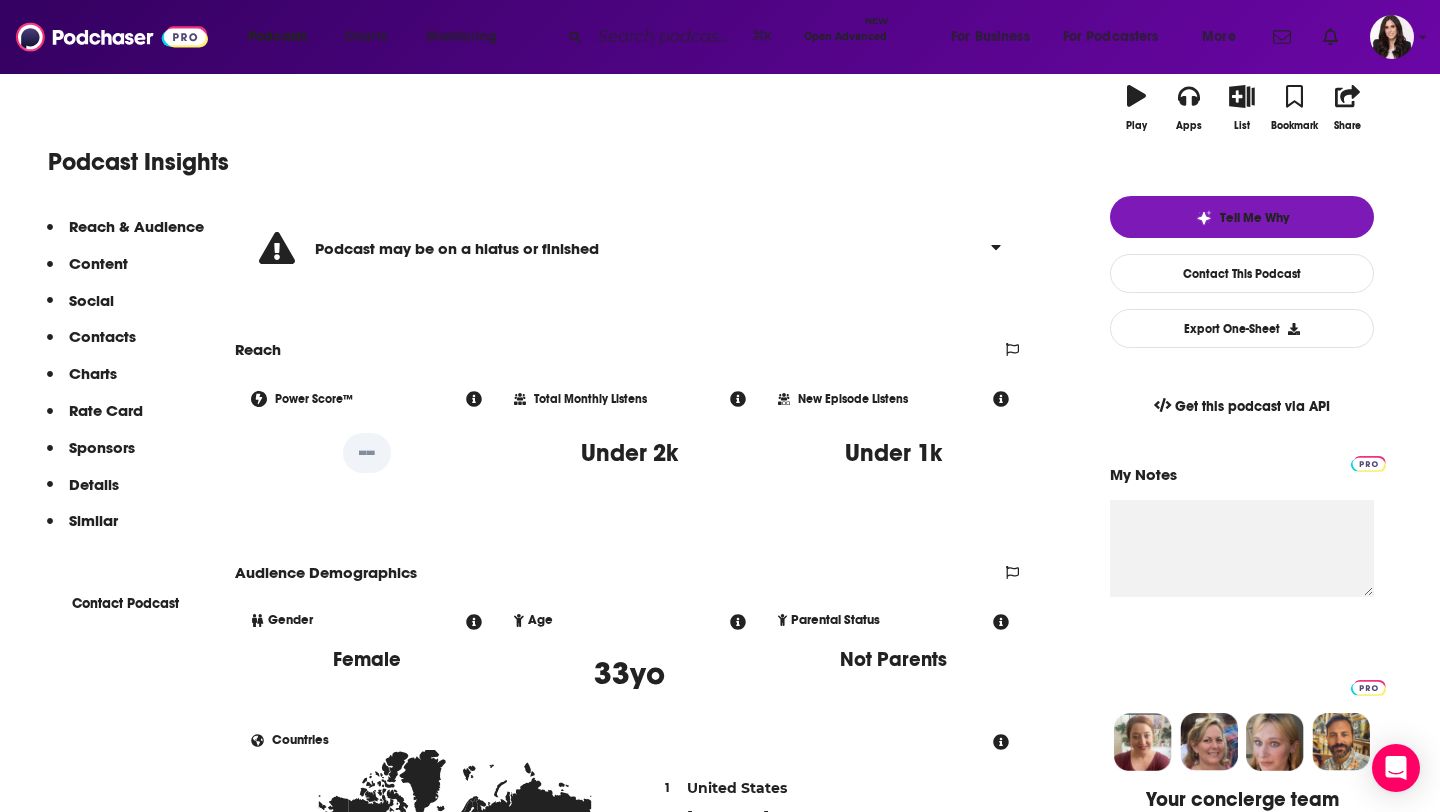 scroll, scrollTop: 0, scrollLeft: 0, axis: both 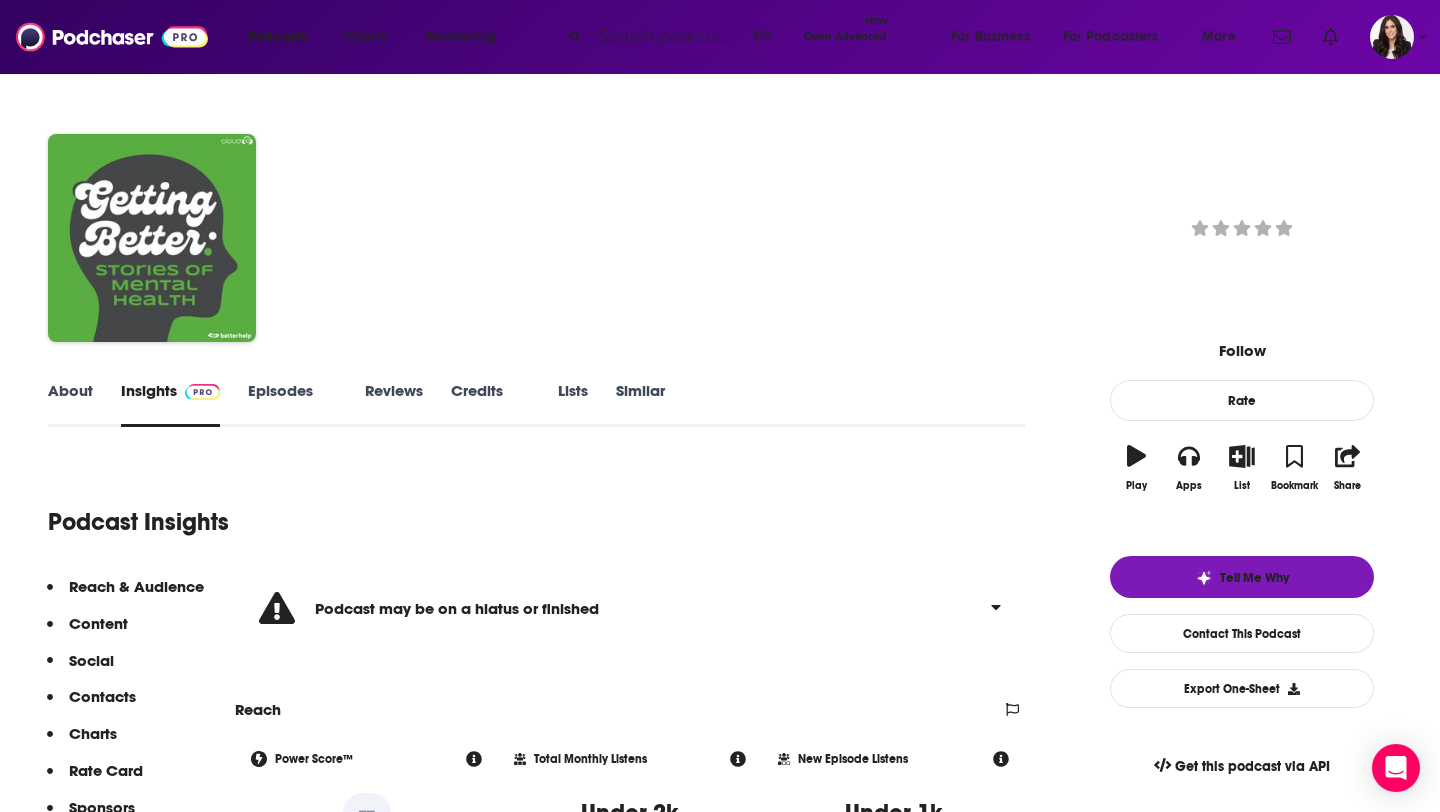 click on "About" at bounding box center (70, 404) 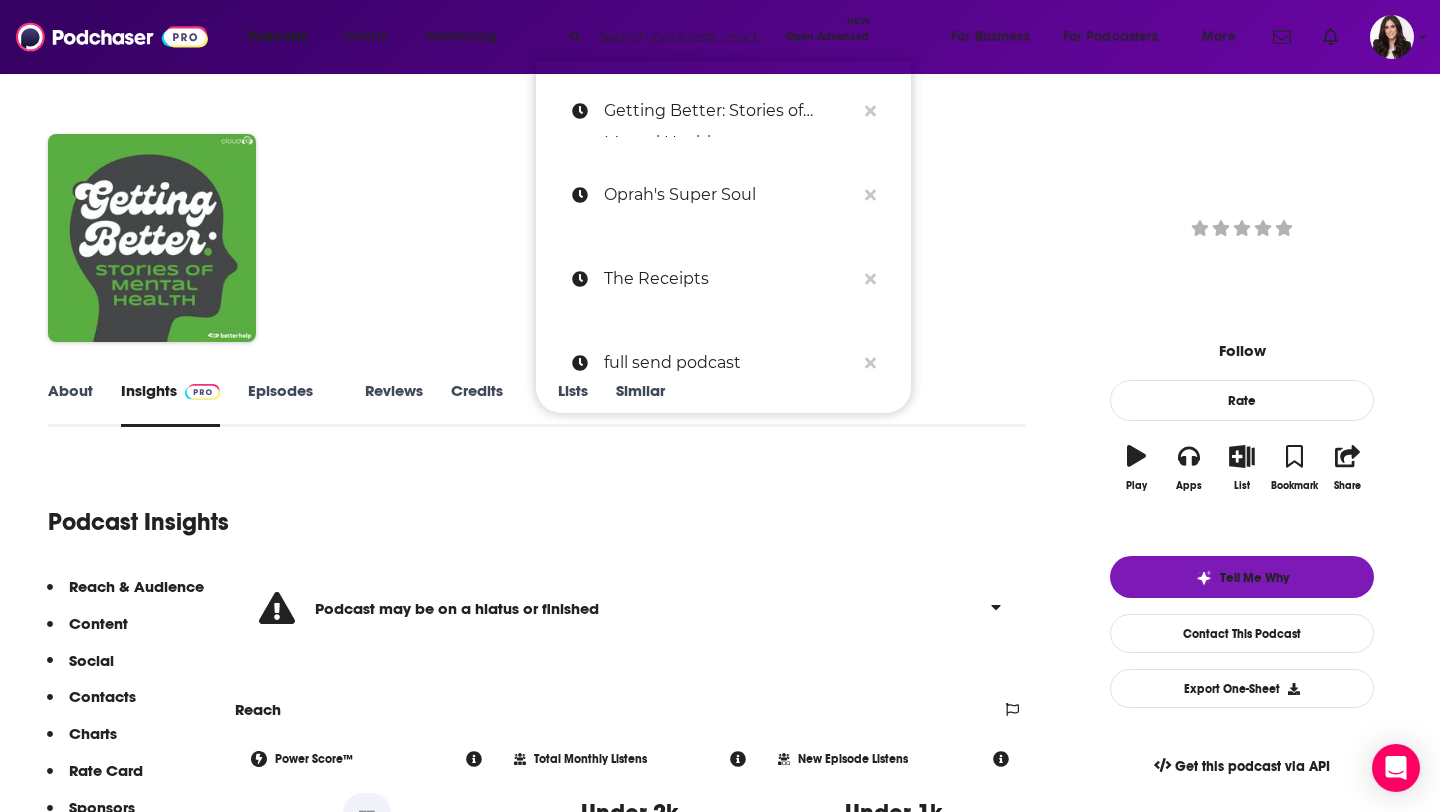 click at bounding box center [684, 37] 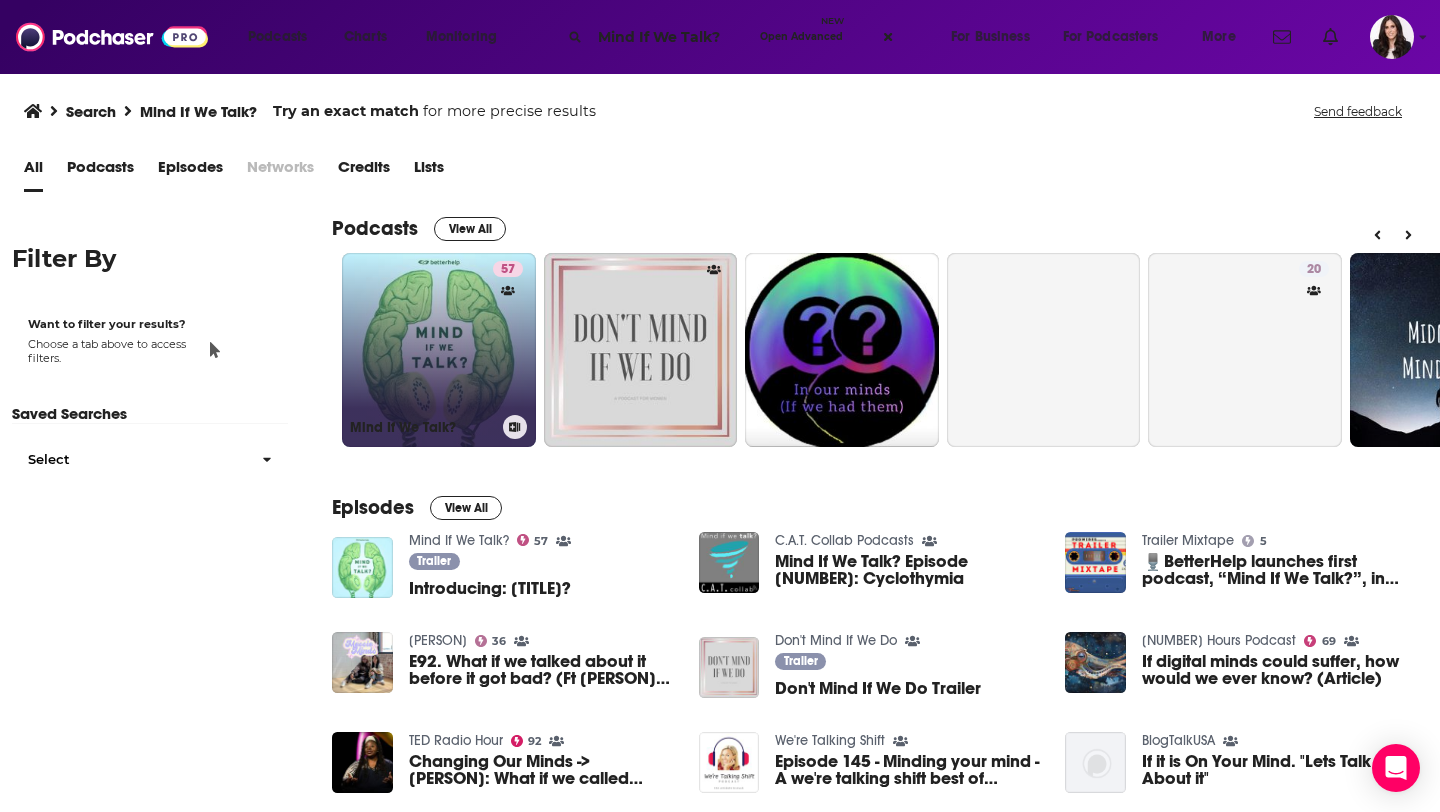 click on "57 Mind If We Talk?" at bounding box center [439, 350] 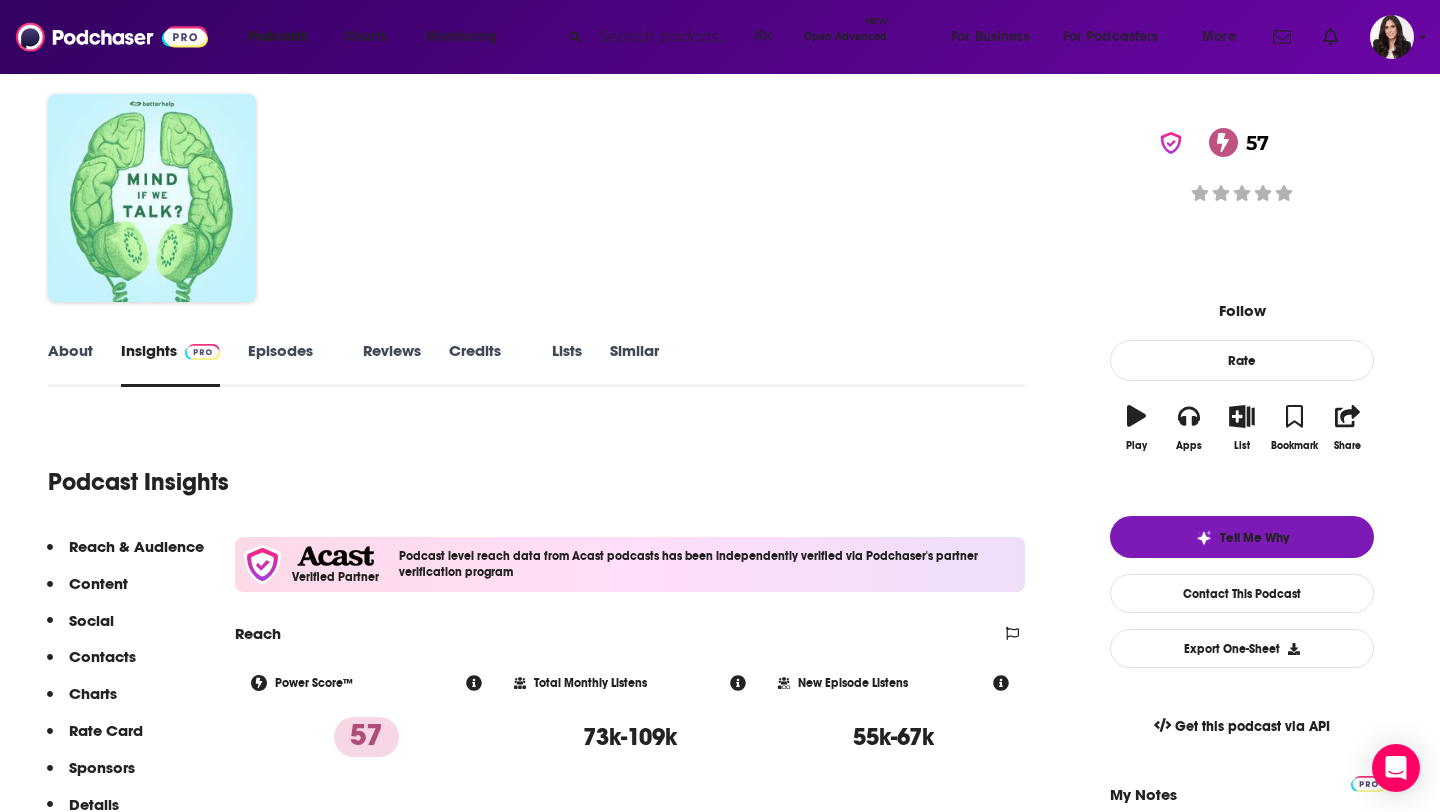 scroll, scrollTop: 34, scrollLeft: 0, axis: vertical 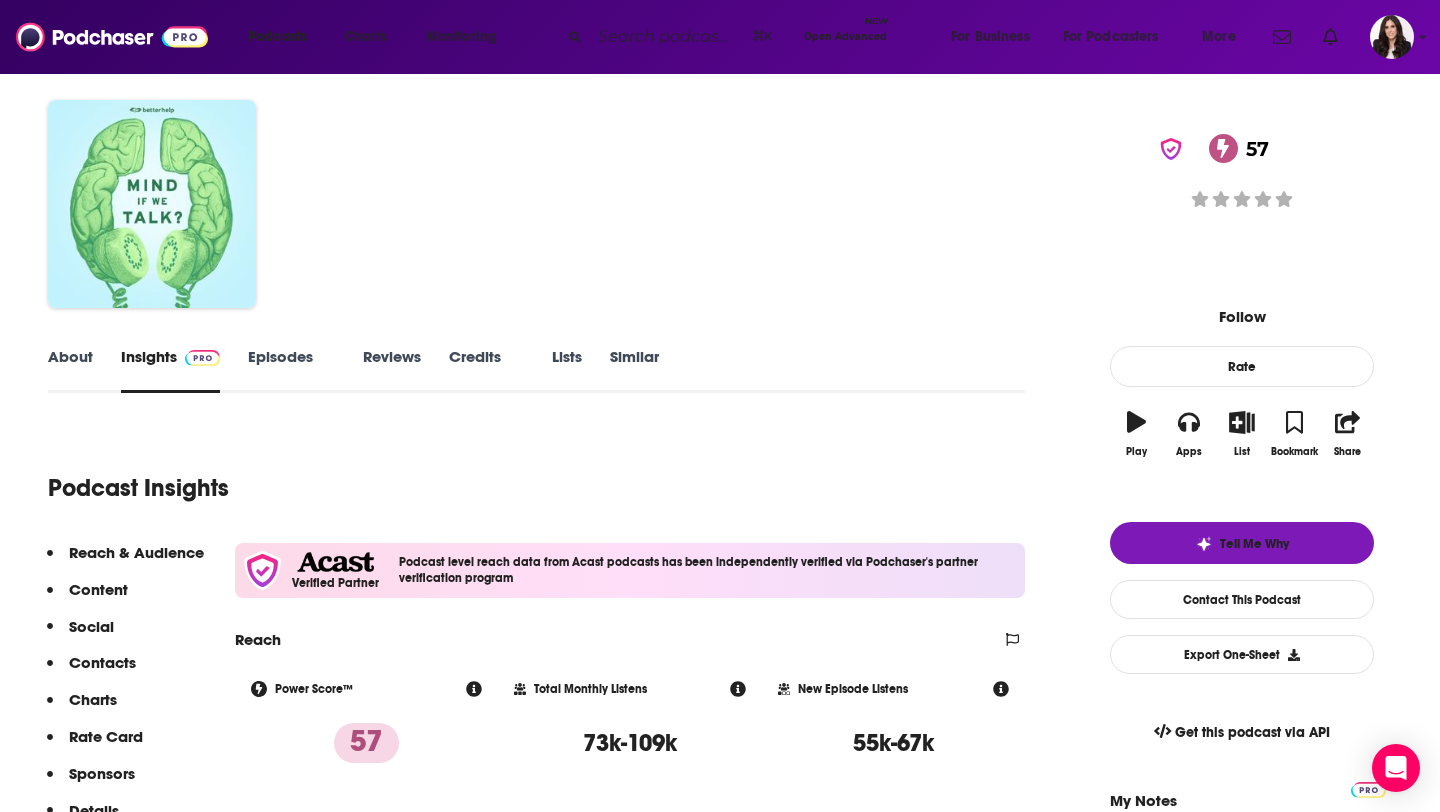 click on "About" at bounding box center [70, 370] 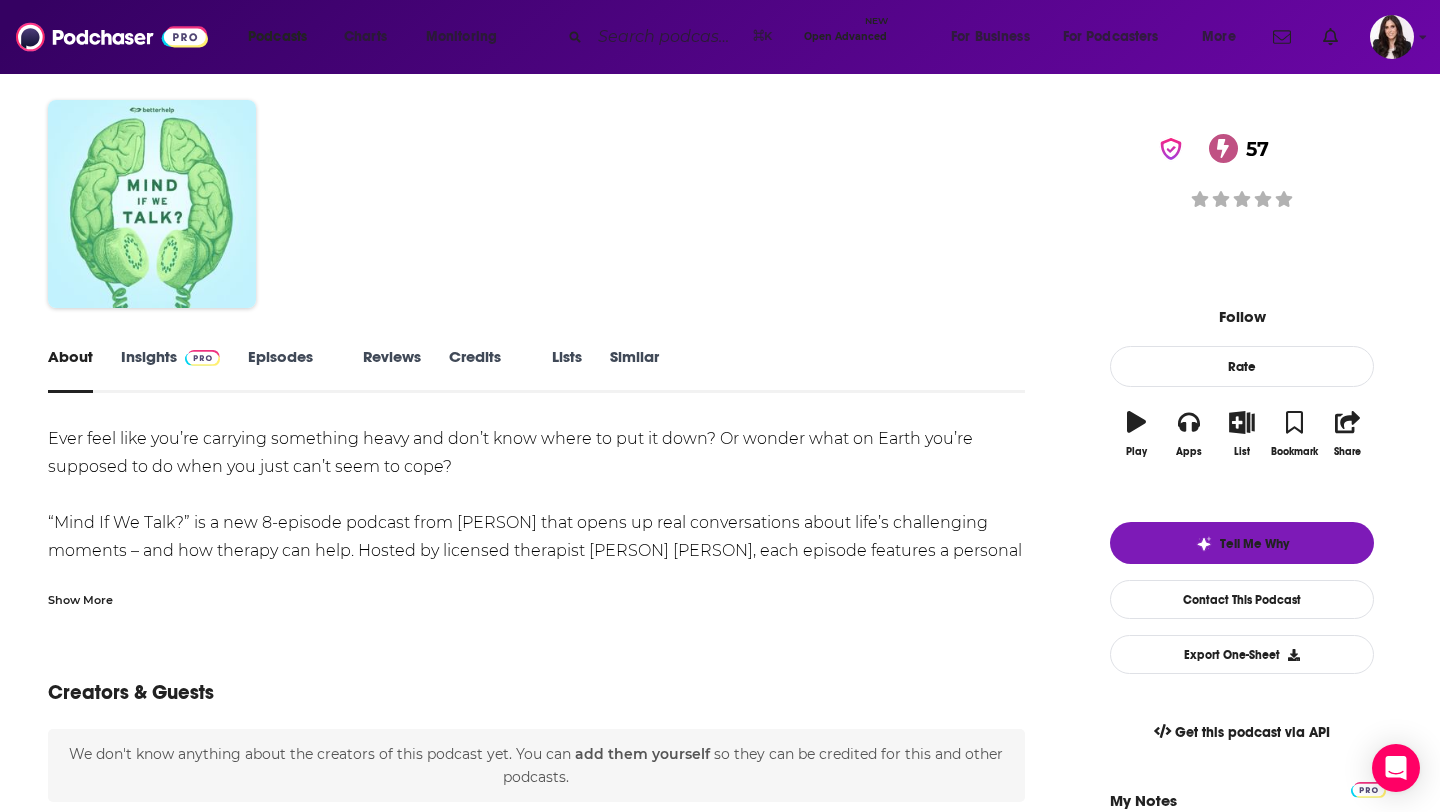 scroll, scrollTop: 0, scrollLeft: 0, axis: both 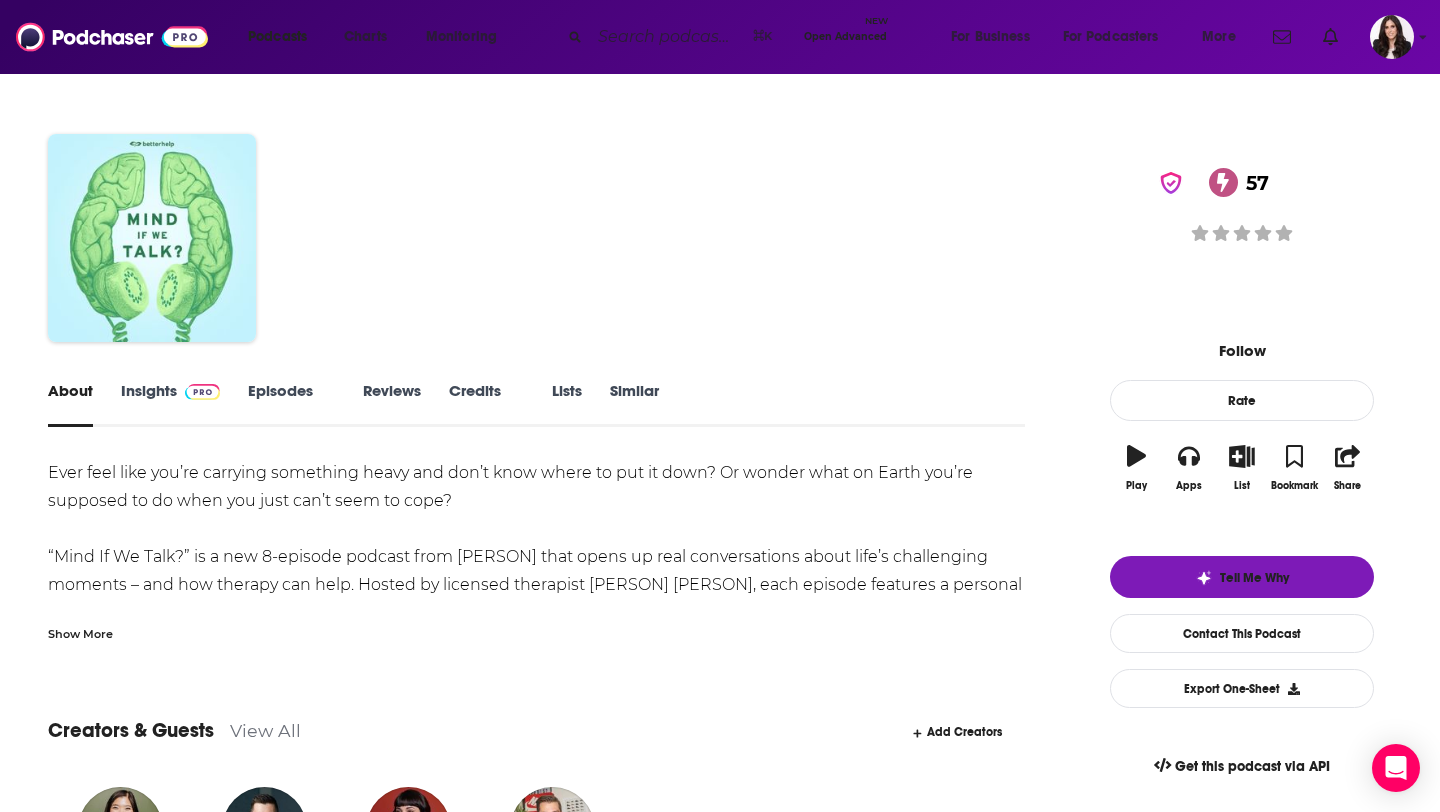 click at bounding box center (202, 392) 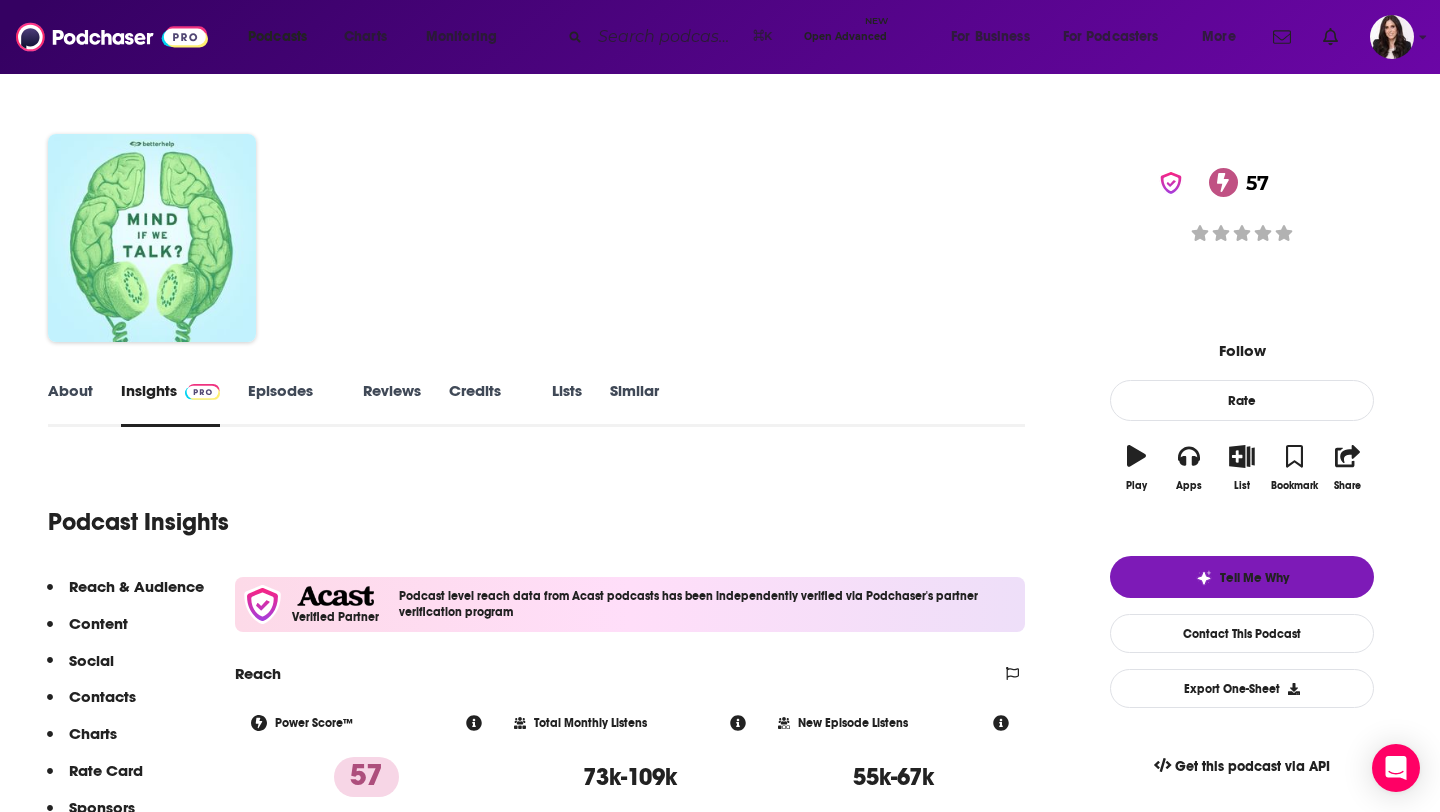 click on "Mind If We Talk? 57" at bounding box center [675, 206] 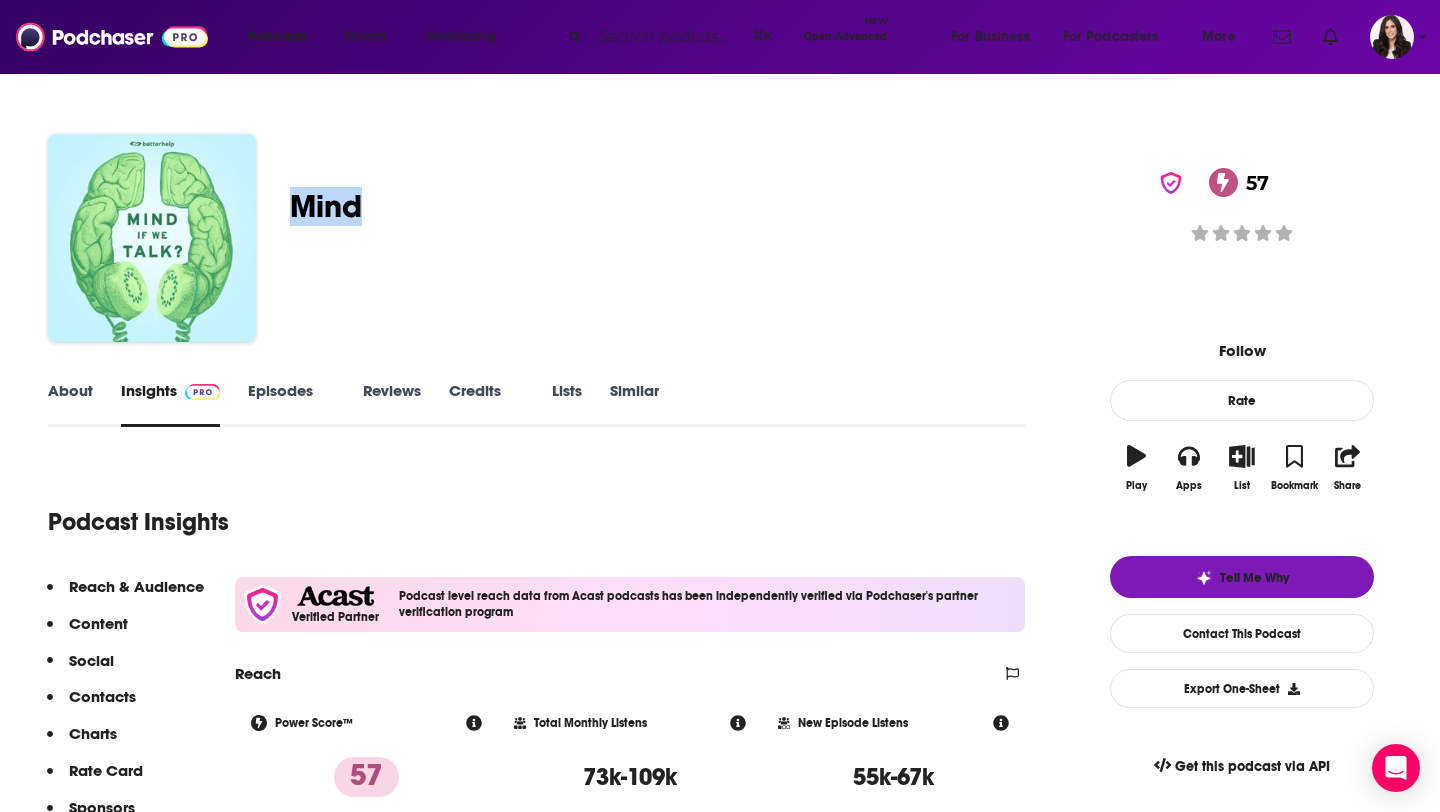 click on "Mind If We Talk? 57" at bounding box center (675, 206) 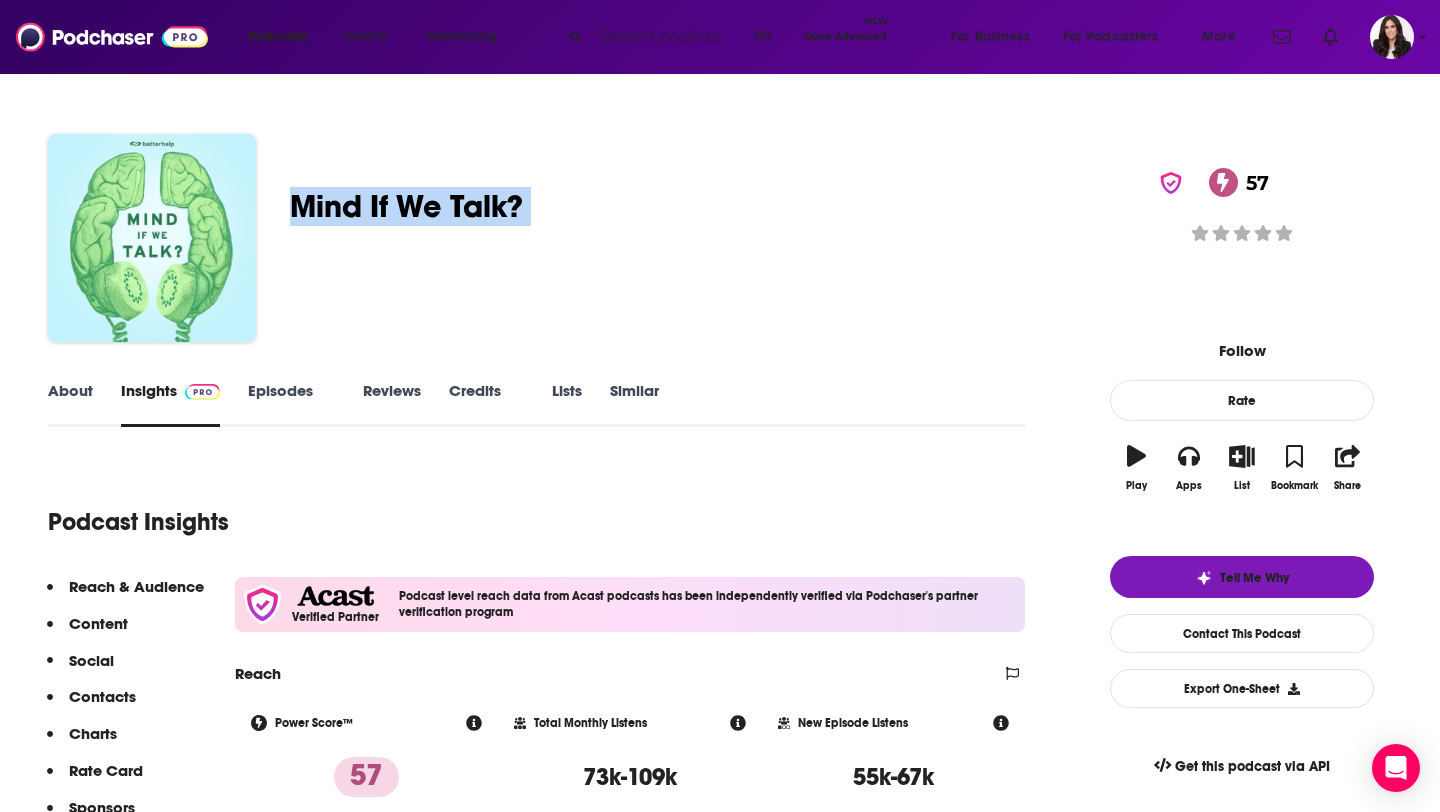 click on "Mind If We Talk? 57" at bounding box center [675, 206] 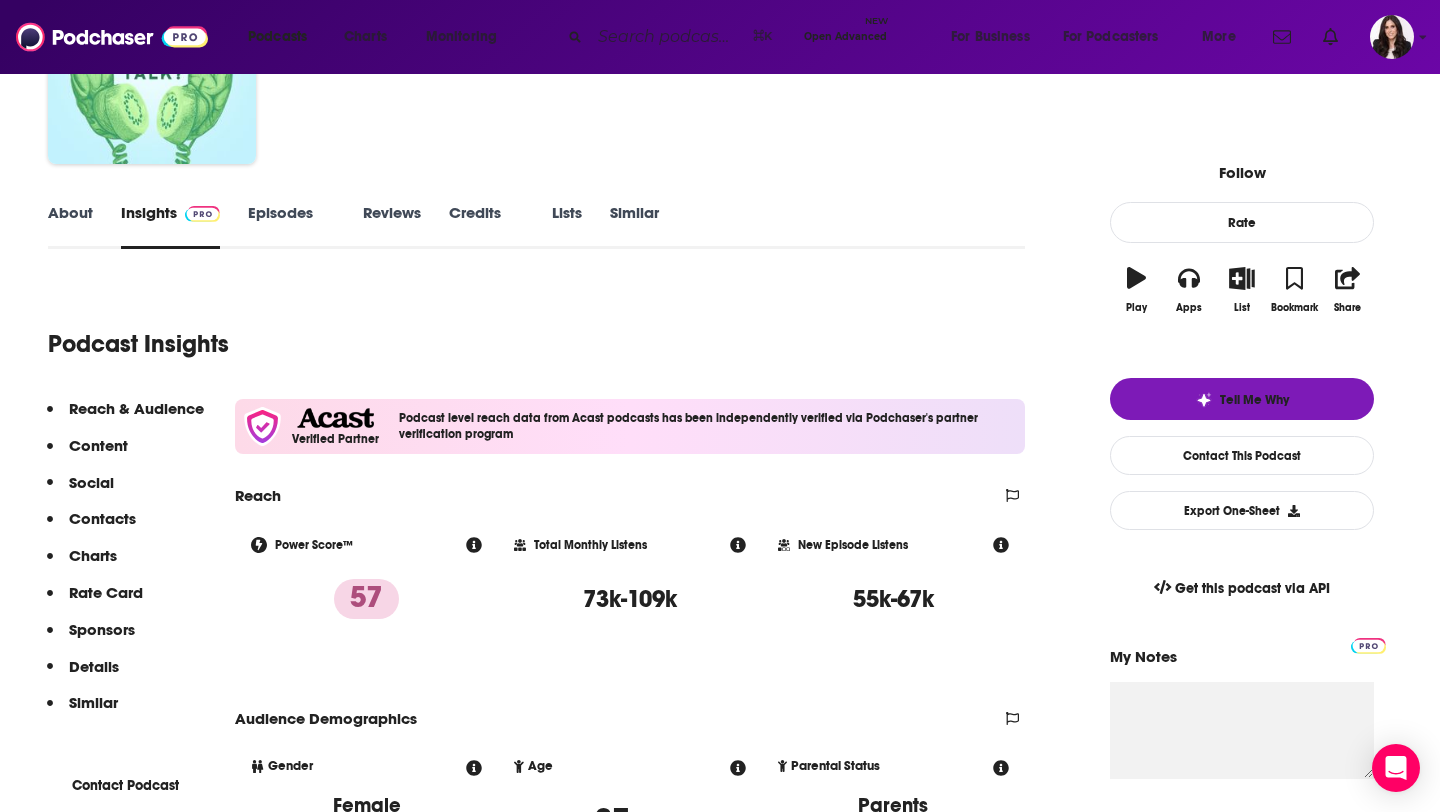 scroll, scrollTop: 180, scrollLeft: 0, axis: vertical 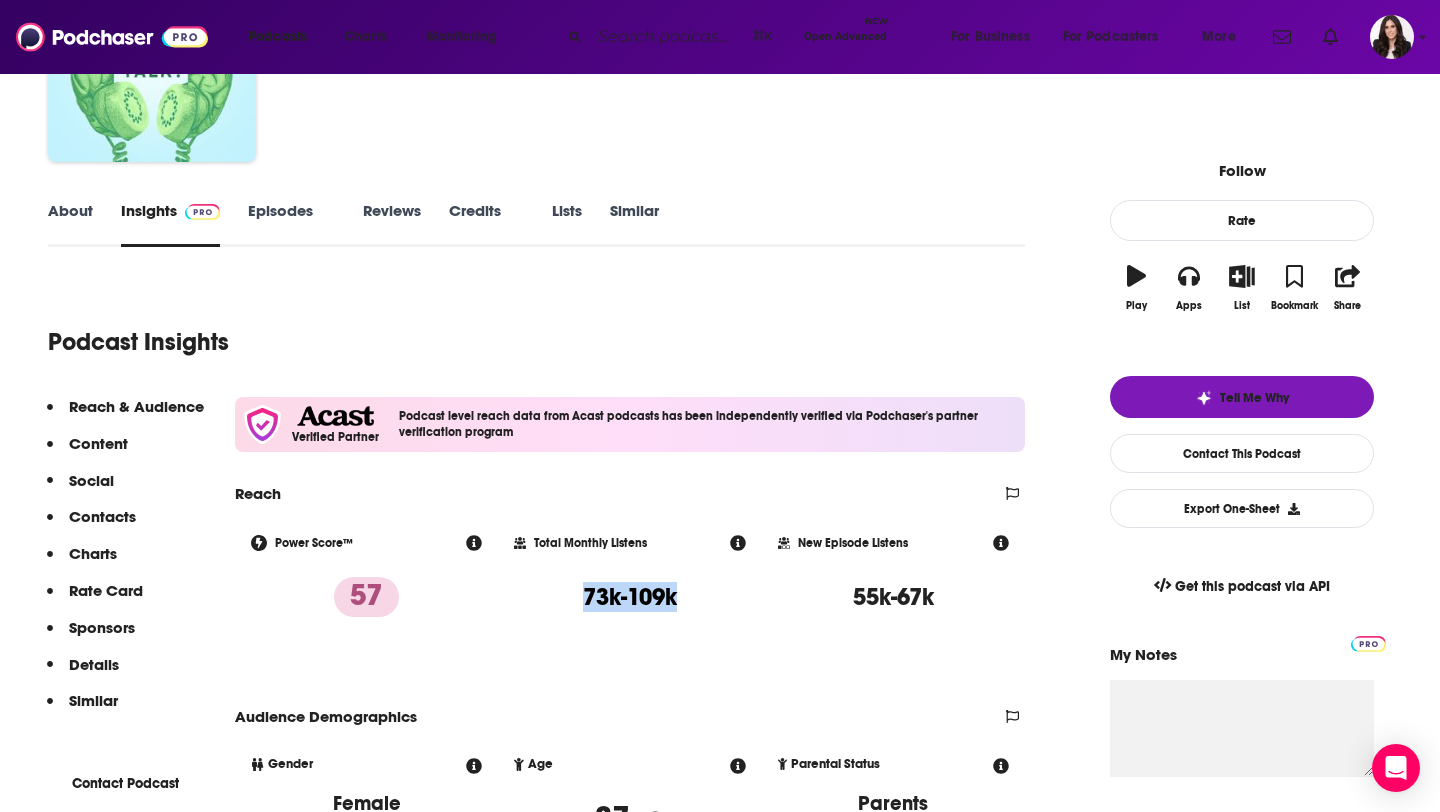 drag, startPoint x: 684, startPoint y: 597, endPoint x: 585, endPoint y: 601, distance: 99.08077 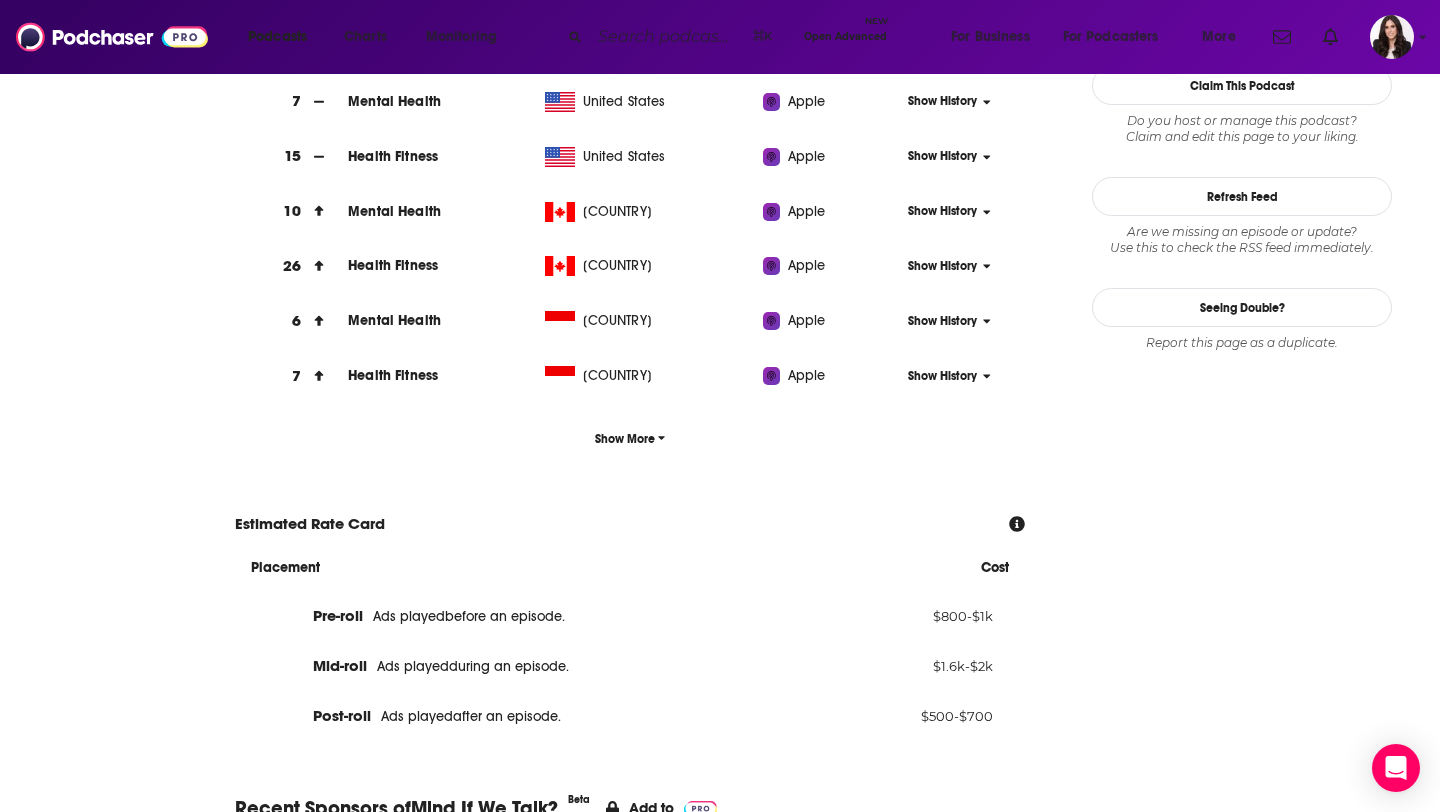 scroll, scrollTop: 0, scrollLeft: 0, axis: both 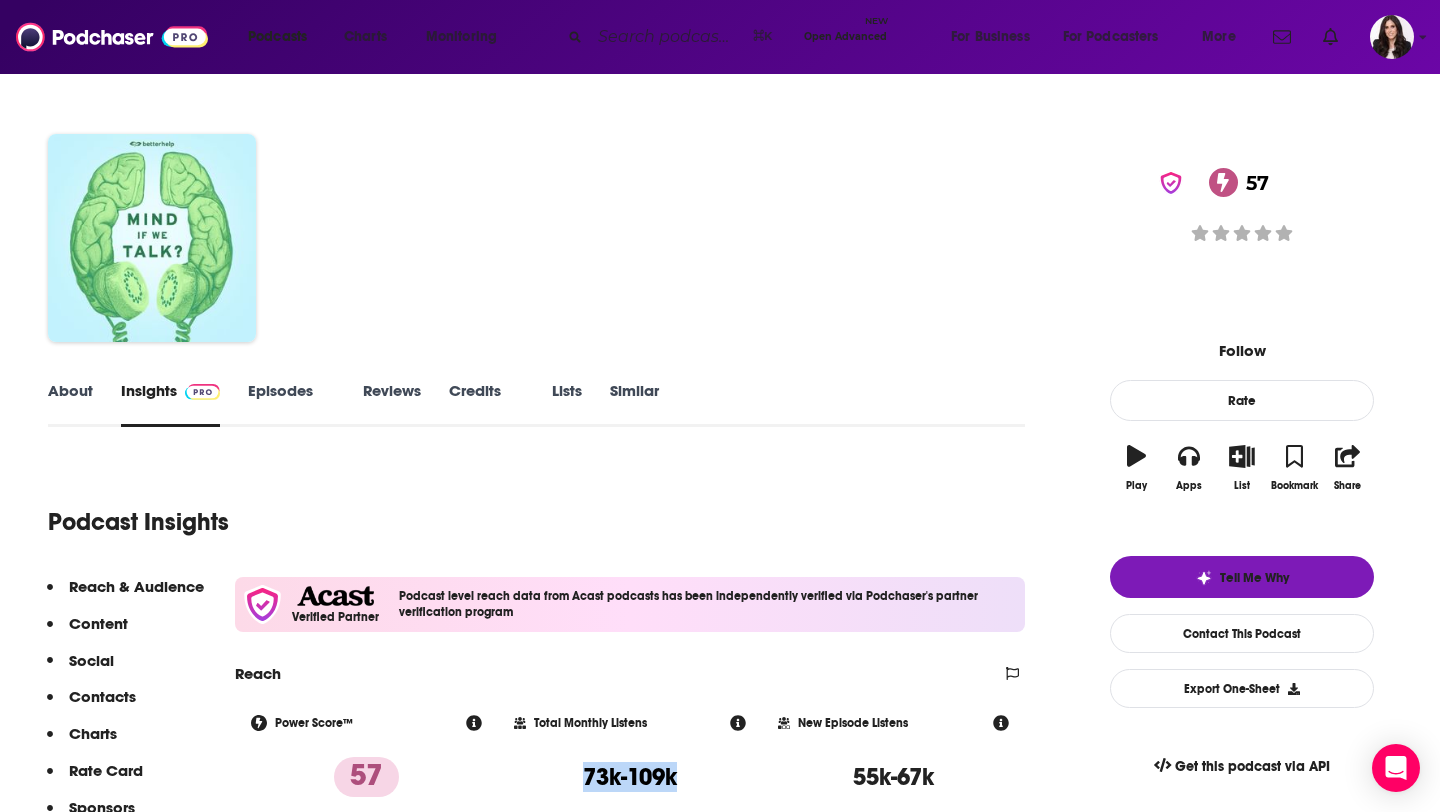 click on "About Insights Episodes 6 Reviews Credits 5 Lists Similar Podcast Insights Reach & Audience Content Social Contacts Charts Rate Card Sponsors Details Similar Contact Podcast Open Website  Verified Partner
Podcast level reach data from Acast podcasts has been independently verified via Podchaser's partner verification program
Reach Power Score™ 57 Total Monthly Listens 73k-109k New Episode Listens 55k-67k Export One-Sheet Audience Demographics Gender Female Age 37 yo Parental Status Parents Countries 1 United States 2 United Kingdom 3 Canada 4 Australia Content Political Skew Not Available Socials Youtube @BetterHelp Link Contacts Submit a request  for contacts for this podcast. You can buy ads directly across all Acast podcasts Learn More Charts All Charts All Categories All Countries 7 Mental Health   United States Apple Show History 15 Health Fitness   United States Apple Show History 10 Mental Health   Canada Apple Show History 26 Health Fitness   Canada Apple Show History 6   Apple" at bounding box center [720, 4535] 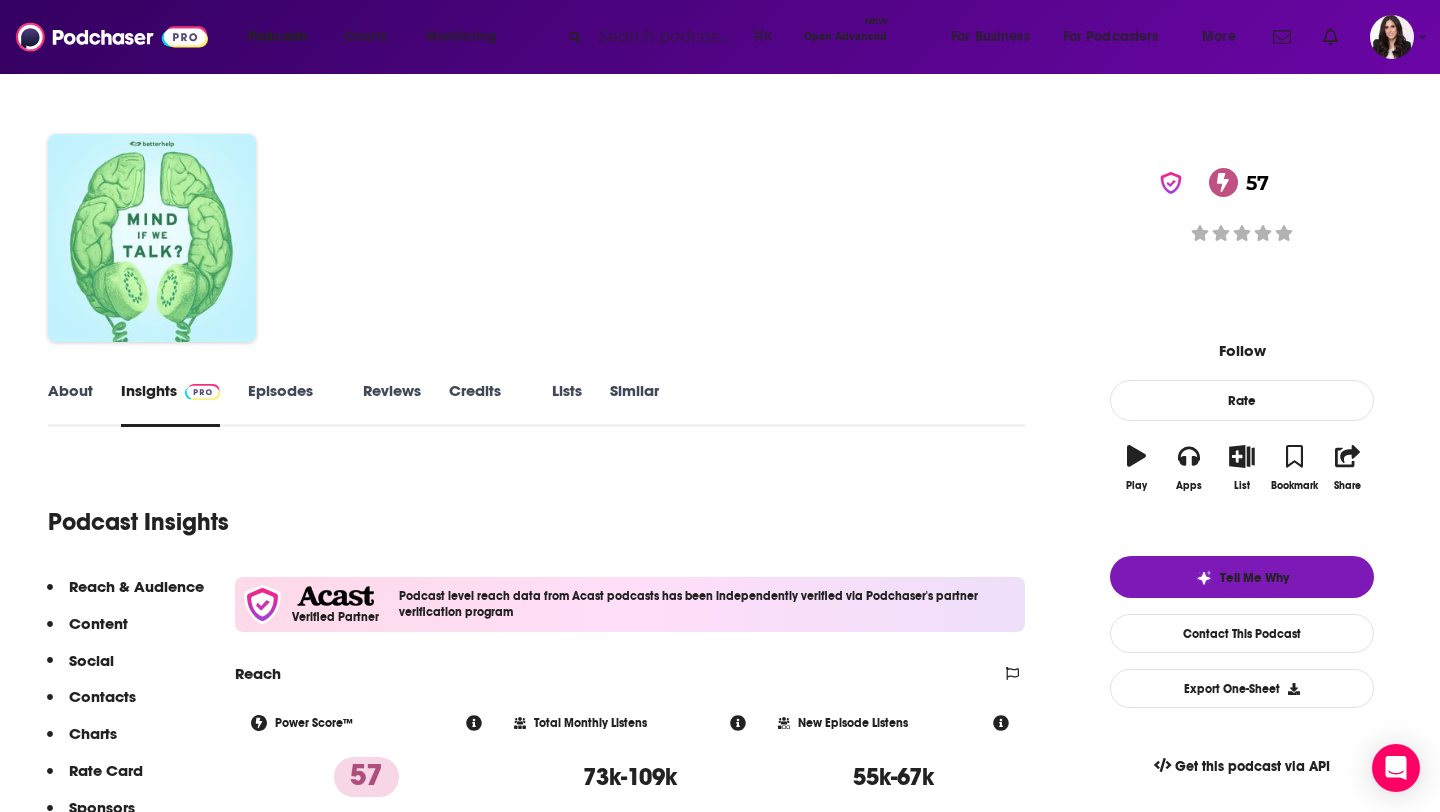 click on "About" at bounding box center [70, 404] 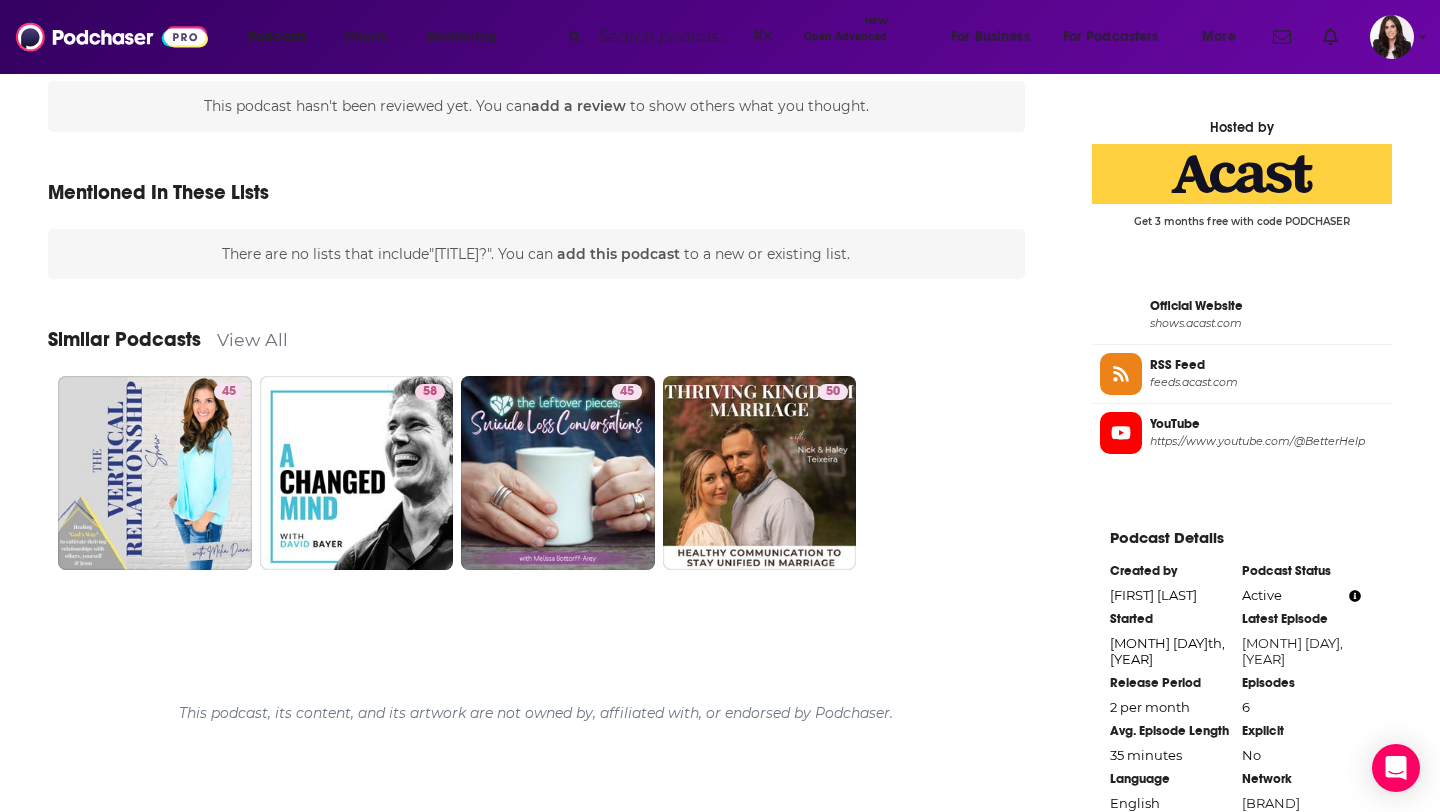 scroll, scrollTop: 0, scrollLeft: 0, axis: both 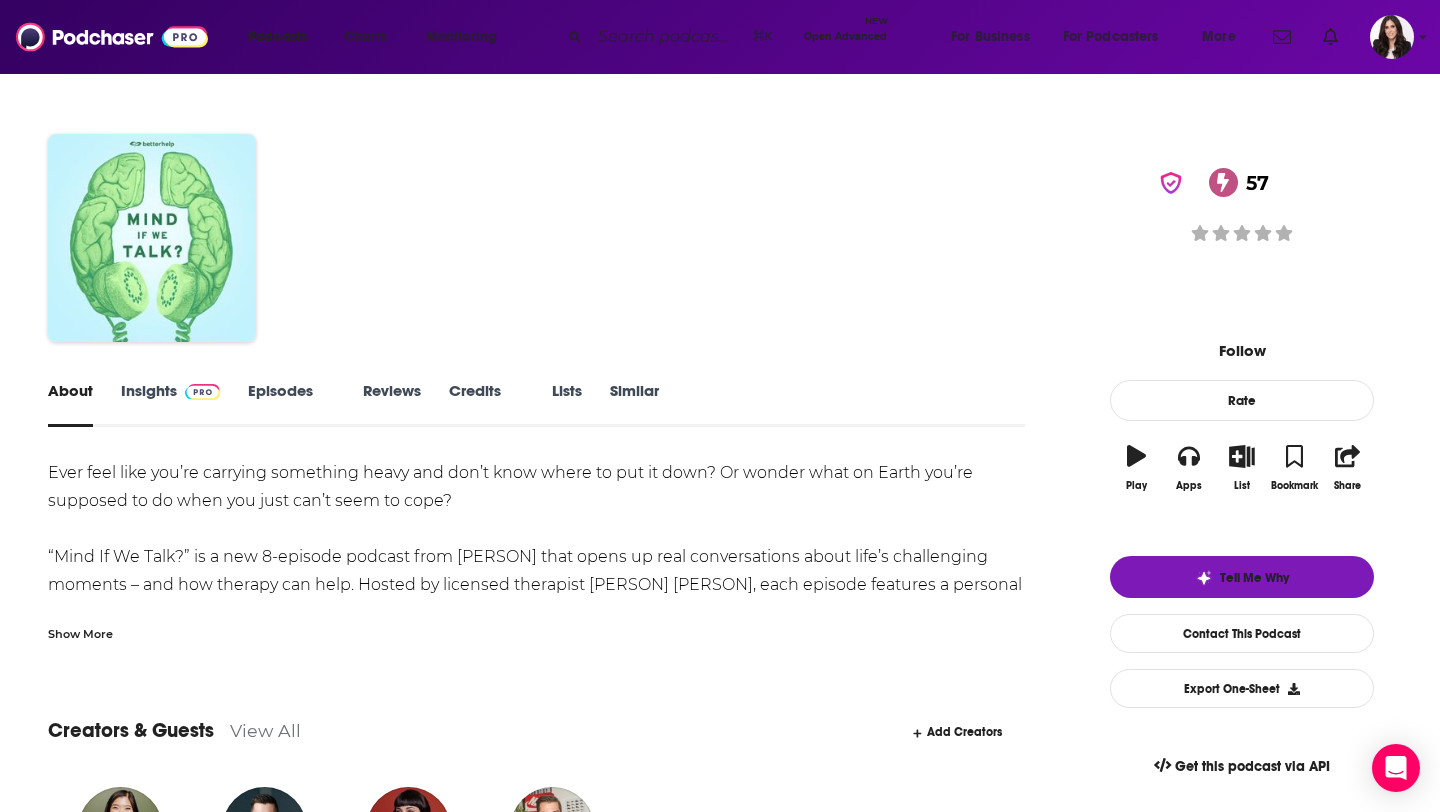 click at bounding box center (198, 390) 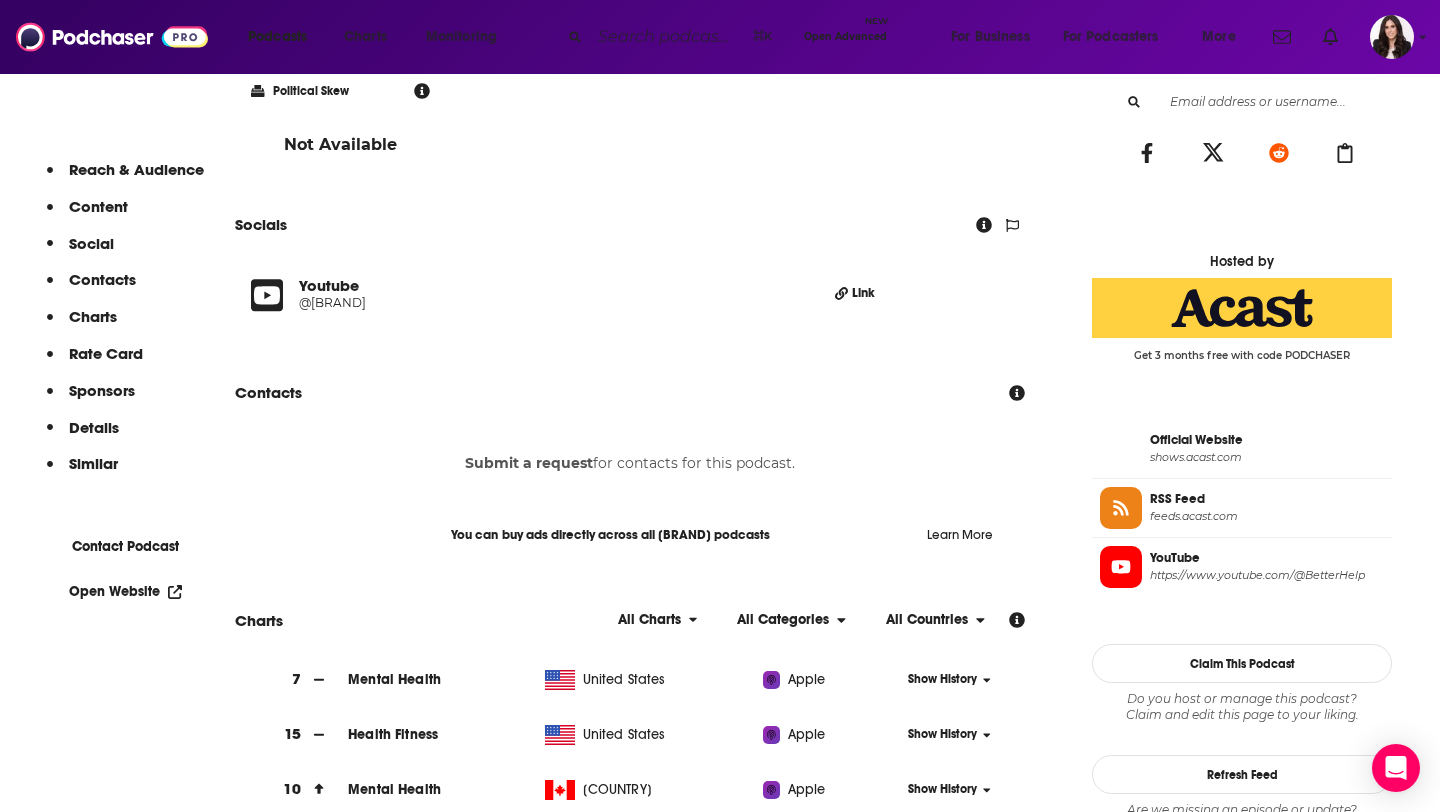 scroll, scrollTop: 1302, scrollLeft: 0, axis: vertical 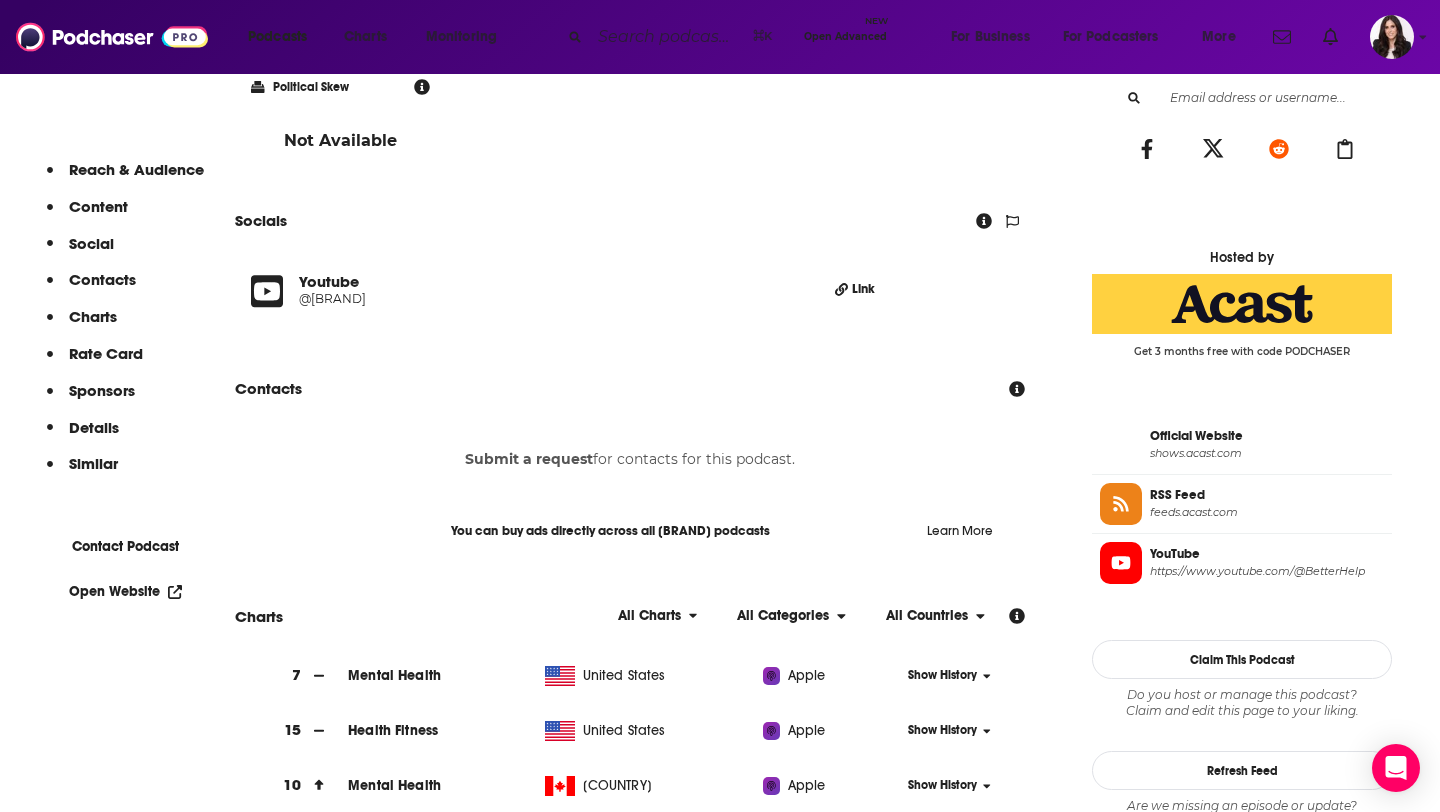 click on "@BetterHelp" at bounding box center (459, 298) 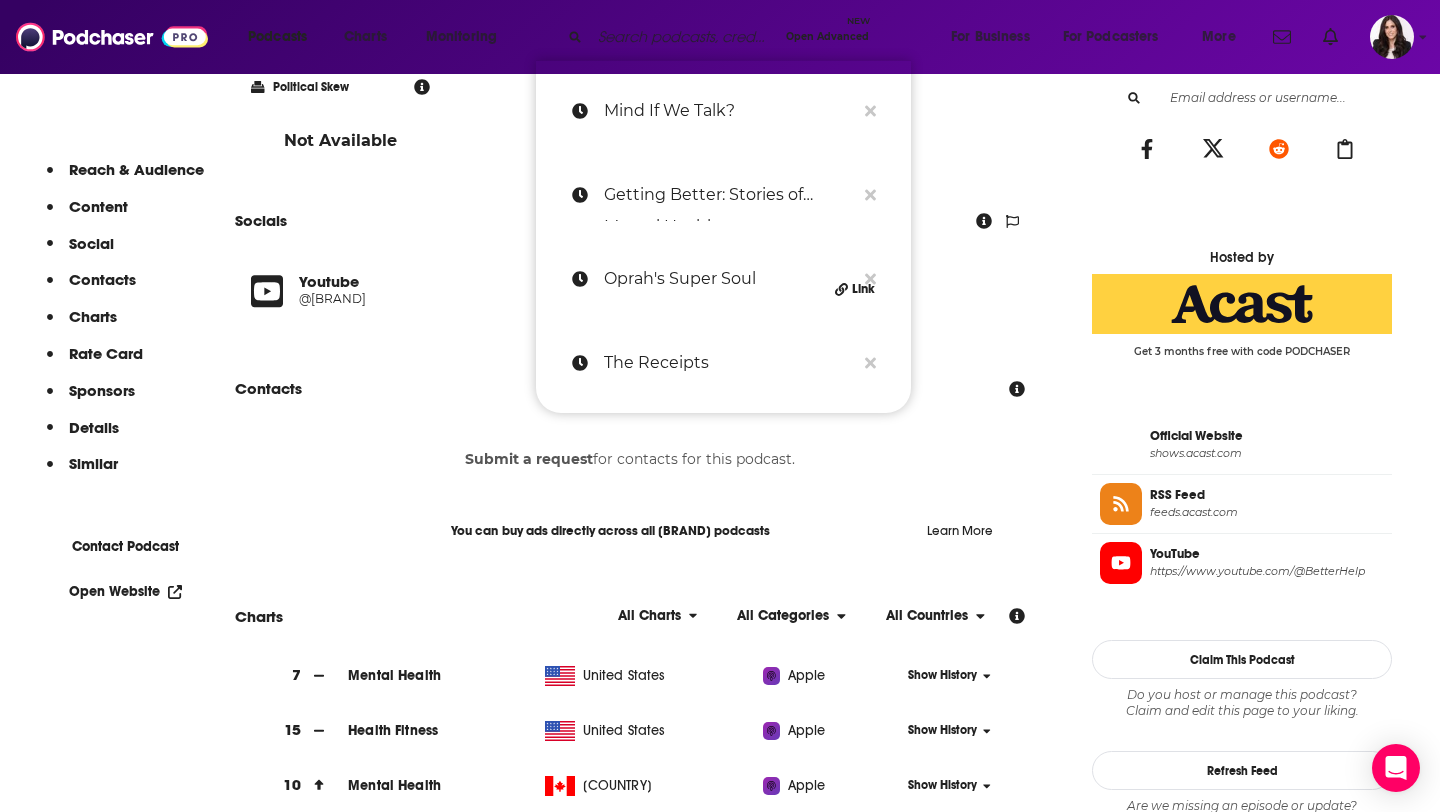 click at bounding box center (684, 37) 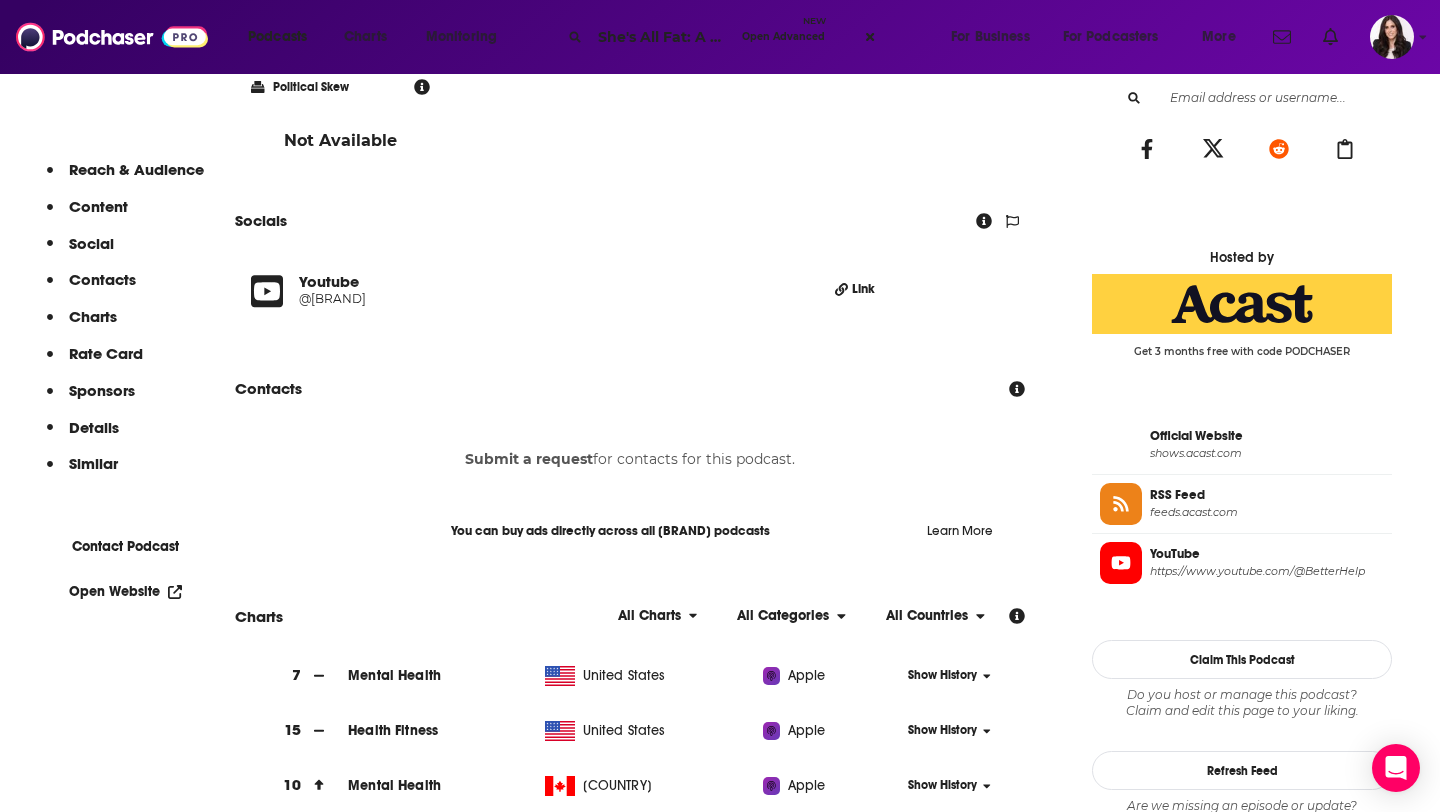 scroll, scrollTop: 0, scrollLeft: 133, axis: horizontal 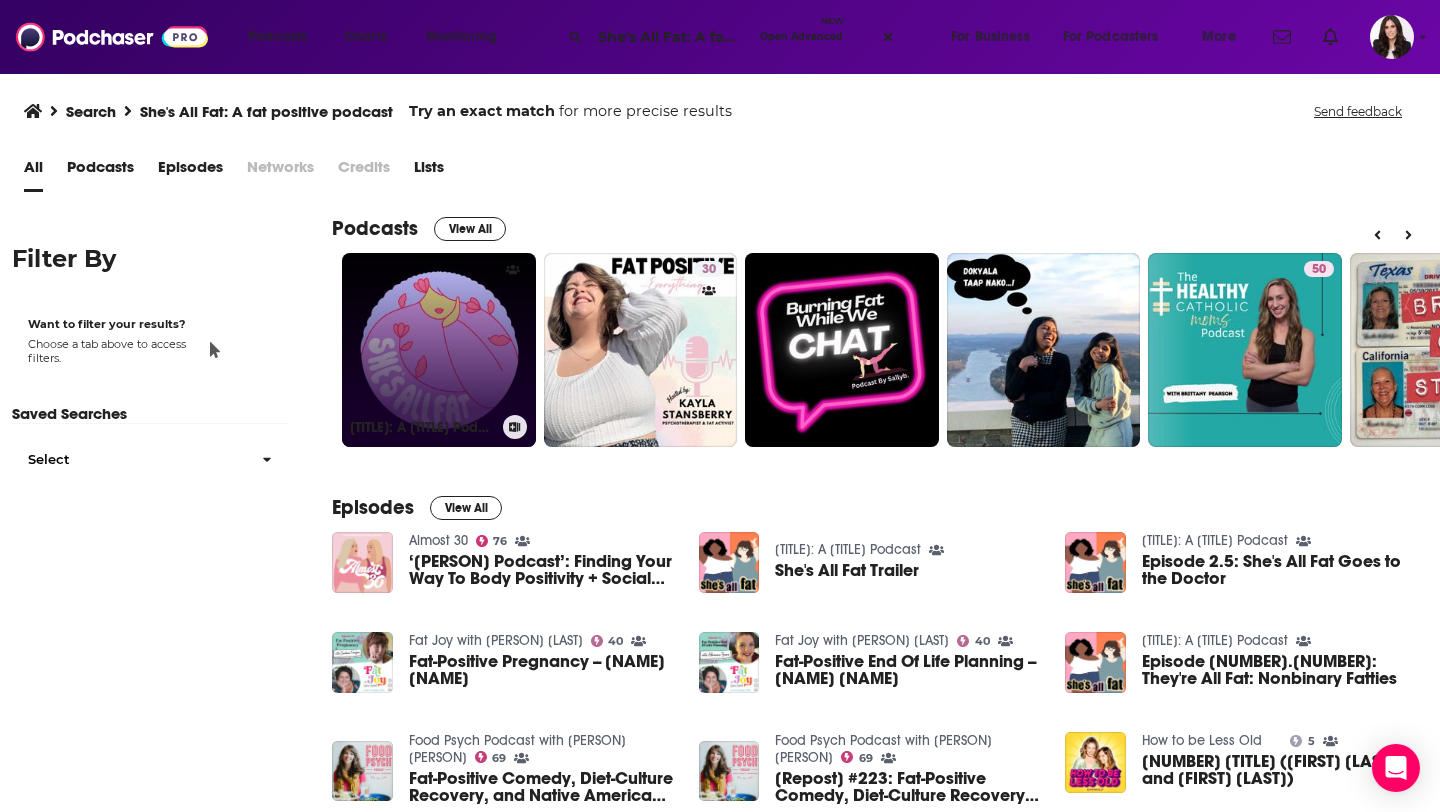 click on "She's All Fat: A Fat Positive Podcast" at bounding box center [439, 350] 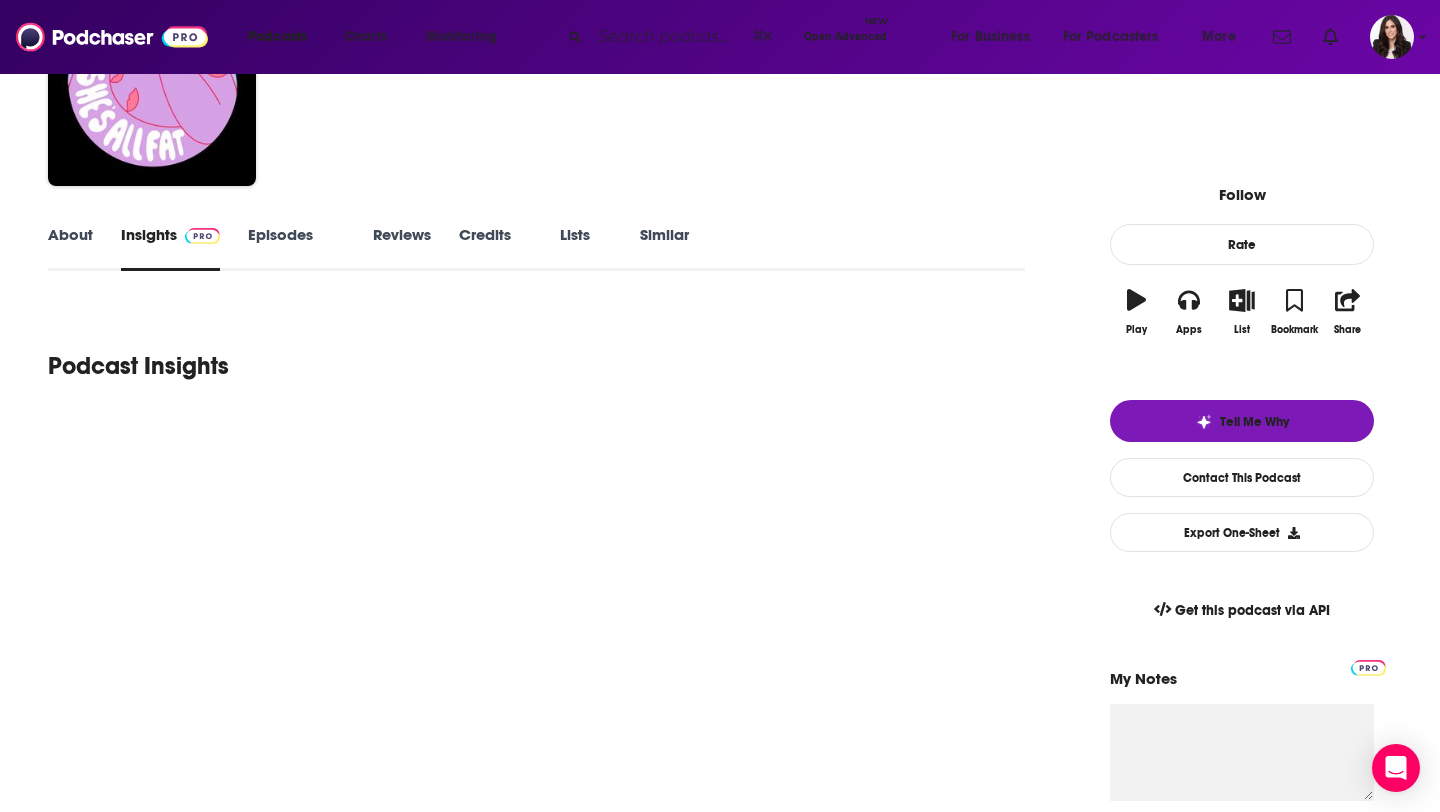 scroll, scrollTop: 230, scrollLeft: 0, axis: vertical 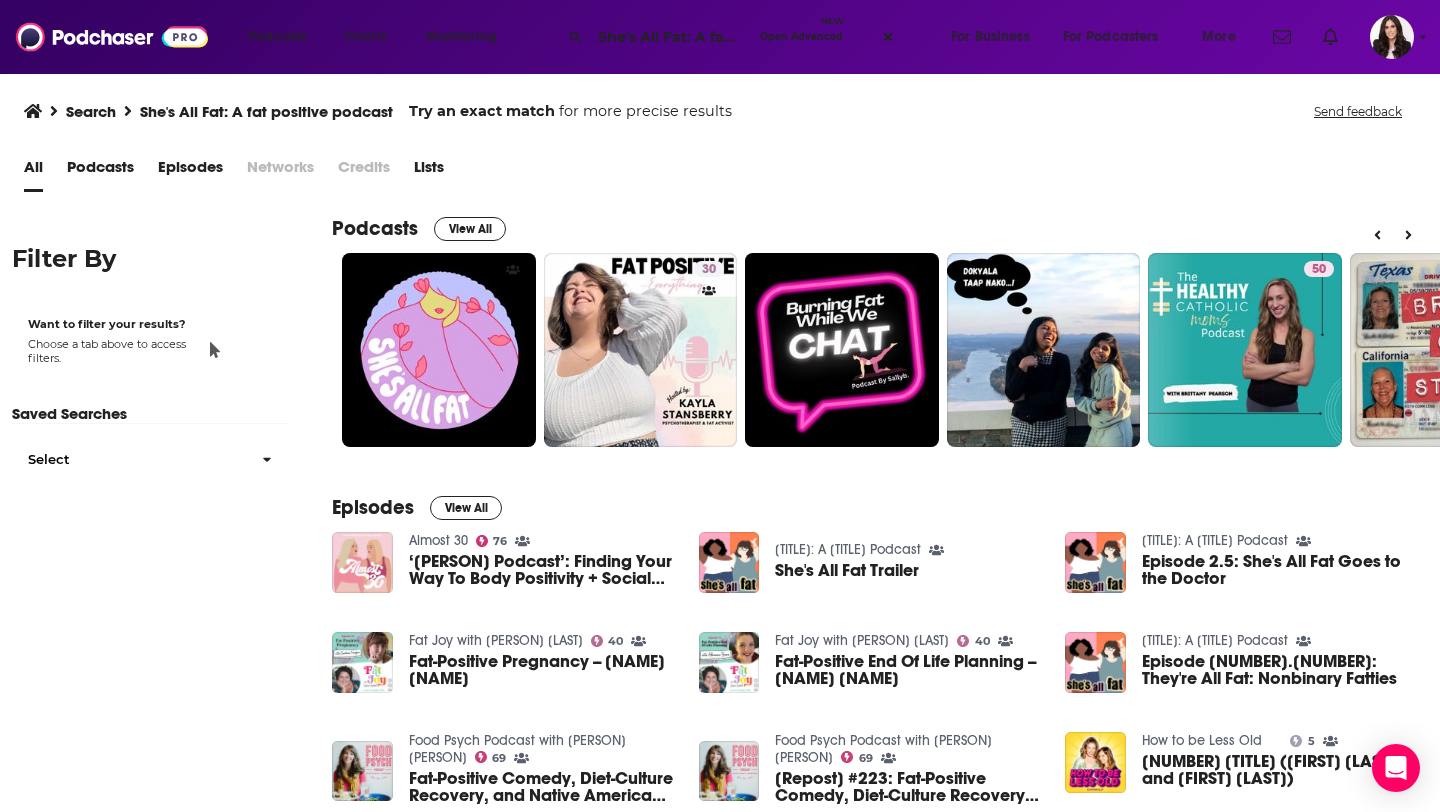 click on "She's All Fat: A fat positive podcast" at bounding box center (671, 37) 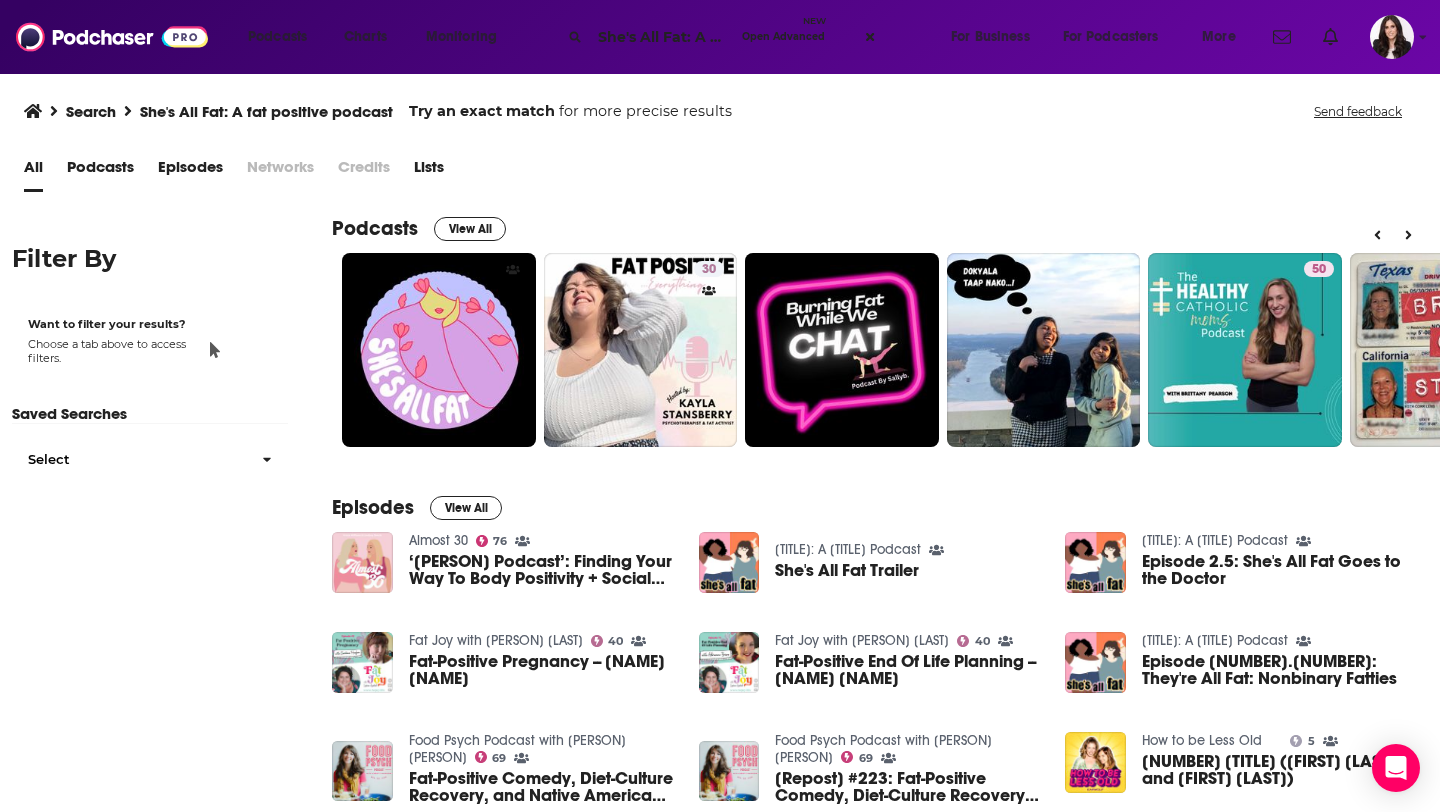 click on "She's All Fat: A fat positive podcast" at bounding box center [662, 37] 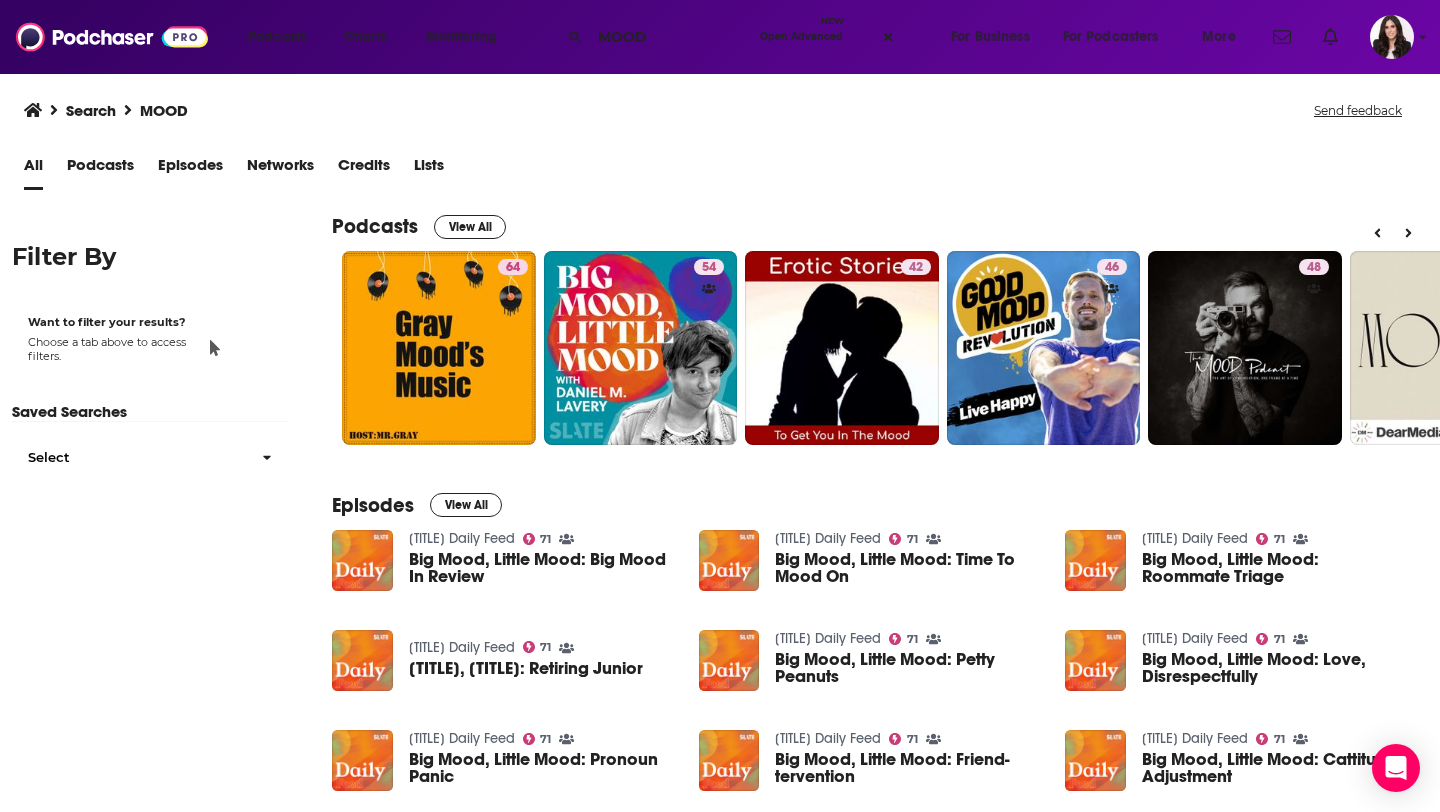 click on "Podcasts" at bounding box center (100, 169) 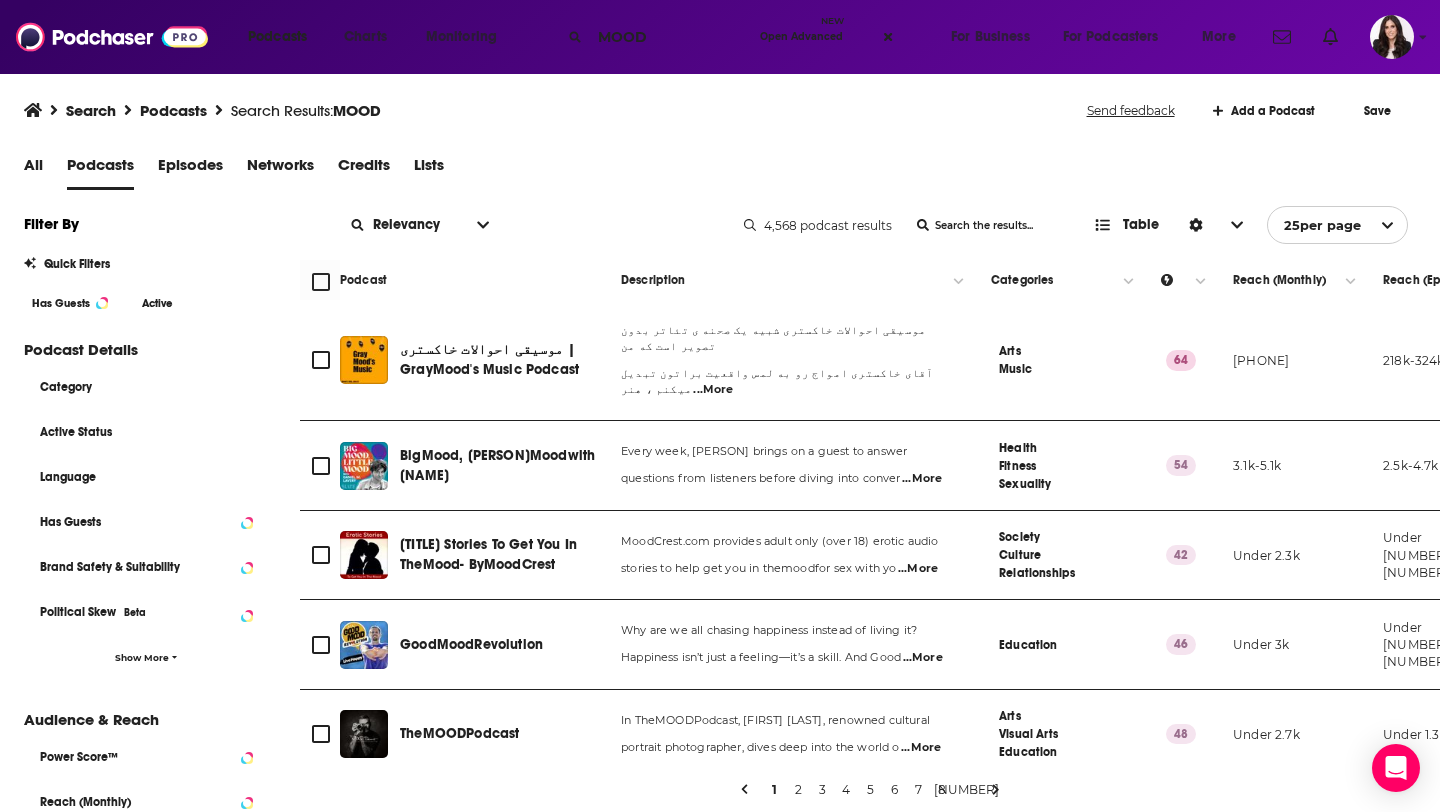 click on "MOOD" at bounding box center [671, 37] 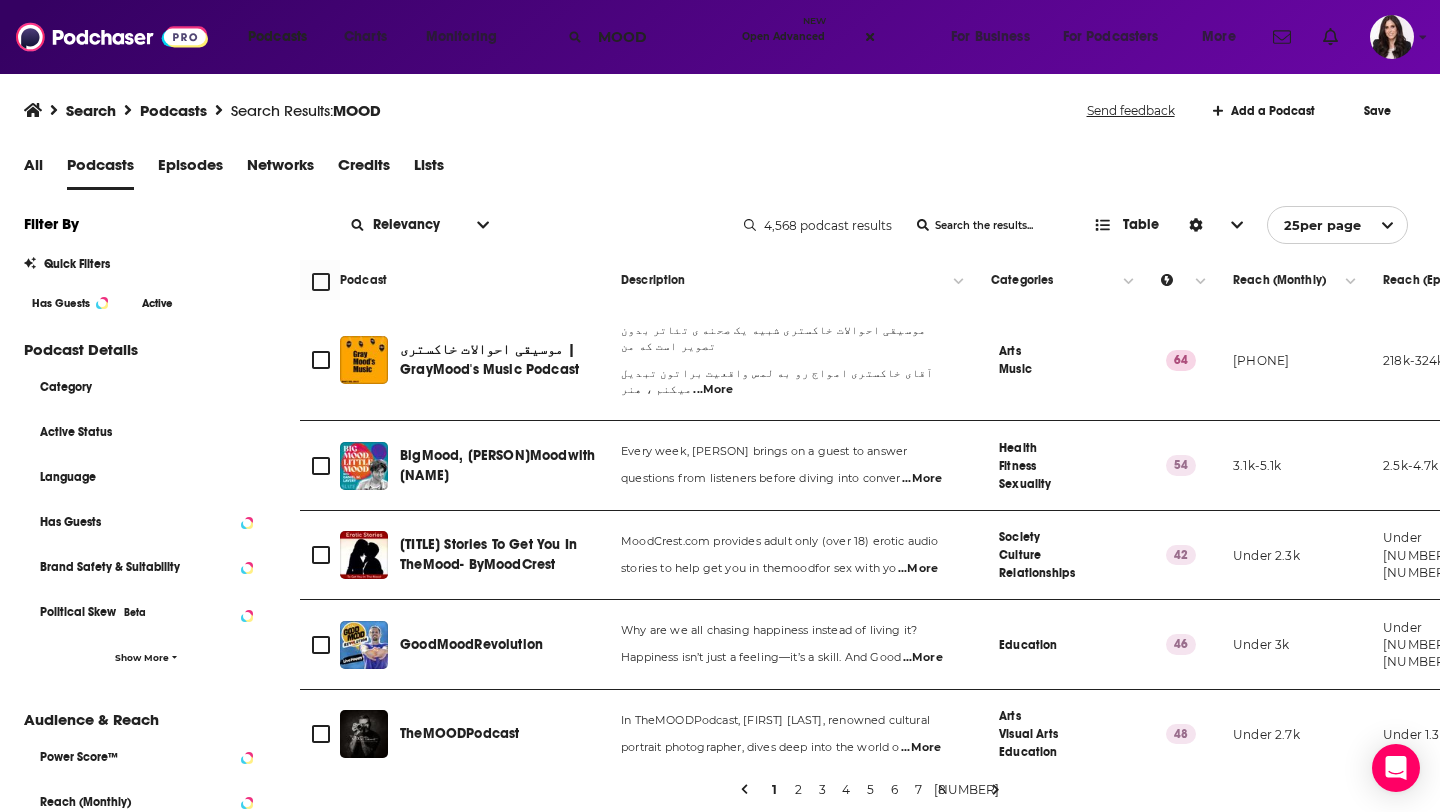 click on "MOOD" at bounding box center (662, 37) 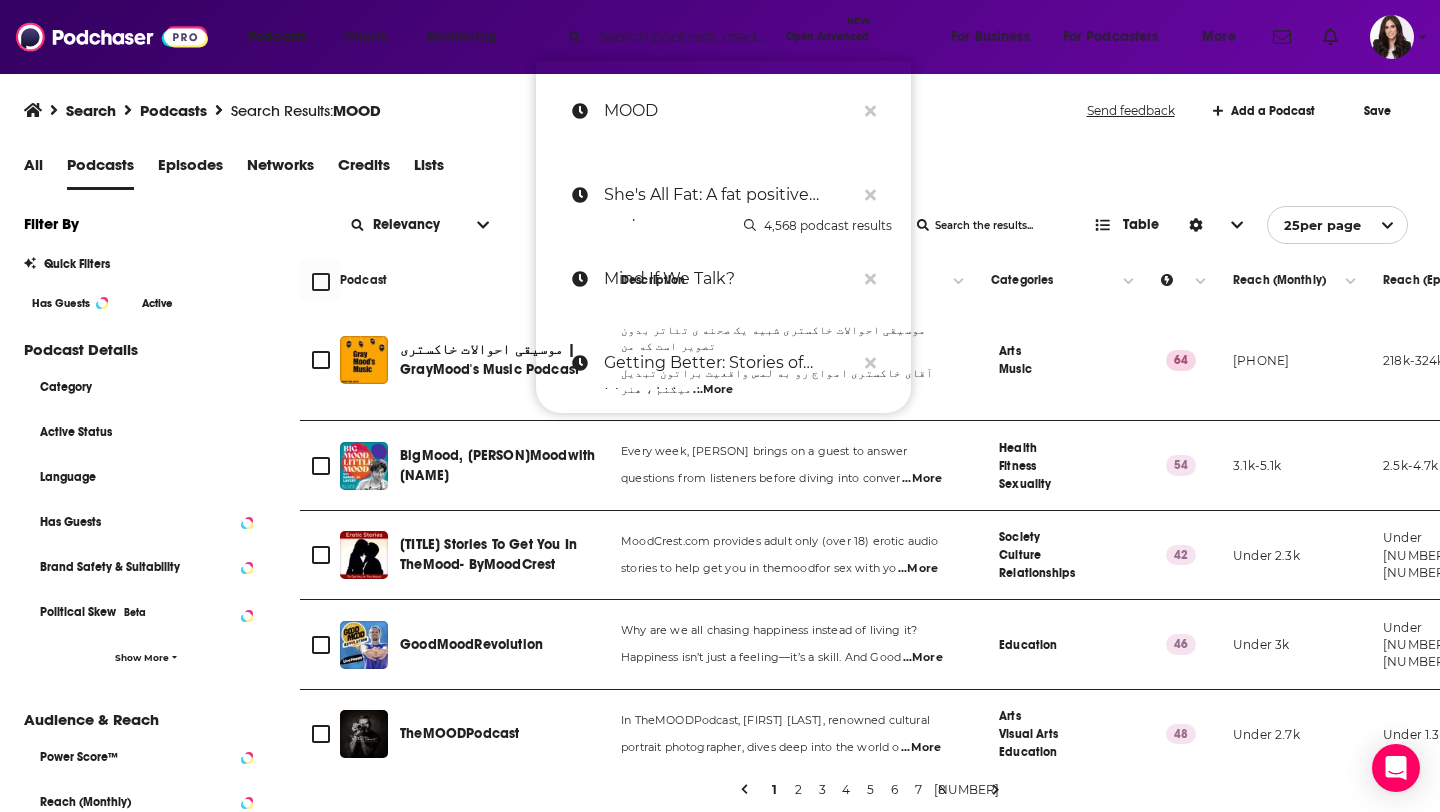 paste on "Anything Goes" 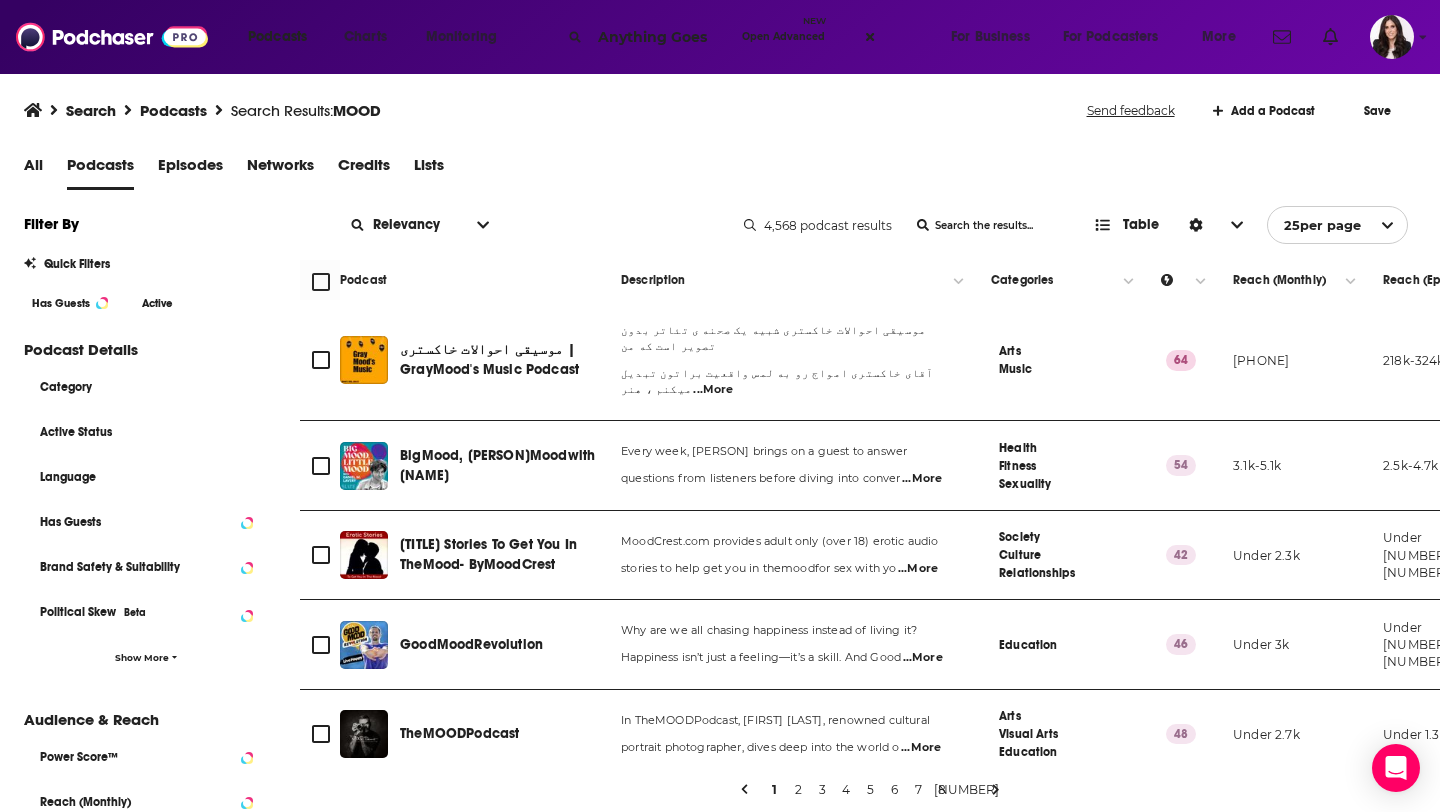 type on "Anything Goes" 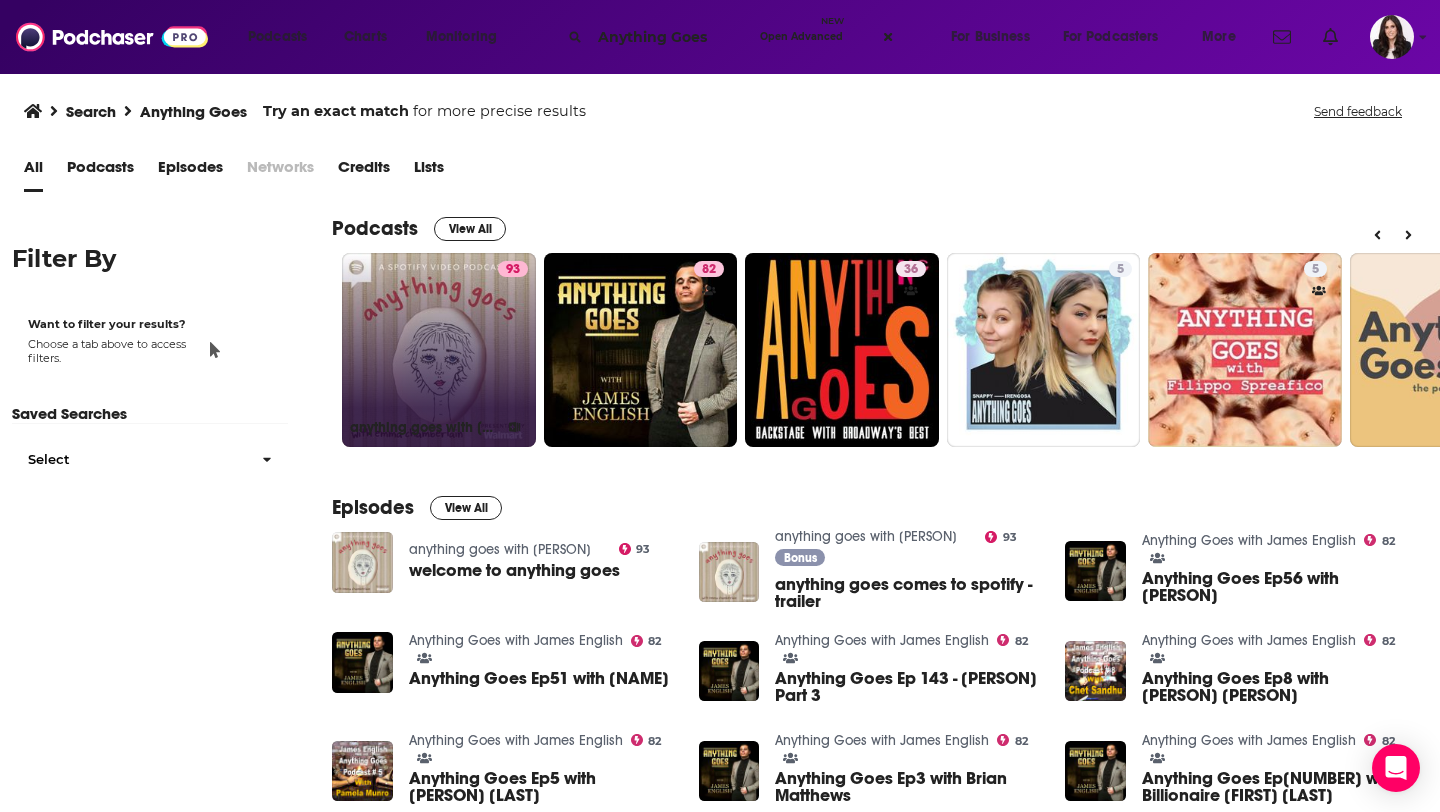 click on "93 anything goes with emma chamberlain" at bounding box center [439, 350] 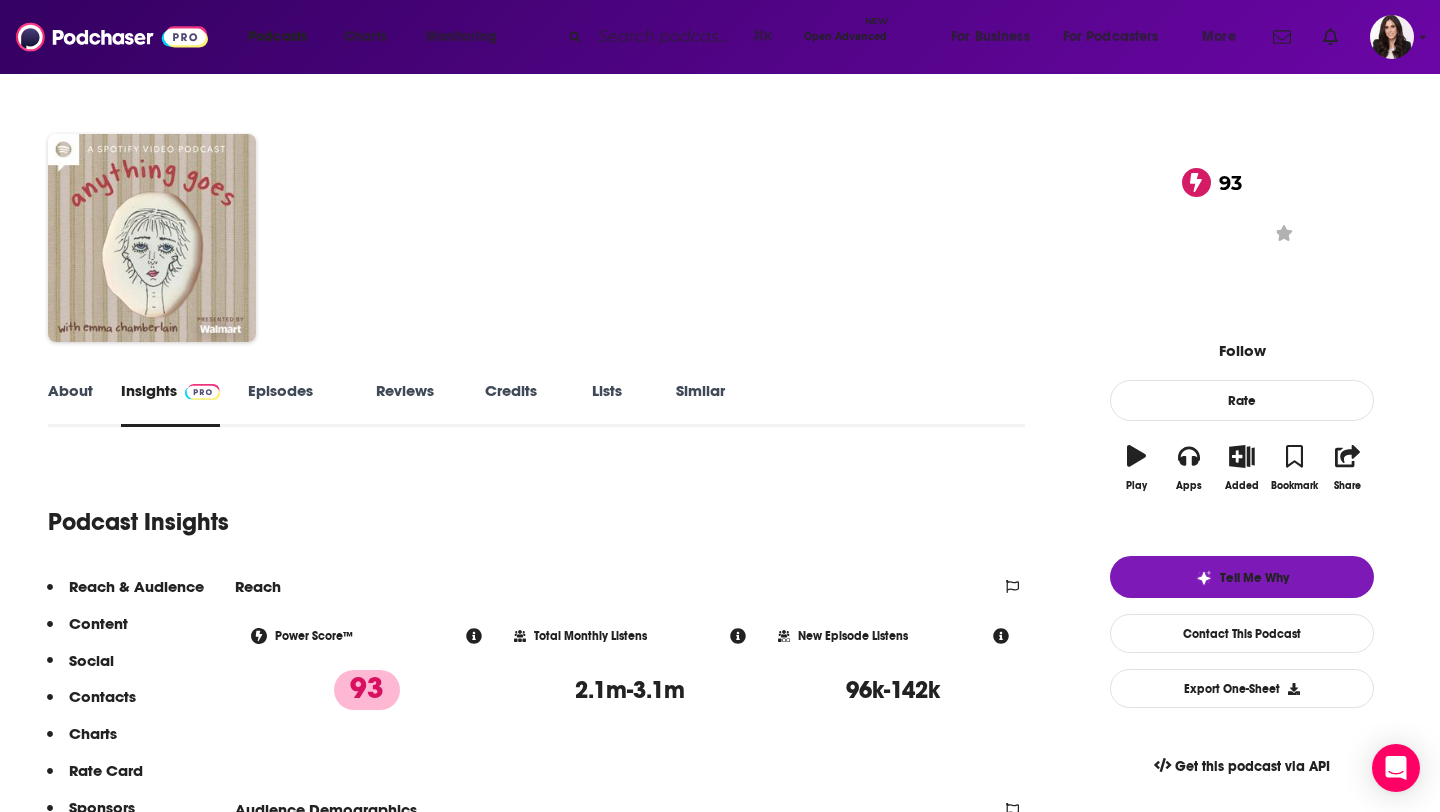 click on "anything goes with emma chamberlain Claimed 93" at bounding box center (675, 206) 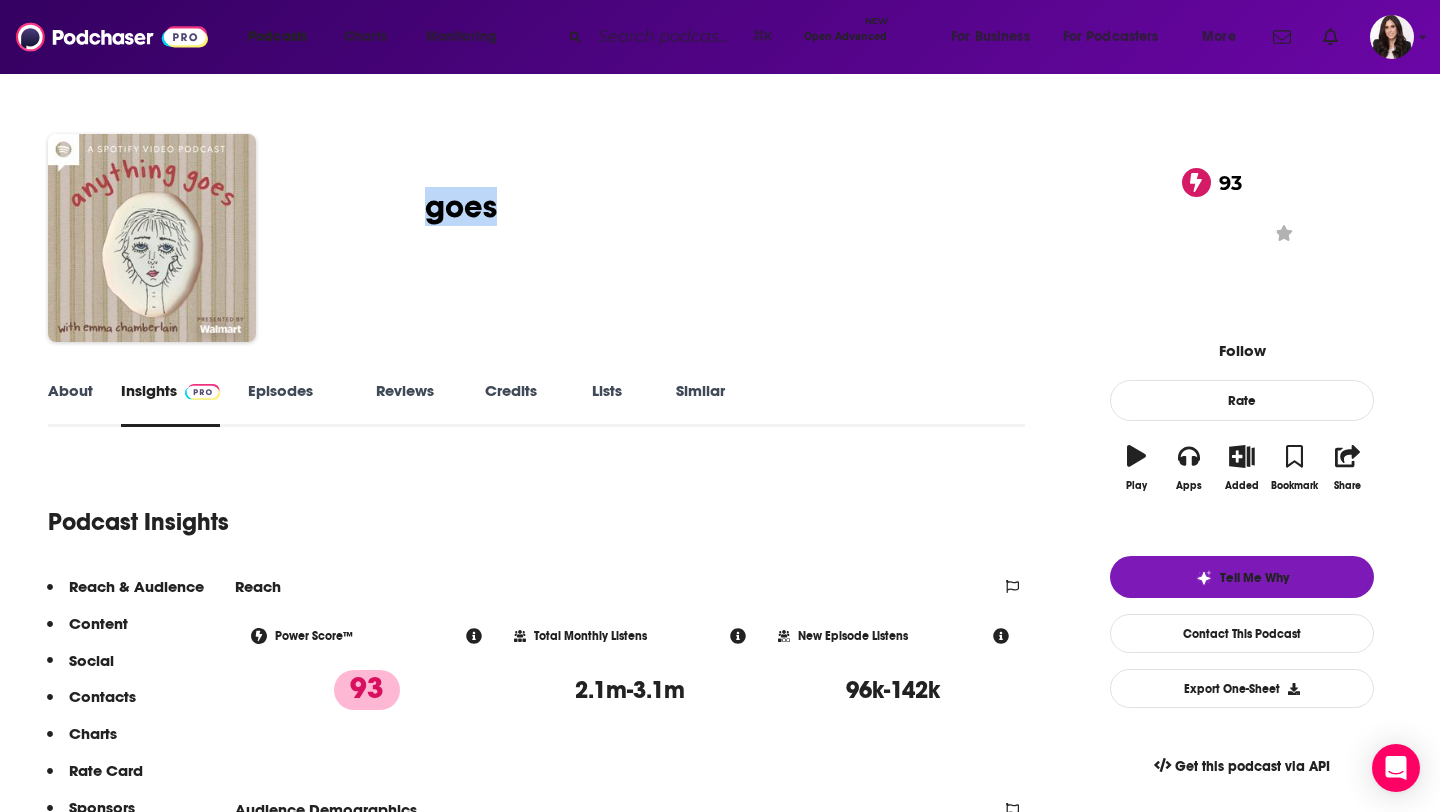click on "anything goes with emma chamberlain Claimed 93" at bounding box center (675, 206) 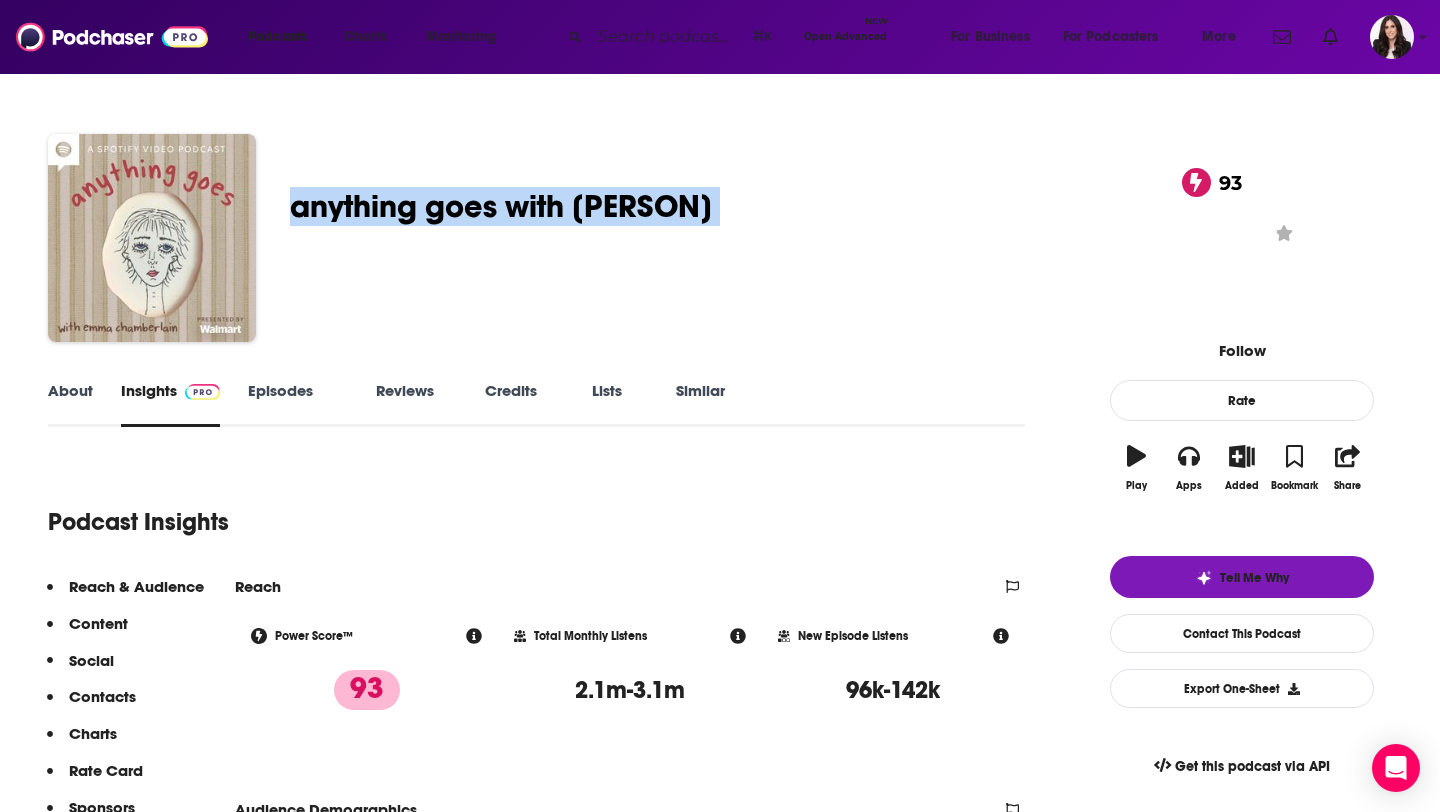 click on "anything goes with emma chamberlain Claimed 93" at bounding box center (675, 206) 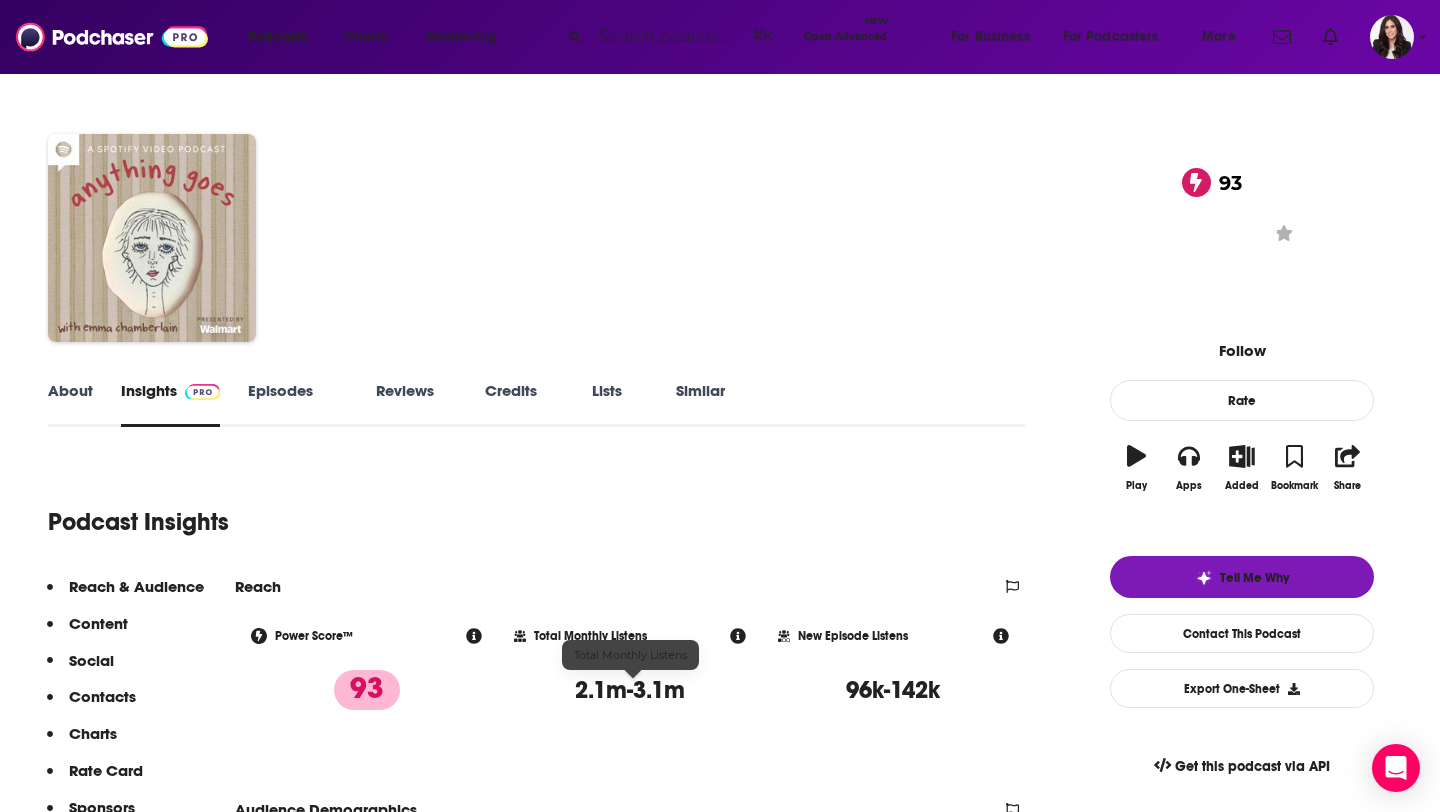 click on "2.1m-3.1m" at bounding box center (630, 690) 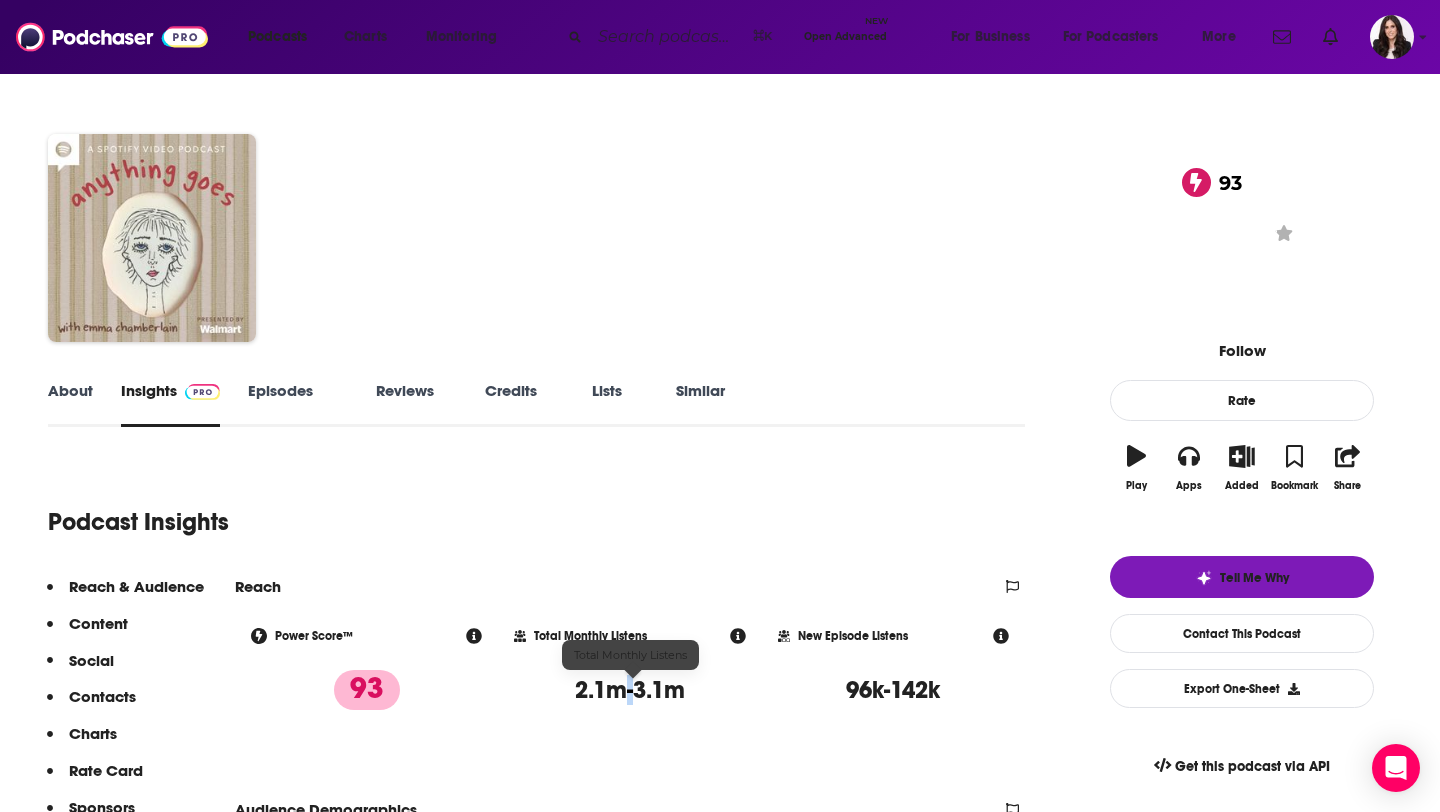 click on "2.1m-3.1m" at bounding box center (630, 690) 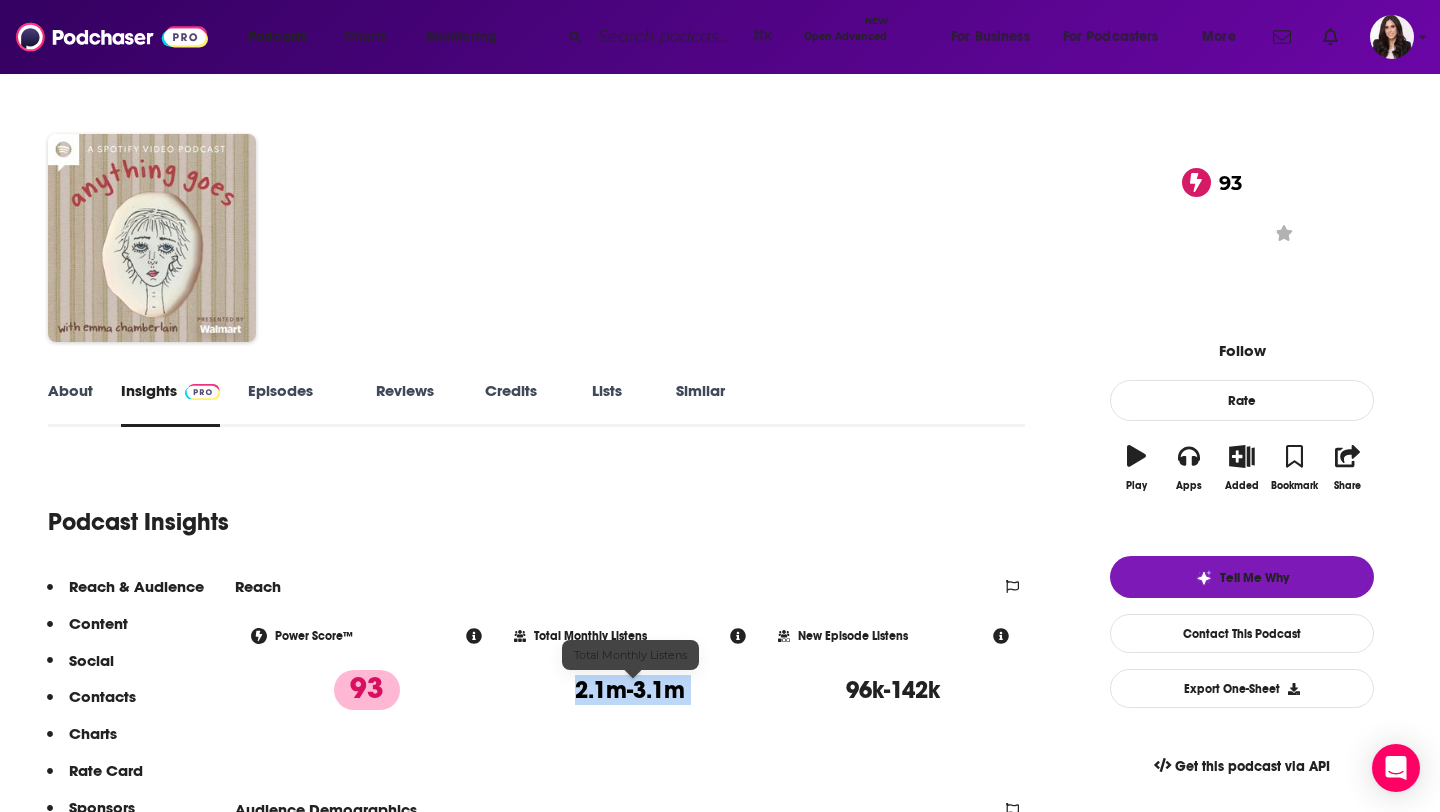 click on "2.1m-3.1m" at bounding box center (630, 690) 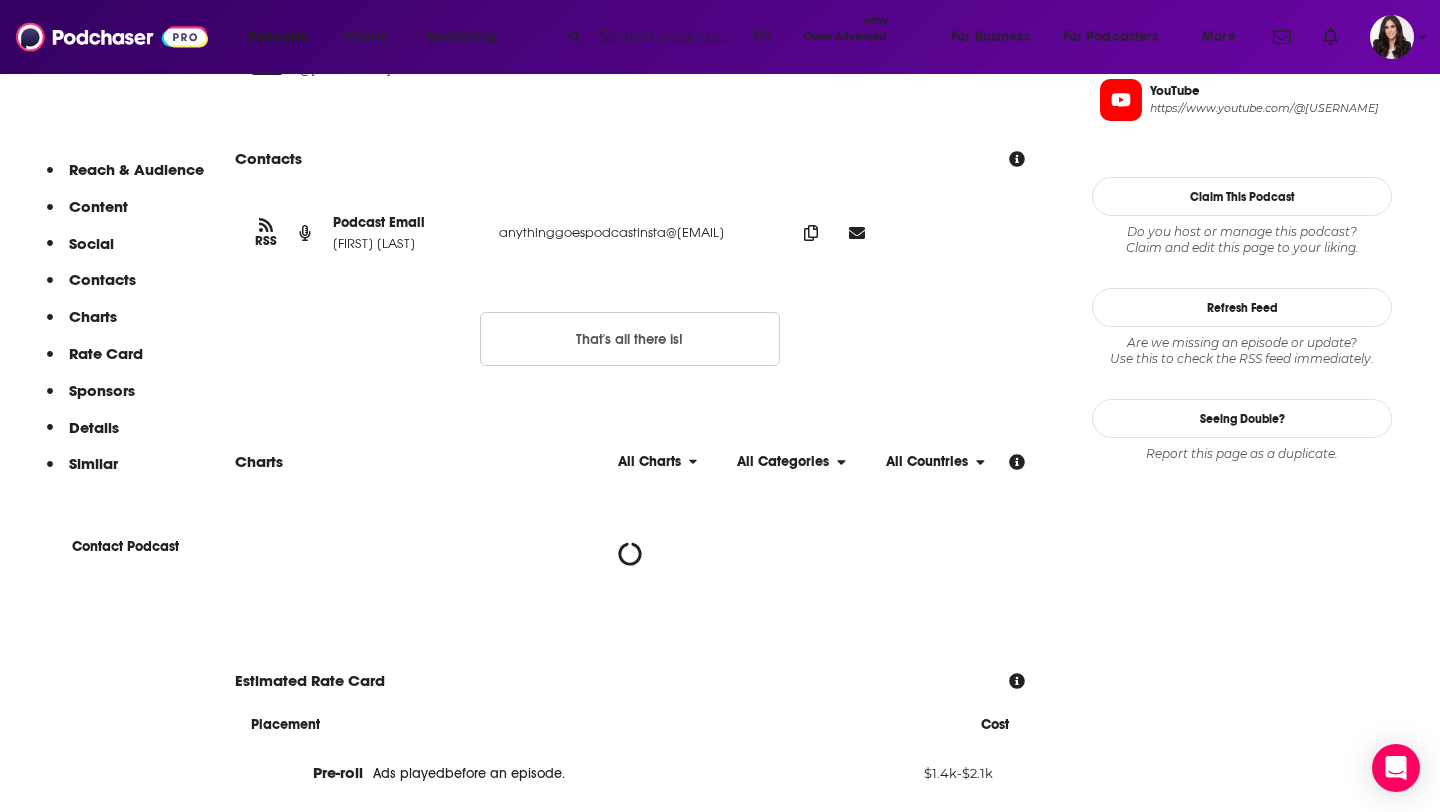 scroll, scrollTop: 1851, scrollLeft: 0, axis: vertical 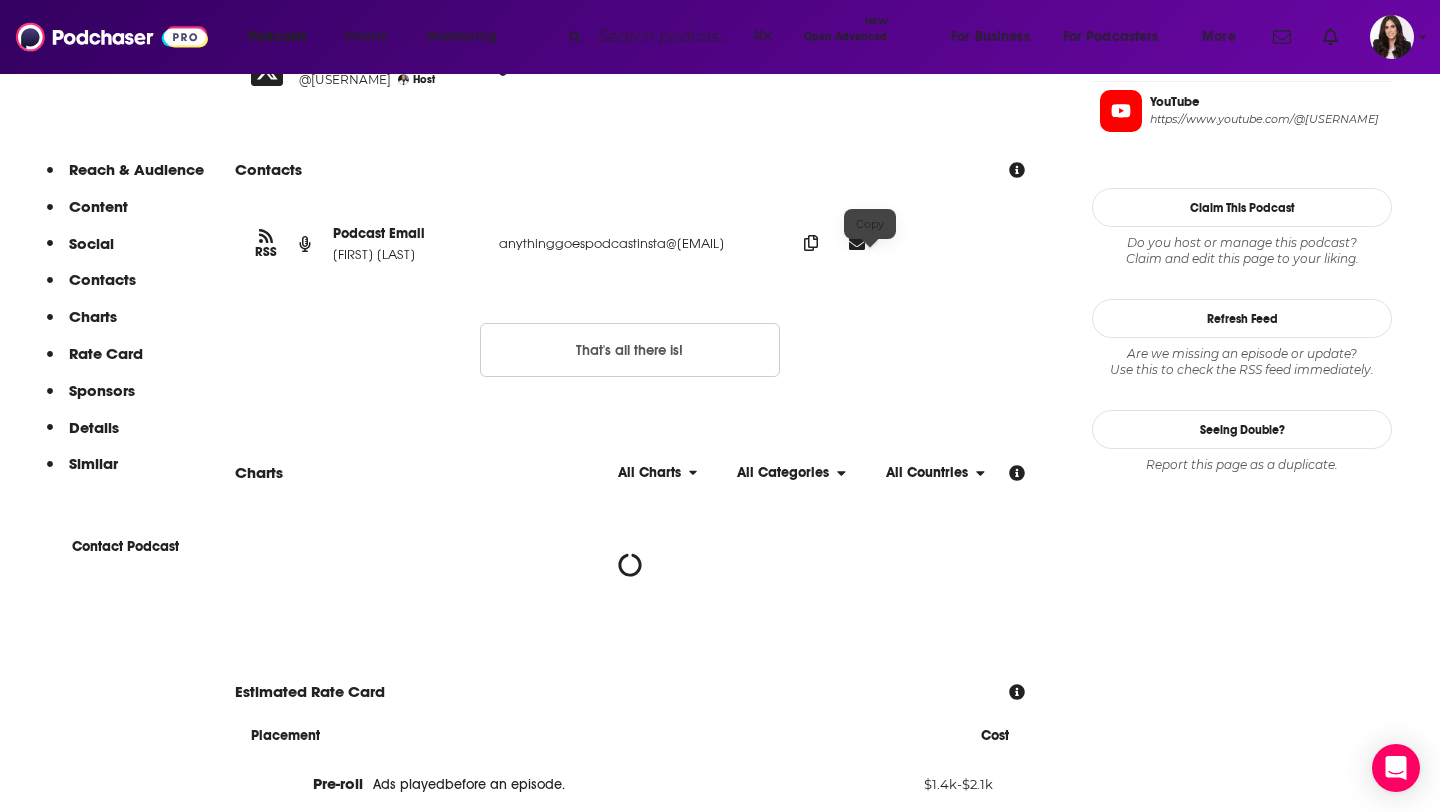 click at bounding box center [811, 243] 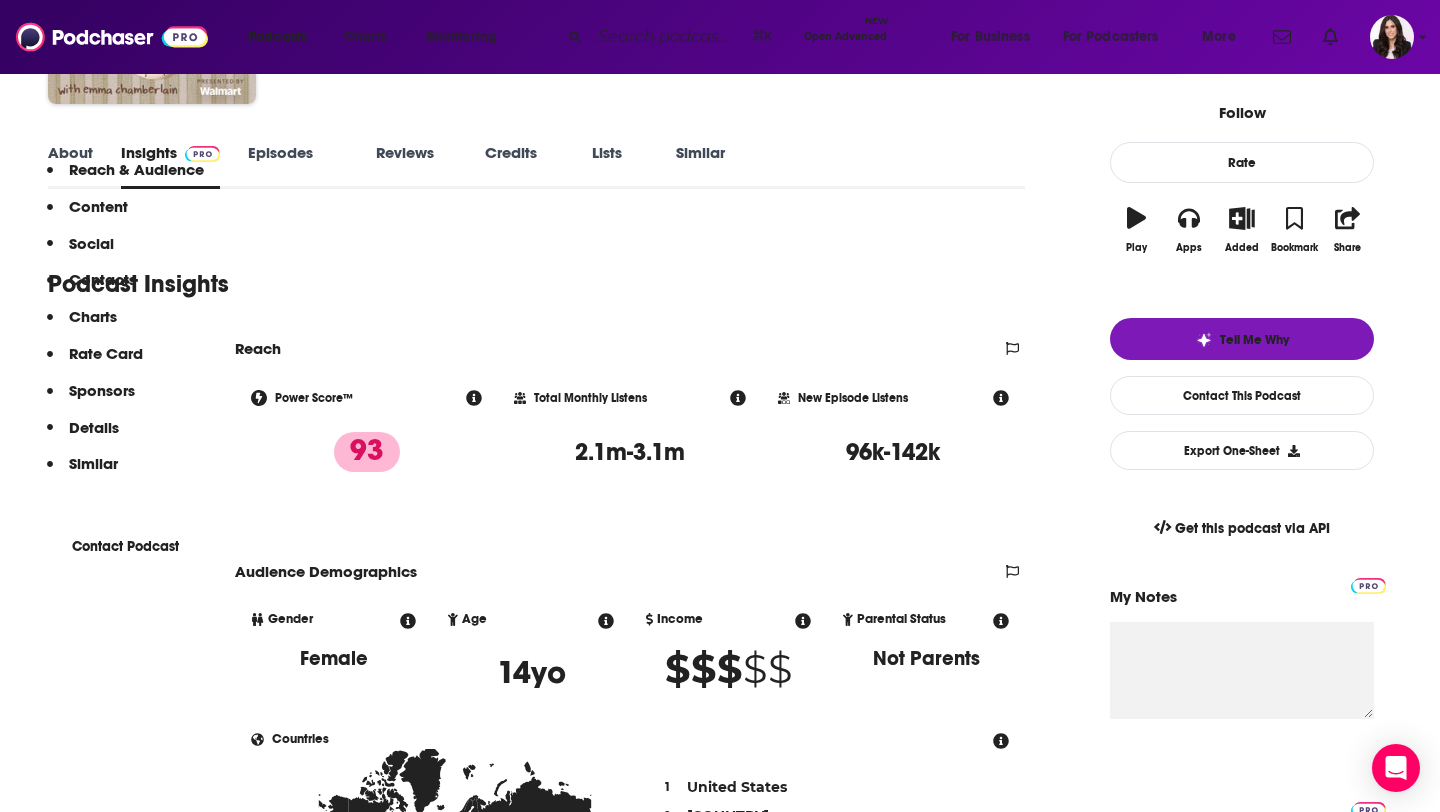 scroll, scrollTop: 0, scrollLeft: 0, axis: both 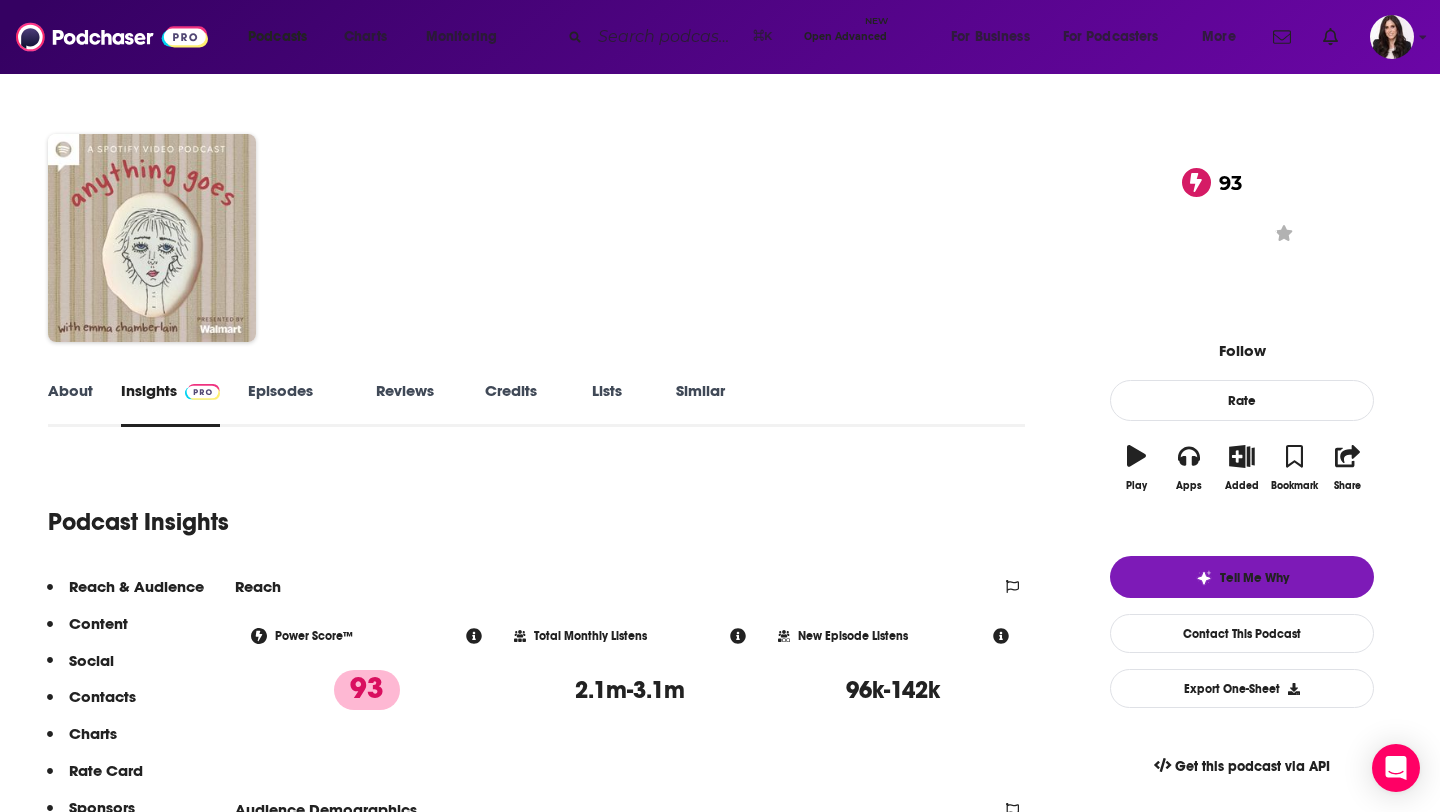 click on "Similar" at bounding box center [700, 404] 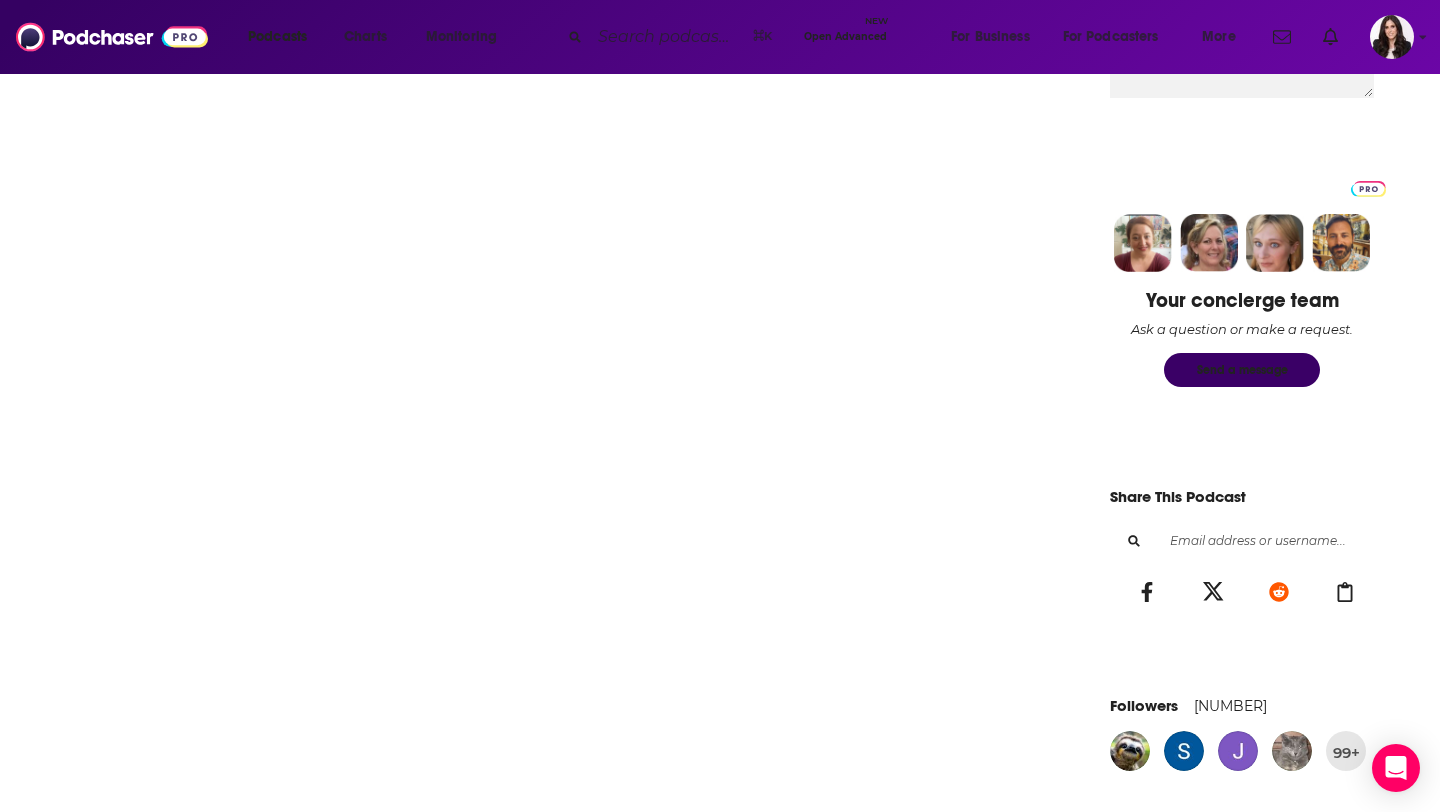 scroll, scrollTop: 937, scrollLeft: 0, axis: vertical 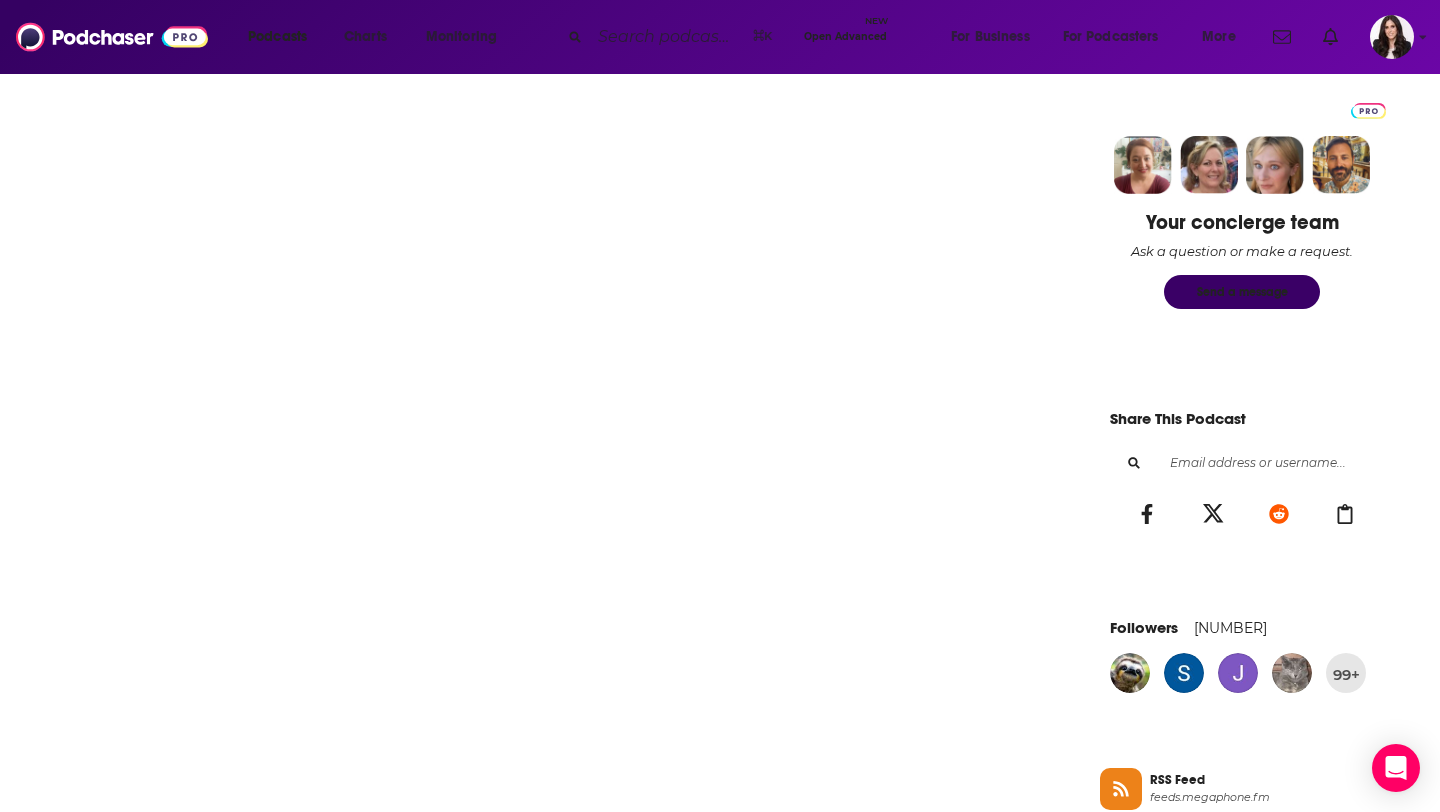 click at bounding box center (667, 37) 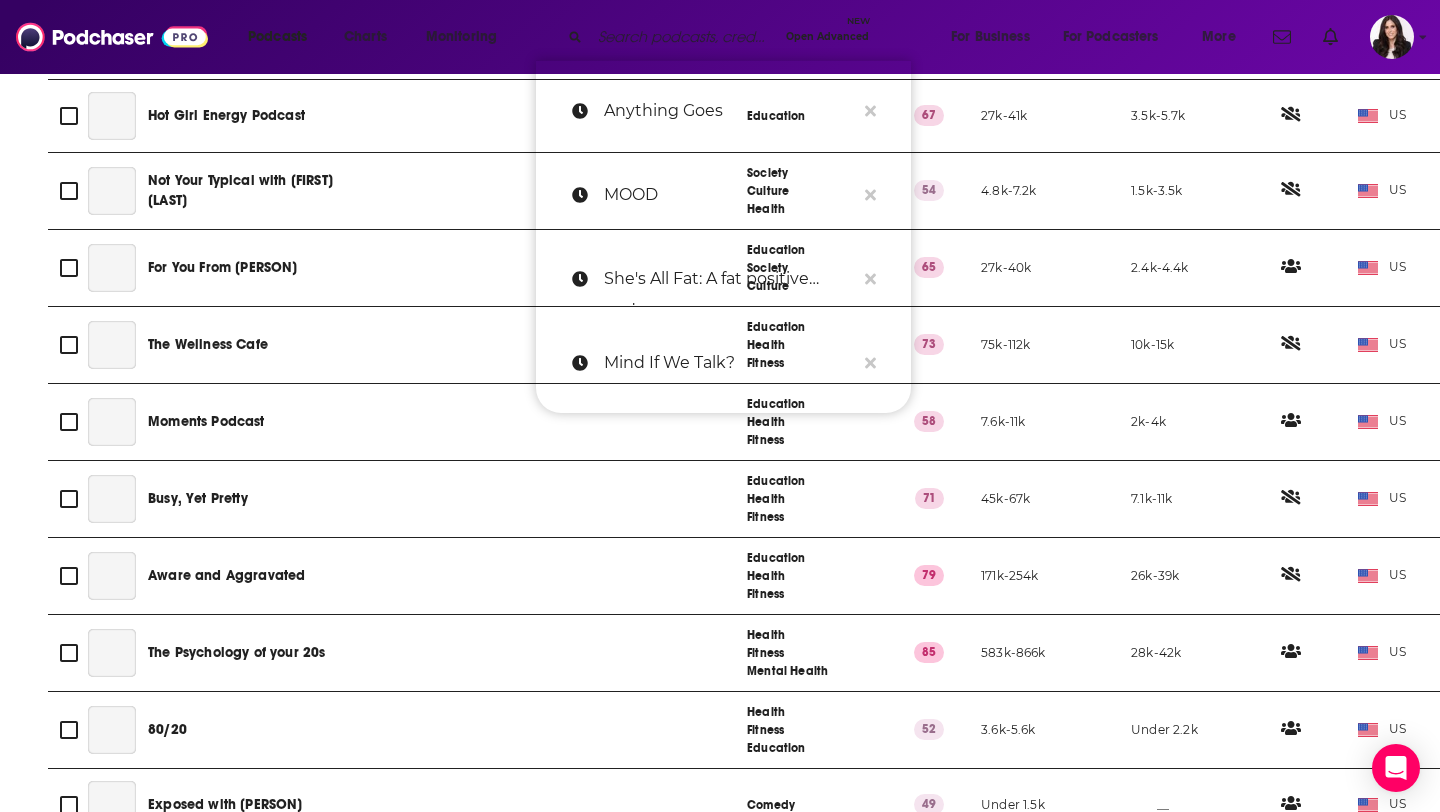 click at bounding box center (684, 37) 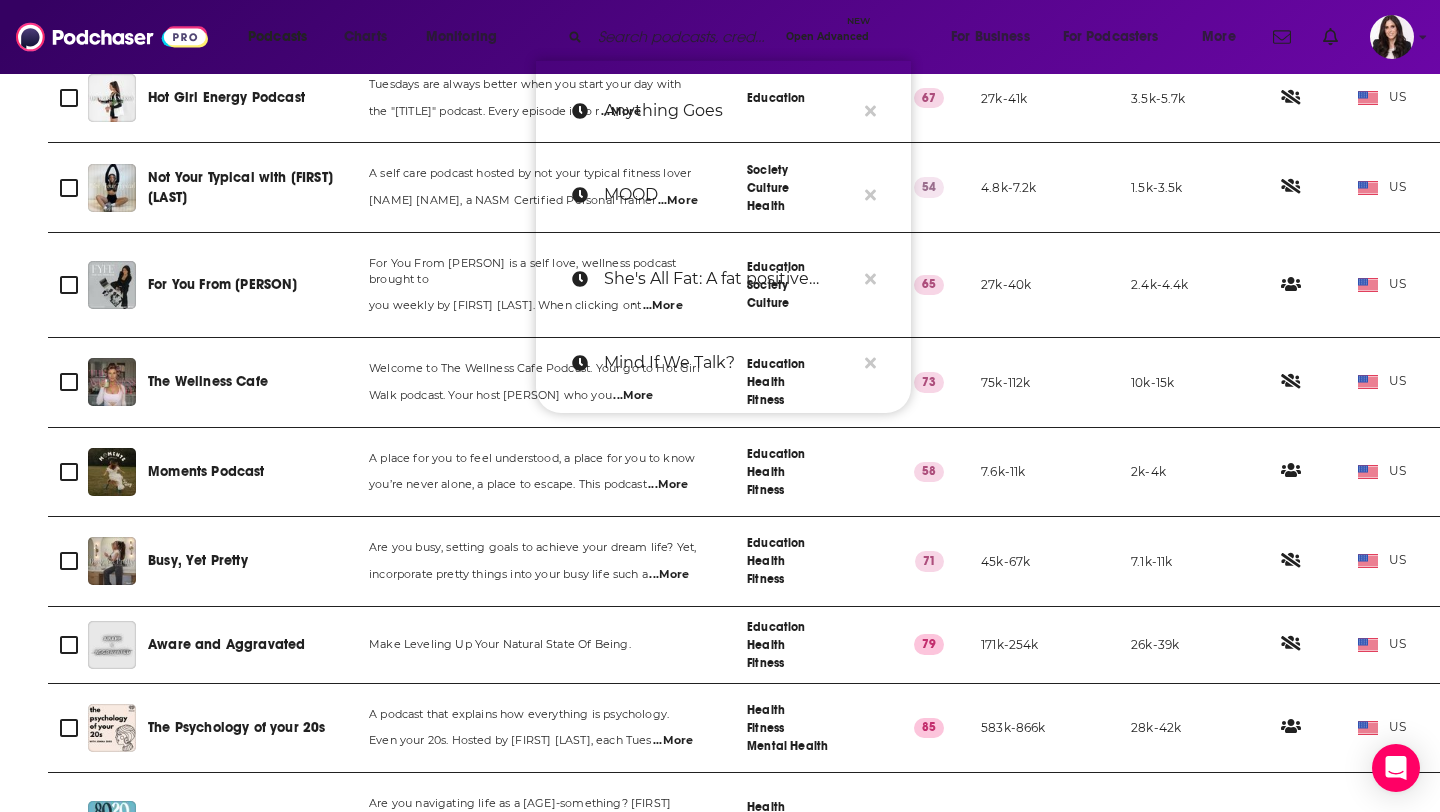 scroll, scrollTop: 1028, scrollLeft: 0, axis: vertical 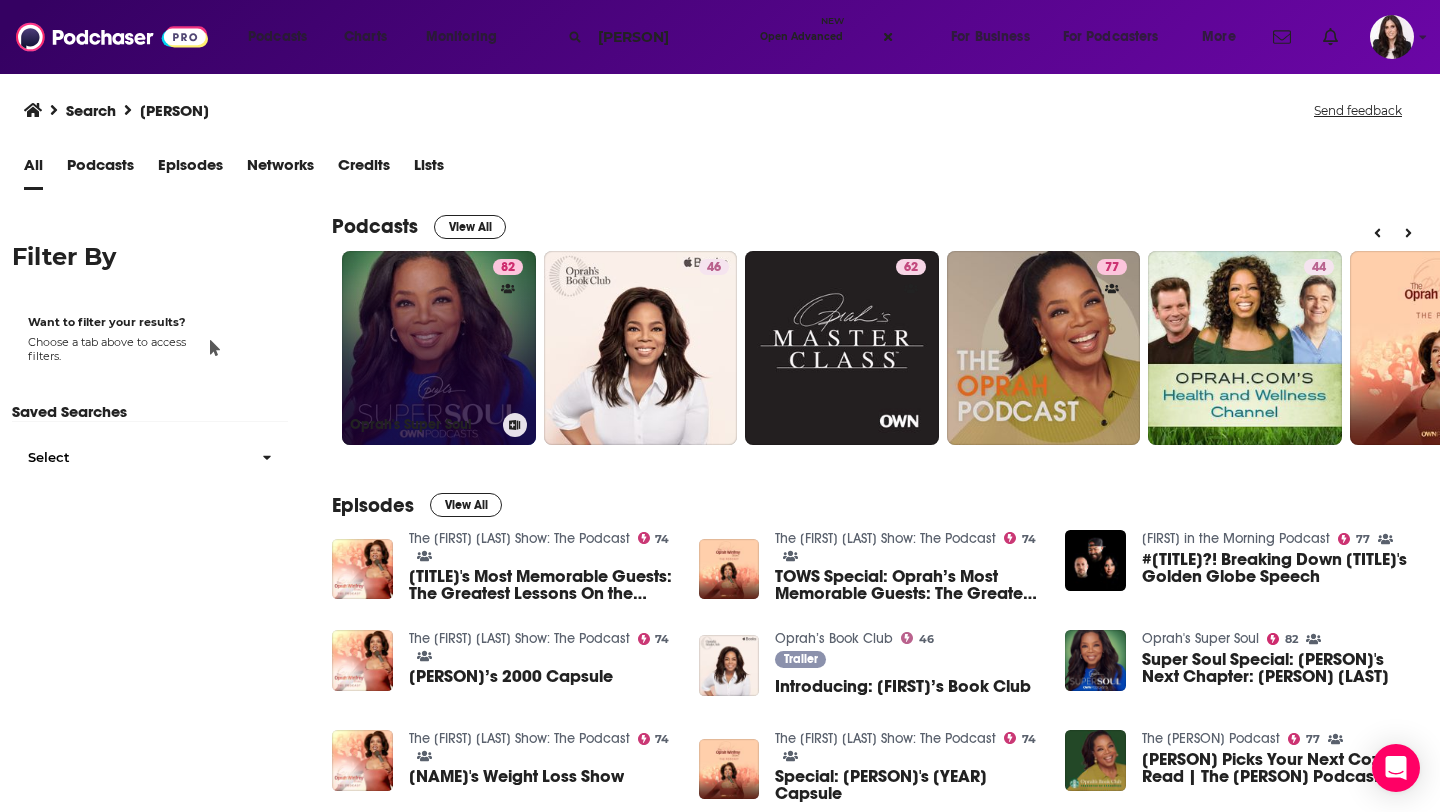 click on "82 Oprah's Super Soul" at bounding box center (439, 348) 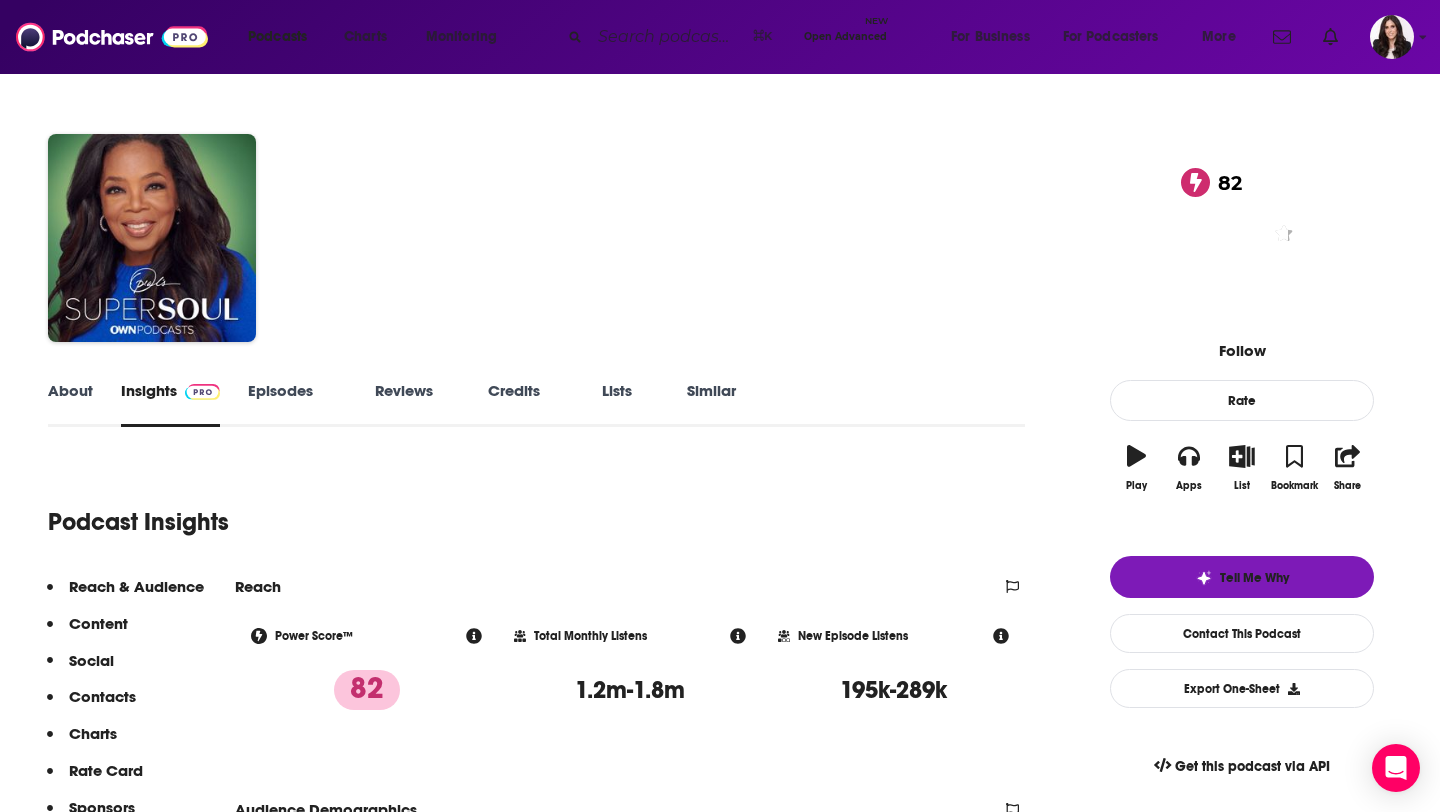 click on "Similar" at bounding box center [711, 404] 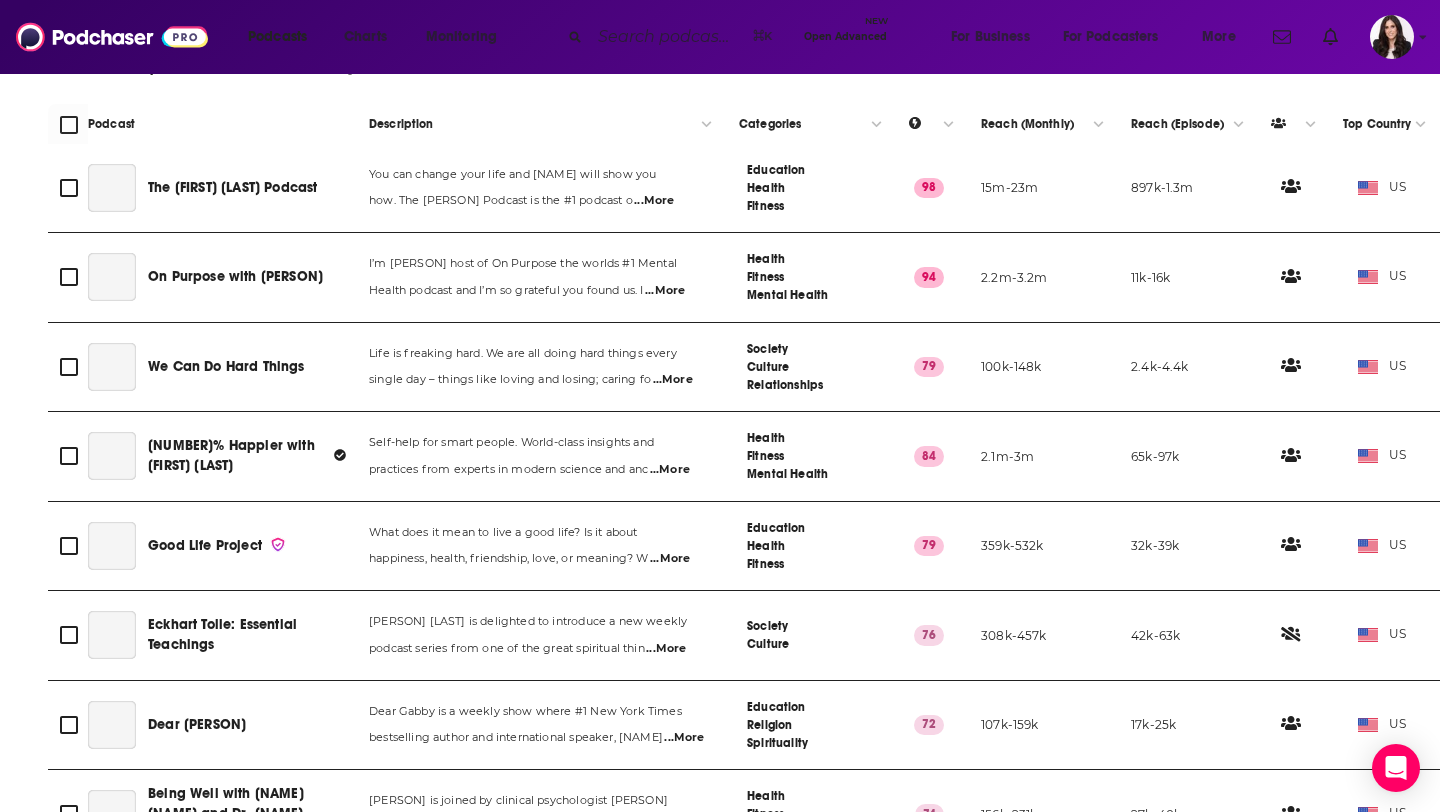 scroll, scrollTop: 551, scrollLeft: 0, axis: vertical 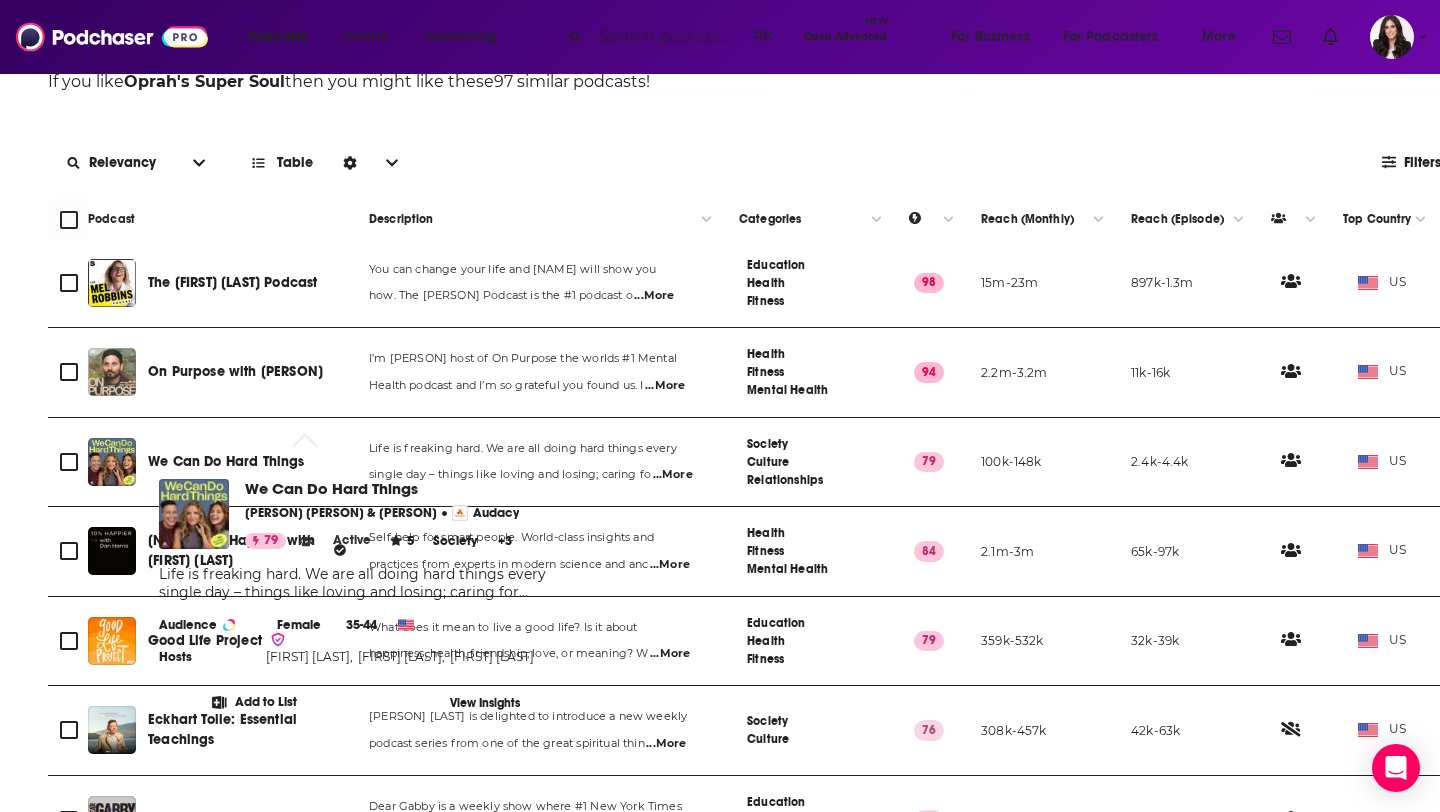 click on "We Can Do Hard Things" at bounding box center (226, 461) 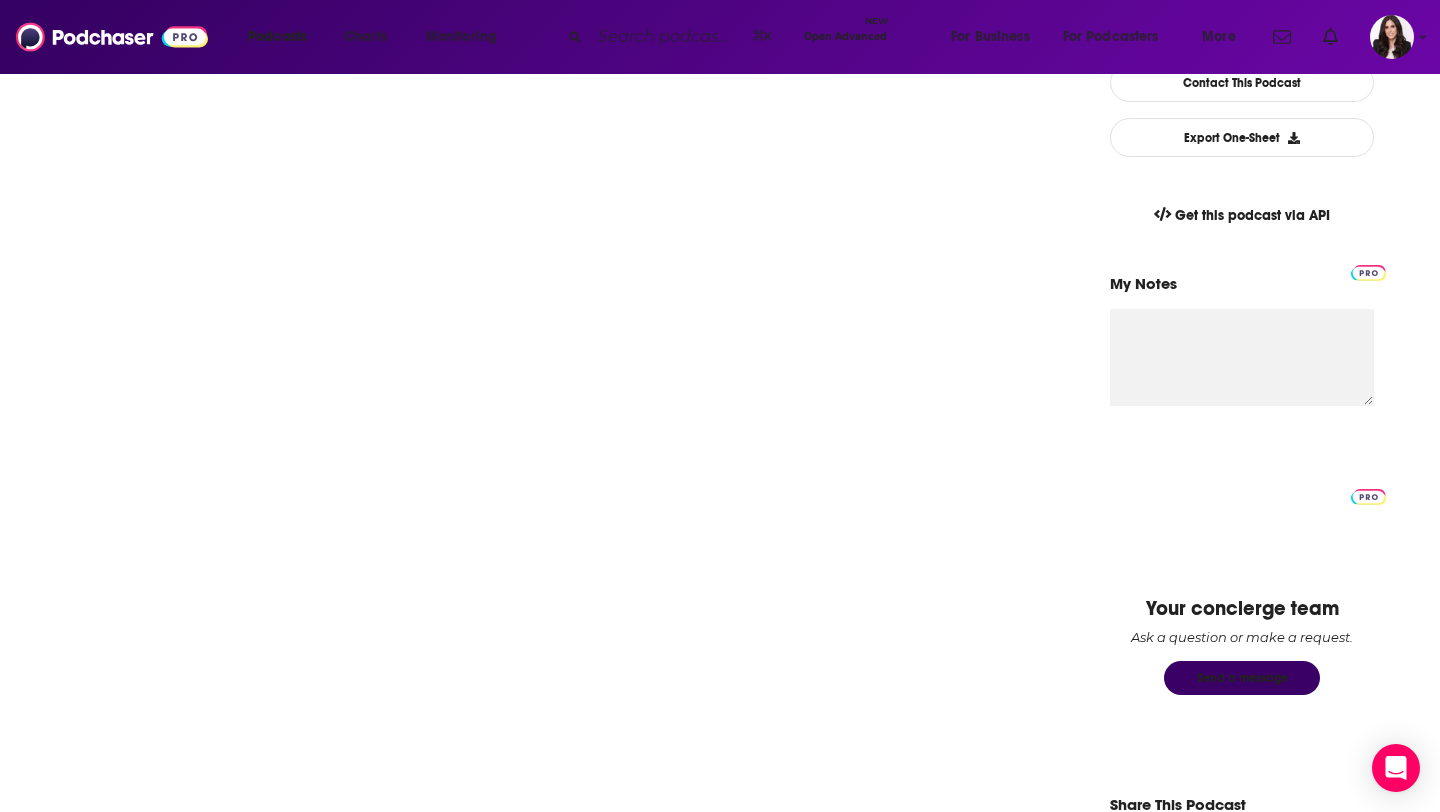 scroll, scrollTop: 0, scrollLeft: 0, axis: both 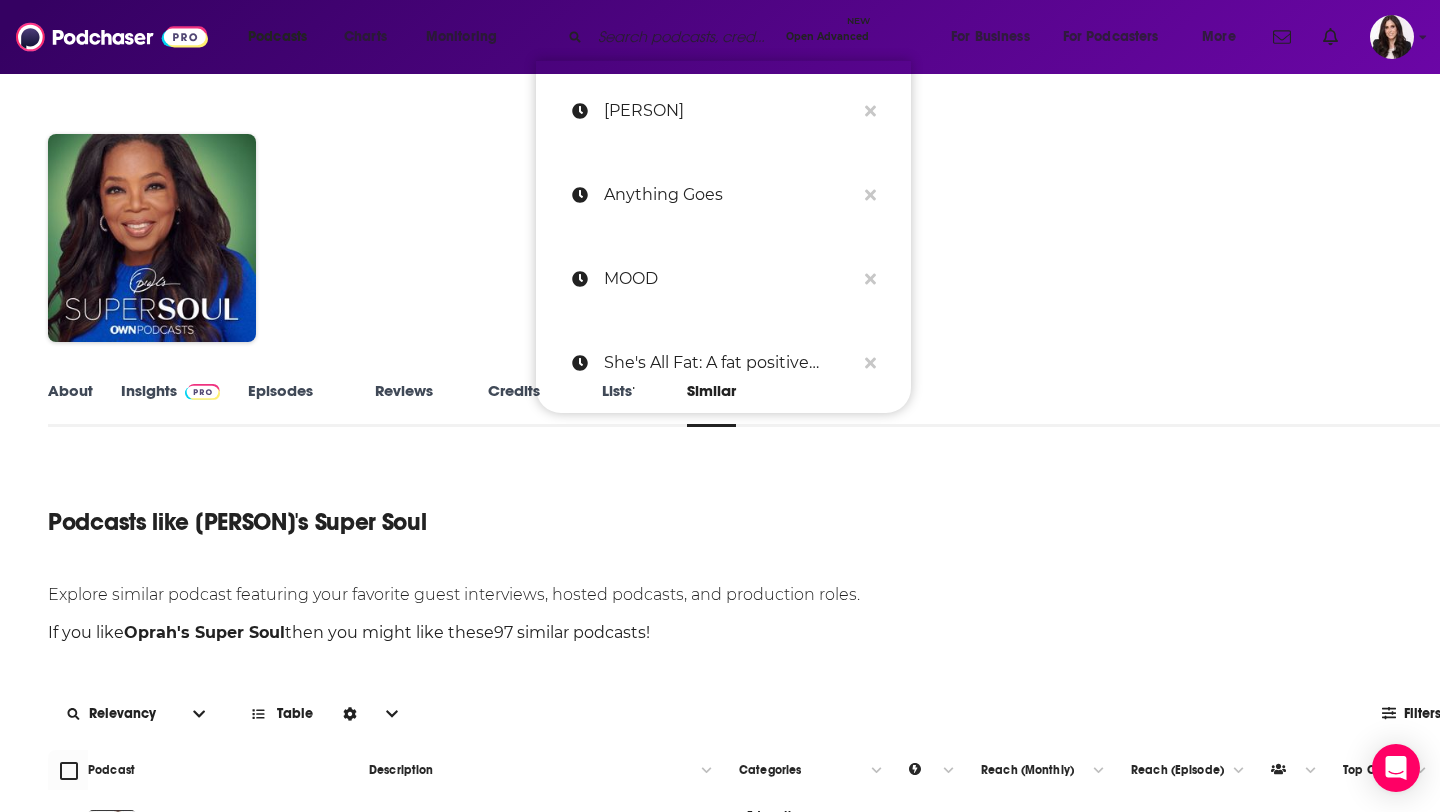 click at bounding box center [684, 37] 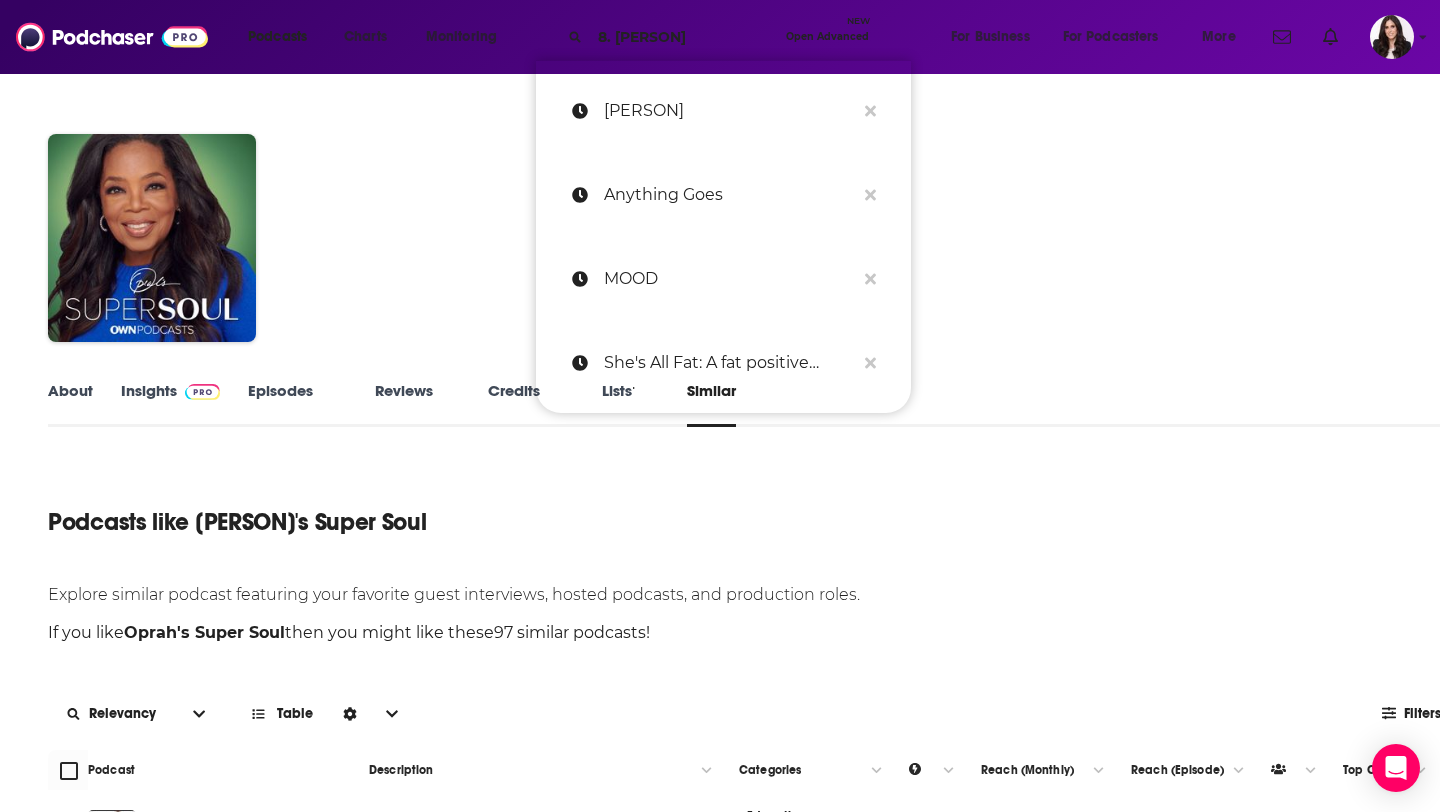 scroll, scrollTop: 0, scrollLeft: 52, axis: horizontal 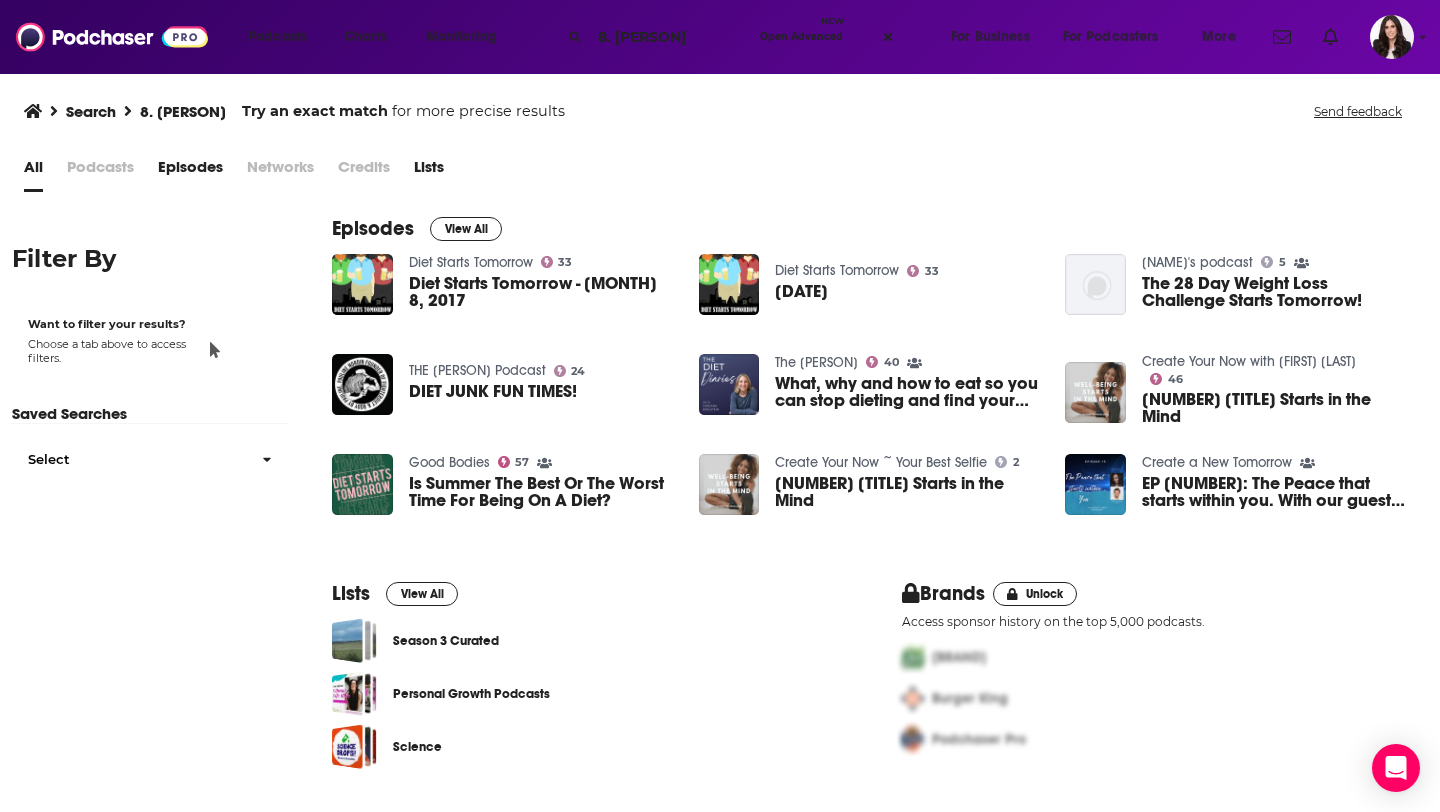 click on "Podcasts" at bounding box center (100, 171) 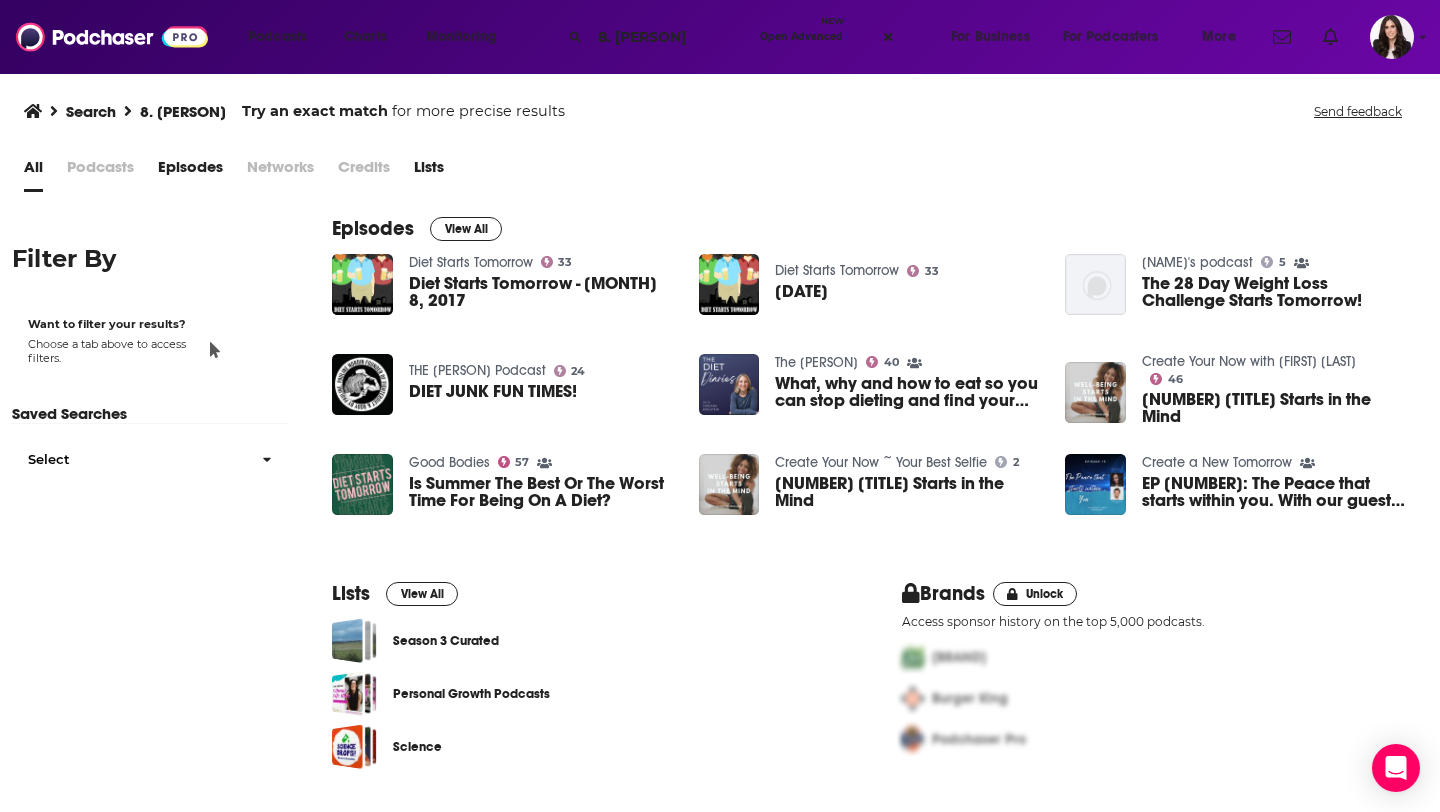 click on "Podcasts" at bounding box center [100, 171] 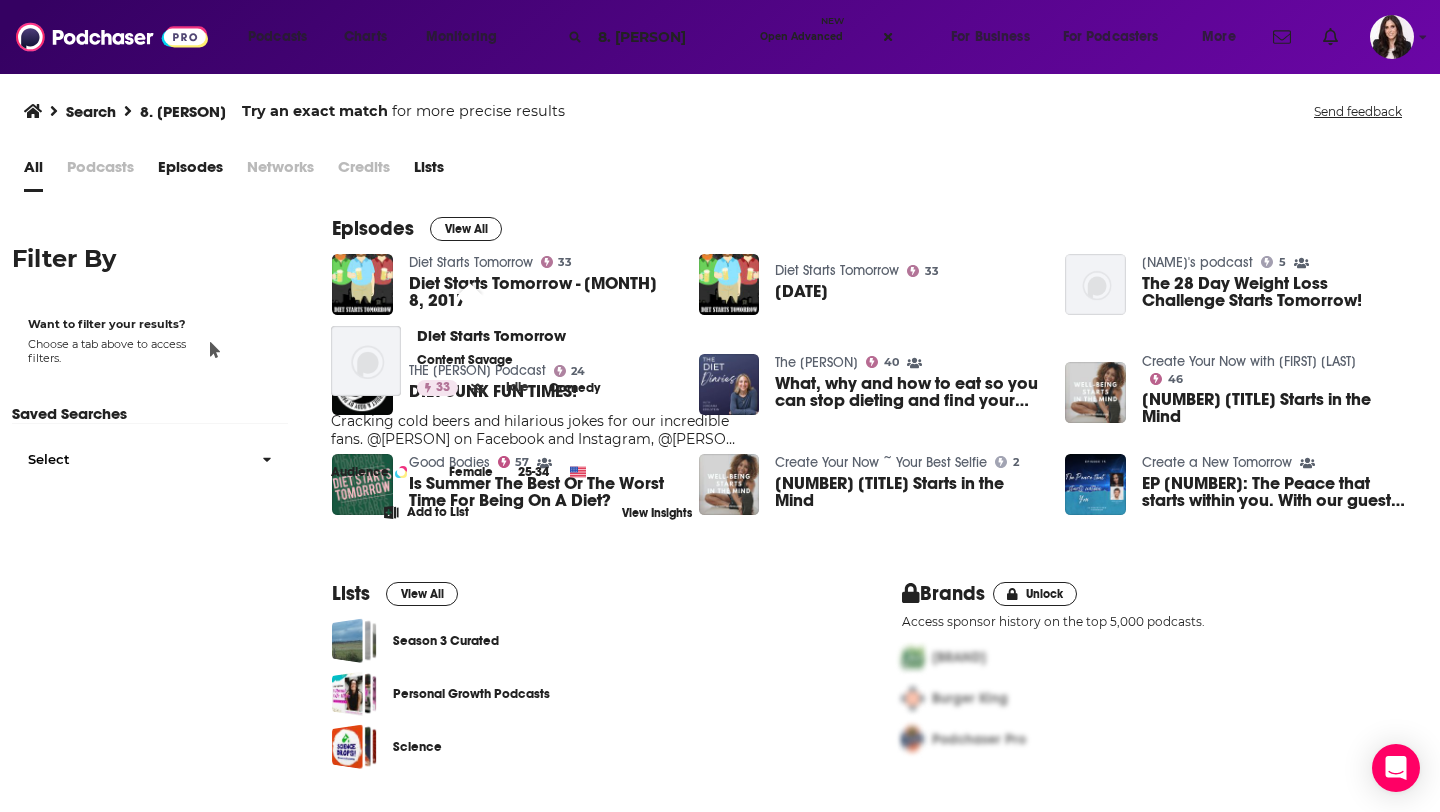 click on "Diet Starts Tomorrow" at bounding box center (471, 262) 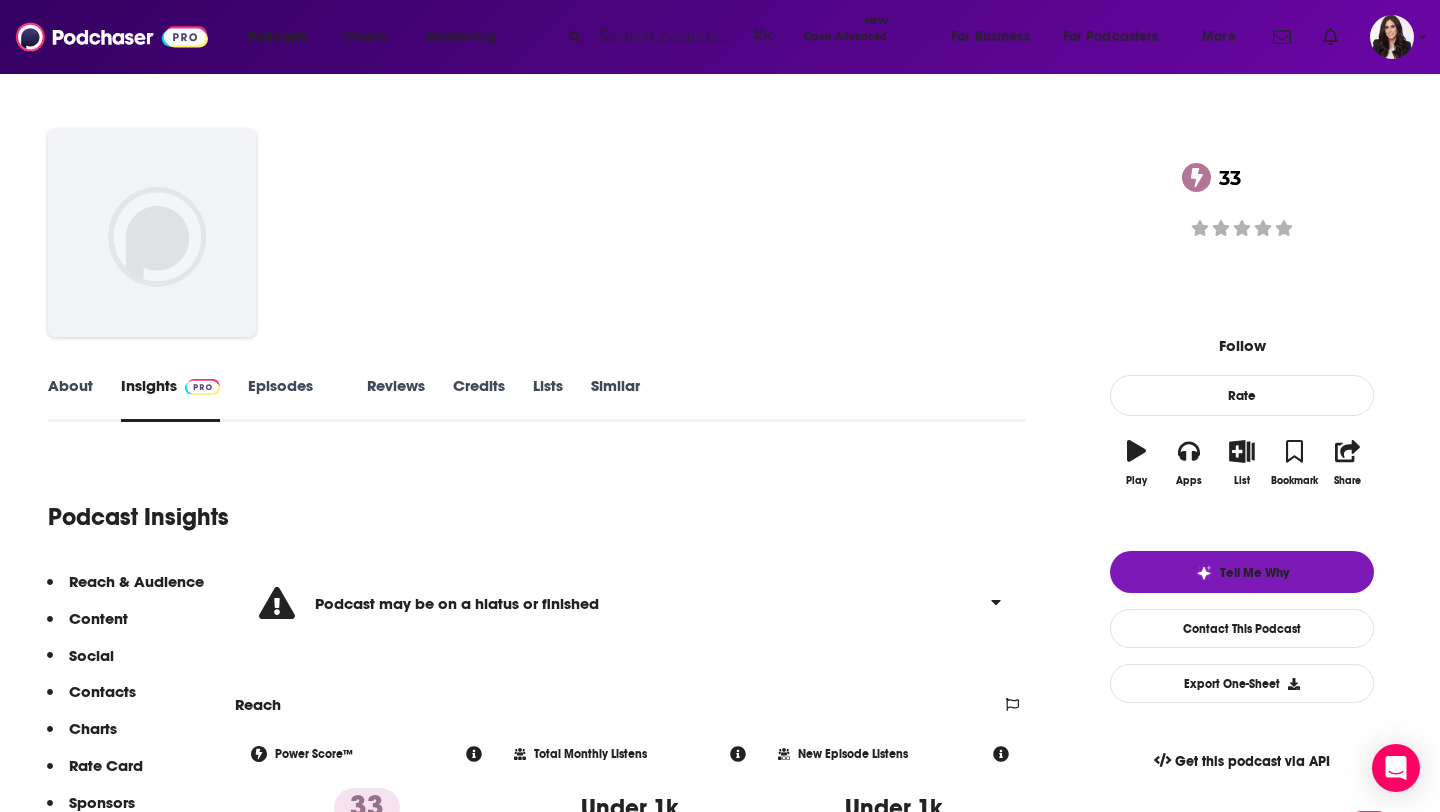 scroll, scrollTop: 0, scrollLeft: 0, axis: both 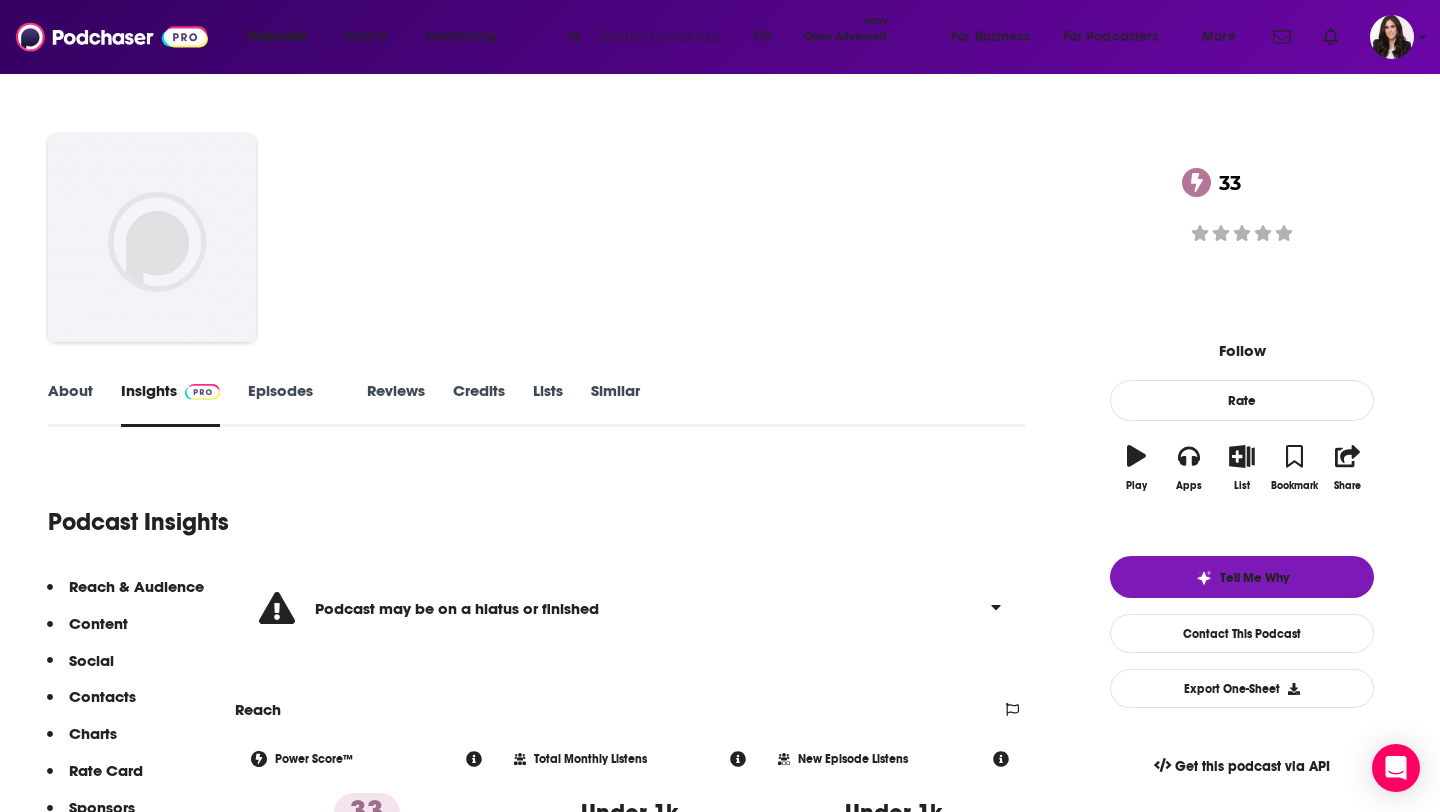 click at bounding box center (667, 37) 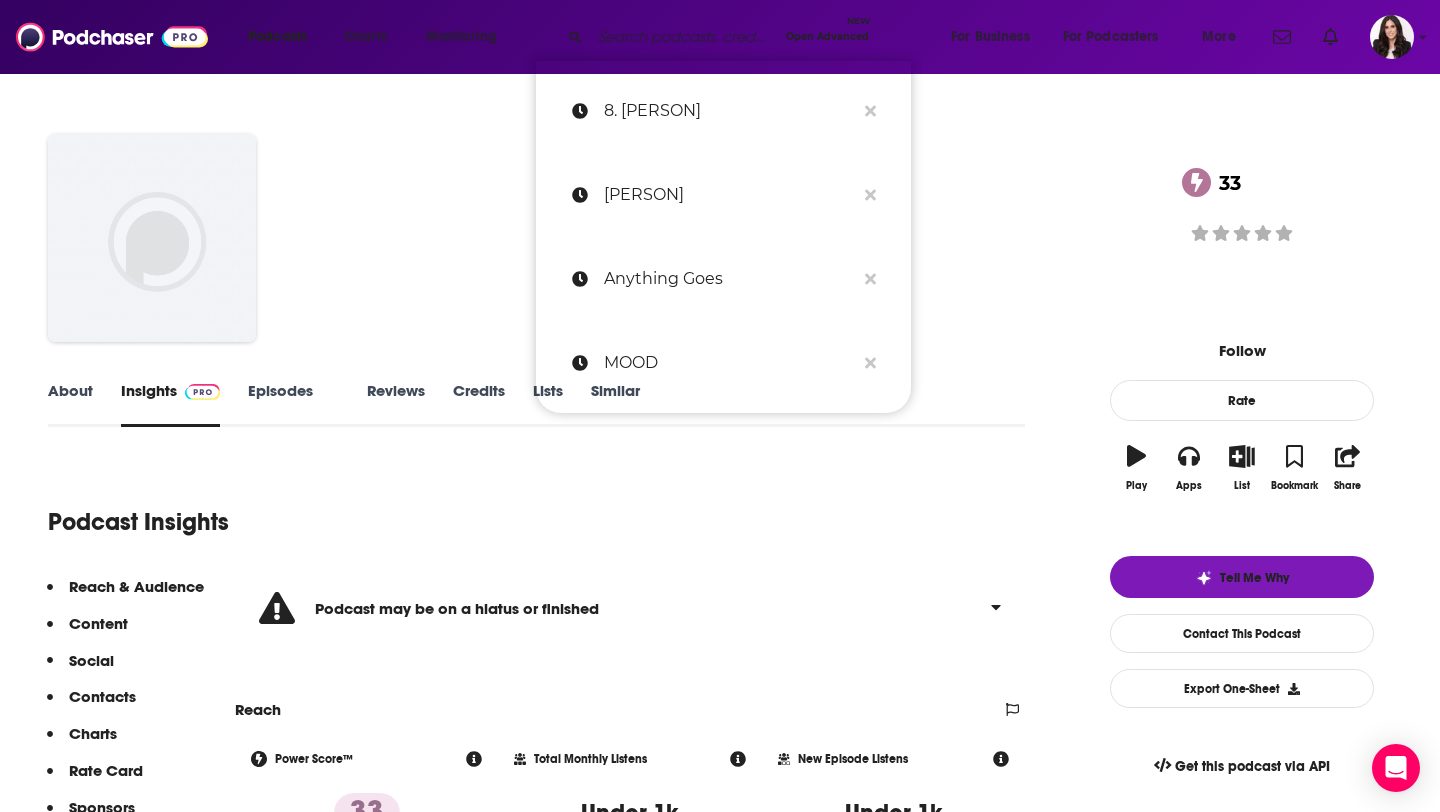 paste on "The Wellness Mama" 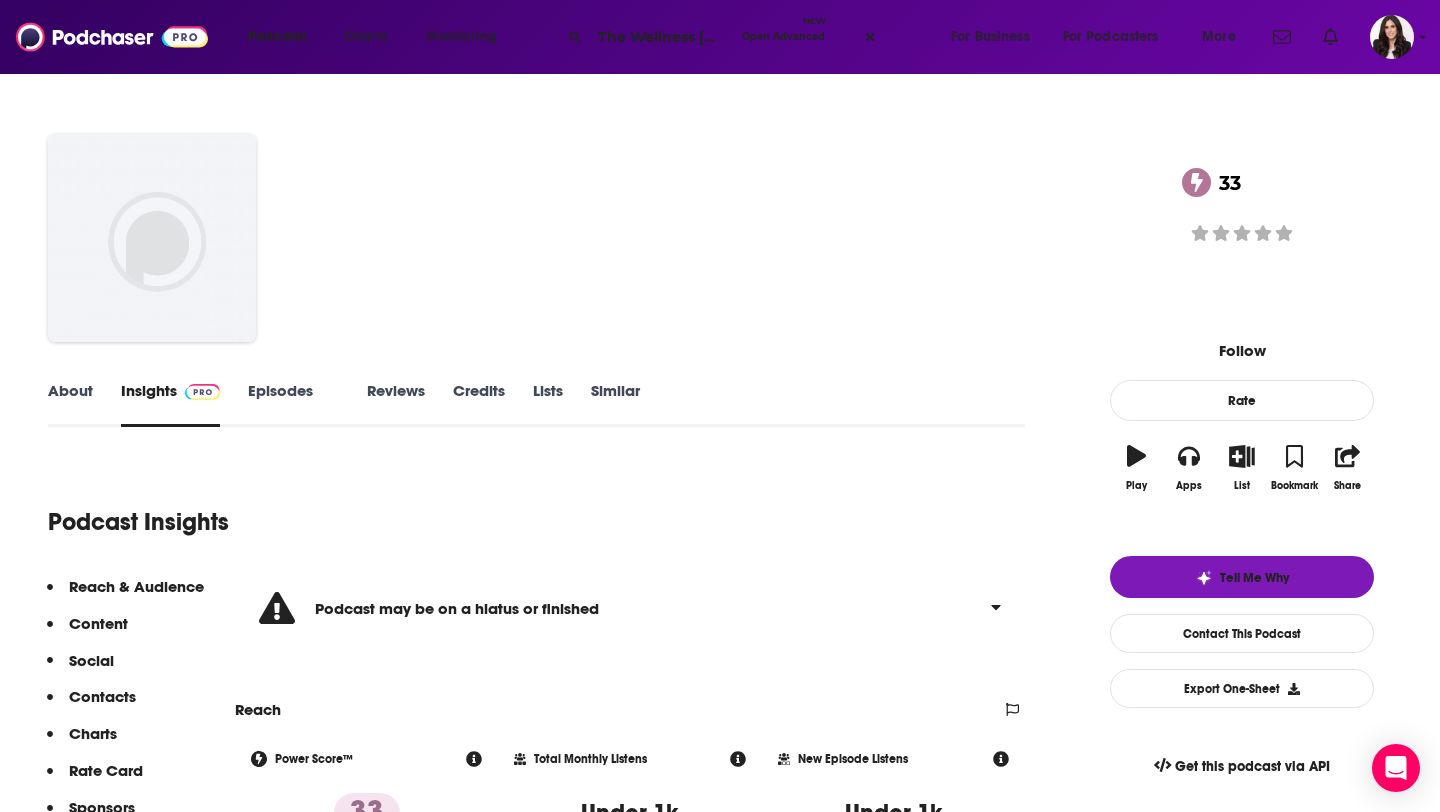 scroll, scrollTop: 0, scrollLeft: 24, axis: horizontal 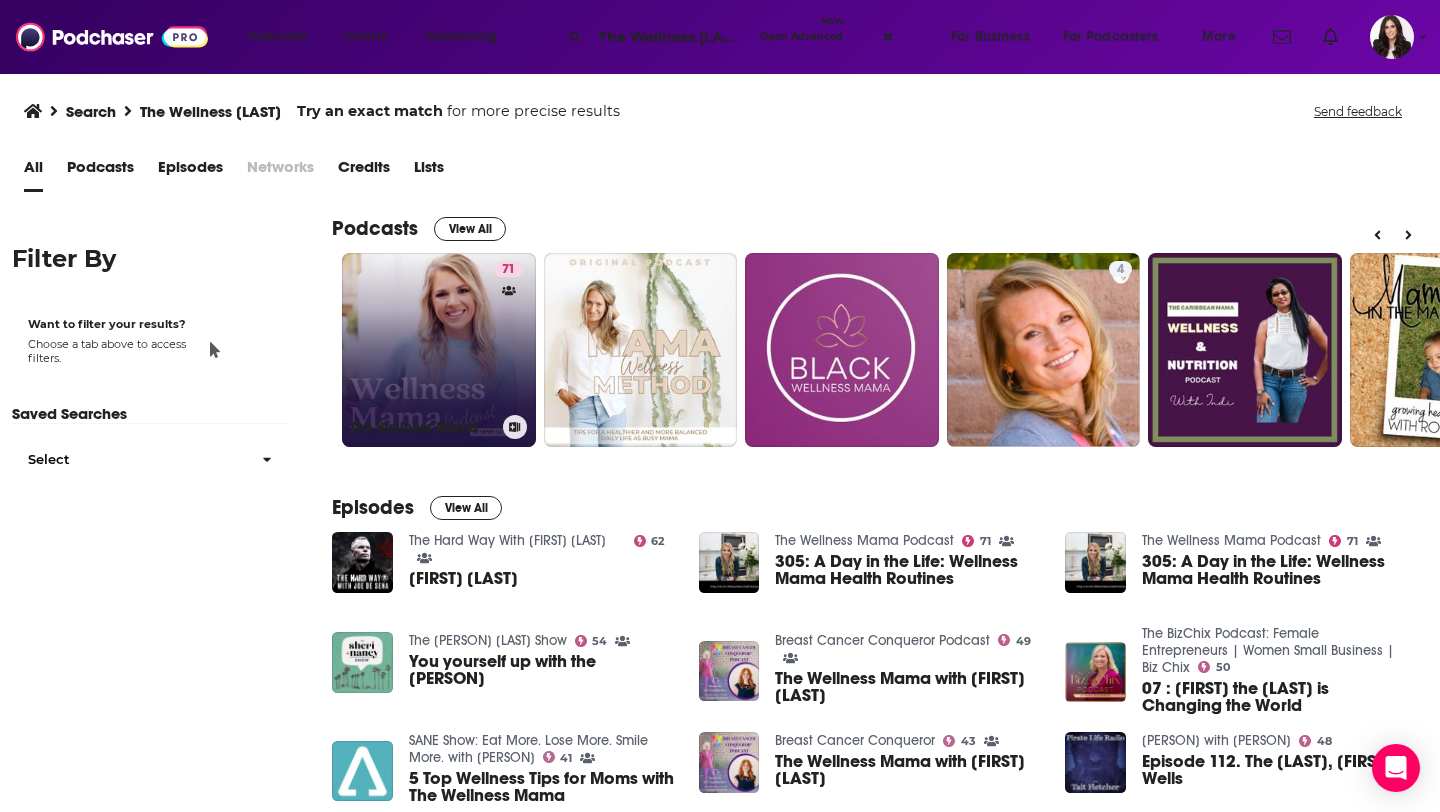 click on "71 The Wellness Mama Podcast" at bounding box center (439, 350) 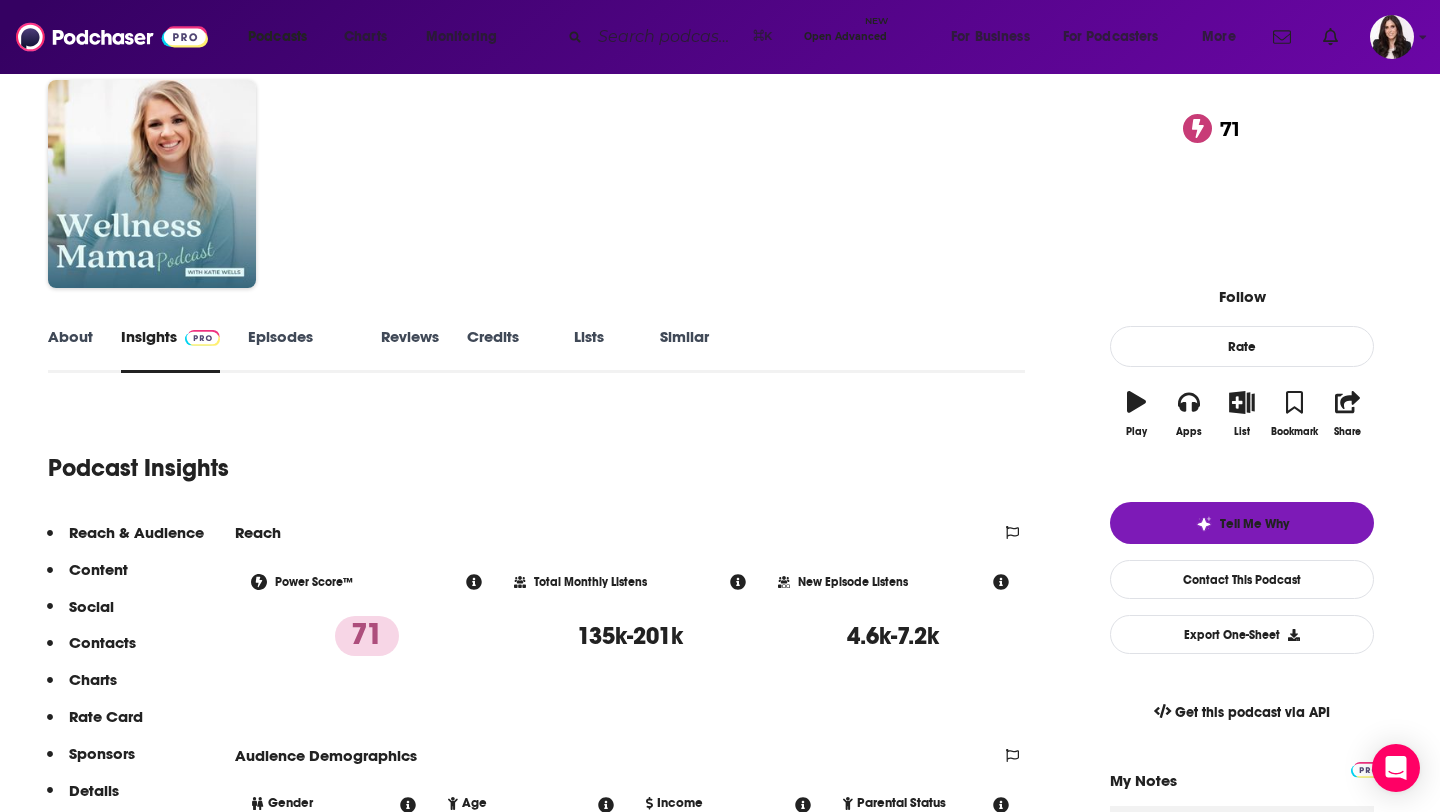 scroll, scrollTop: 28, scrollLeft: 0, axis: vertical 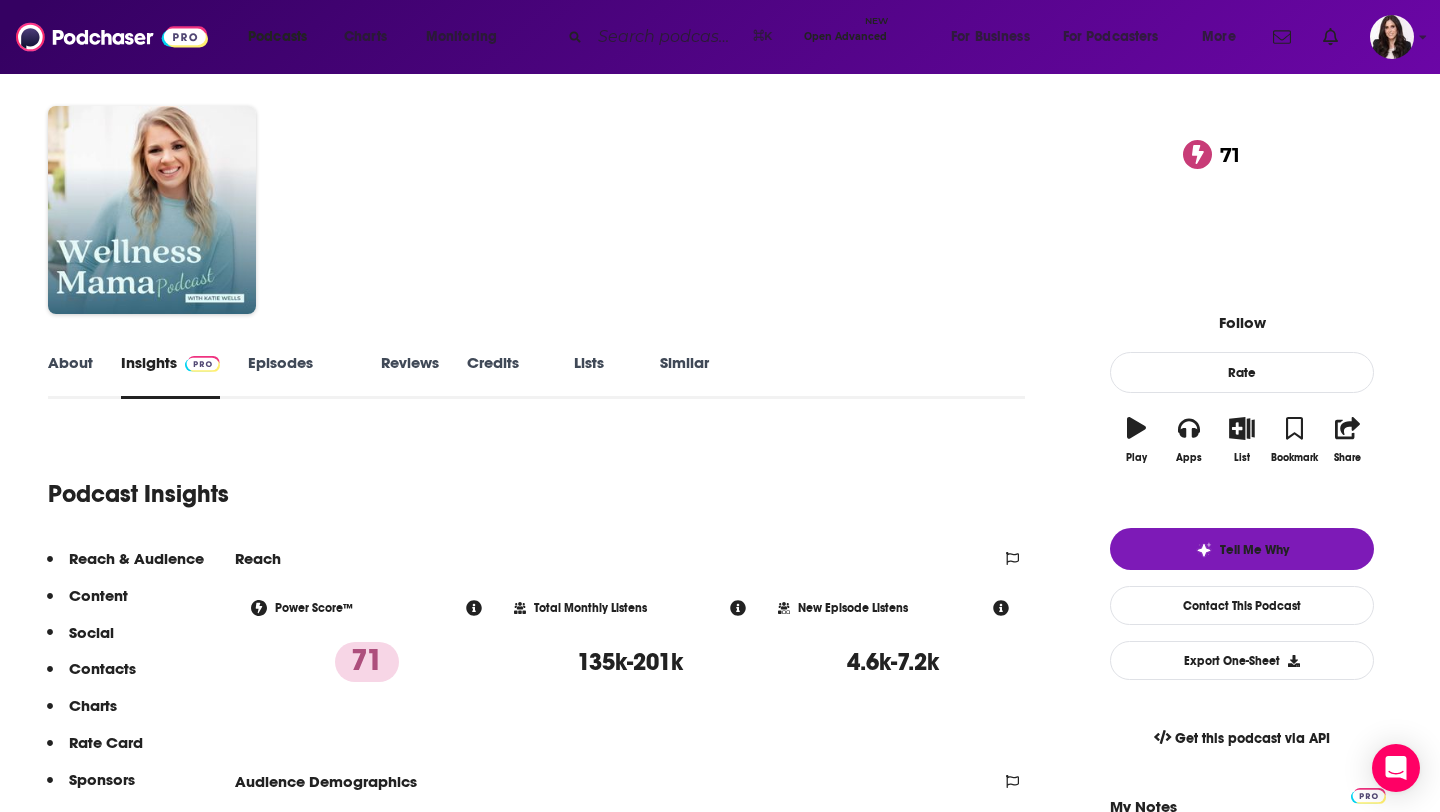 click on "The Wellness Mama Podcast 71" at bounding box center (675, 178) 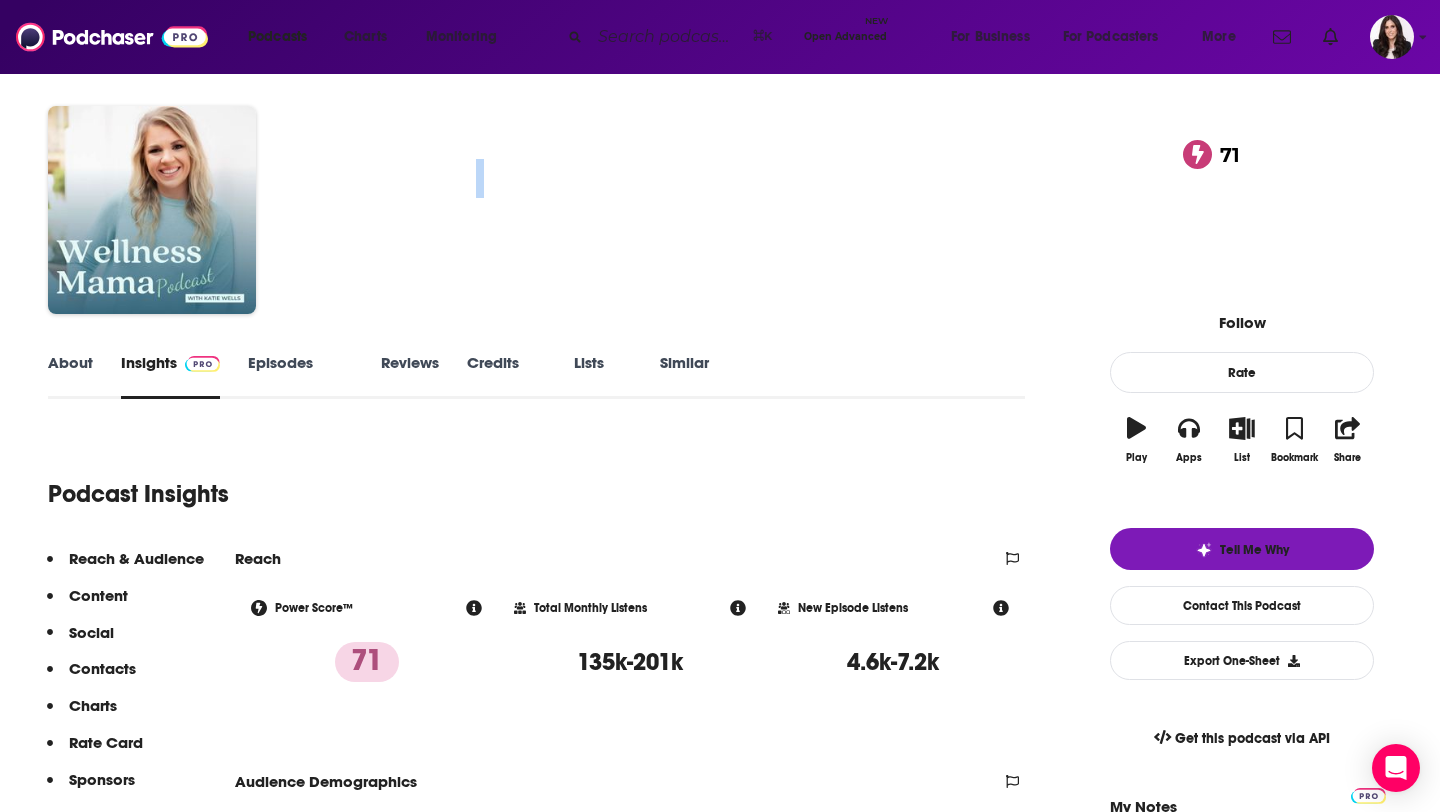 click on "The Wellness Mama Podcast 71" at bounding box center [675, 178] 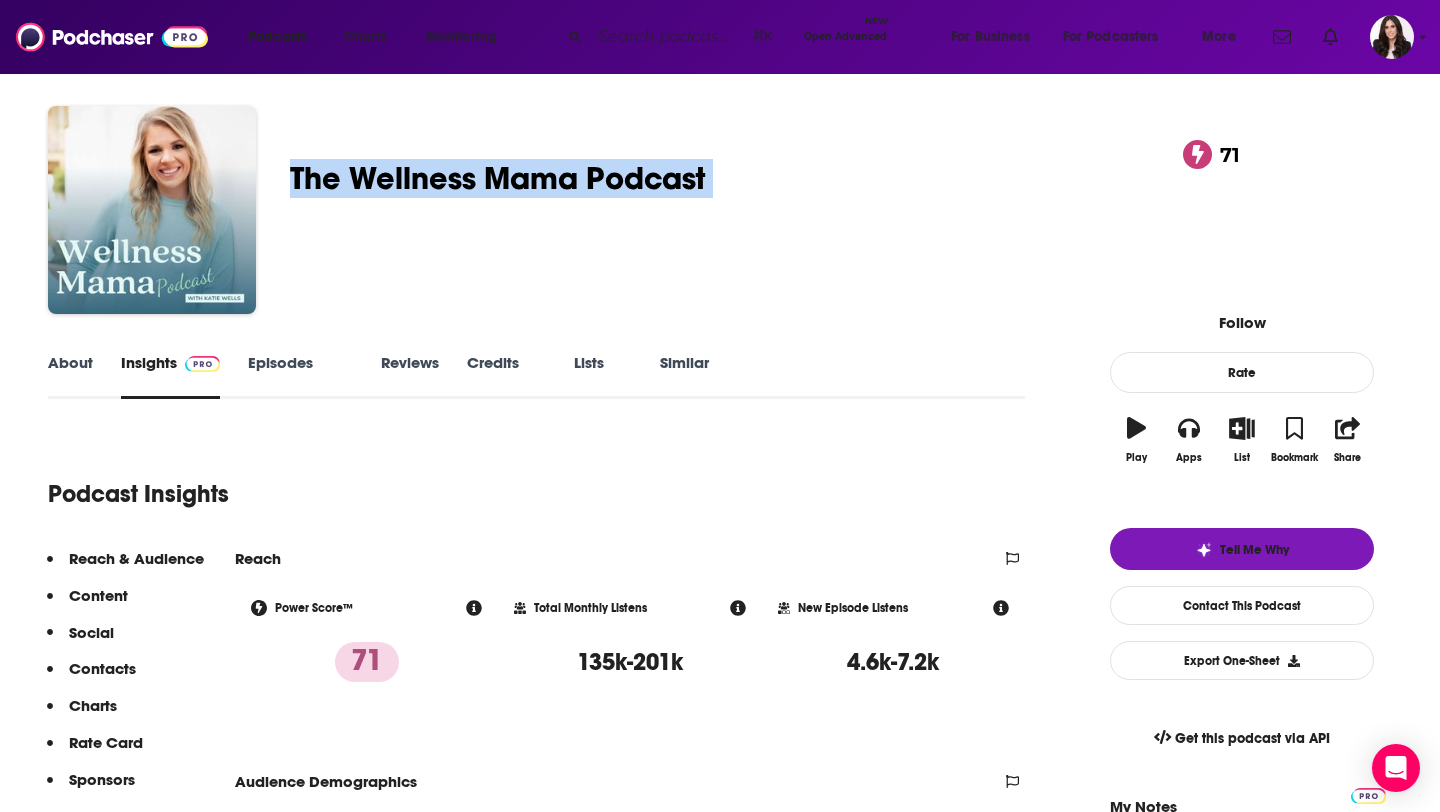 click on "The Wellness Mama Podcast 71" at bounding box center (675, 178) 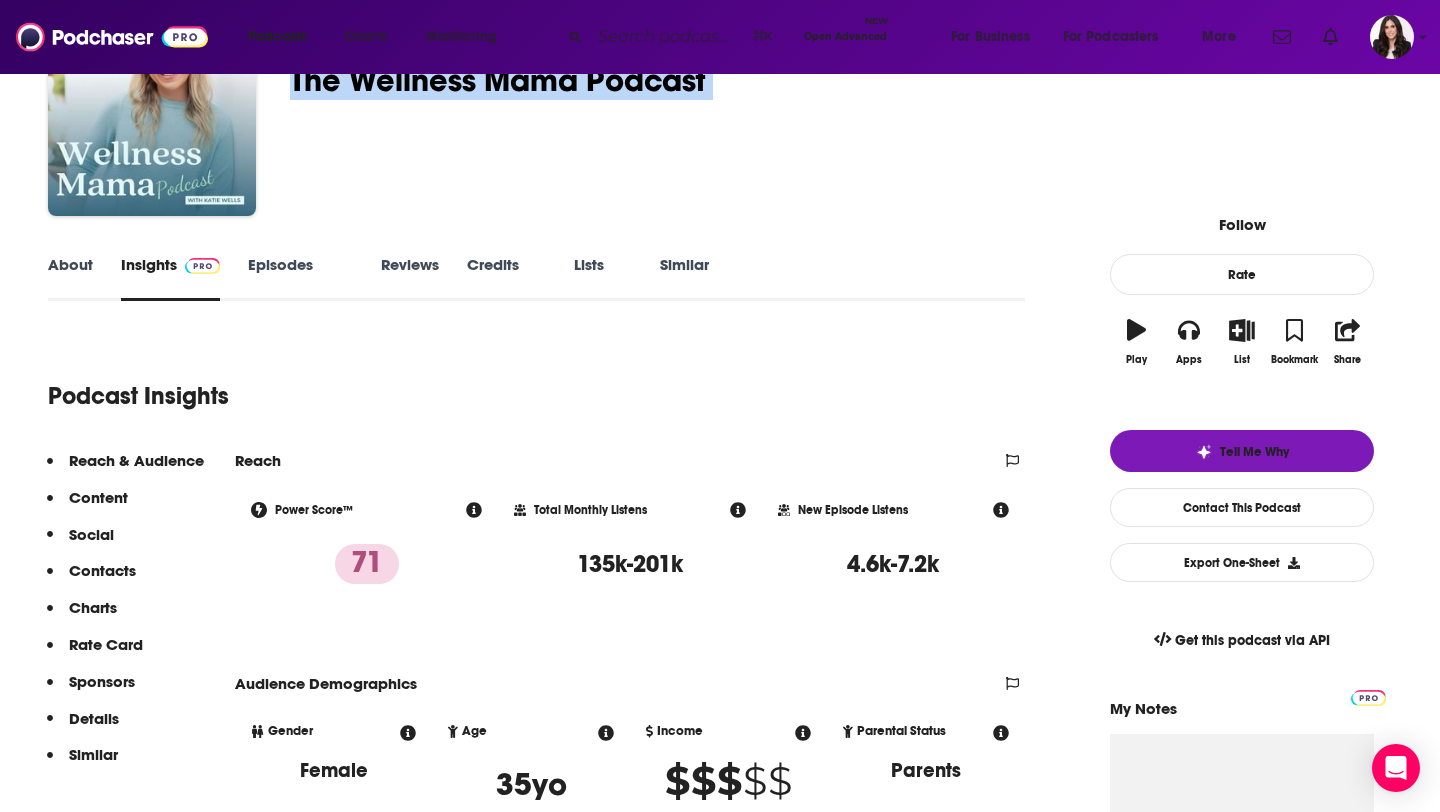 scroll, scrollTop: 188, scrollLeft: 0, axis: vertical 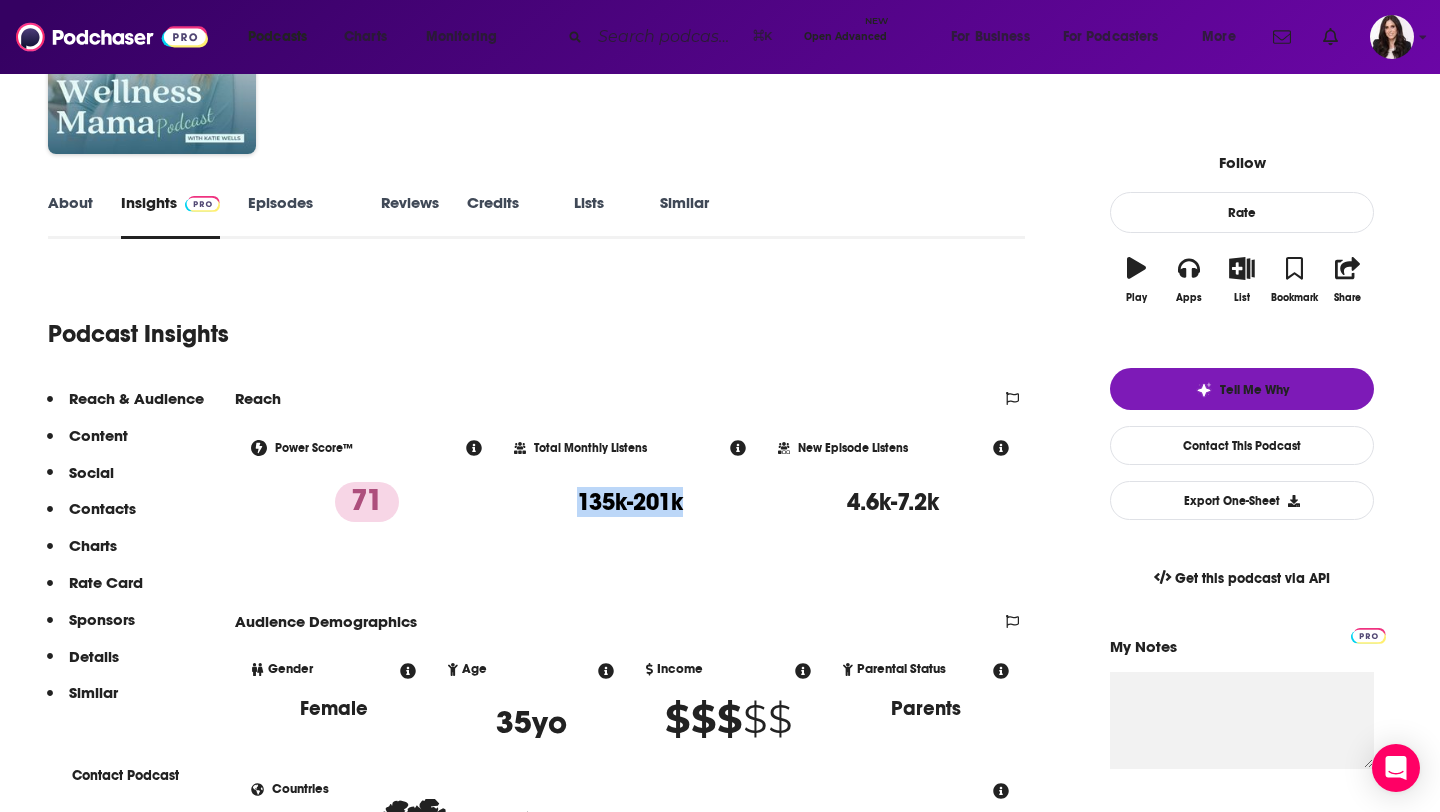drag, startPoint x: 691, startPoint y: 510, endPoint x: 557, endPoint y: 504, distance: 134.13426 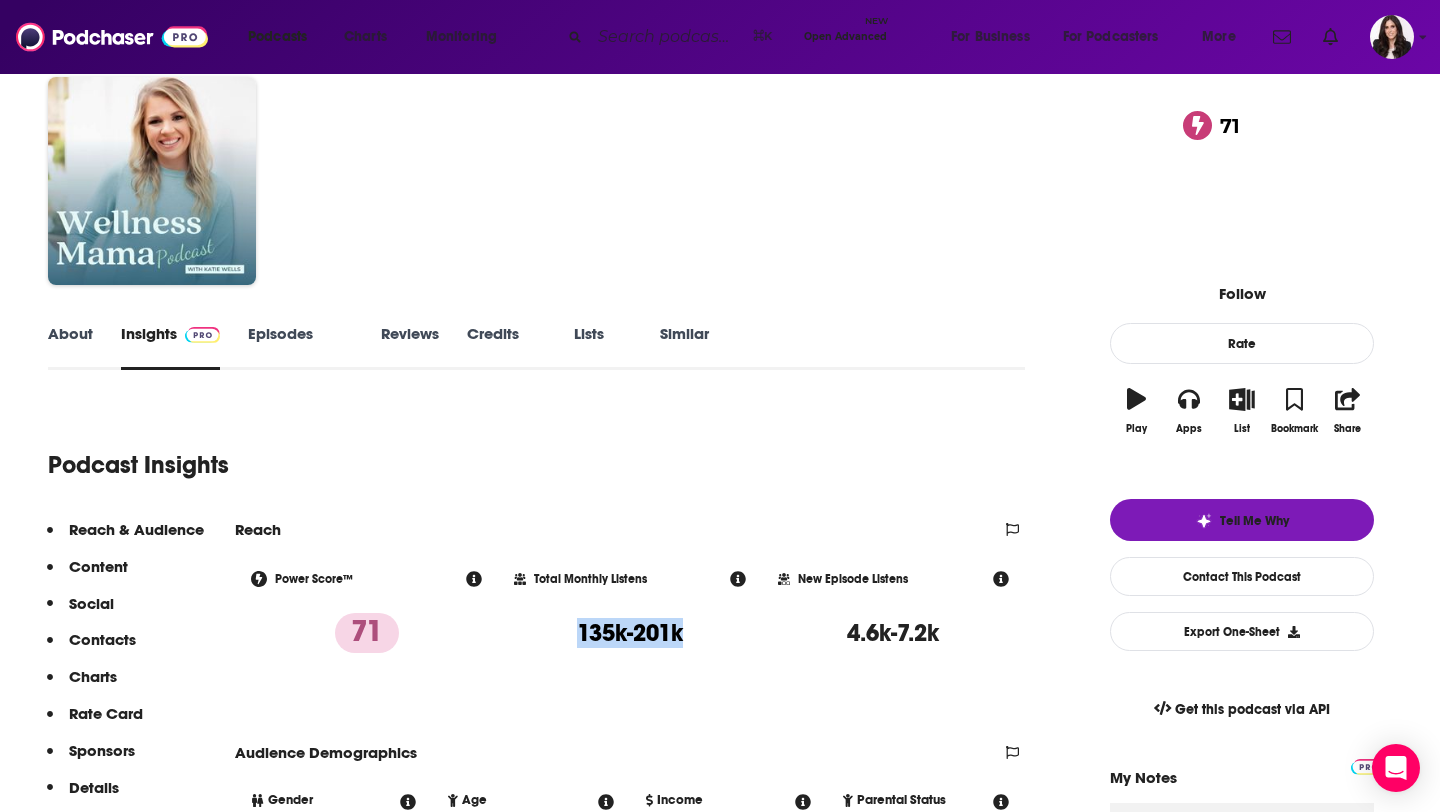 scroll, scrollTop: 63, scrollLeft: 0, axis: vertical 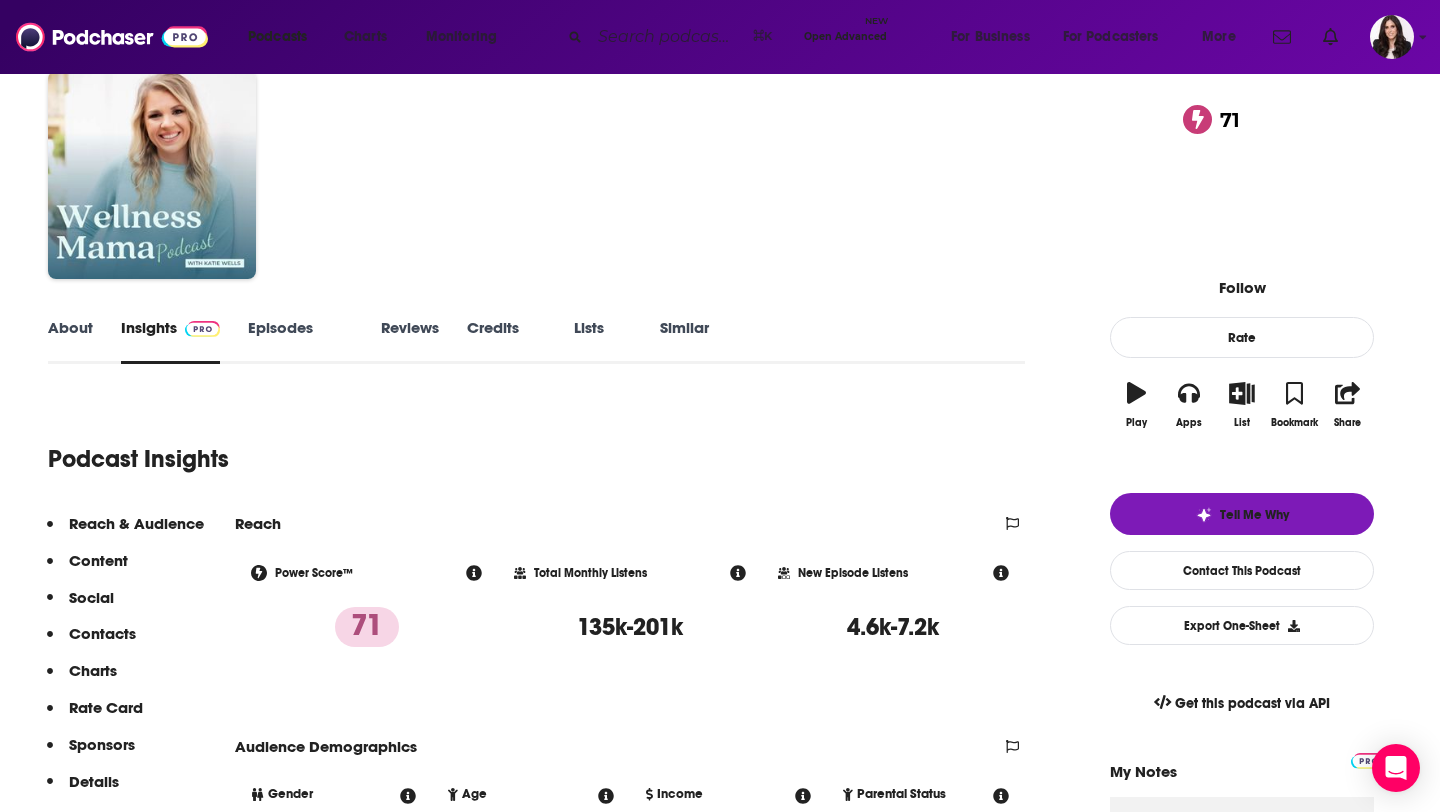 click on "The Wellness Mama Podcast 71" at bounding box center [675, 143] 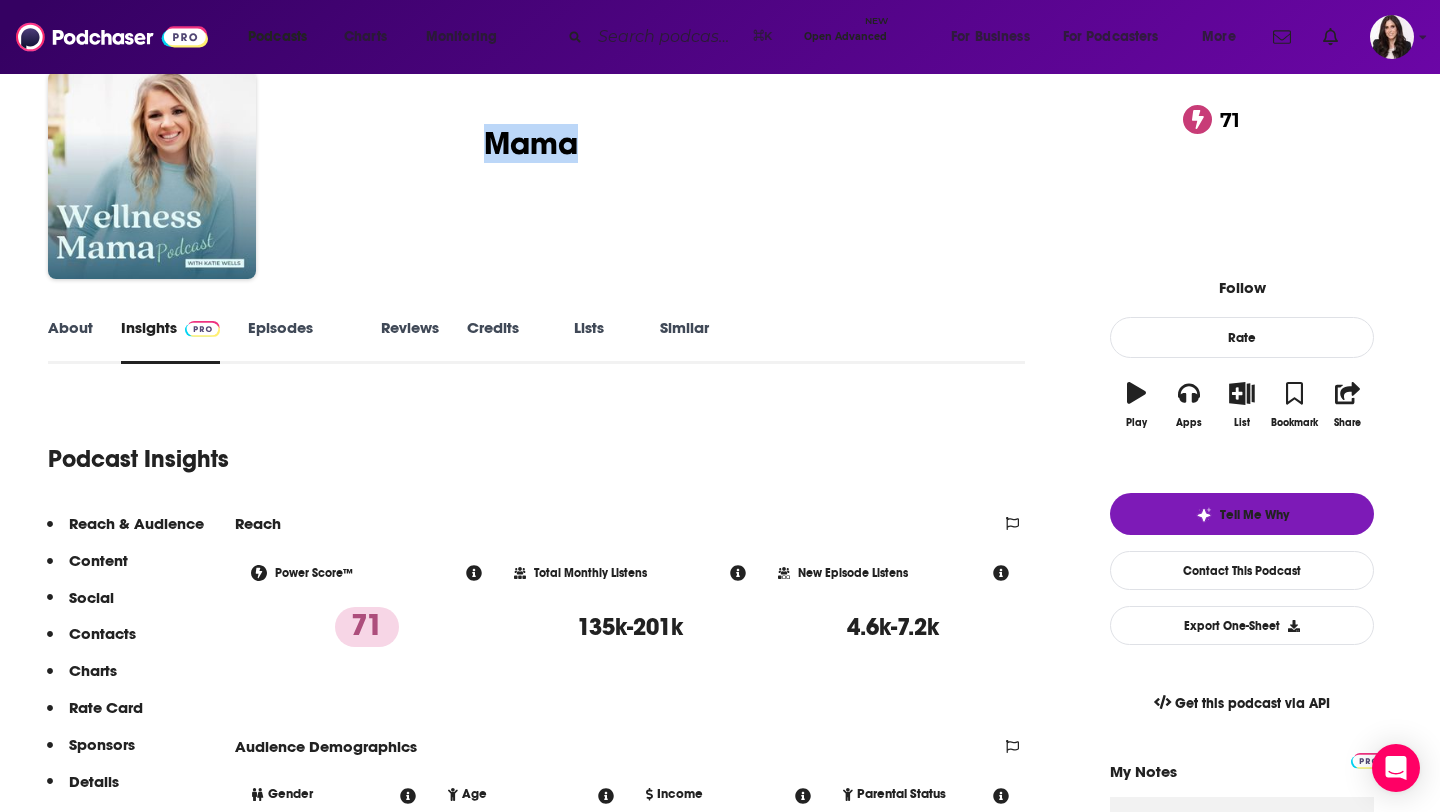 click on "The Wellness Mama Podcast 71" at bounding box center [675, 143] 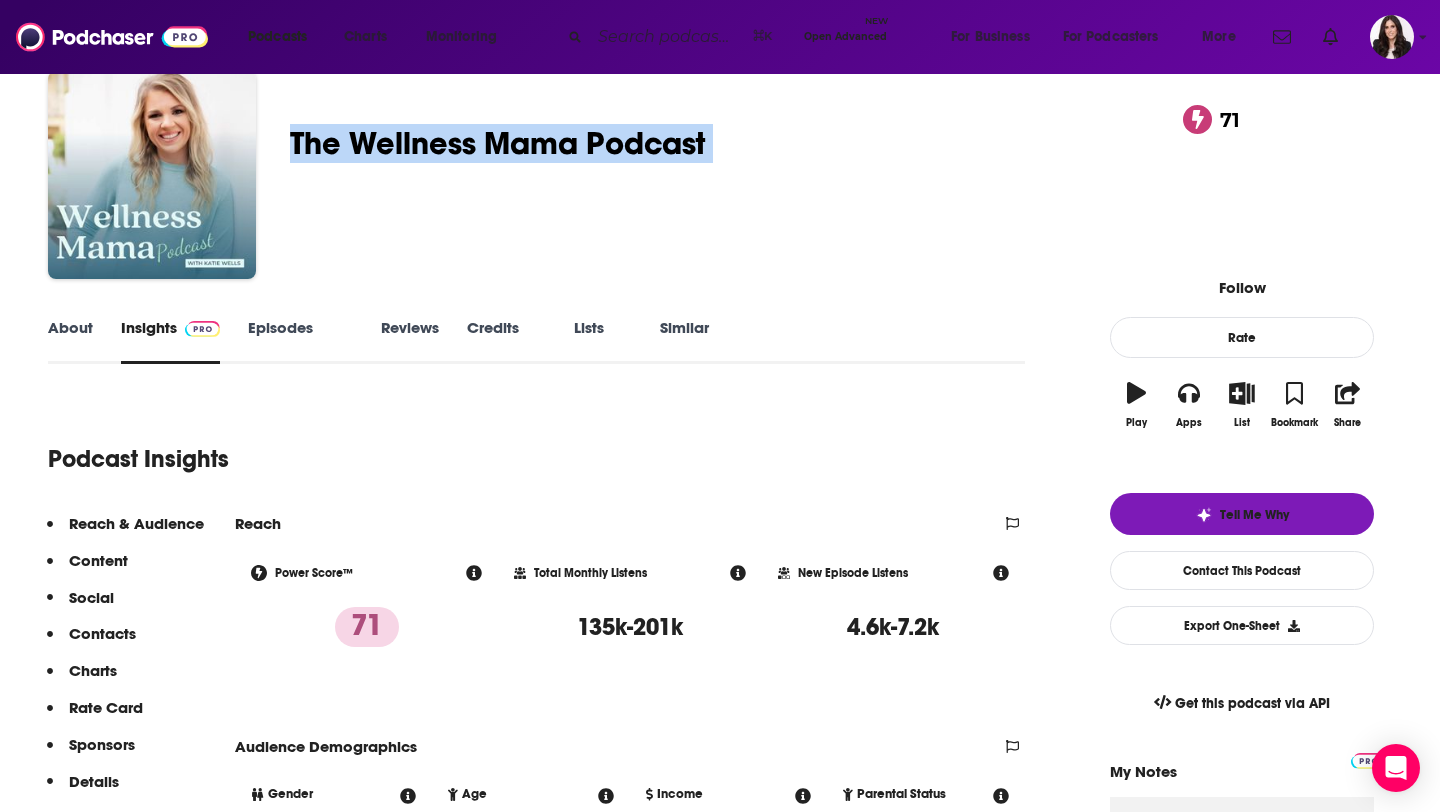 click on "The Wellness Mama Podcast 71" at bounding box center (675, 143) 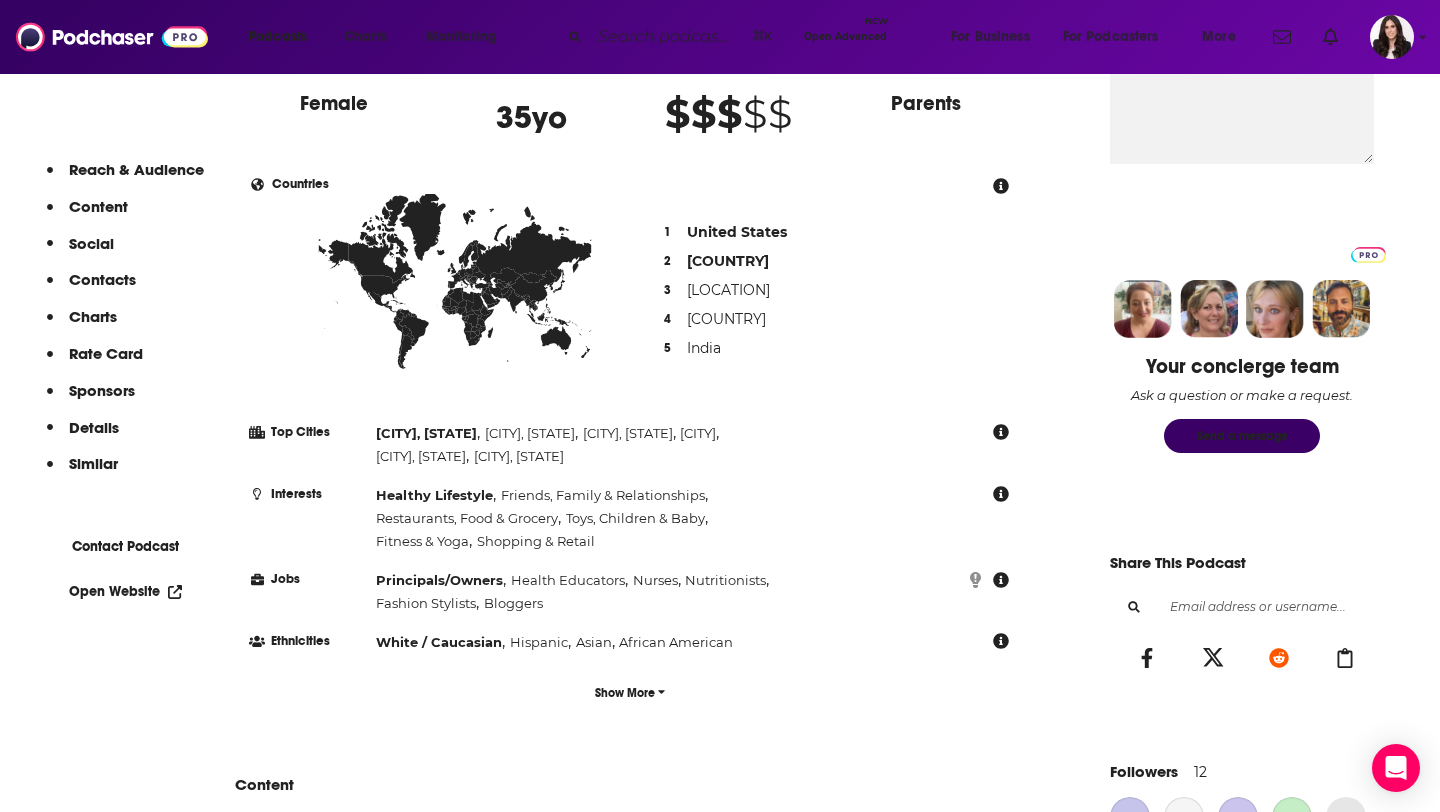 scroll, scrollTop: 1714, scrollLeft: 0, axis: vertical 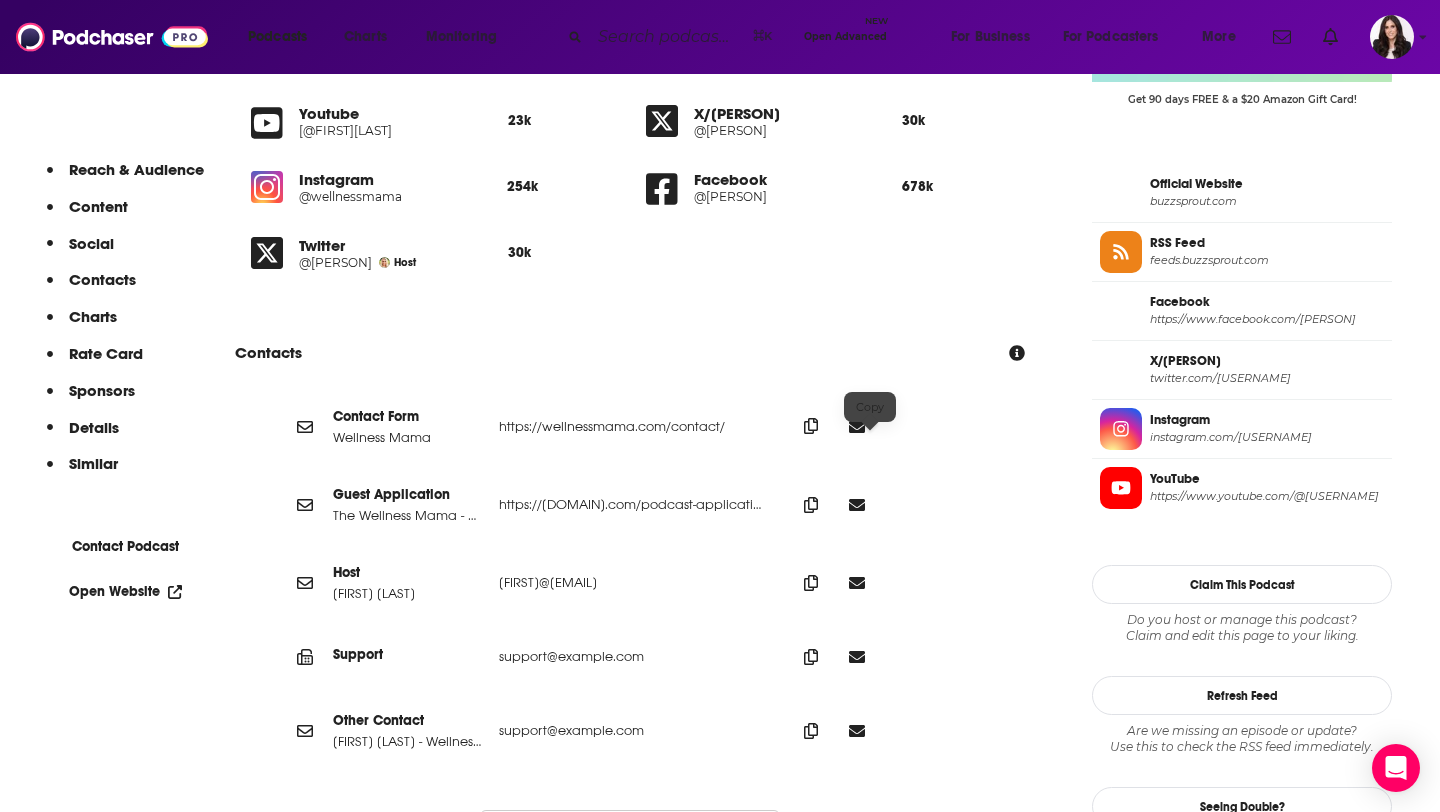 click at bounding box center [811, 426] 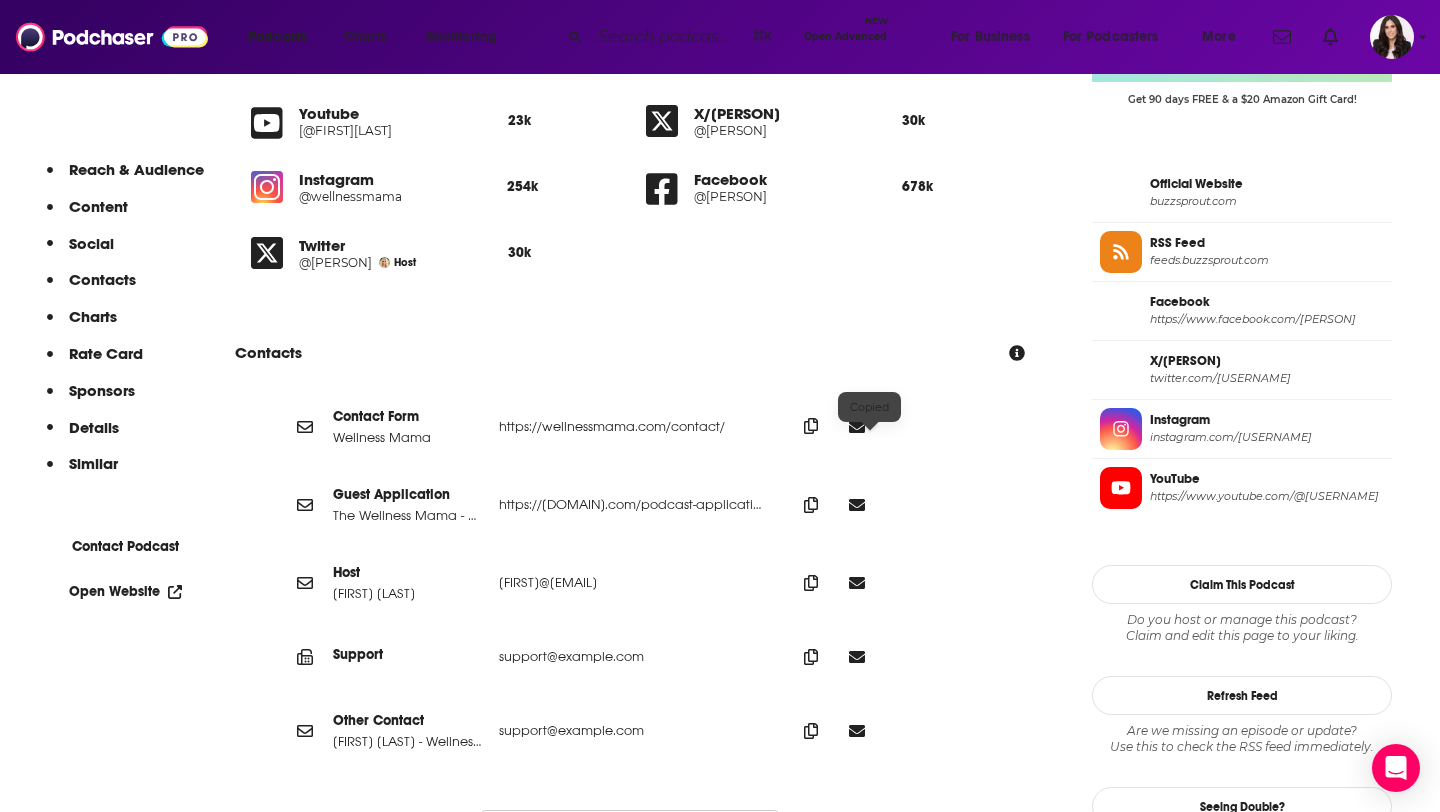 click at bounding box center (811, 426) 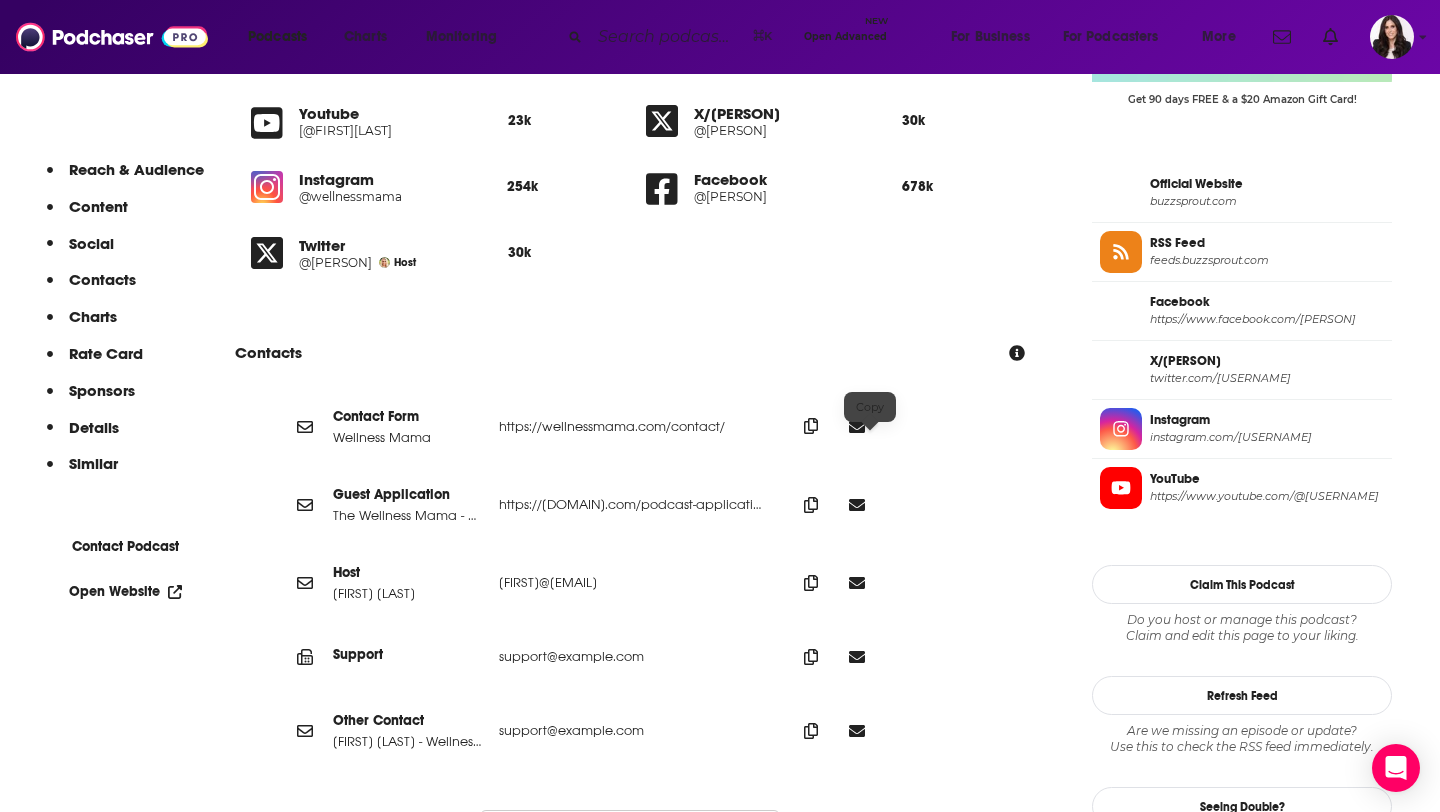 click at bounding box center [811, 426] 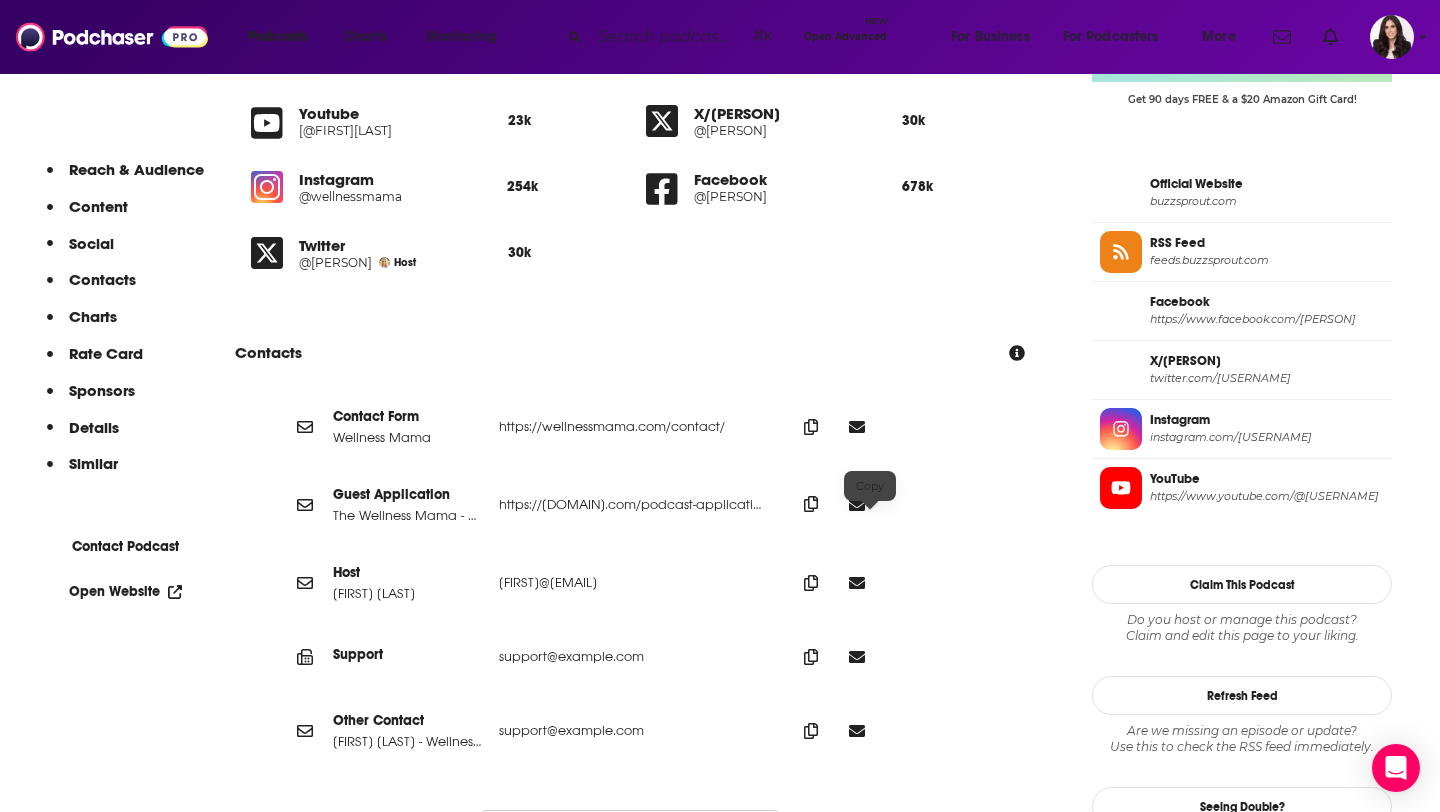 click at bounding box center (811, 427) 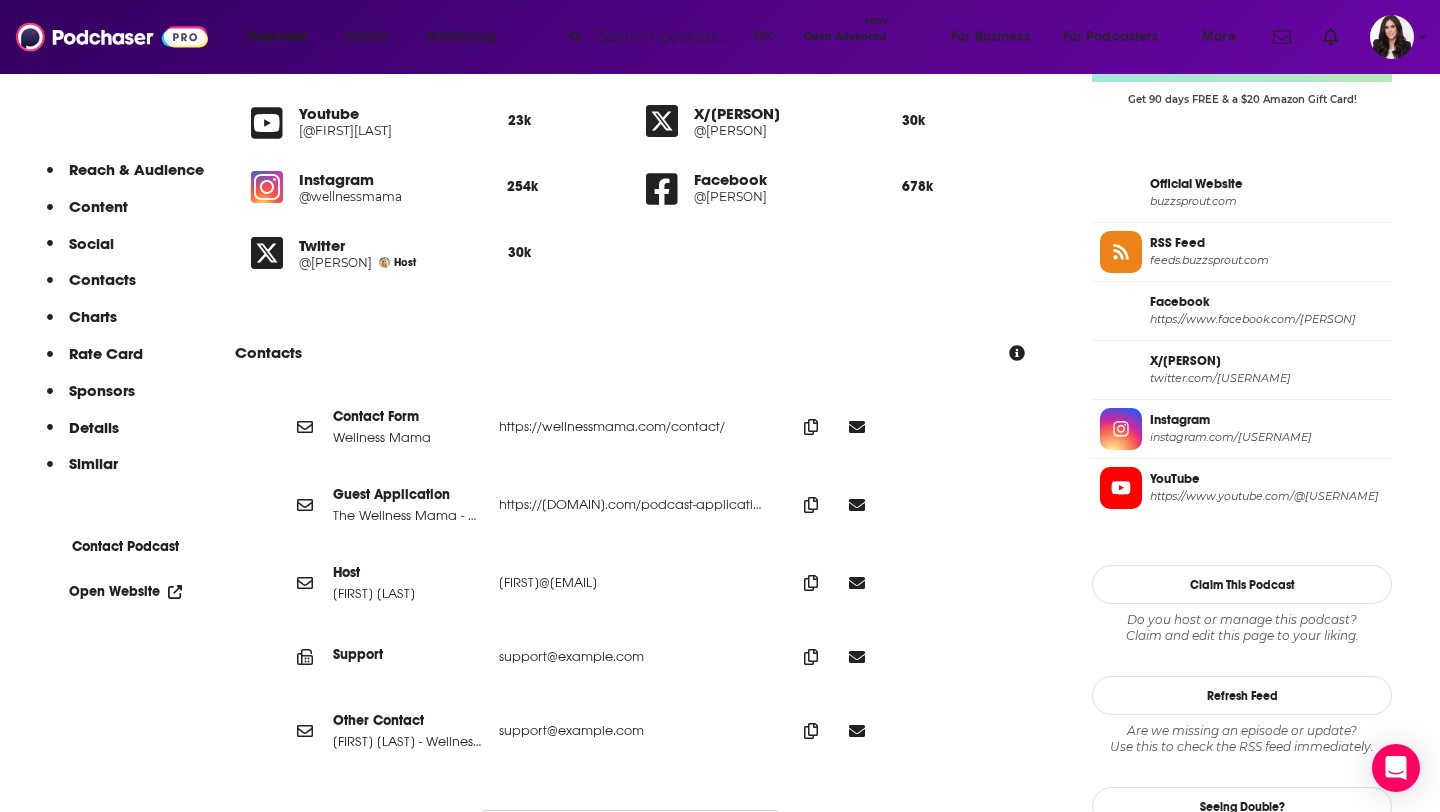 scroll, scrollTop: 1756, scrollLeft: 0, axis: vertical 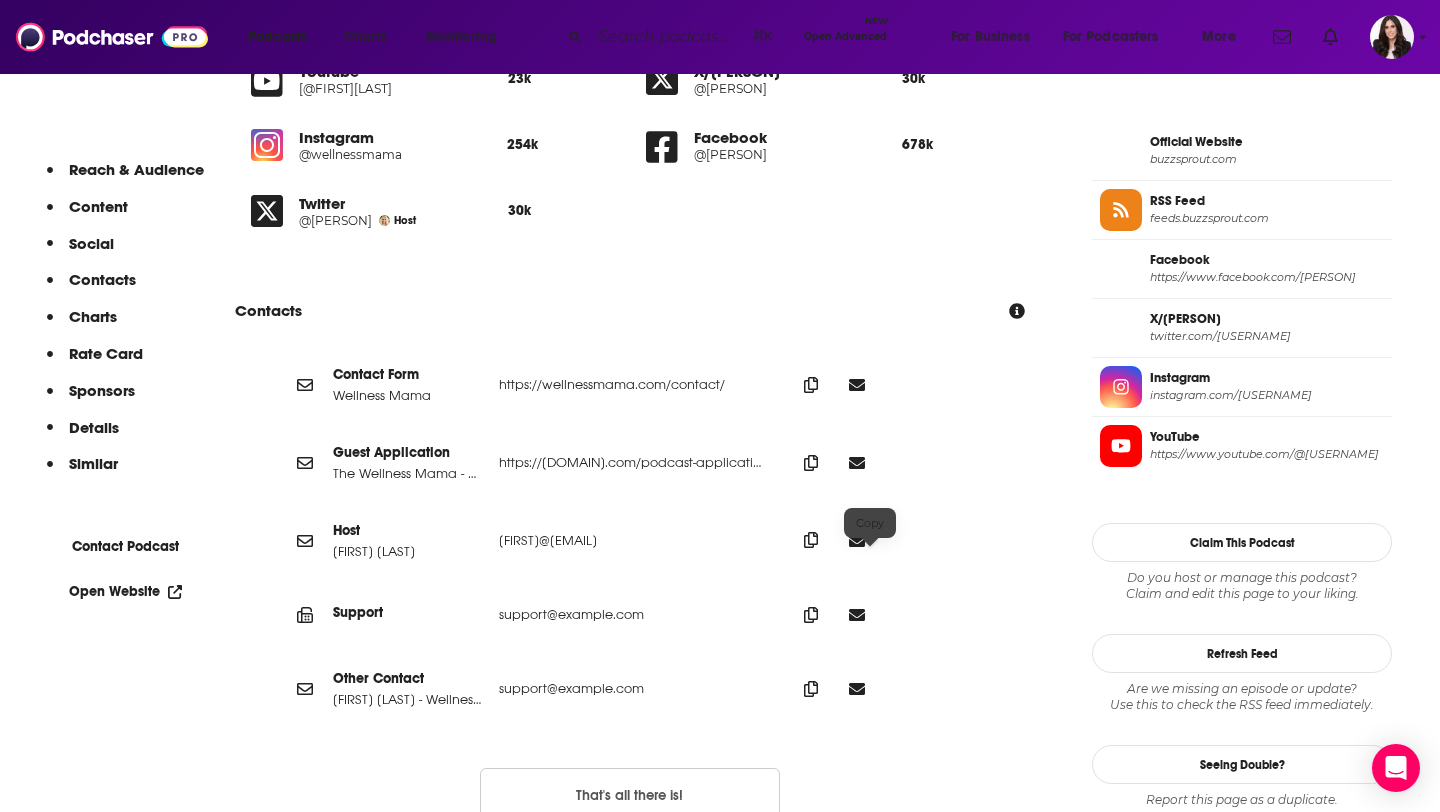 click at bounding box center (811, 385) 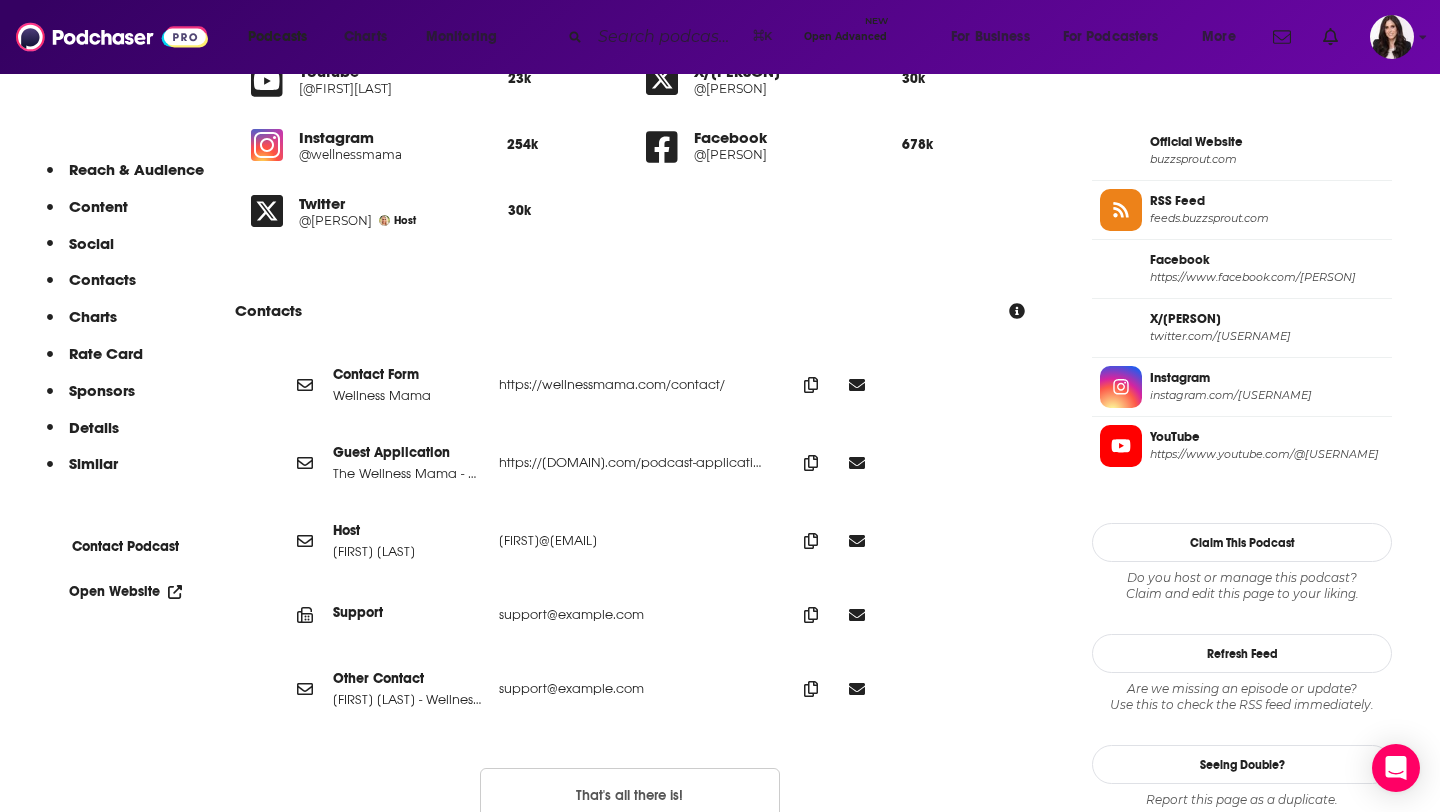 click at bounding box center (667, 37) 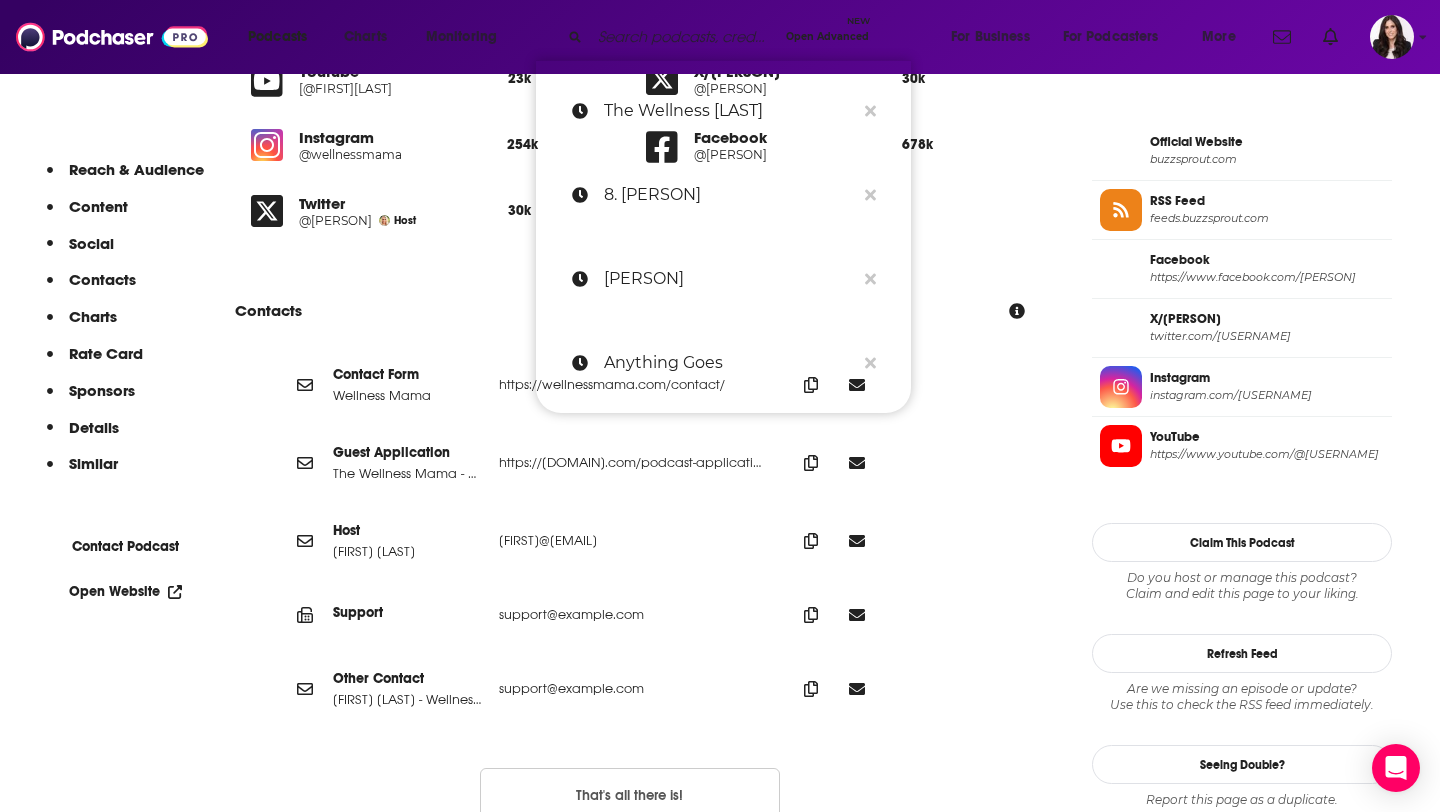paste on "13. Self-care IRL" 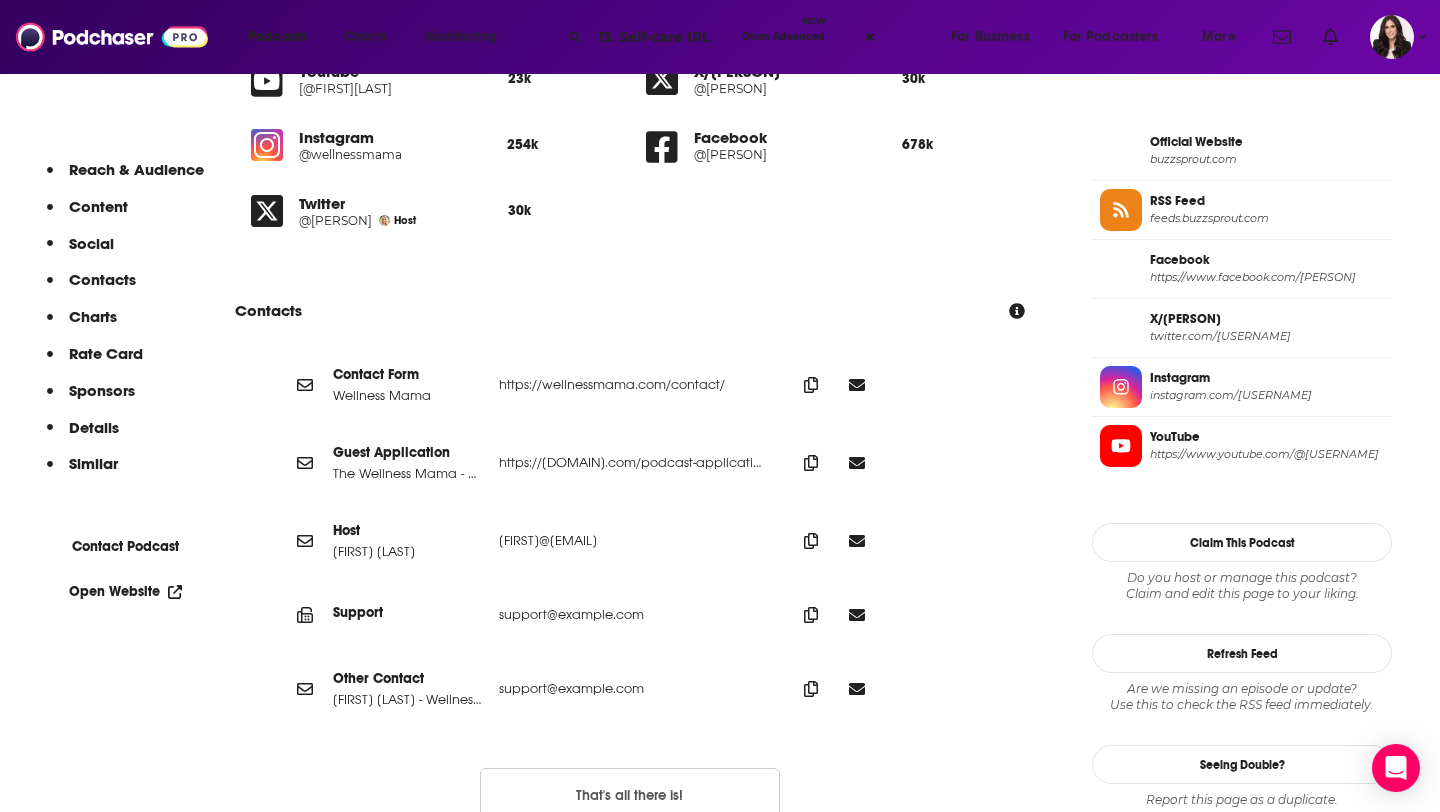 scroll, scrollTop: 0, scrollLeft: 0, axis: both 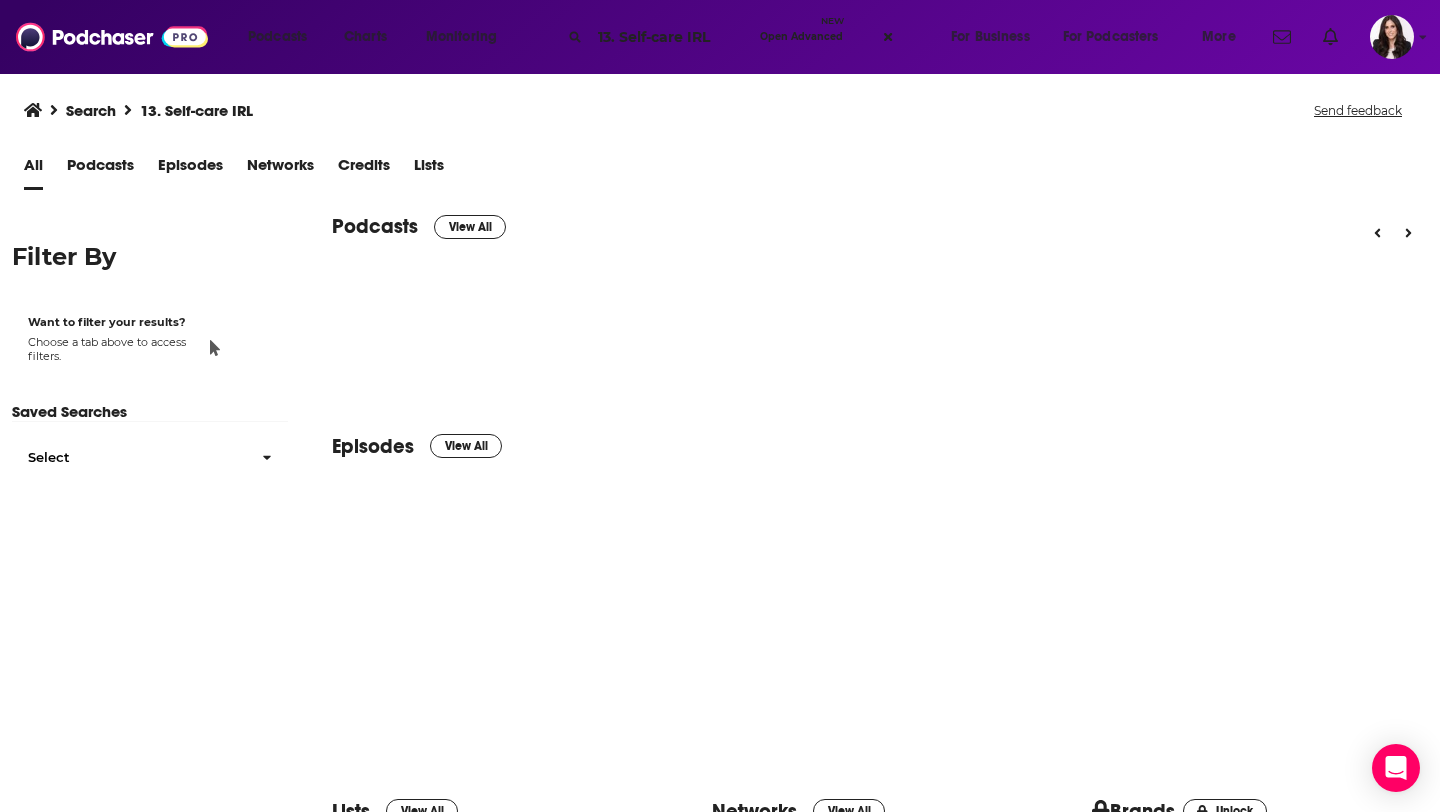 click on "Podcasts" at bounding box center (100, 169) 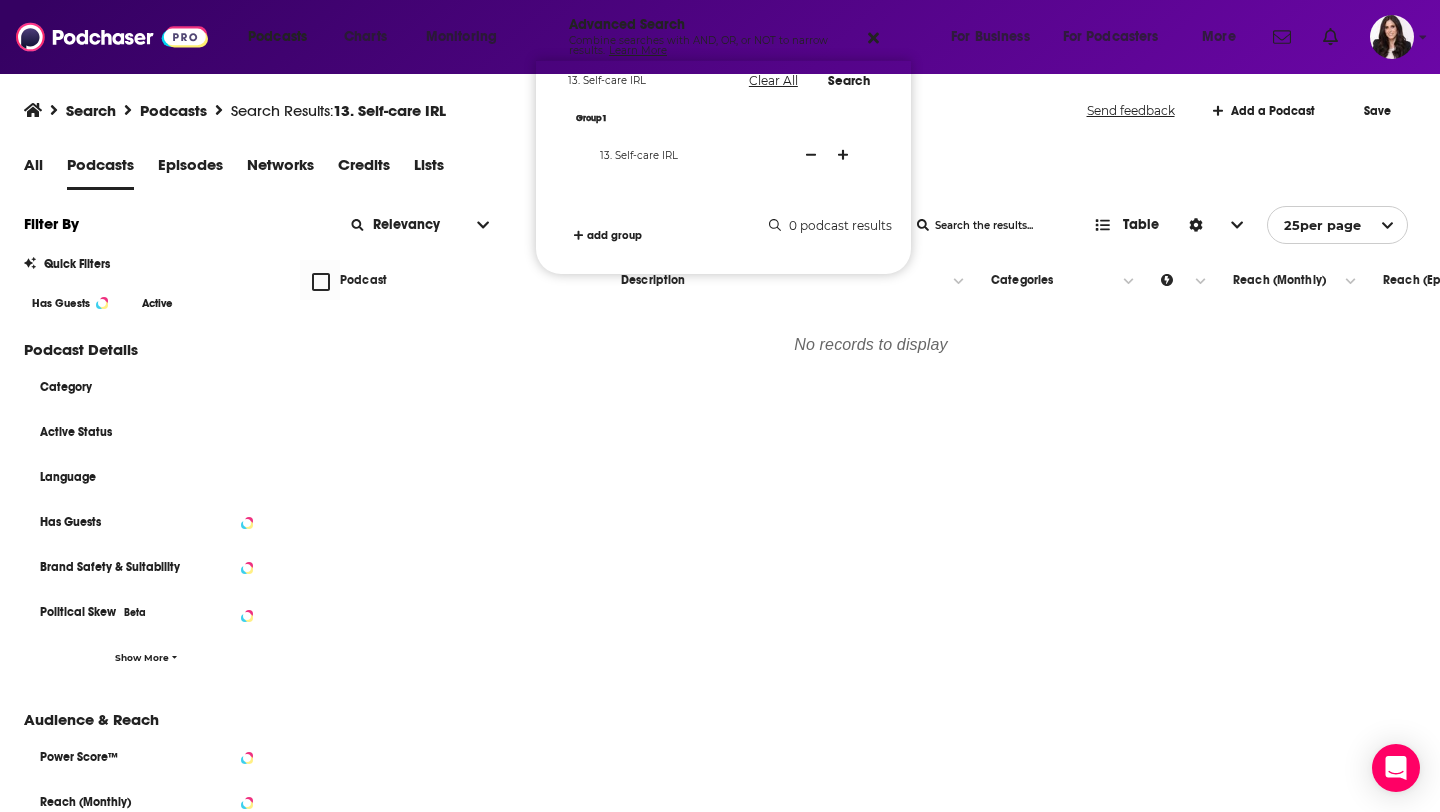 click at bounding box center [873, 38] 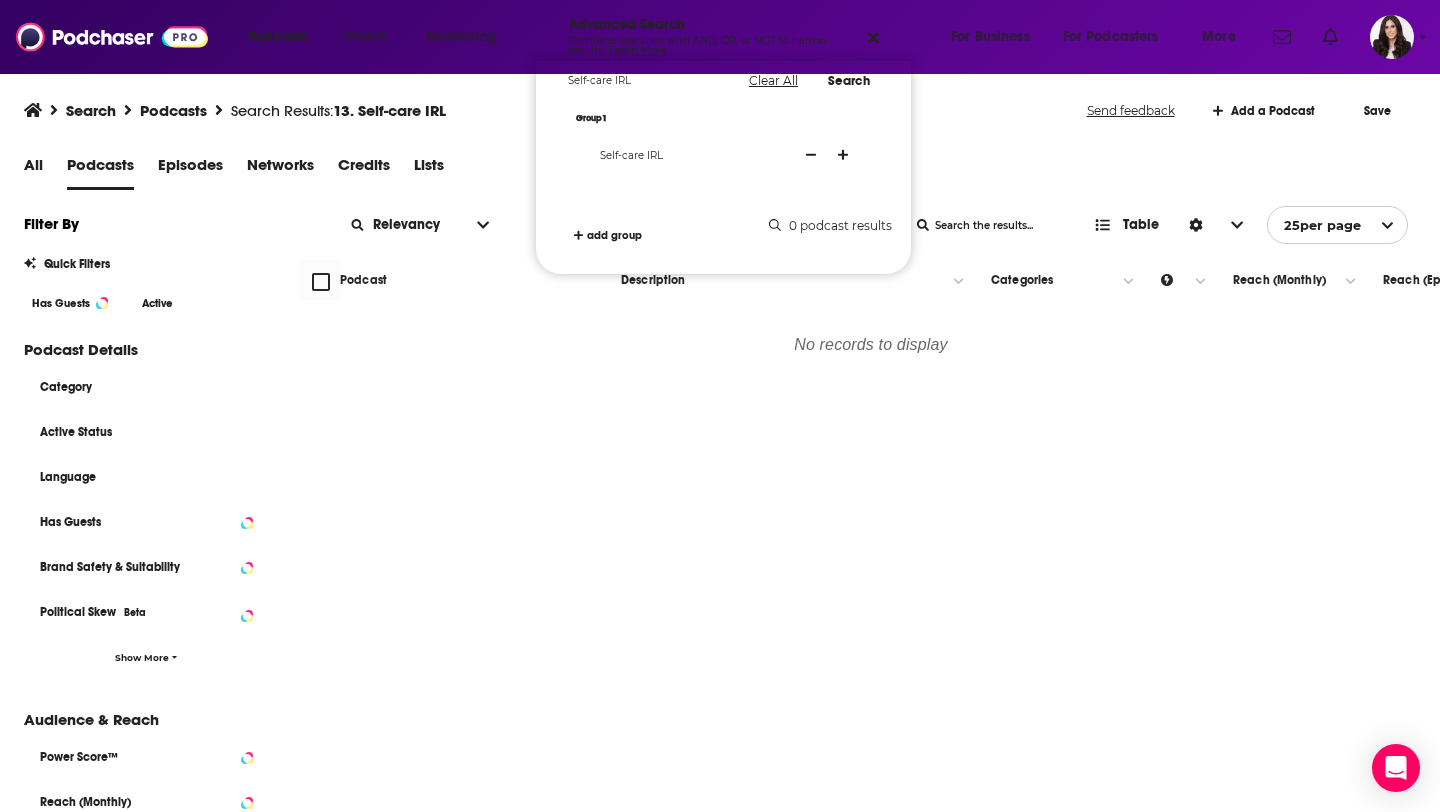 type on "Self-care IRL" 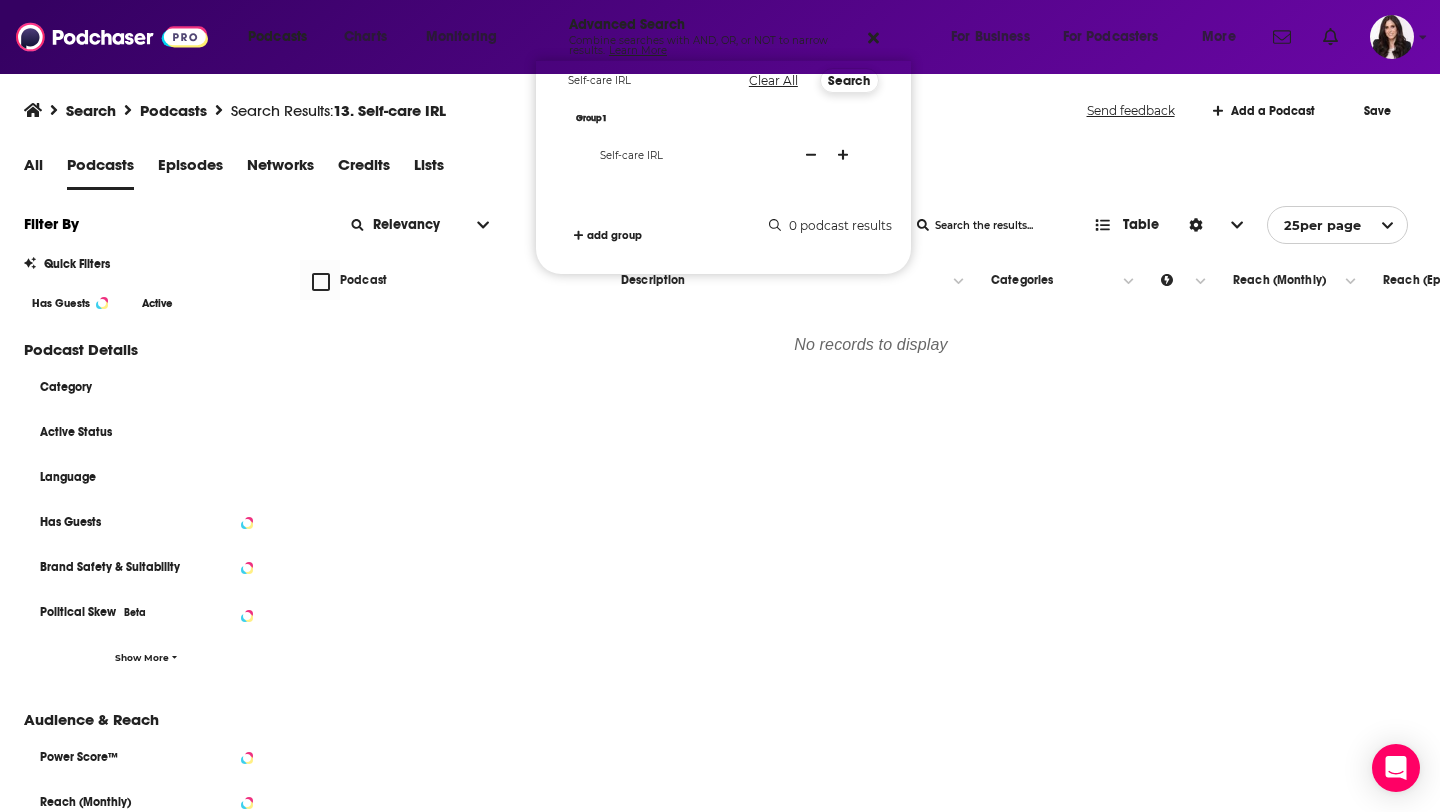 click on "Search" at bounding box center (849, 80) 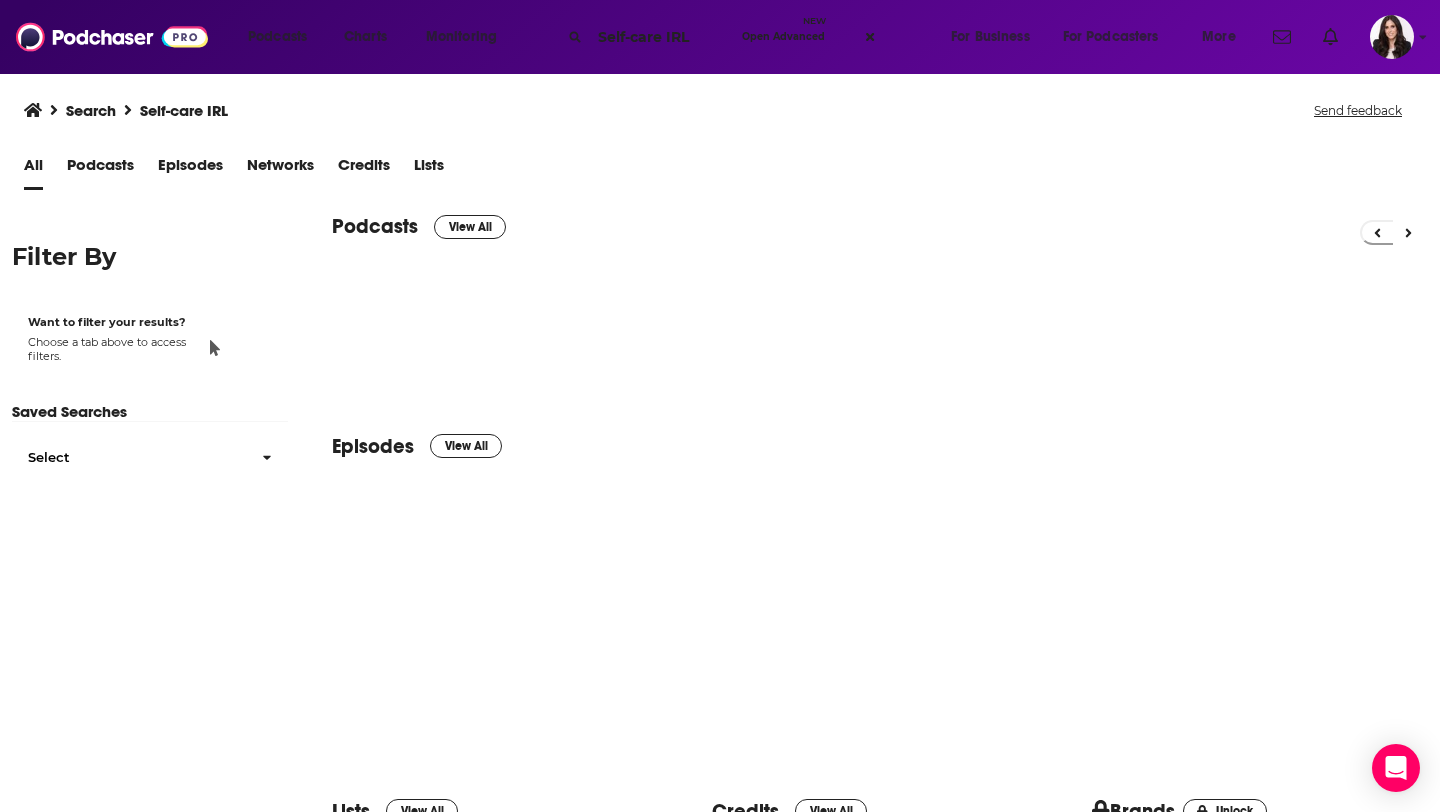 scroll, scrollTop: 0, scrollLeft: 0, axis: both 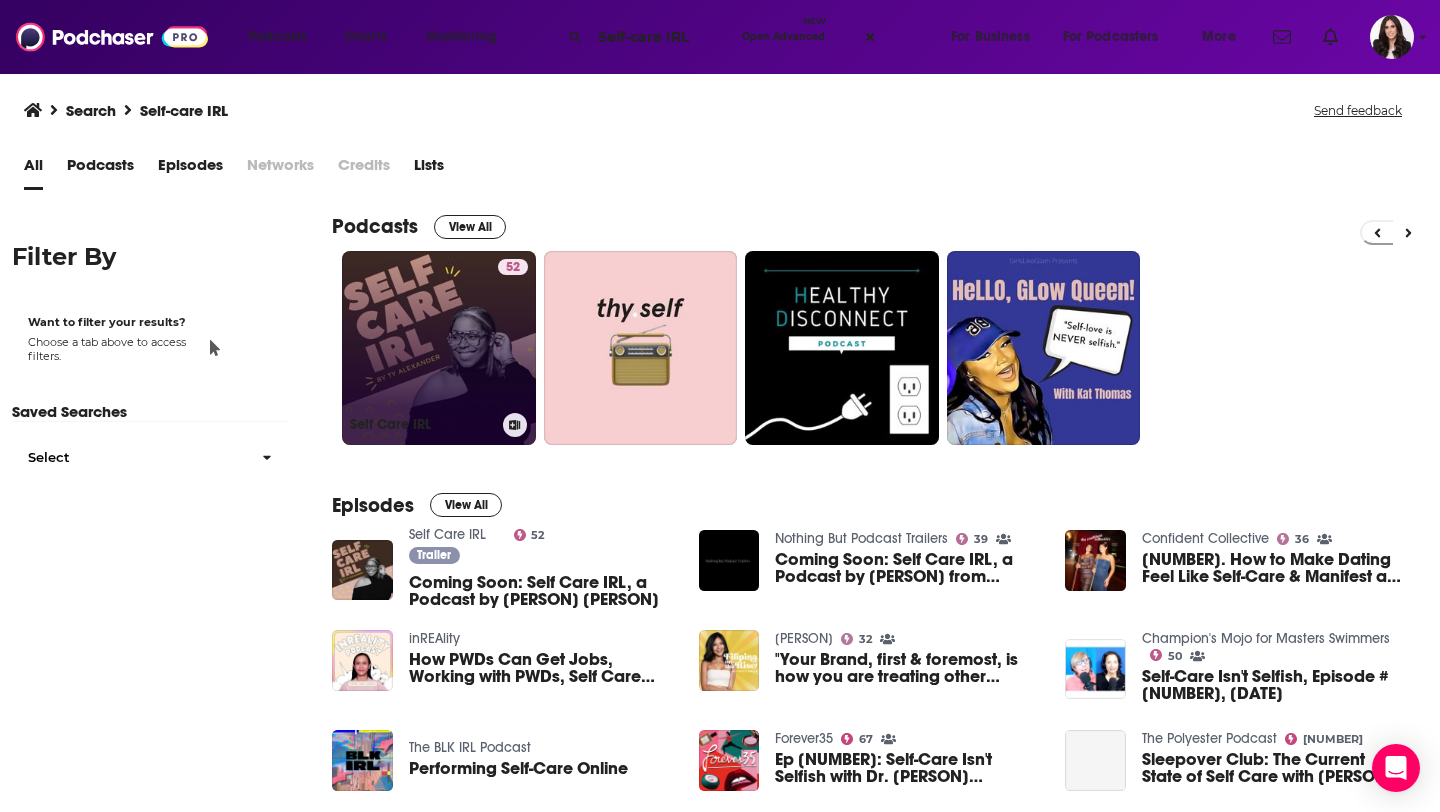 click on "[NUMBER] Self Care IRL" at bounding box center [439, 348] 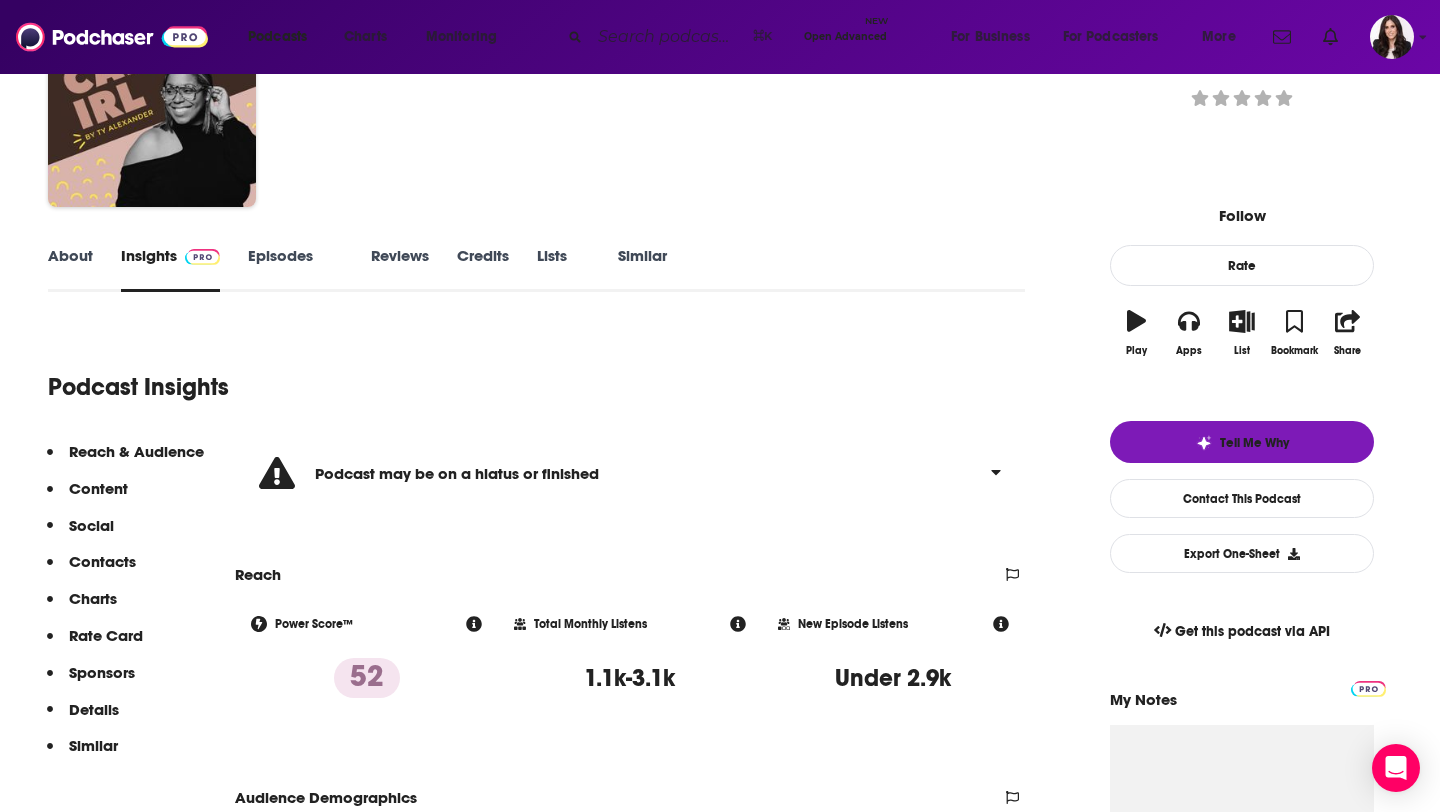 scroll, scrollTop: 138, scrollLeft: 0, axis: vertical 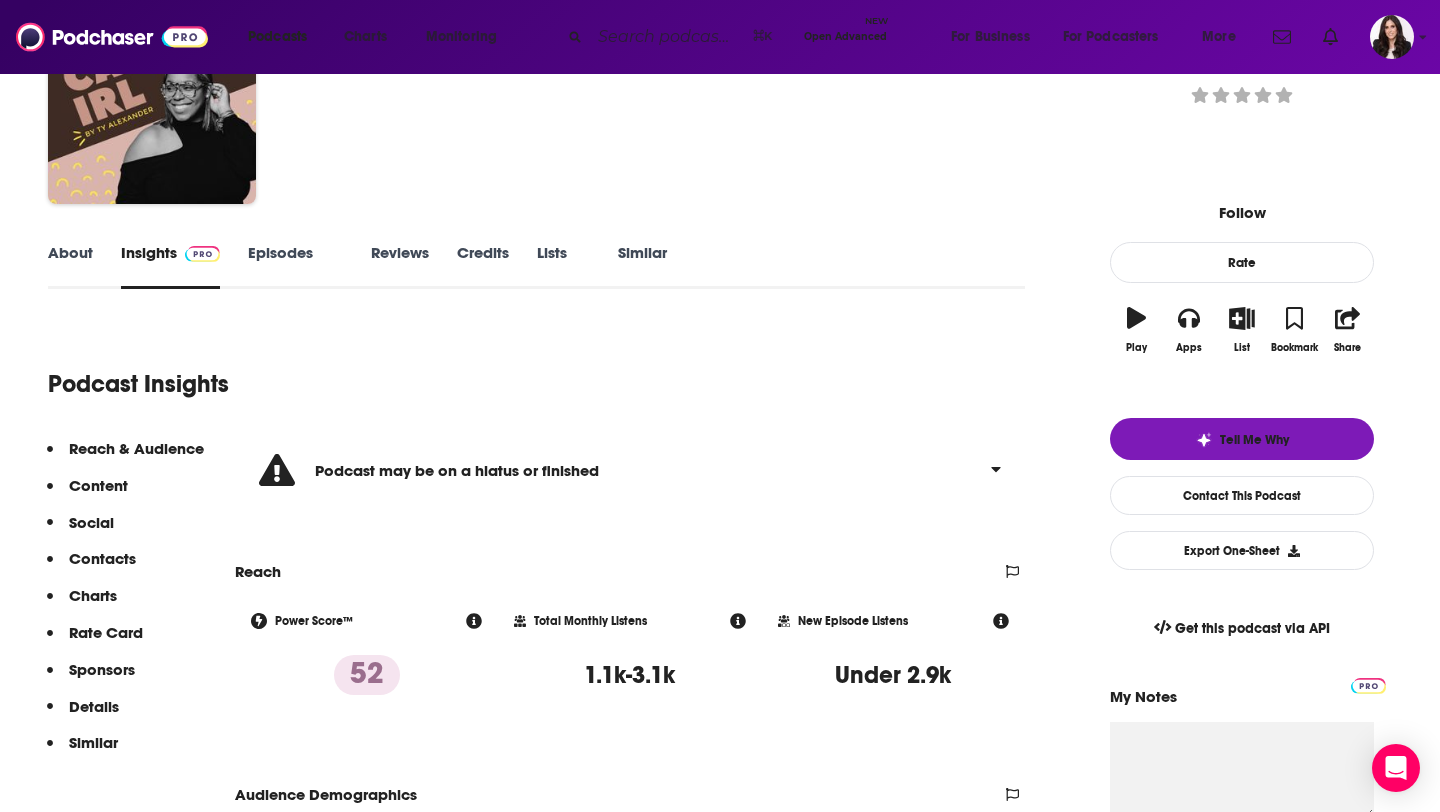 click on "Podcast may be on a hiatus or finished" at bounding box center [630, 470] 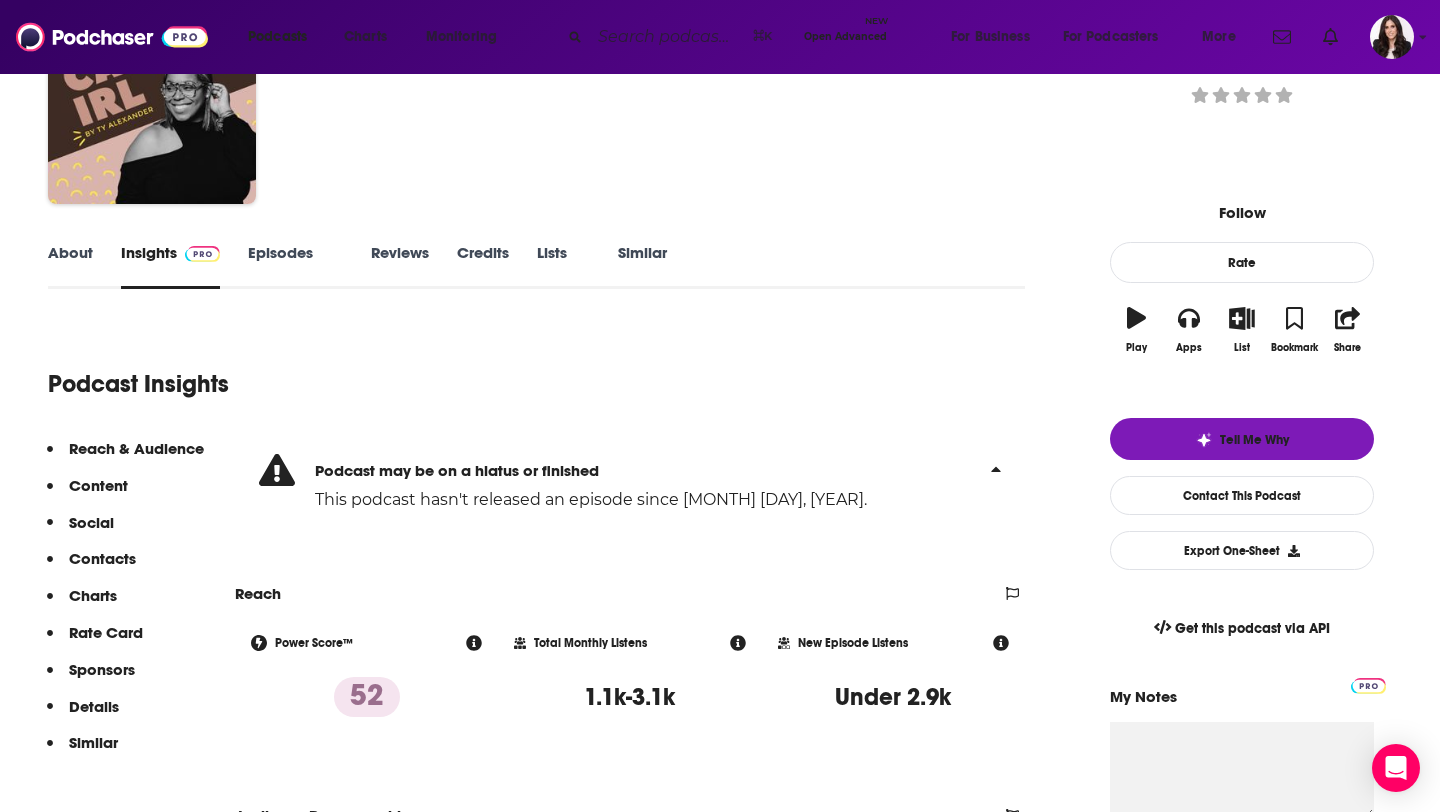 click at bounding box center [667, 37] 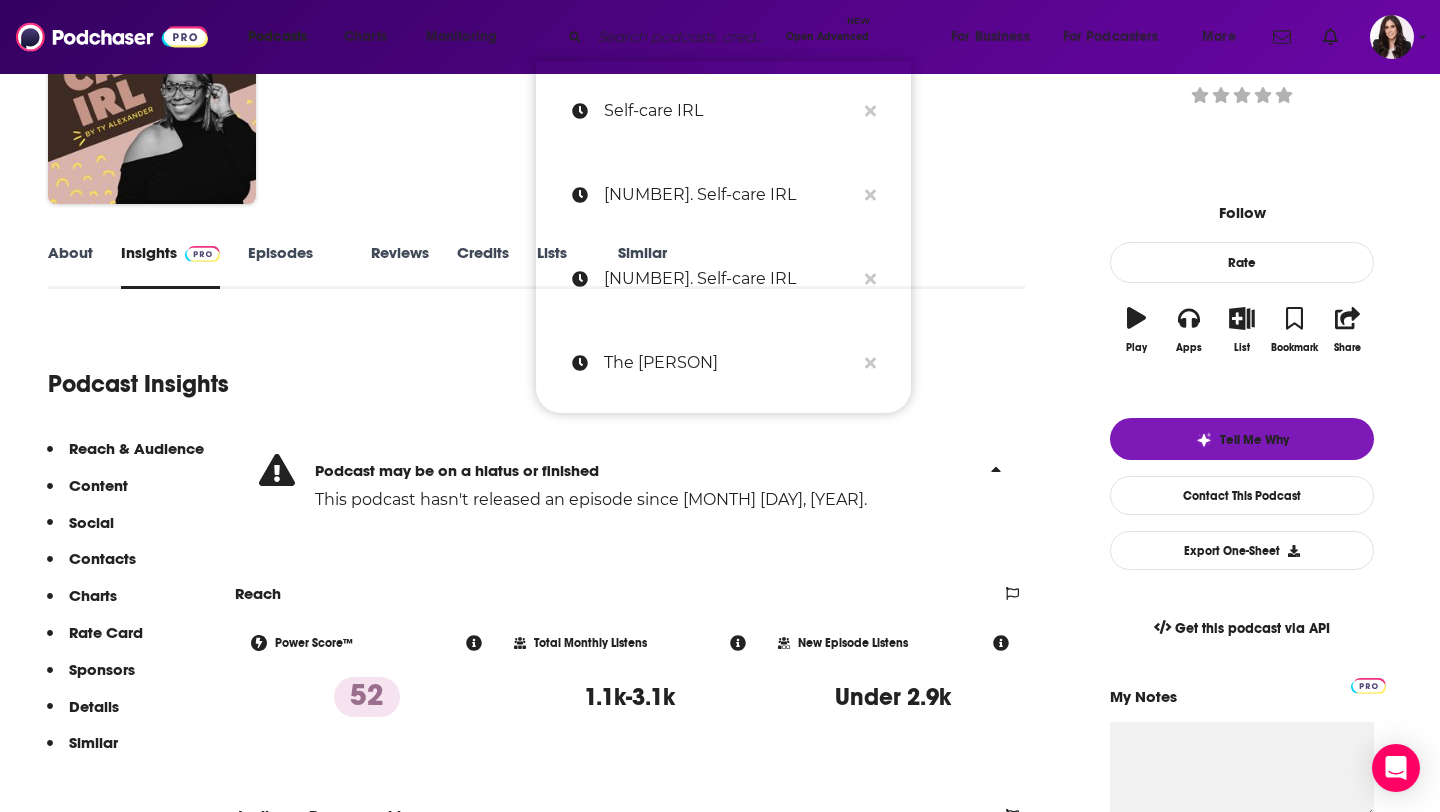 paste on "Stuff Mom Never Told You" 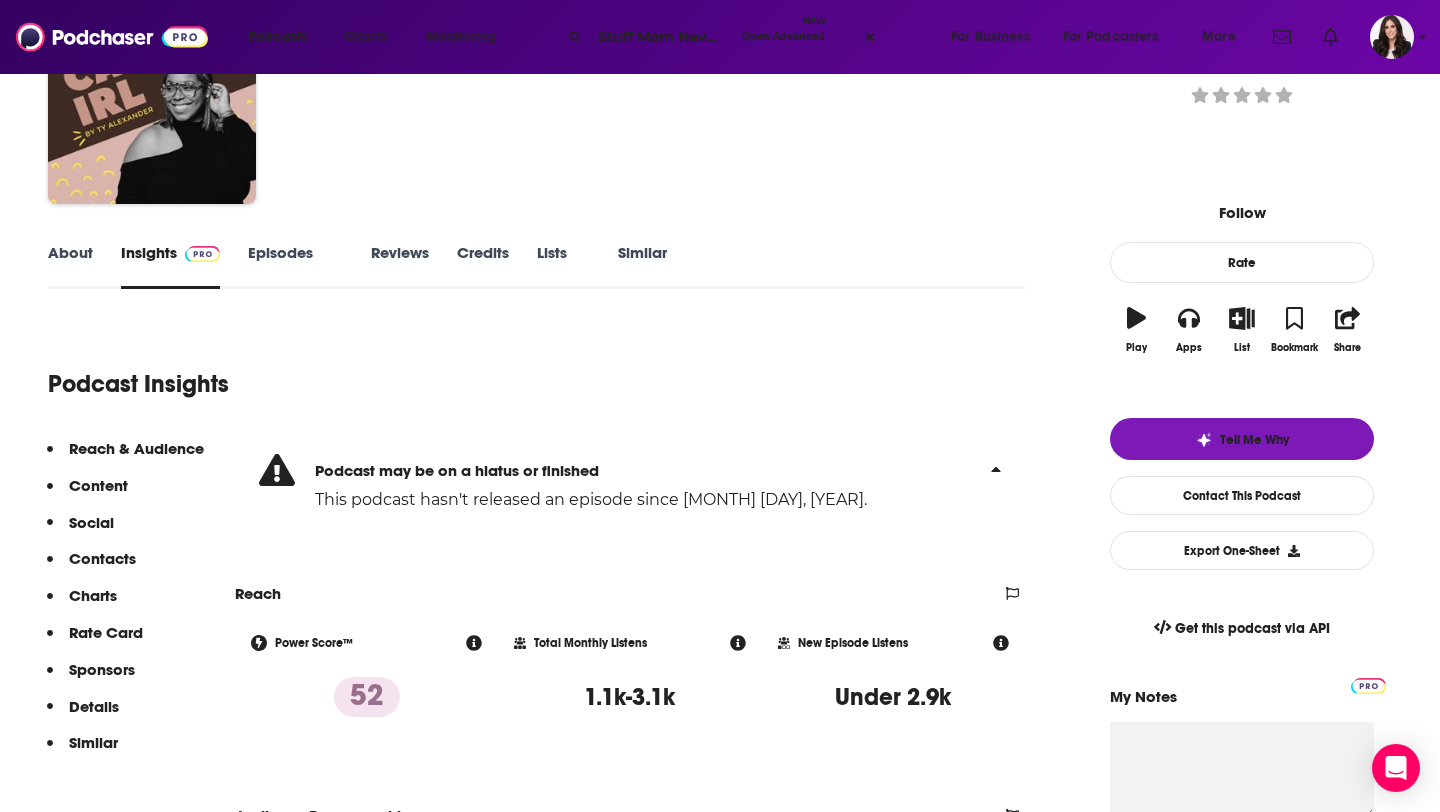 scroll, scrollTop: 0, scrollLeft: 68, axis: horizontal 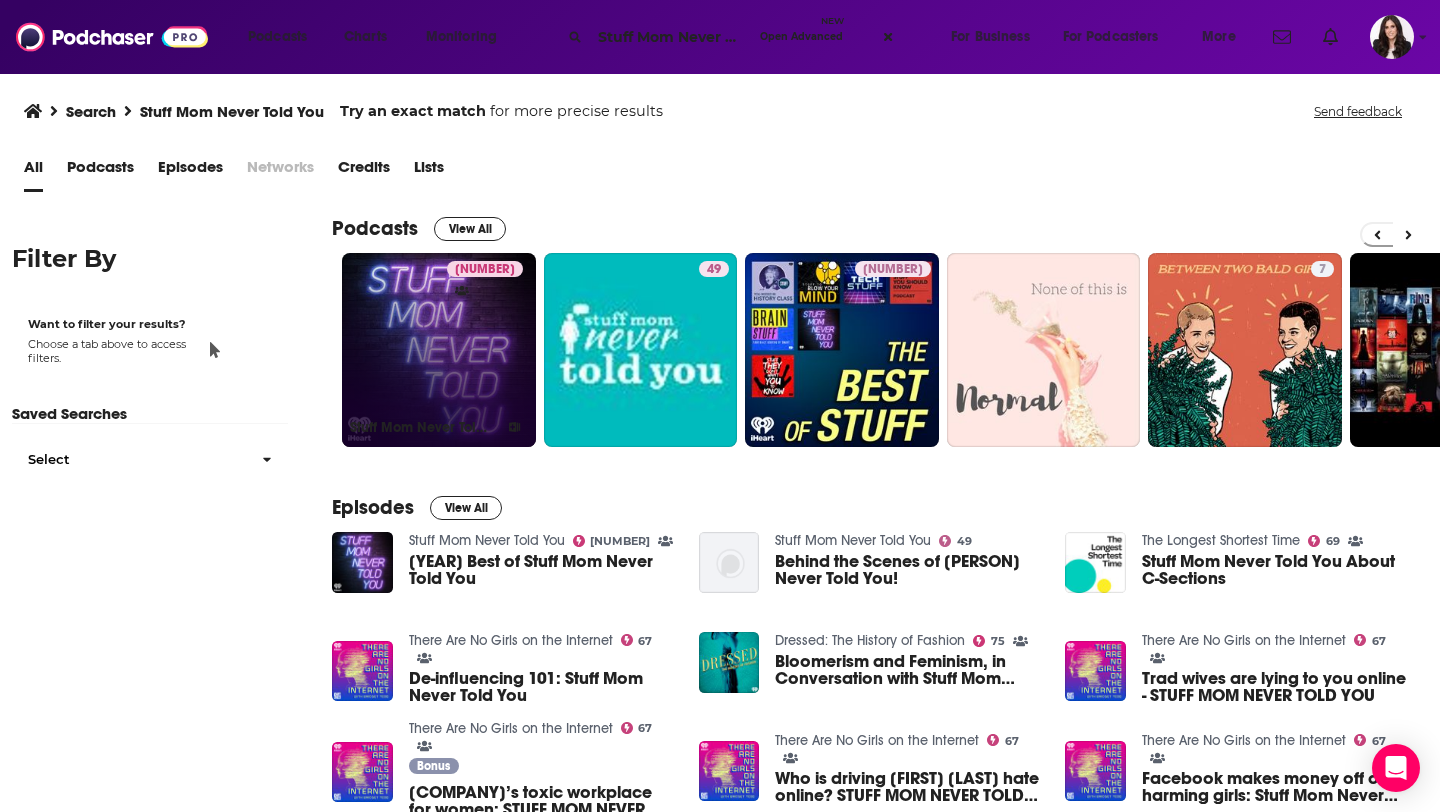click on "[NUMBER] Stuff Mom Never Told You" at bounding box center [439, 350] 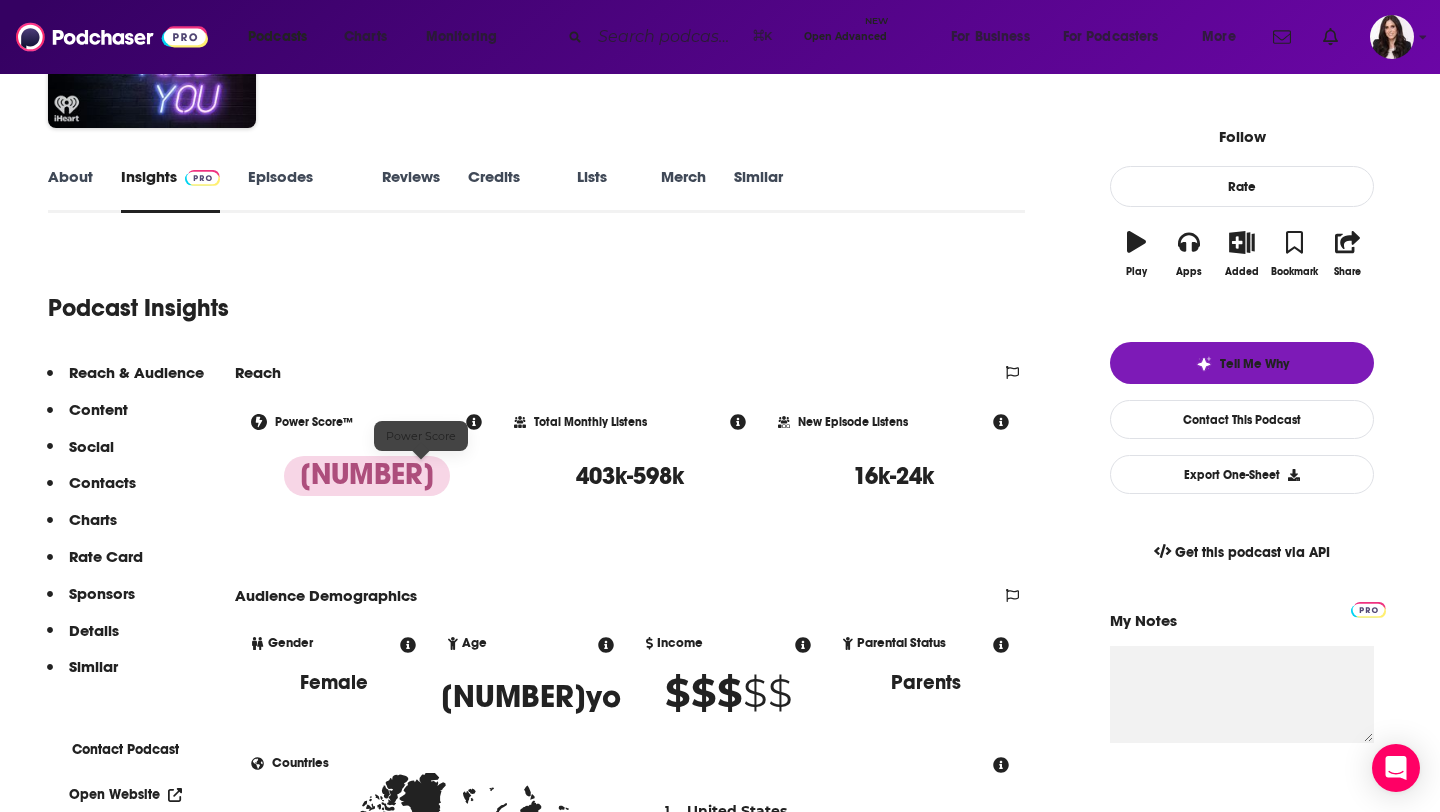 scroll, scrollTop: 233, scrollLeft: 0, axis: vertical 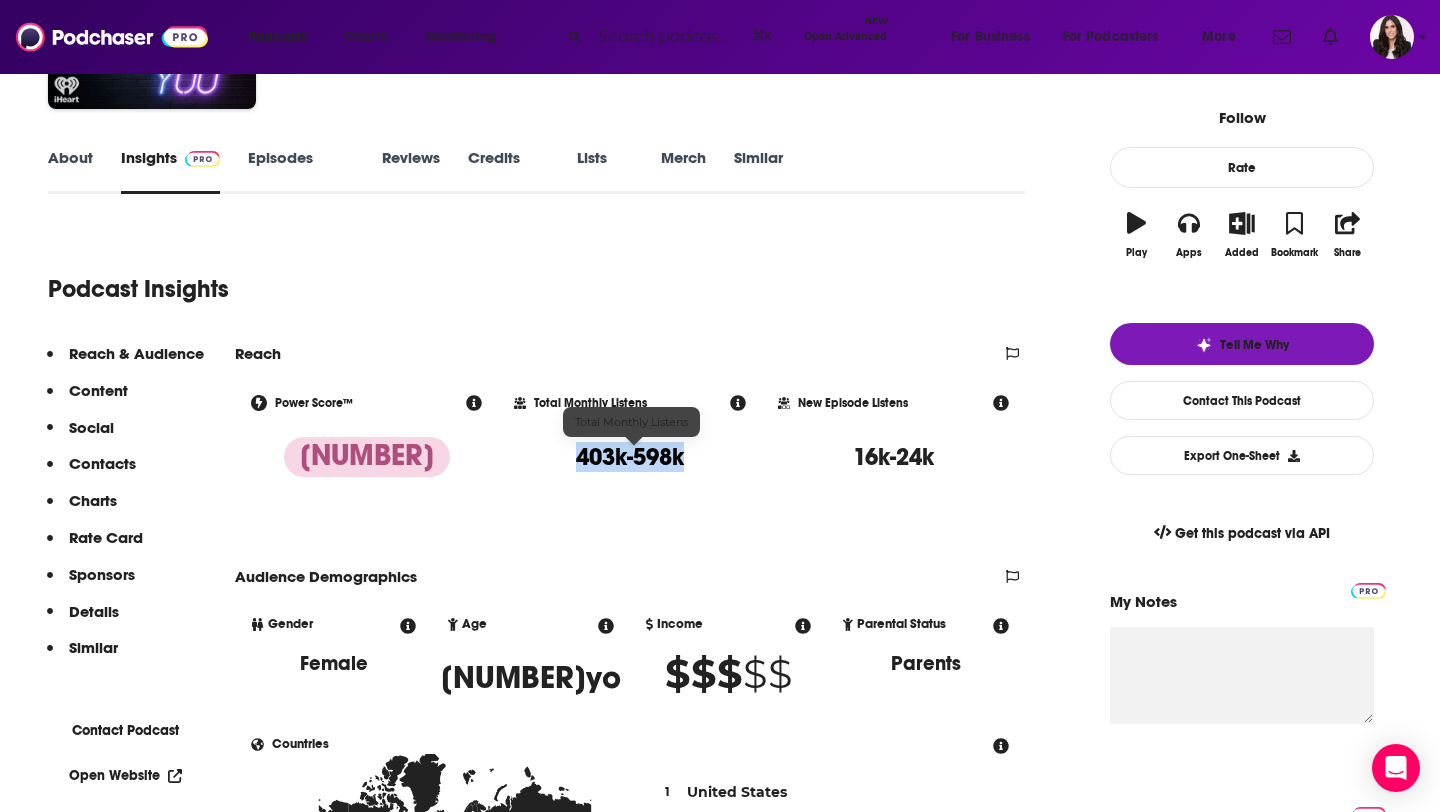 drag, startPoint x: 577, startPoint y: 460, endPoint x: 686, endPoint y: 461, distance: 109.004585 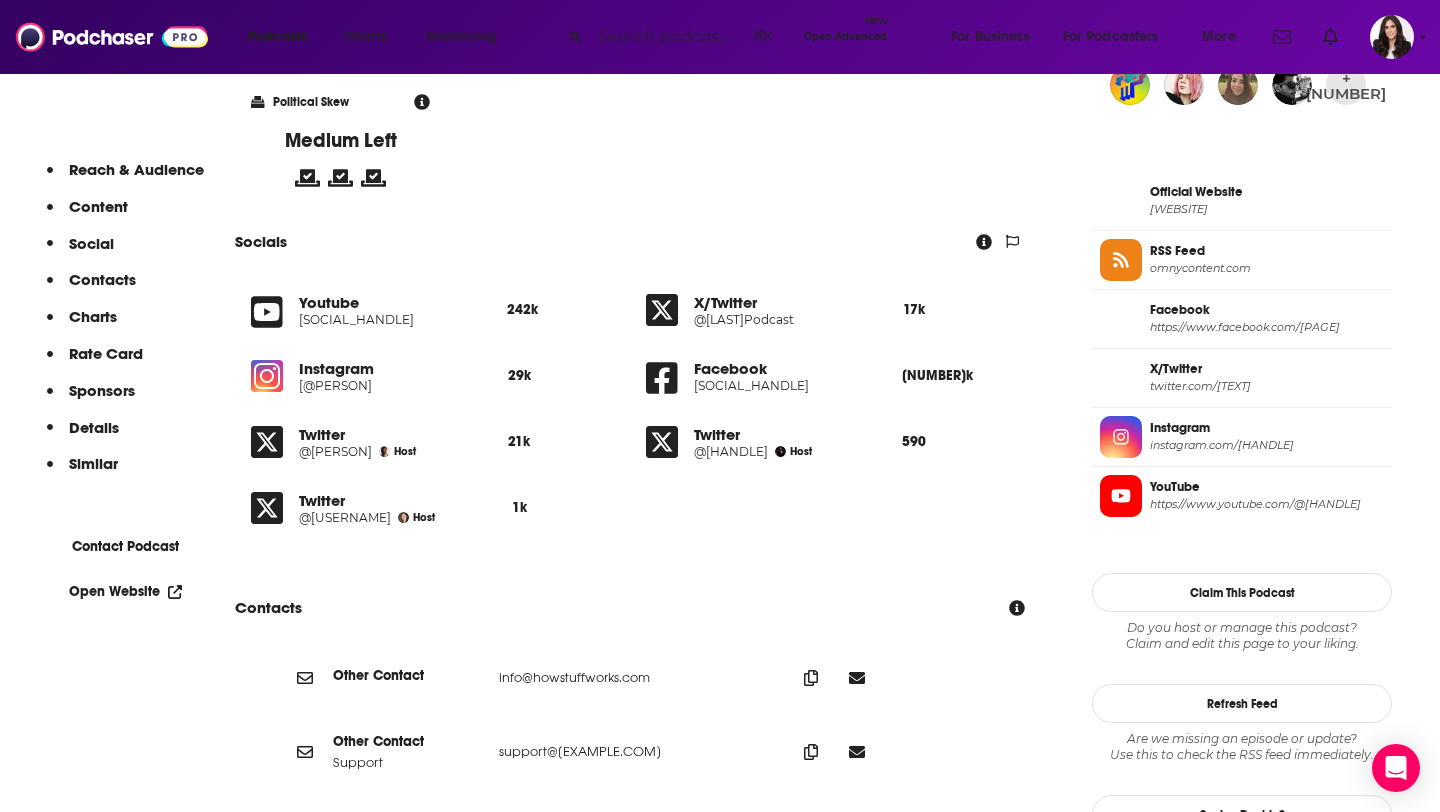 scroll, scrollTop: 1907, scrollLeft: 0, axis: vertical 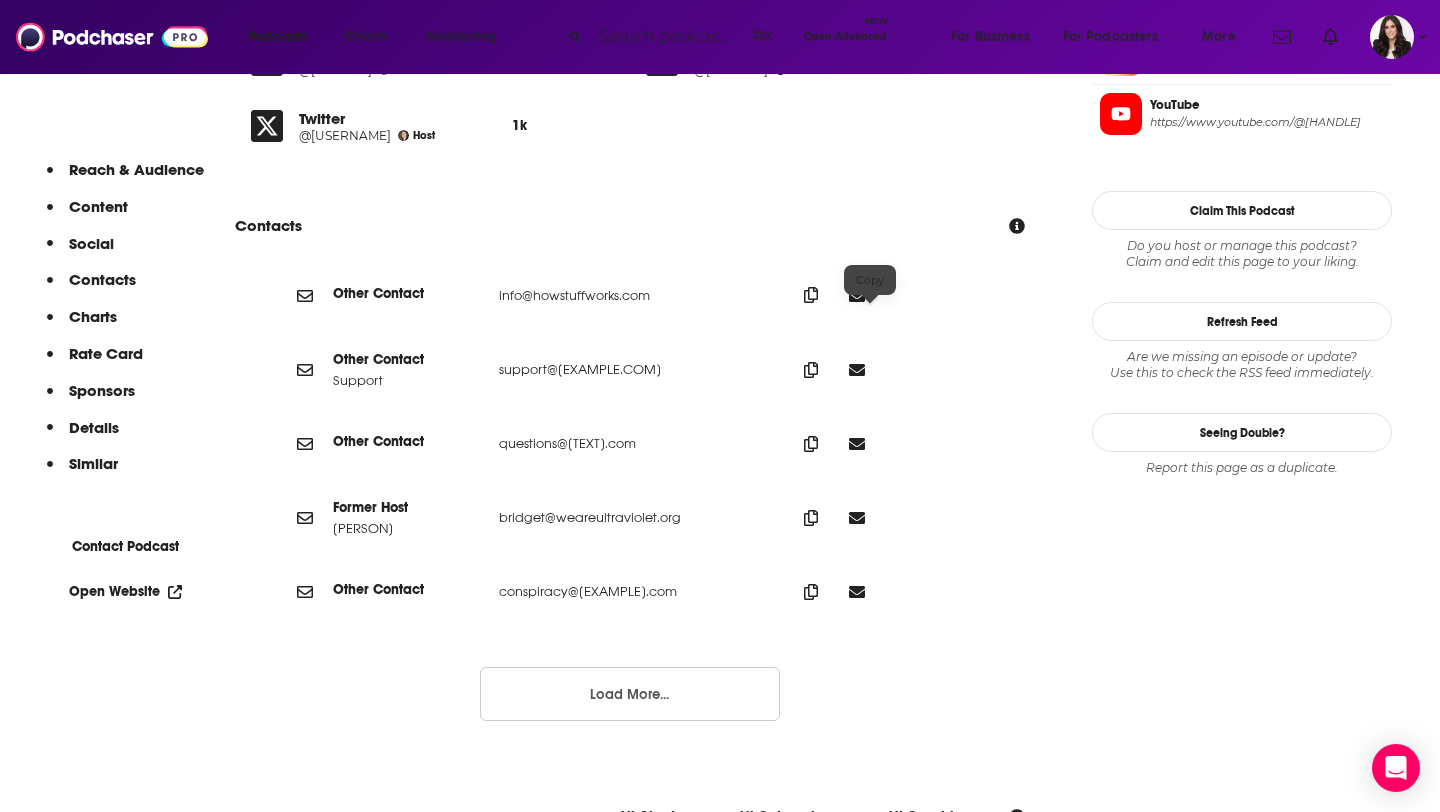click at bounding box center [811, 295] 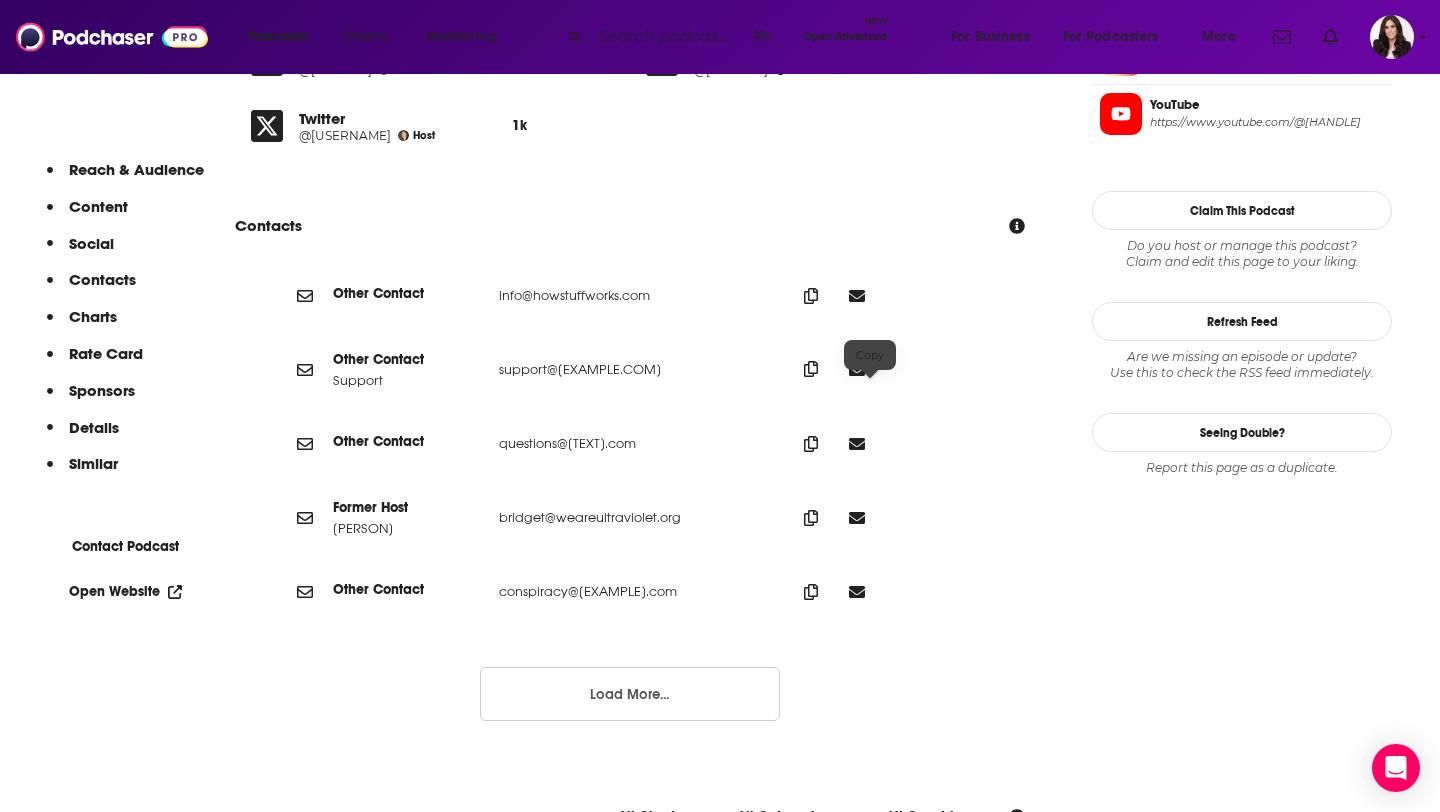 click at bounding box center (811, 296) 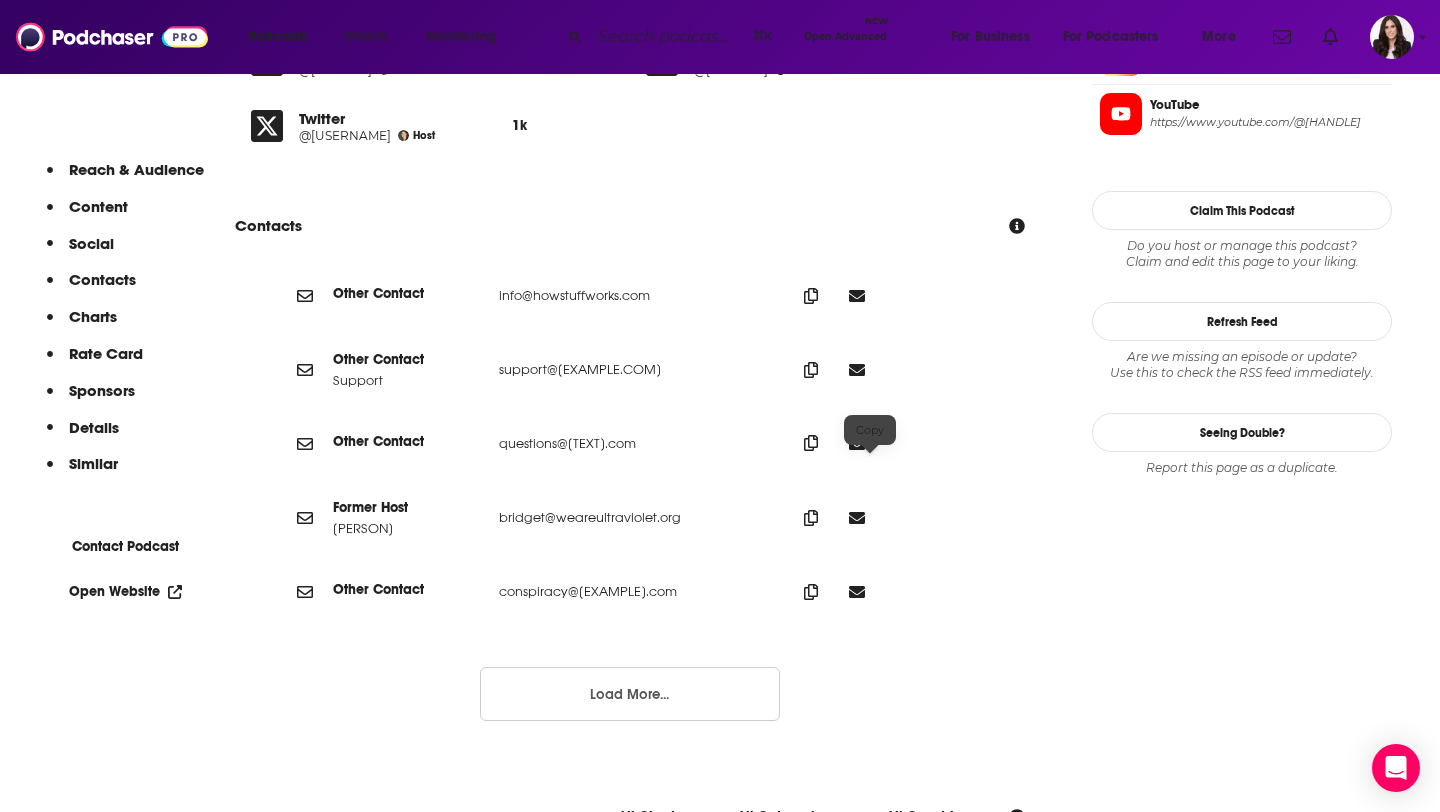 click at bounding box center (811, 296) 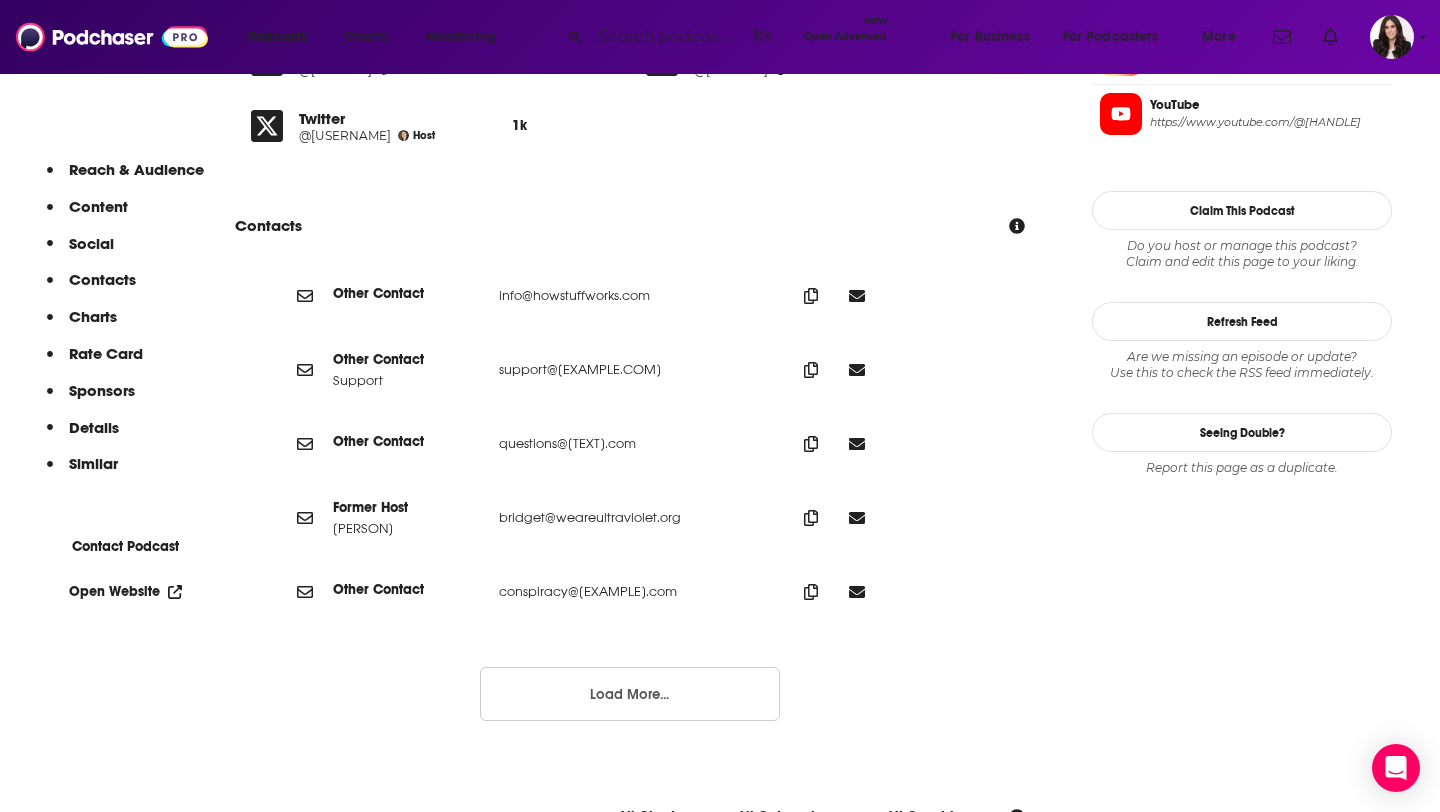click at bounding box center [667, 37] 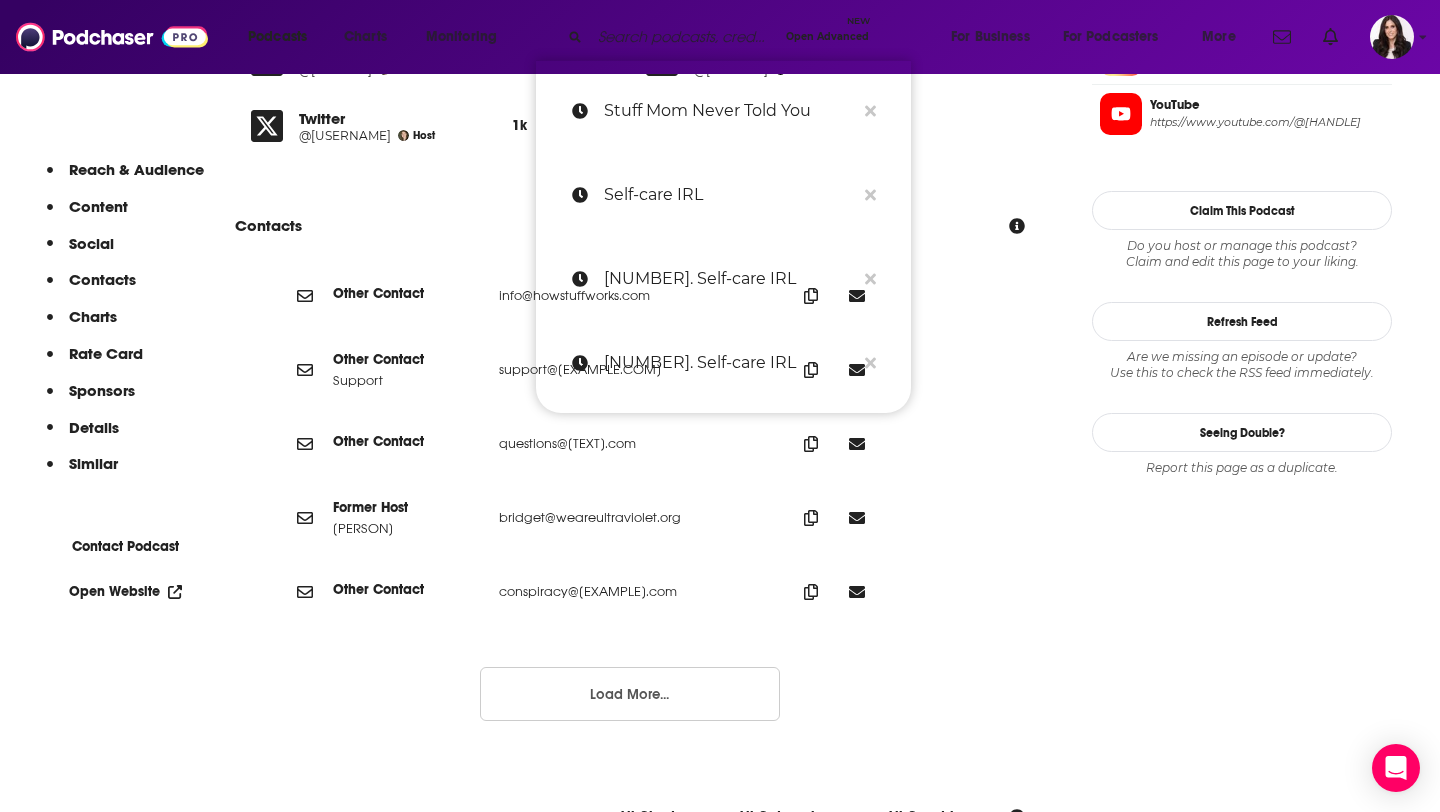 paste on "Terrible, Thanks for Asking" 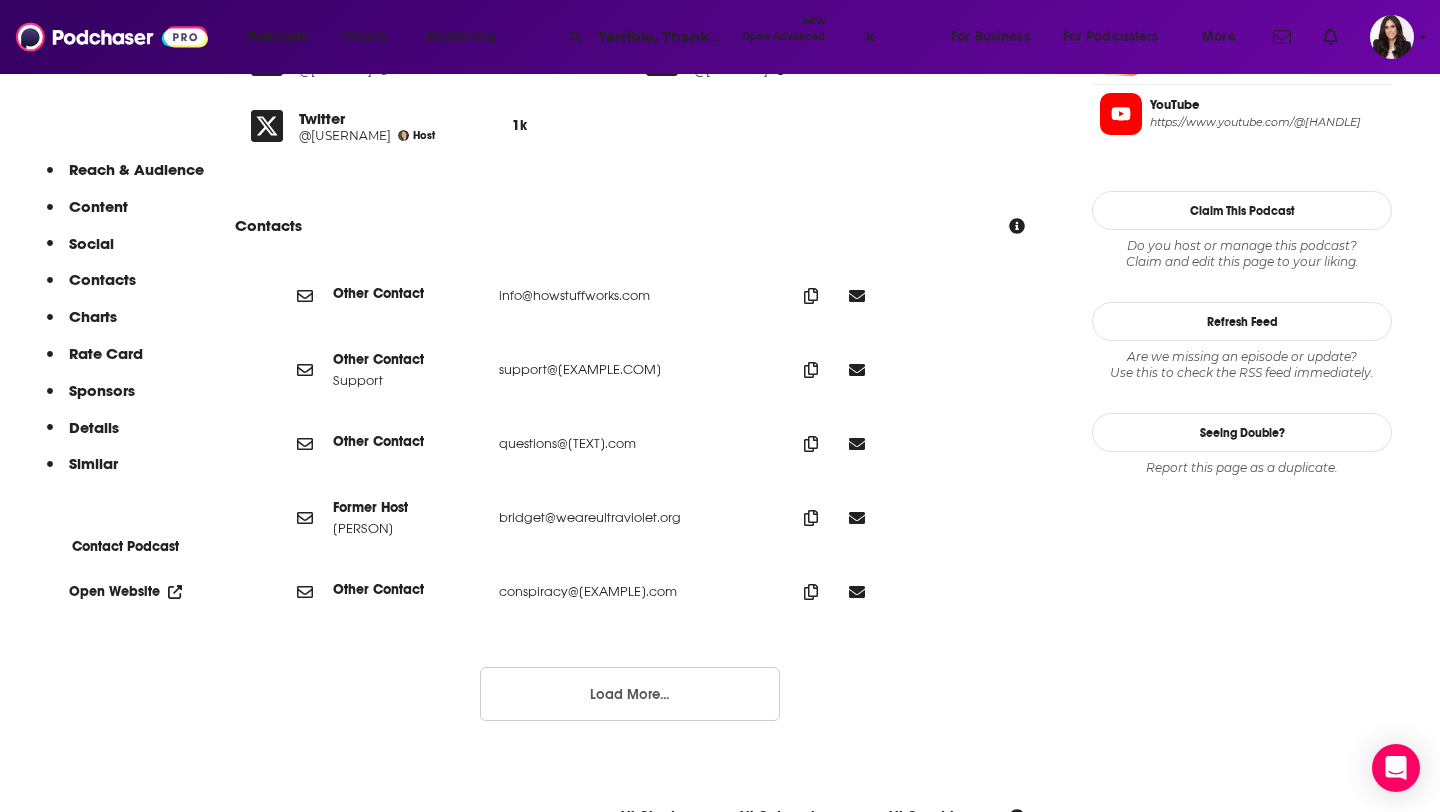 scroll, scrollTop: 0, scrollLeft: 74, axis: horizontal 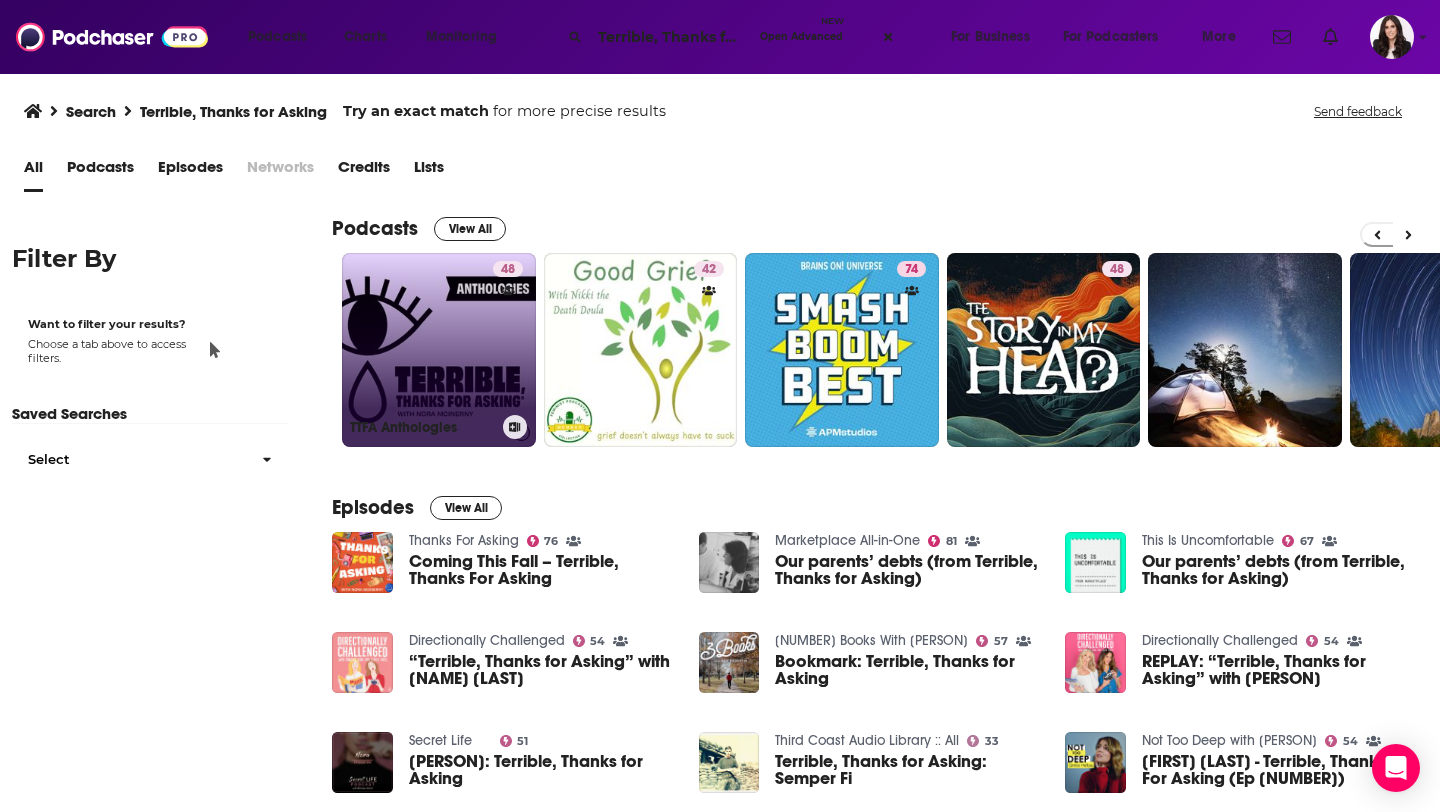click on "48 TTFA Anthologies" at bounding box center (439, 350) 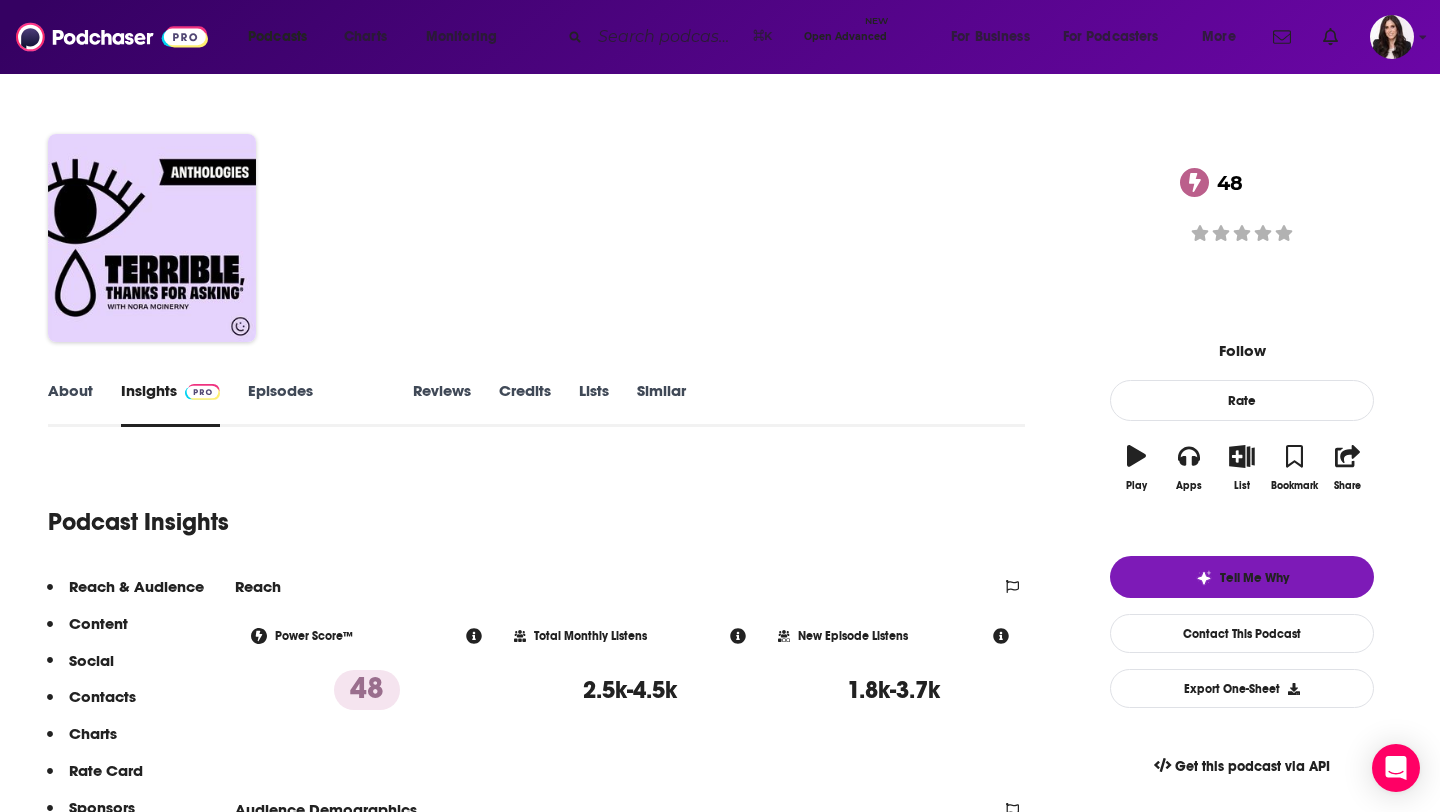 click at bounding box center (667, 37) 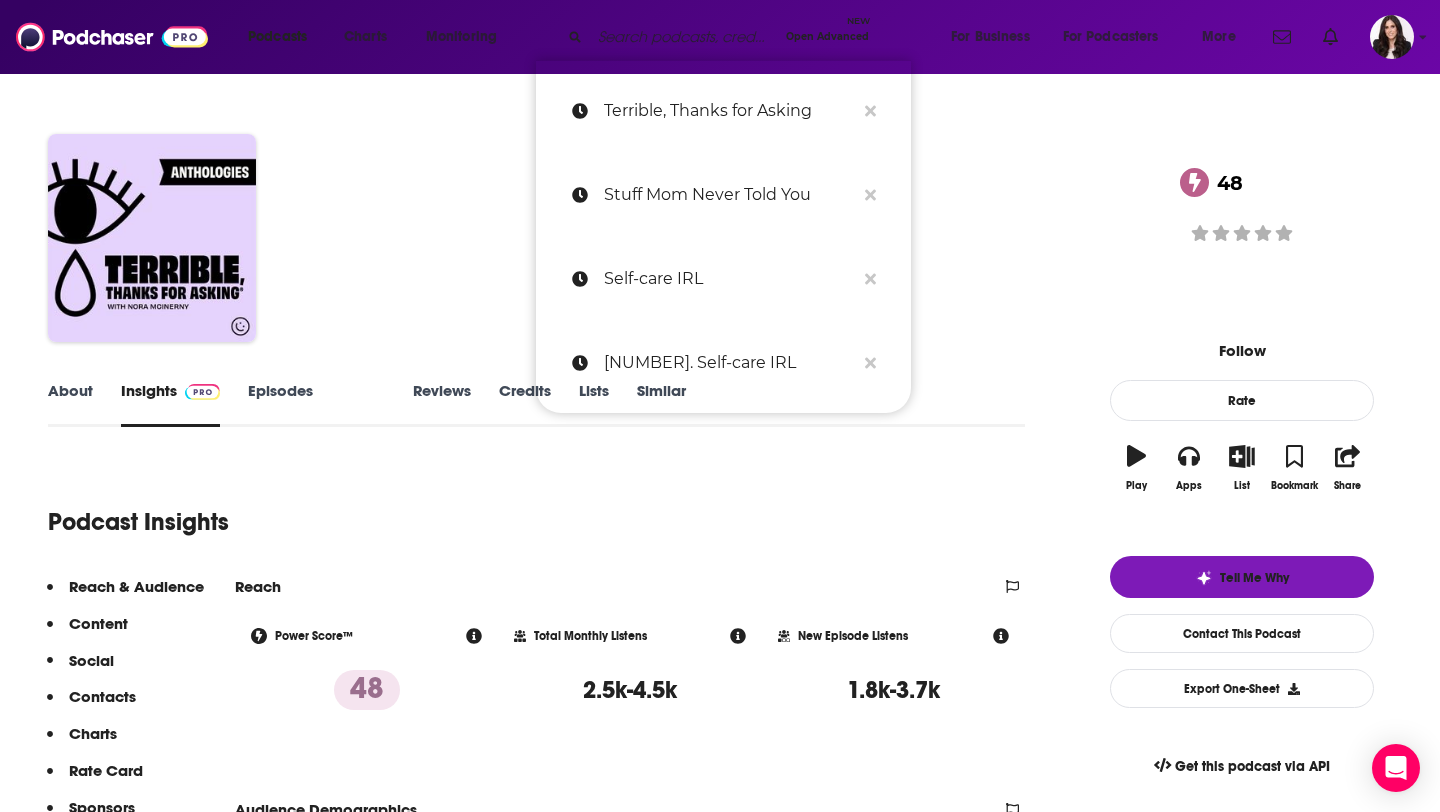paste on "Encyclopedia [LAST]" 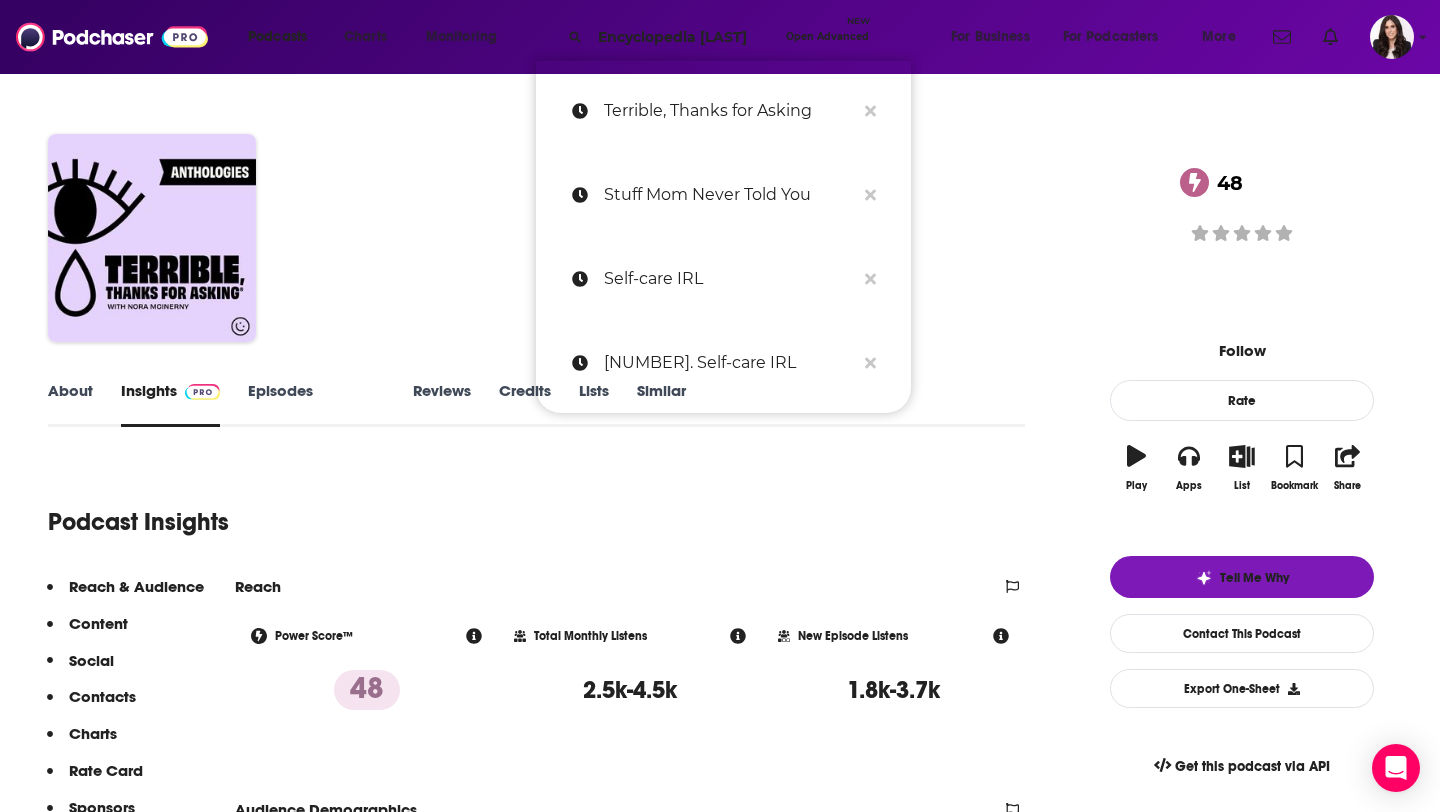 scroll, scrollTop: 0, scrollLeft: 56, axis: horizontal 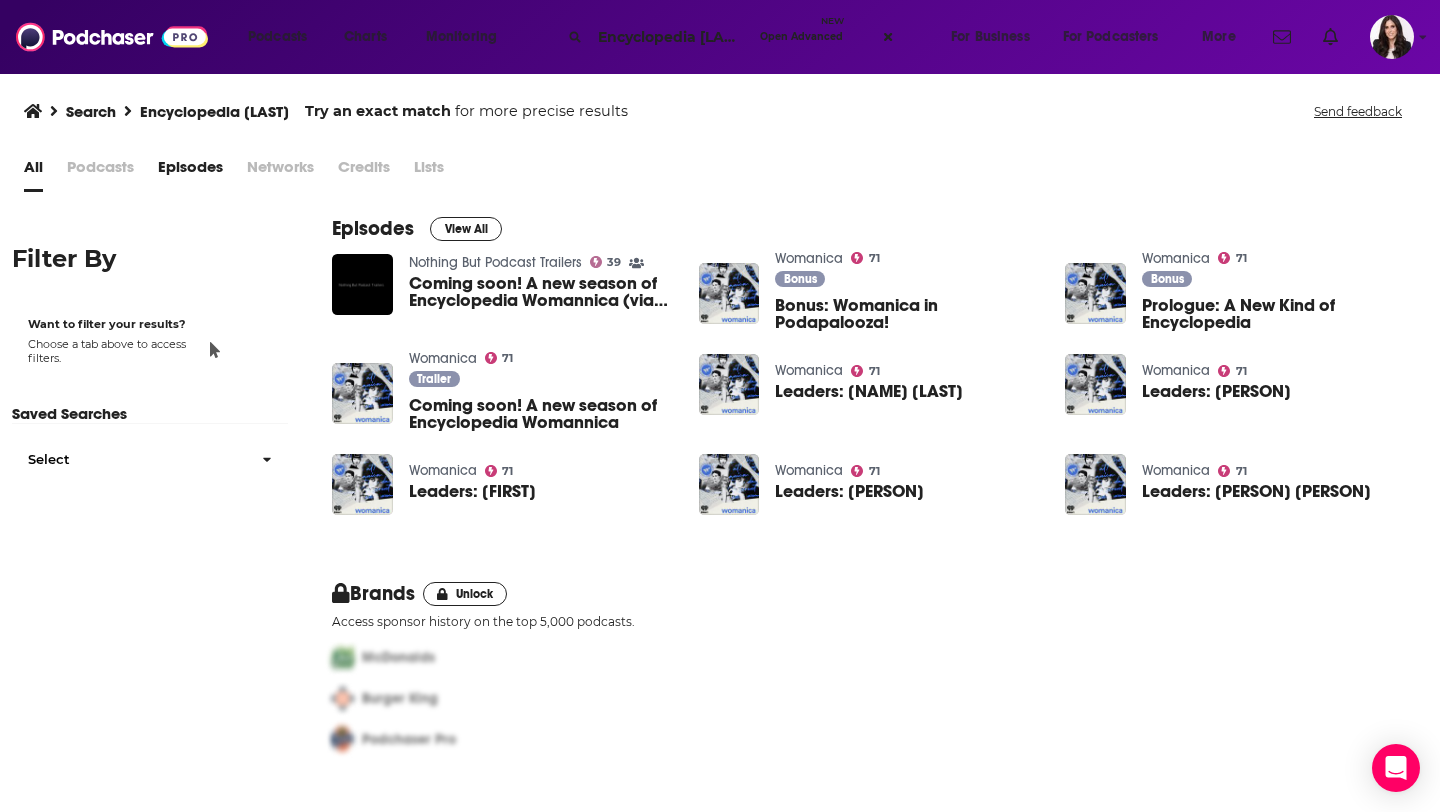 click on "Podcasts" at bounding box center (100, 171) 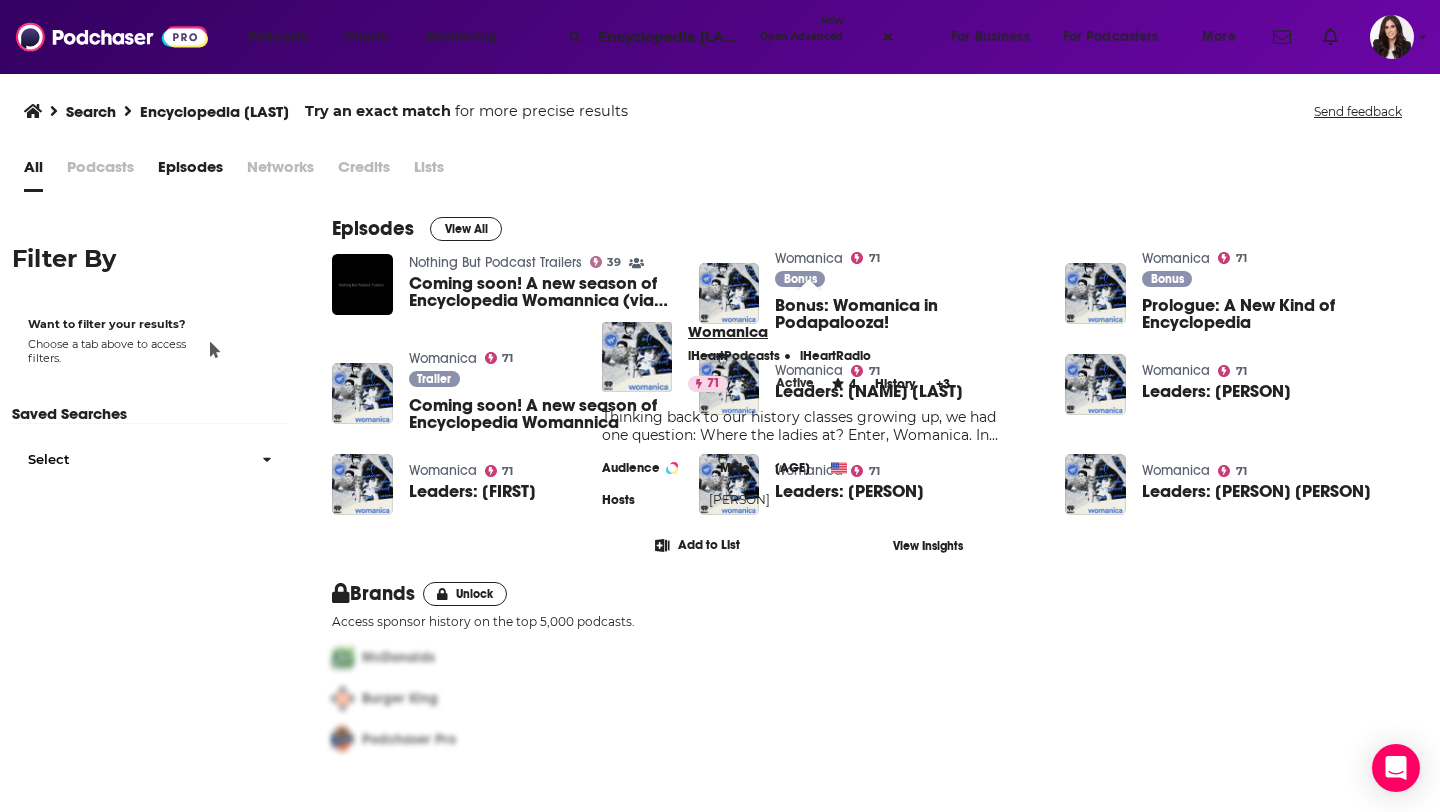click on "Womanica" at bounding box center (823, 331) 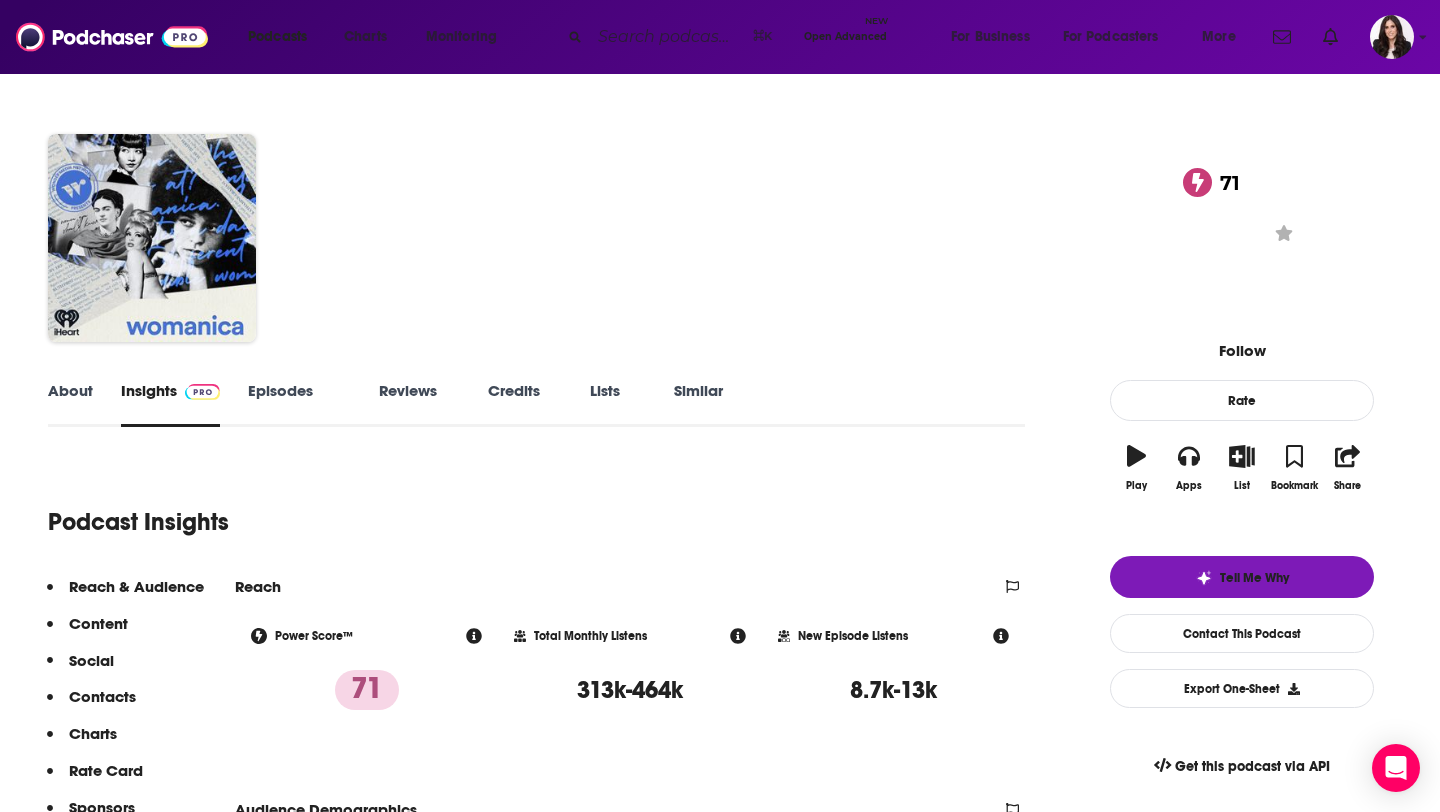click on "About" at bounding box center [70, 404] 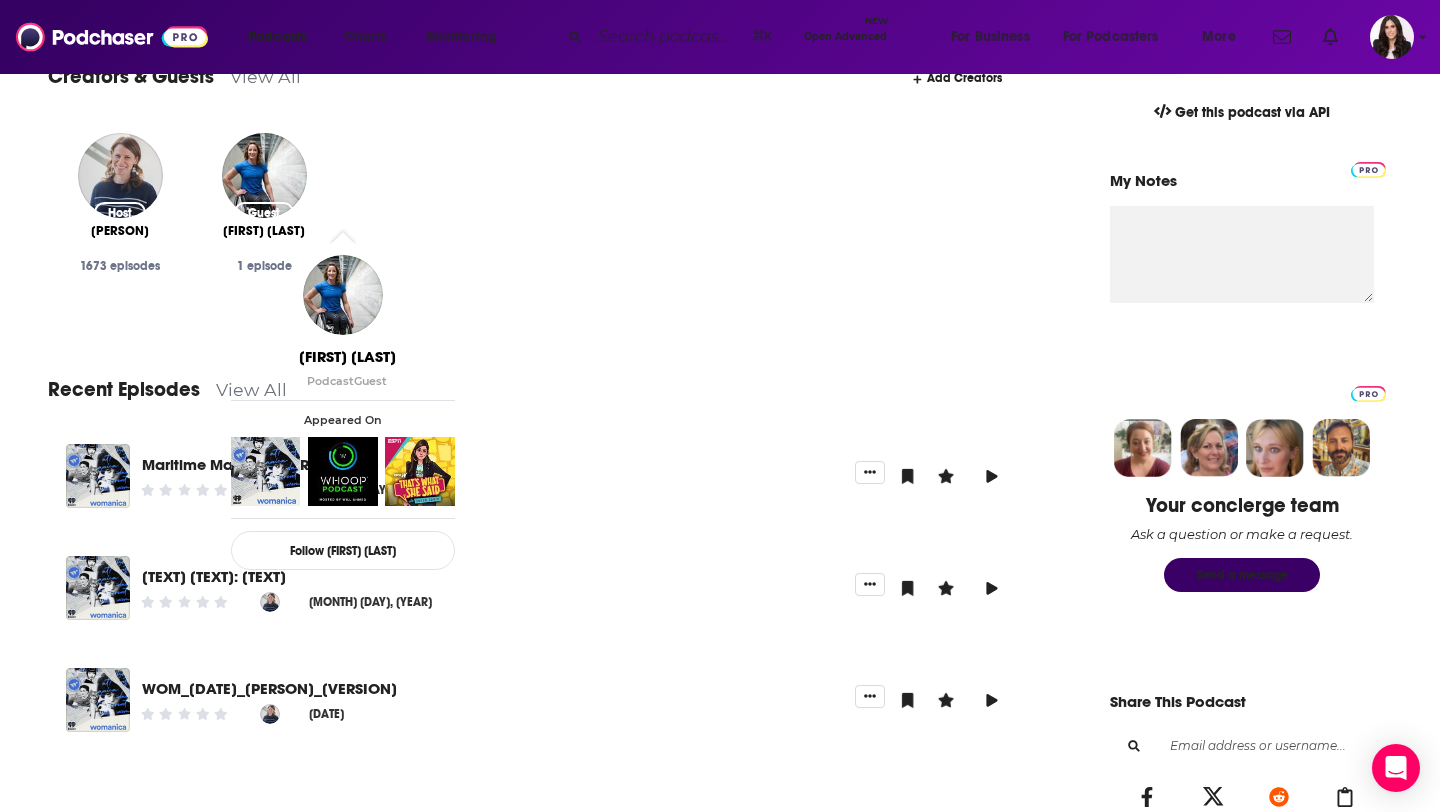 scroll, scrollTop: 675, scrollLeft: 0, axis: vertical 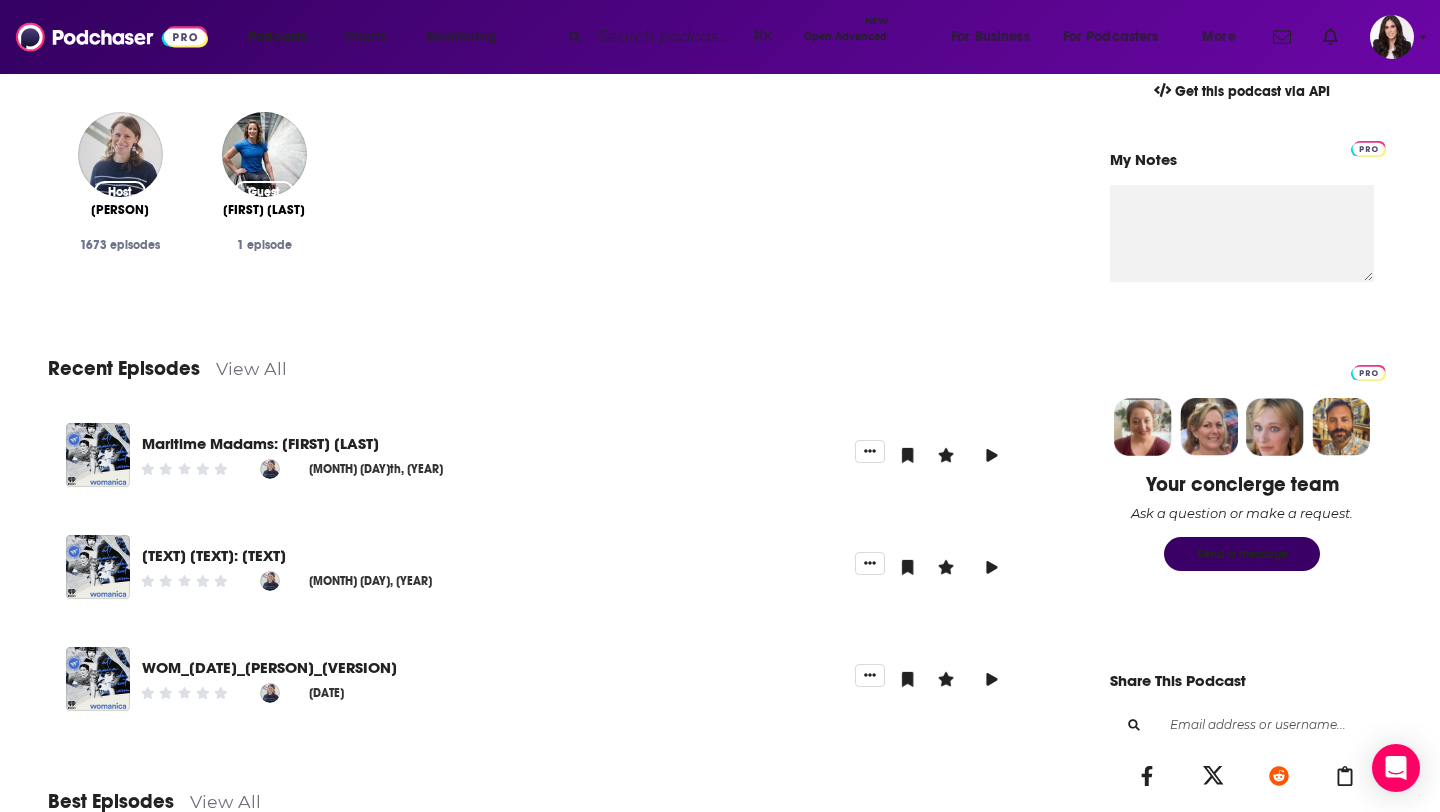 click at bounding box center (667, 37) 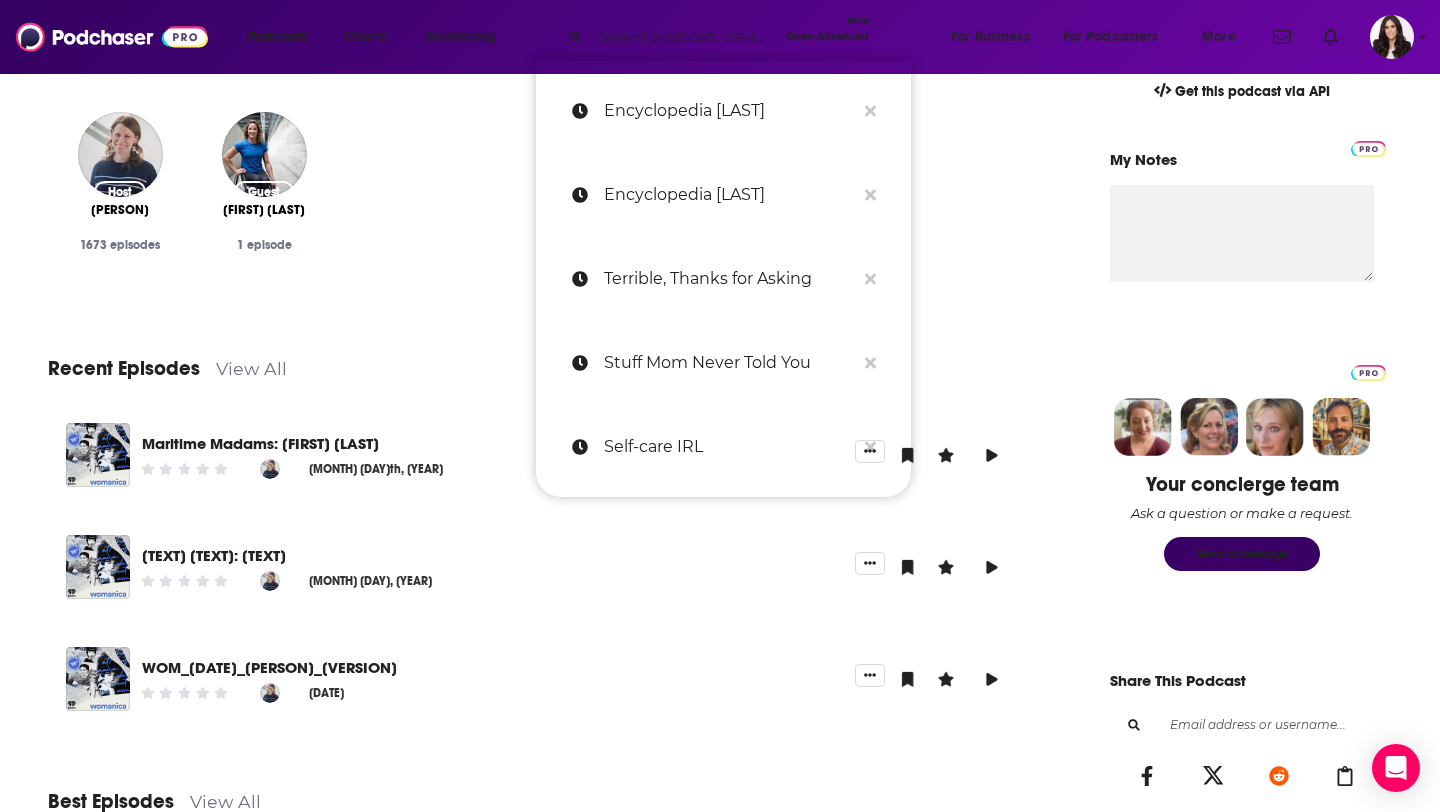 paste on "Dare I Say" 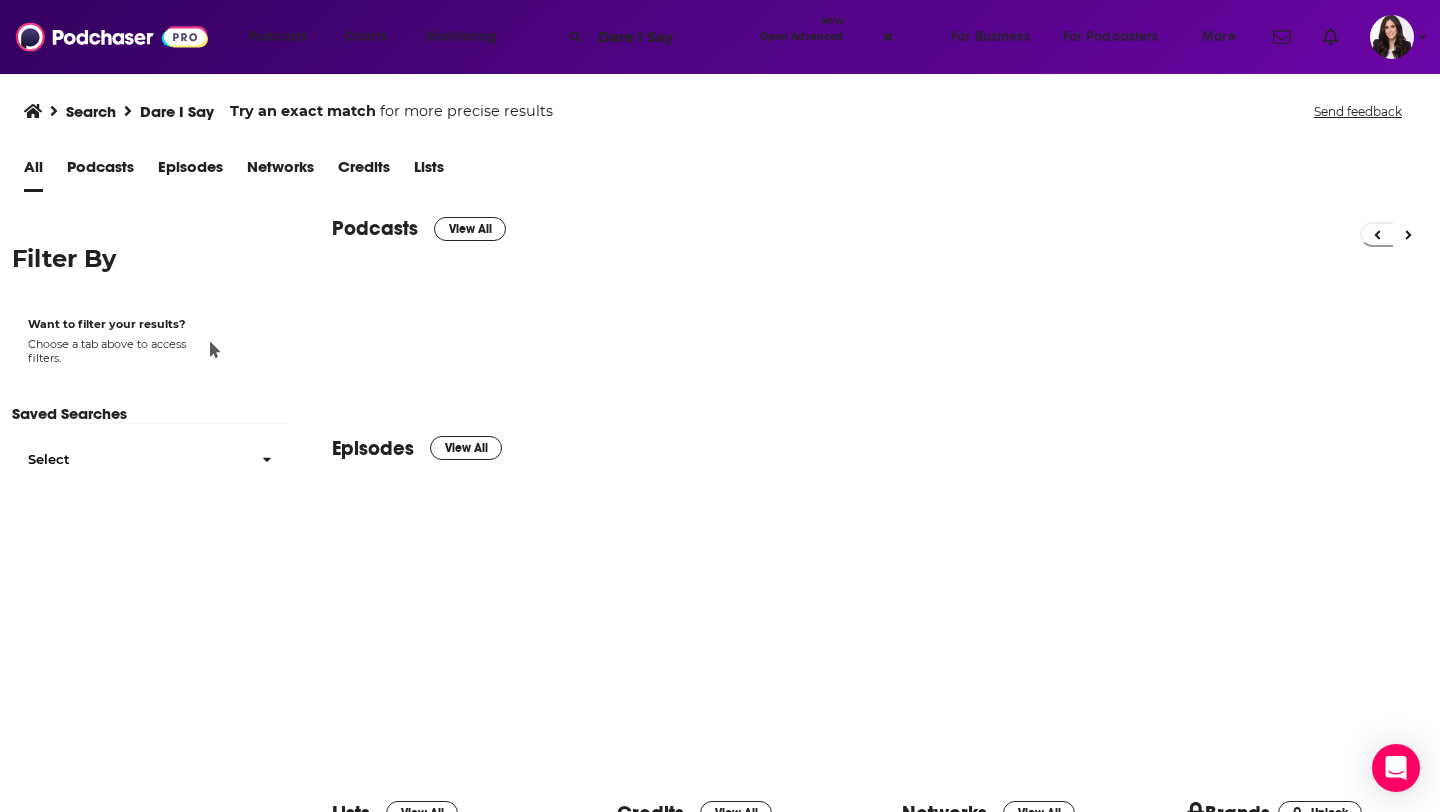 scroll, scrollTop: 0, scrollLeft: 0, axis: both 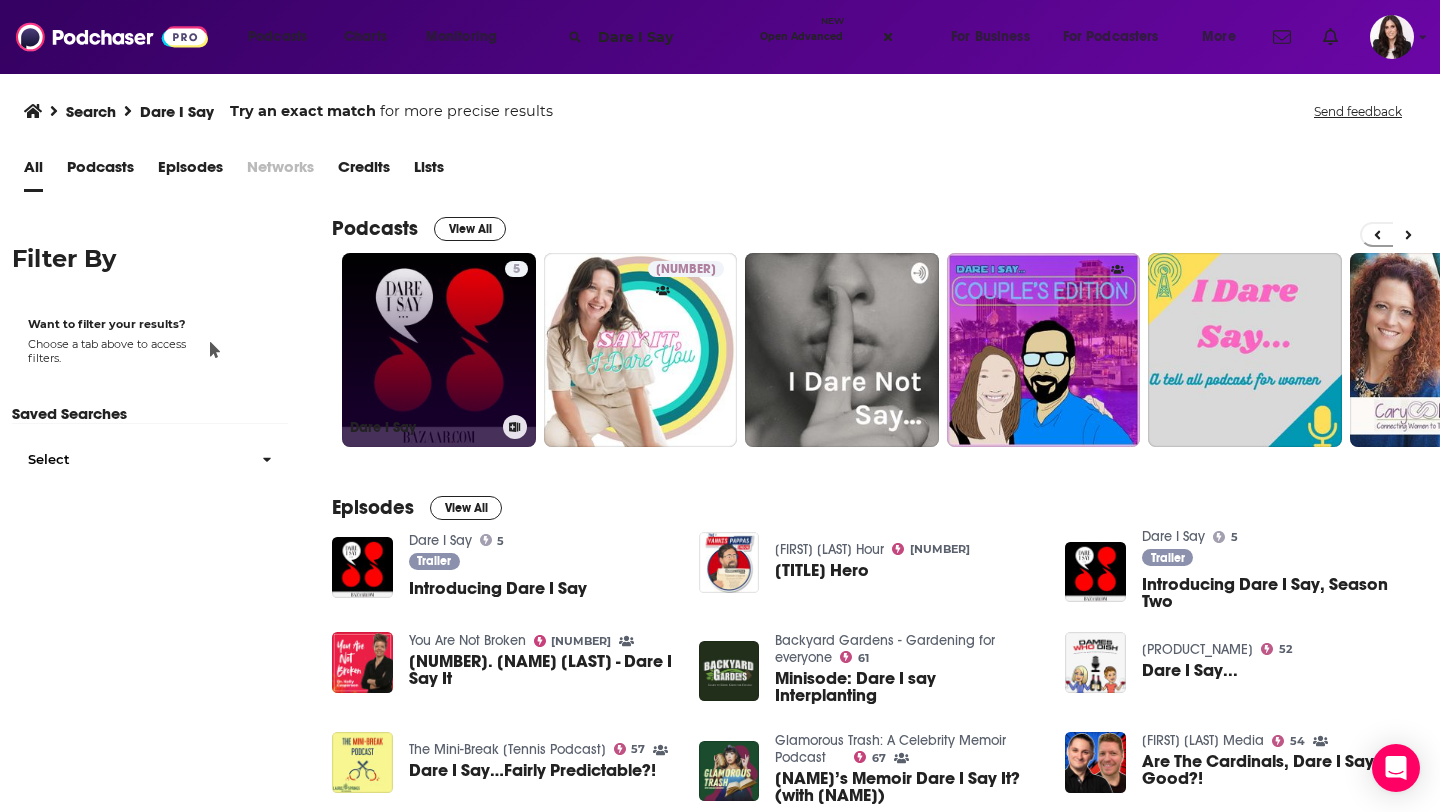 click on "5 Dare I Say" at bounding box center [439, 350] 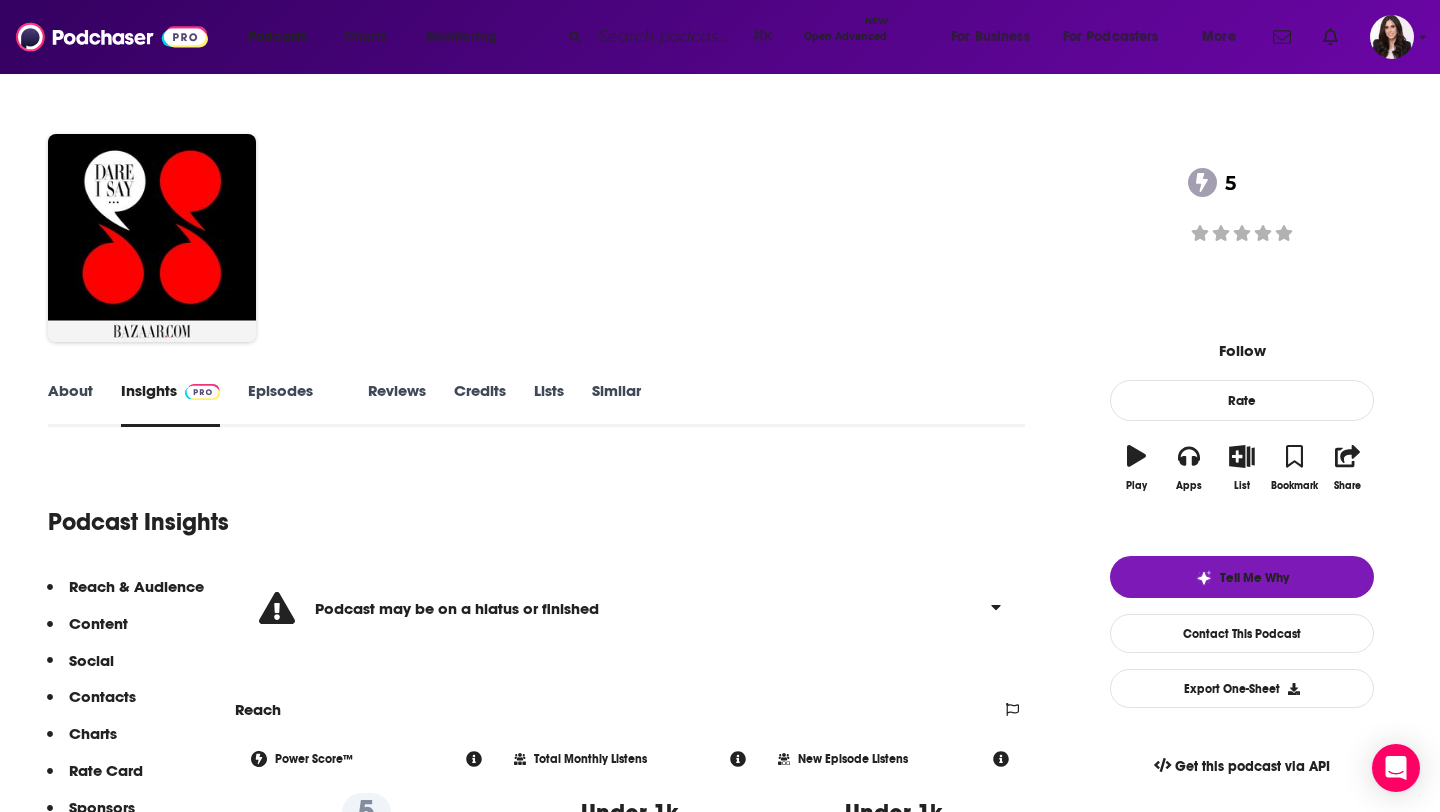 scroll, scrollTop: 170, scrollLeft: 0, axis: vertical 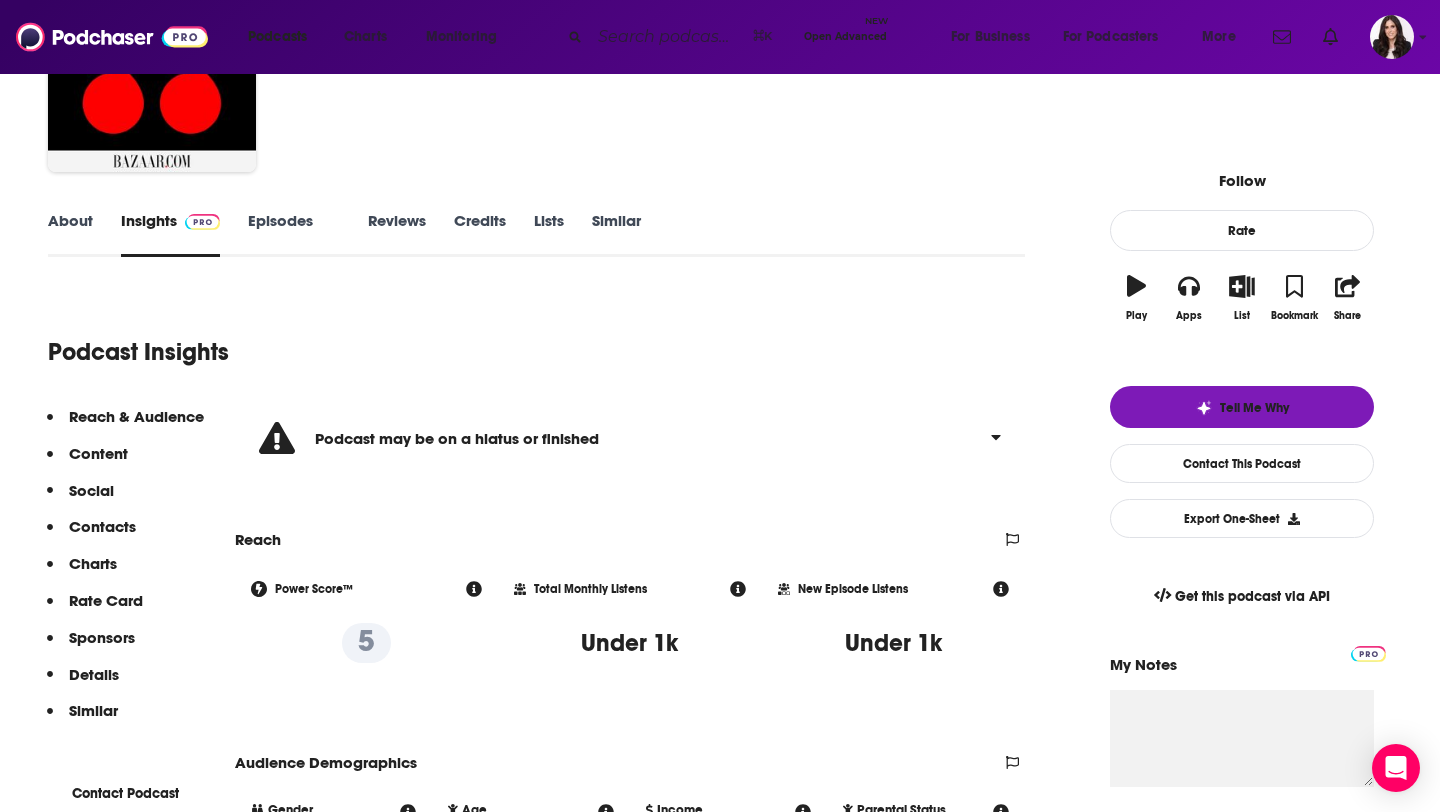 click at bounding box center (667, 37) 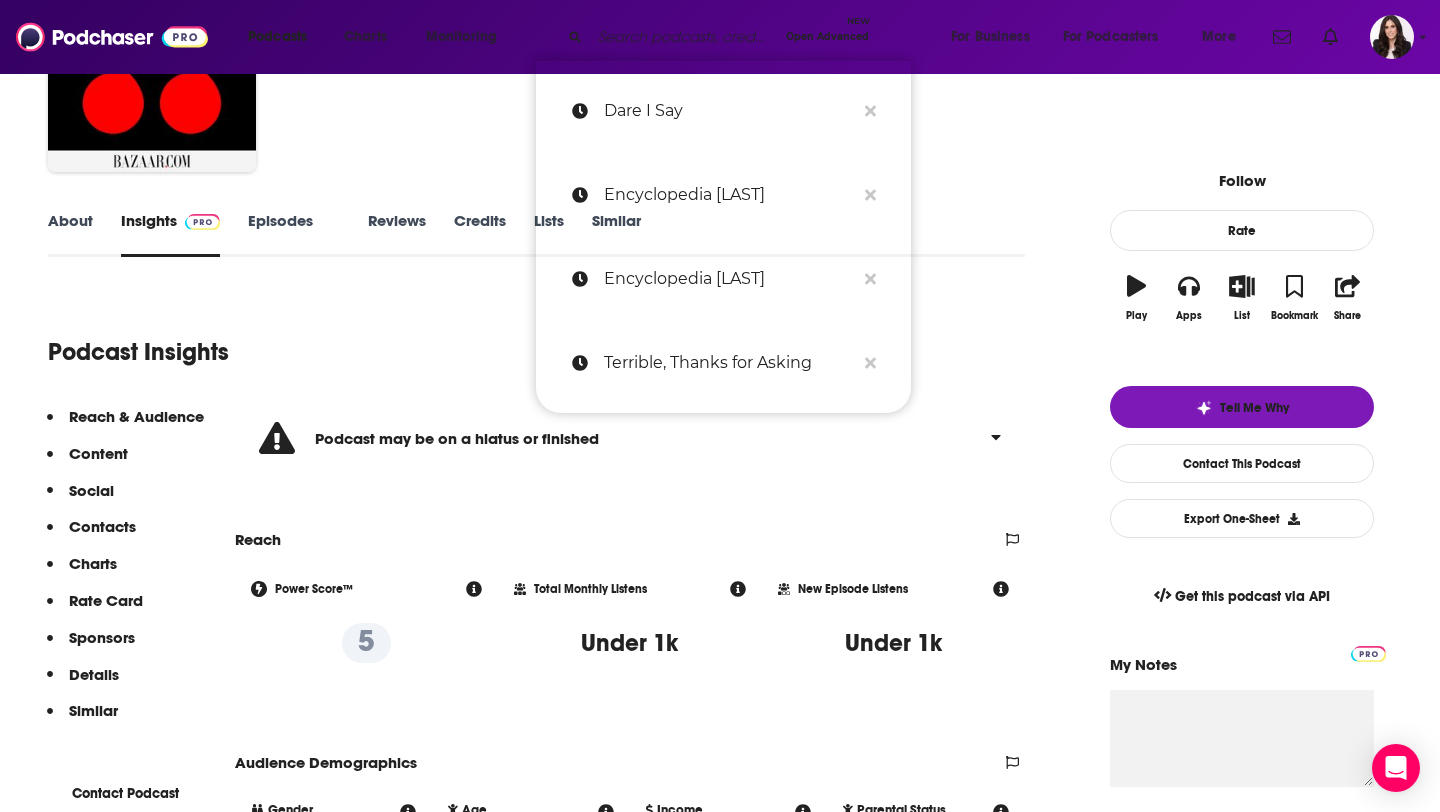 paste on "Call Your Girlfriend" 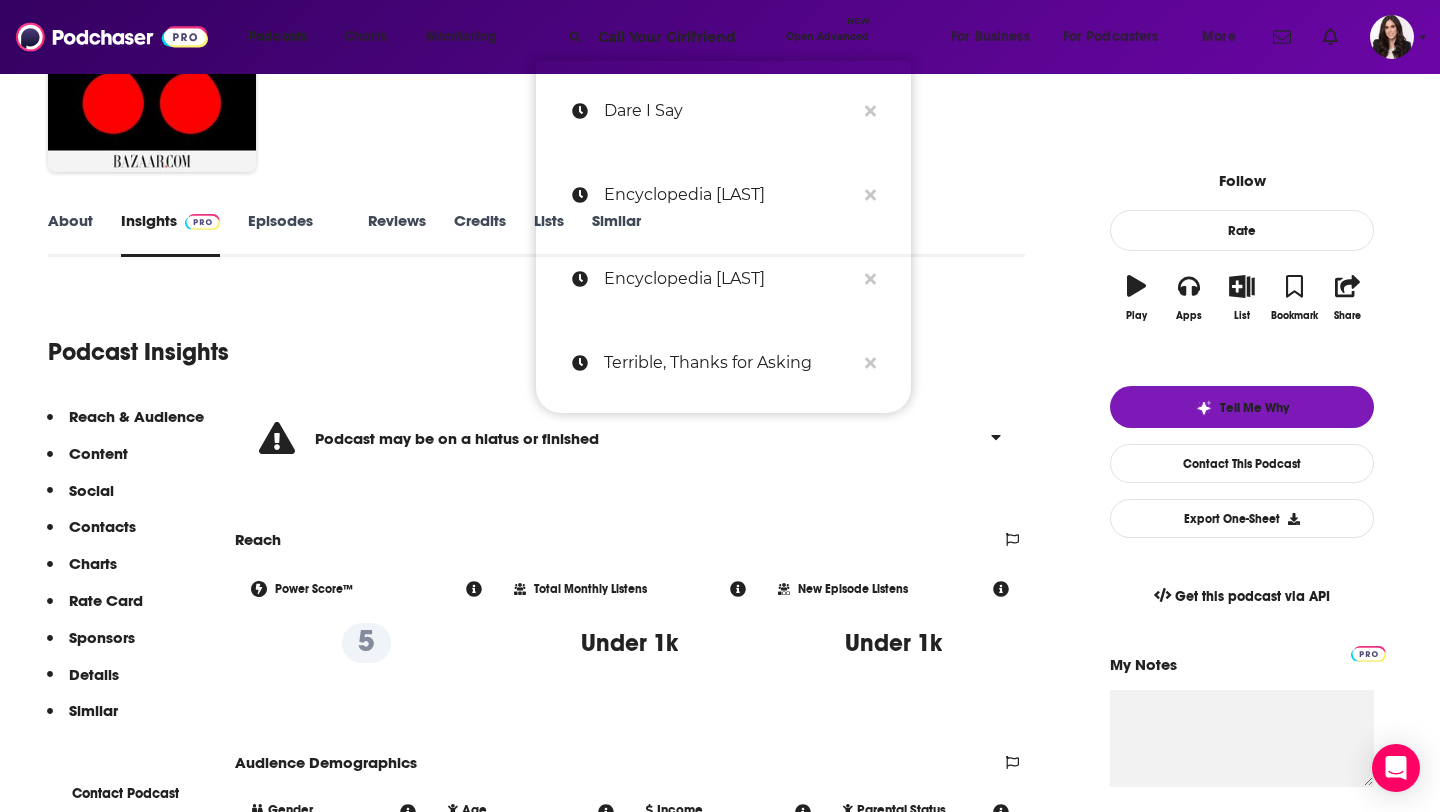 scroll, scrollTop: 0, scrollLeft: 17, axis: horizontal 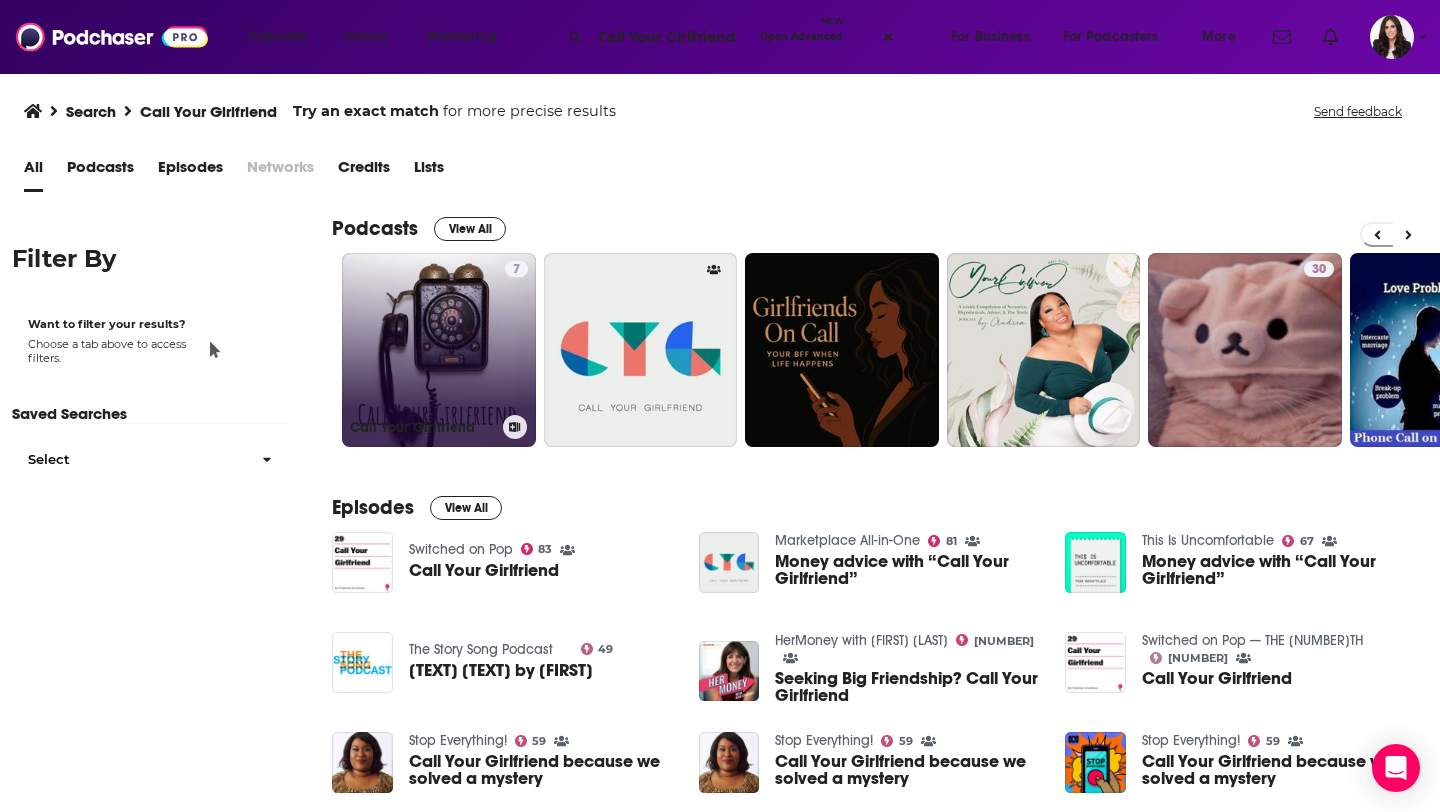 click on "7 Call Your Girlfriend" at bounding box center (439, 350) 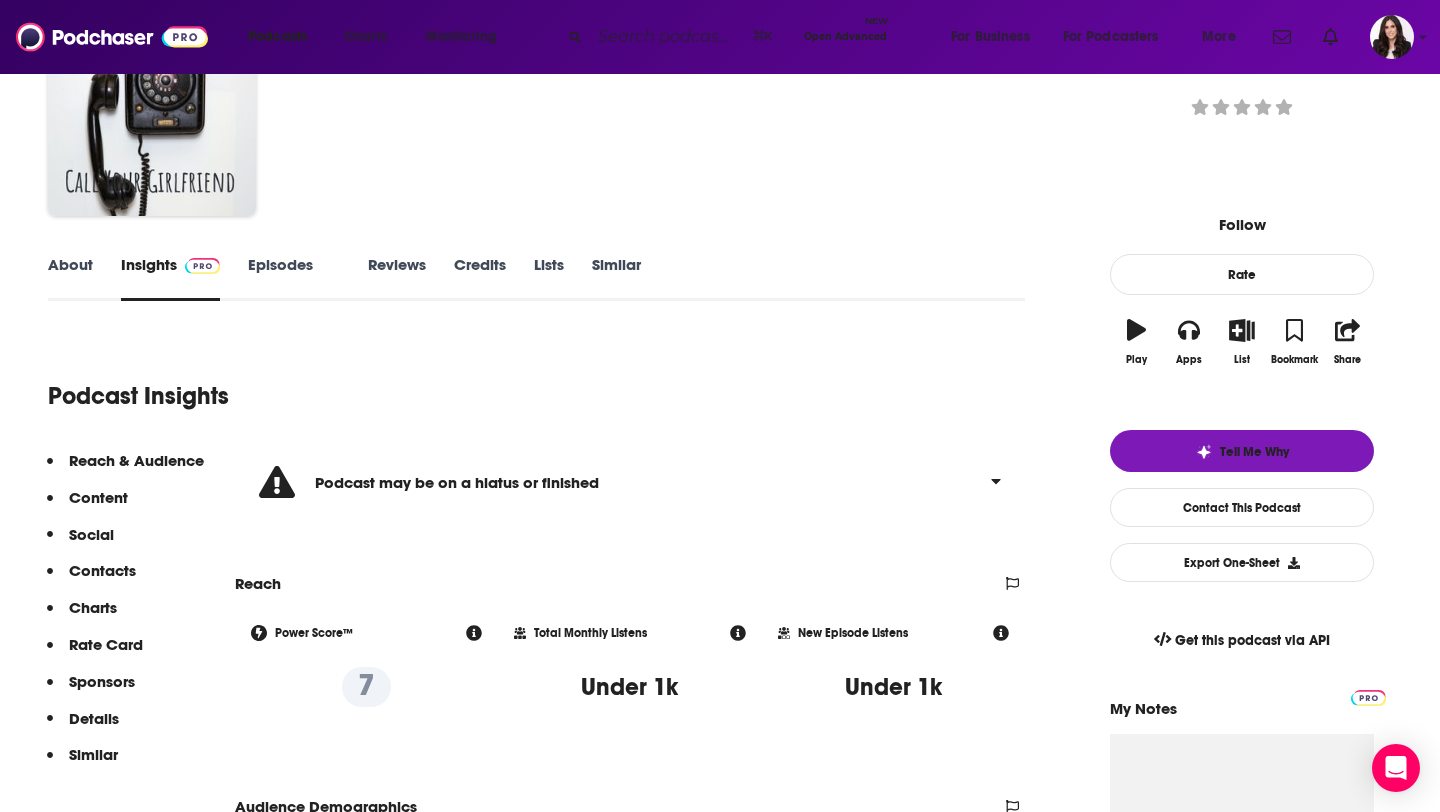 scroll, scrollTop: 129, scrollLeft: 0, axis: vertical 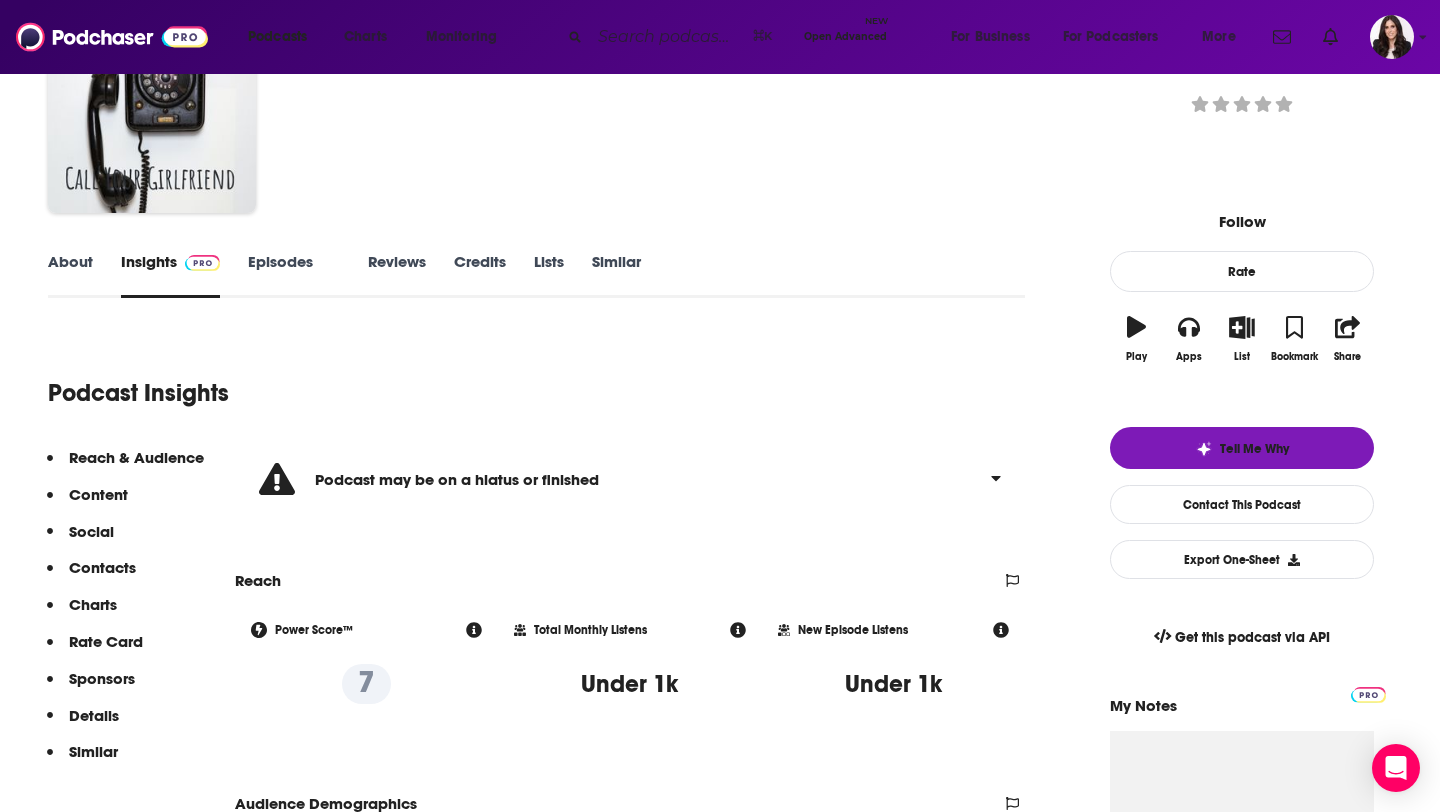 click at bounding box center (667, 37) 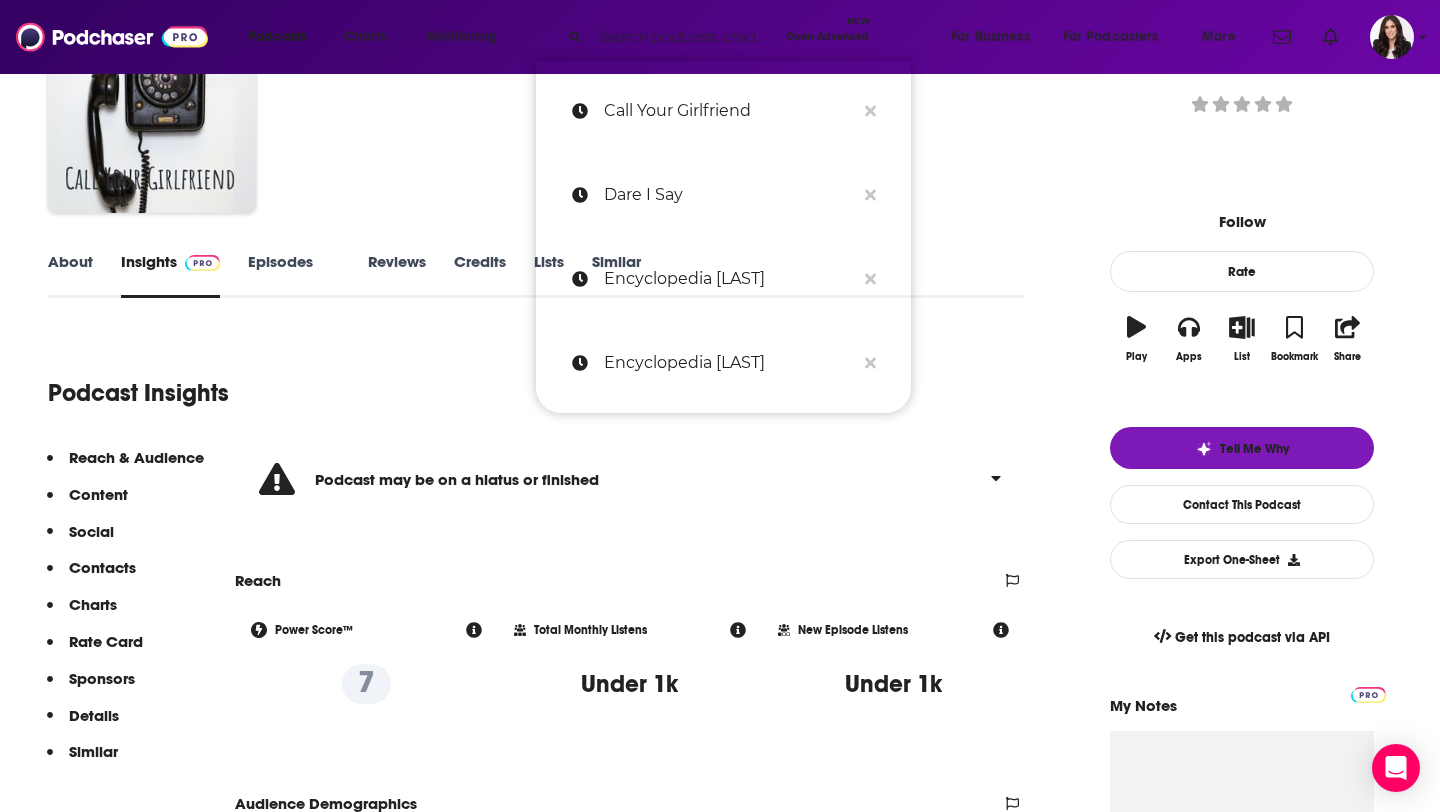 paste on "The Happiness Lab with Dr. [PERSON]" 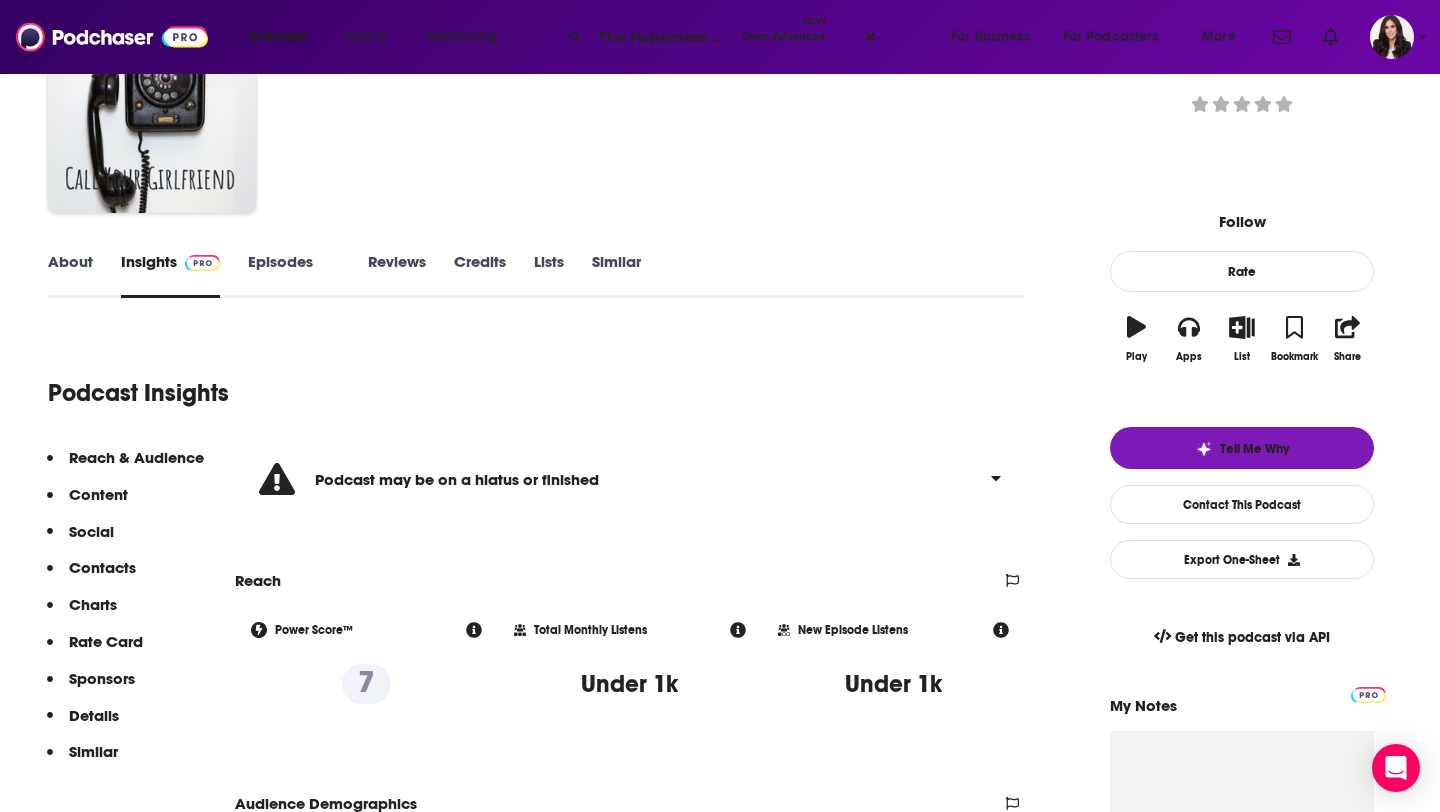 scroll, scrollTop: 0, scrollLeft: 182, axis: horizontal 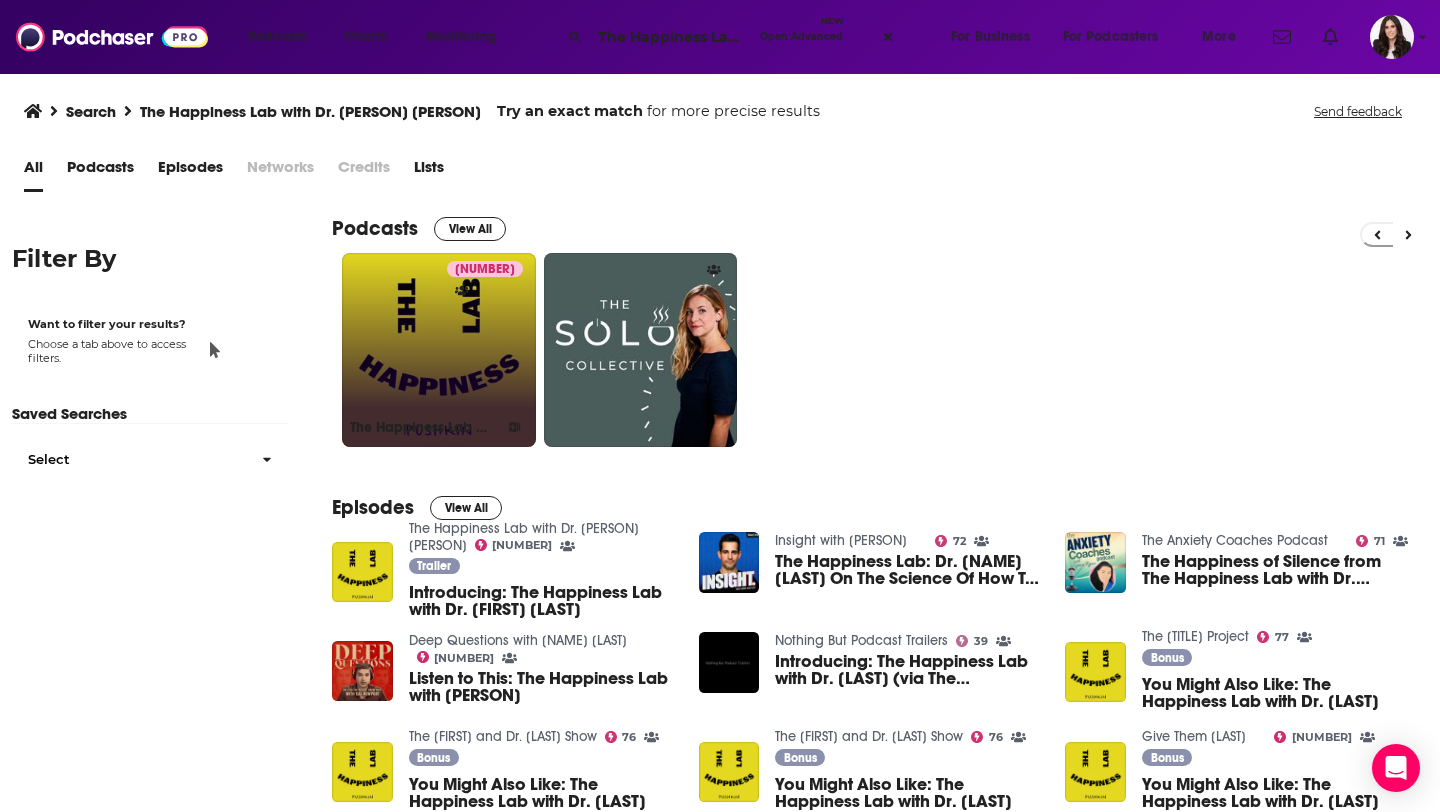 click on "82 The Happiness Lab with Dr. Laurie Santos" at bounding box center [439, 350] 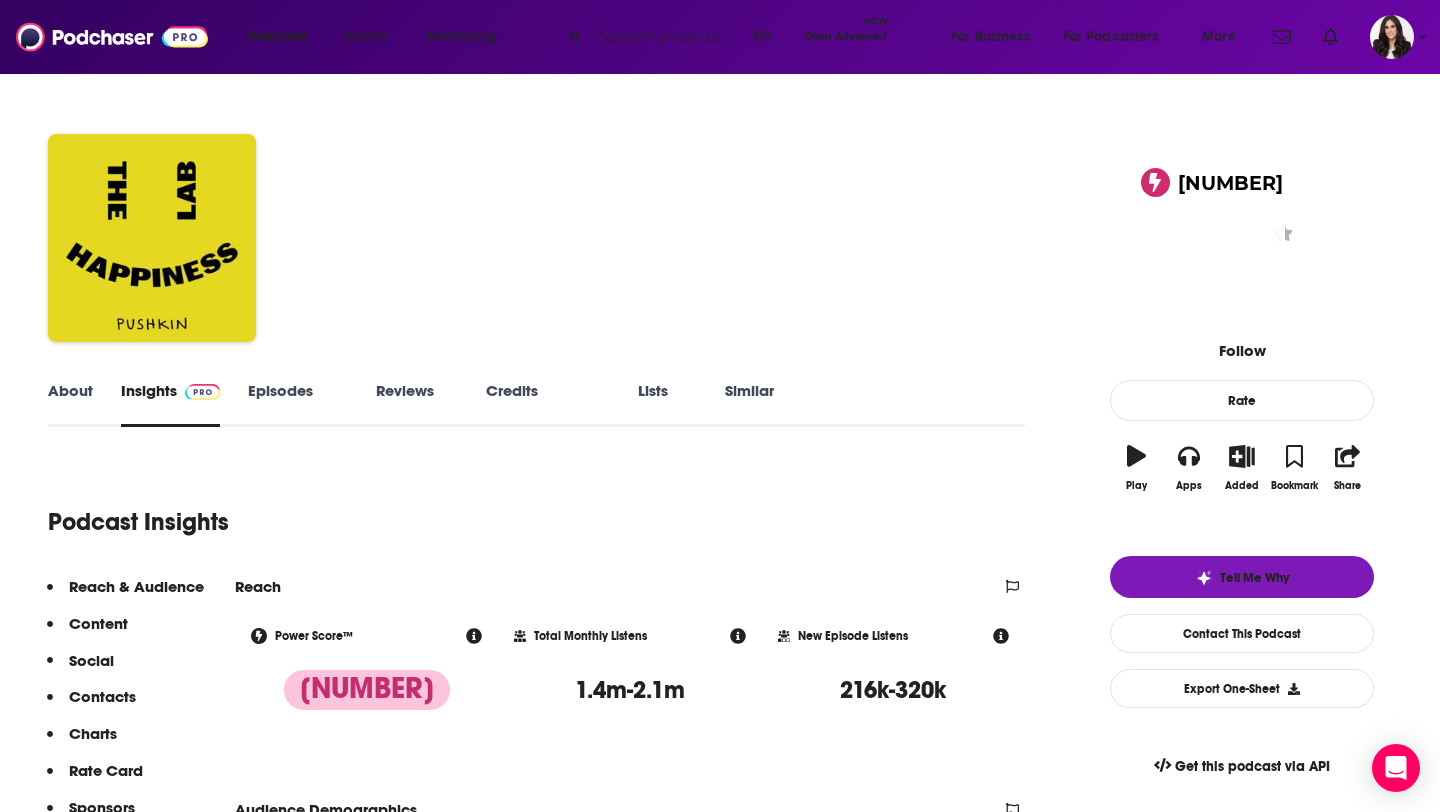 click on "Similar" at bounding box center [749, 404] 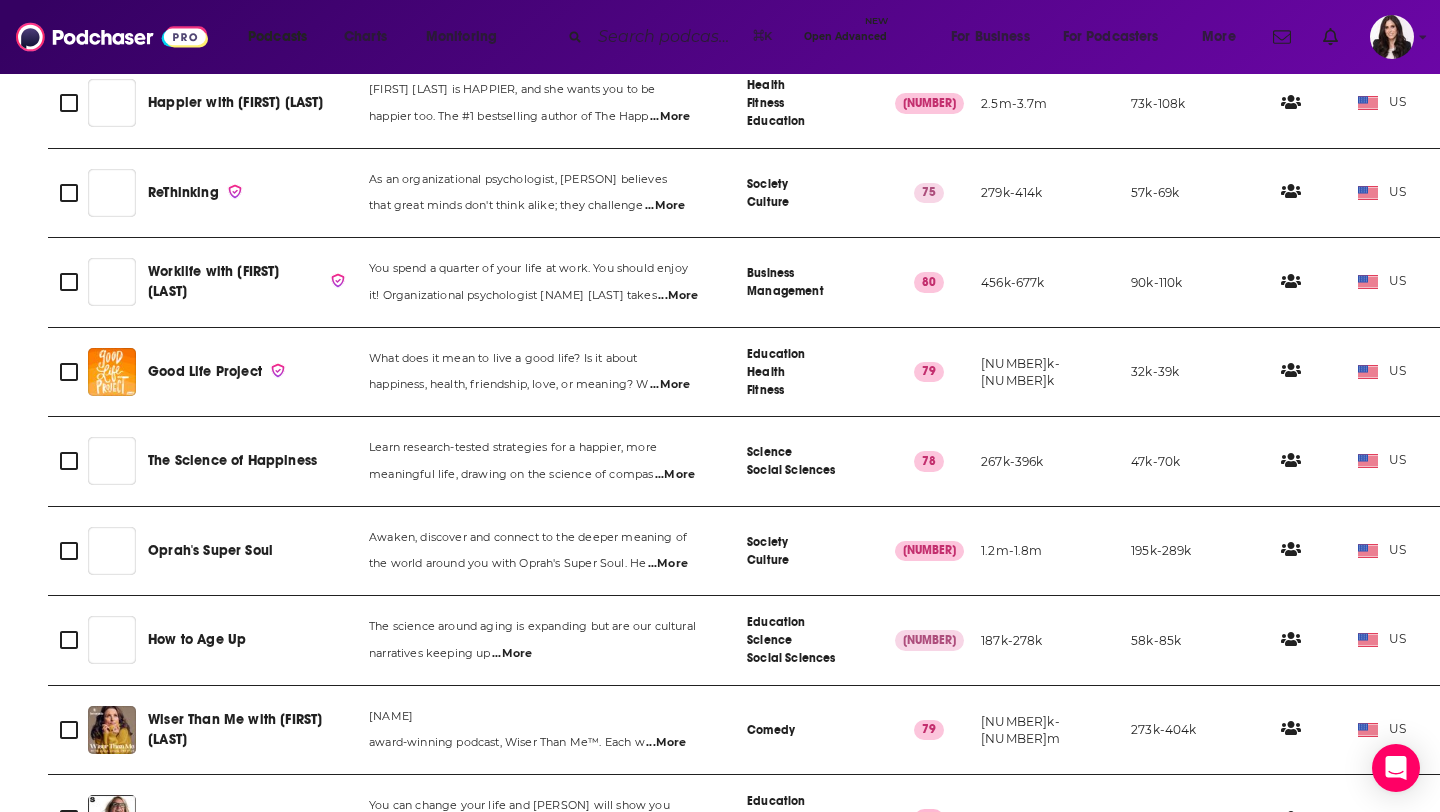 scroll, scrollTop: 959, scrollLeft: 0, axis: vertical 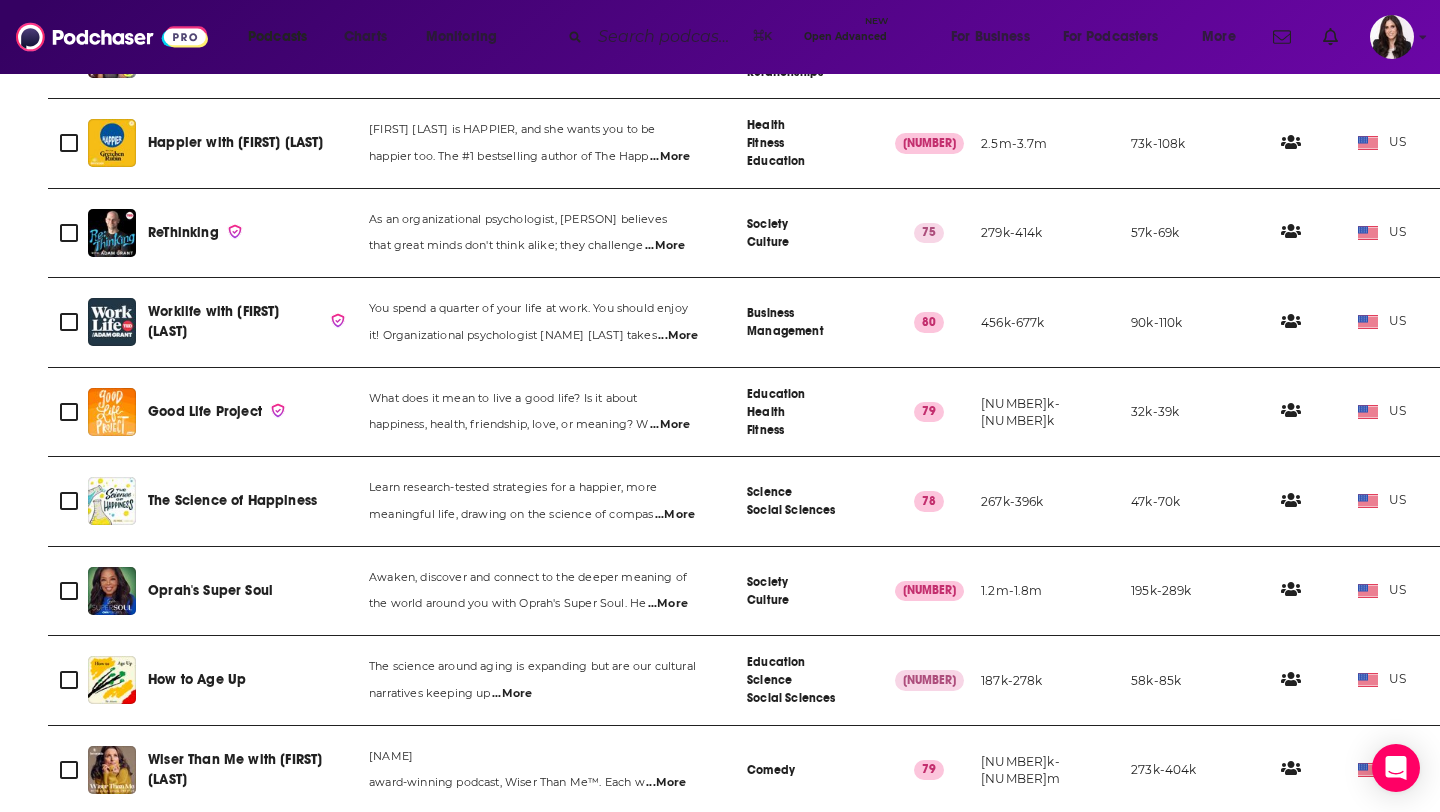 click on "The Science of Happiness" at bounding box center [232, 500] 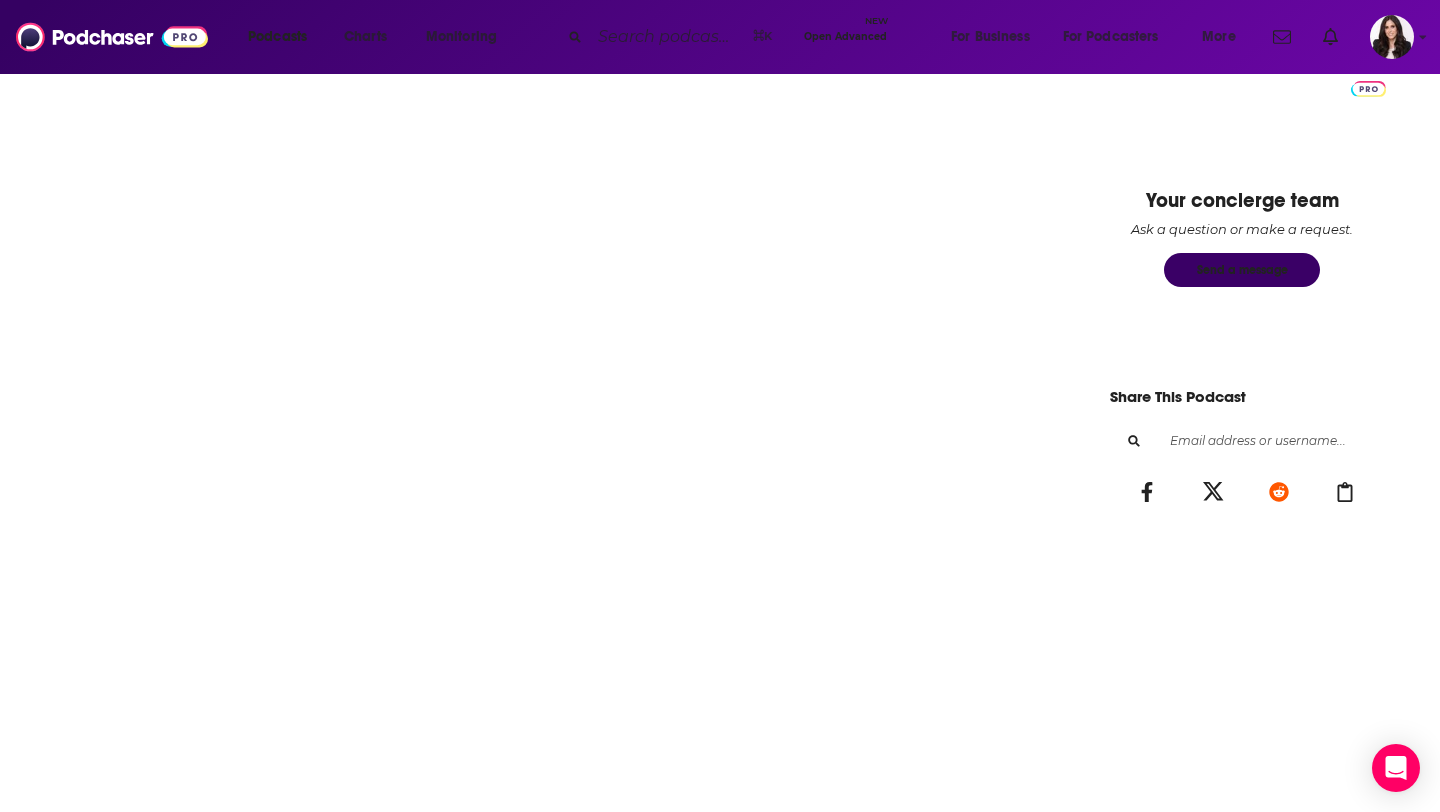 scroll, scrollTop: 0, scrollLeft: 0, axis: both 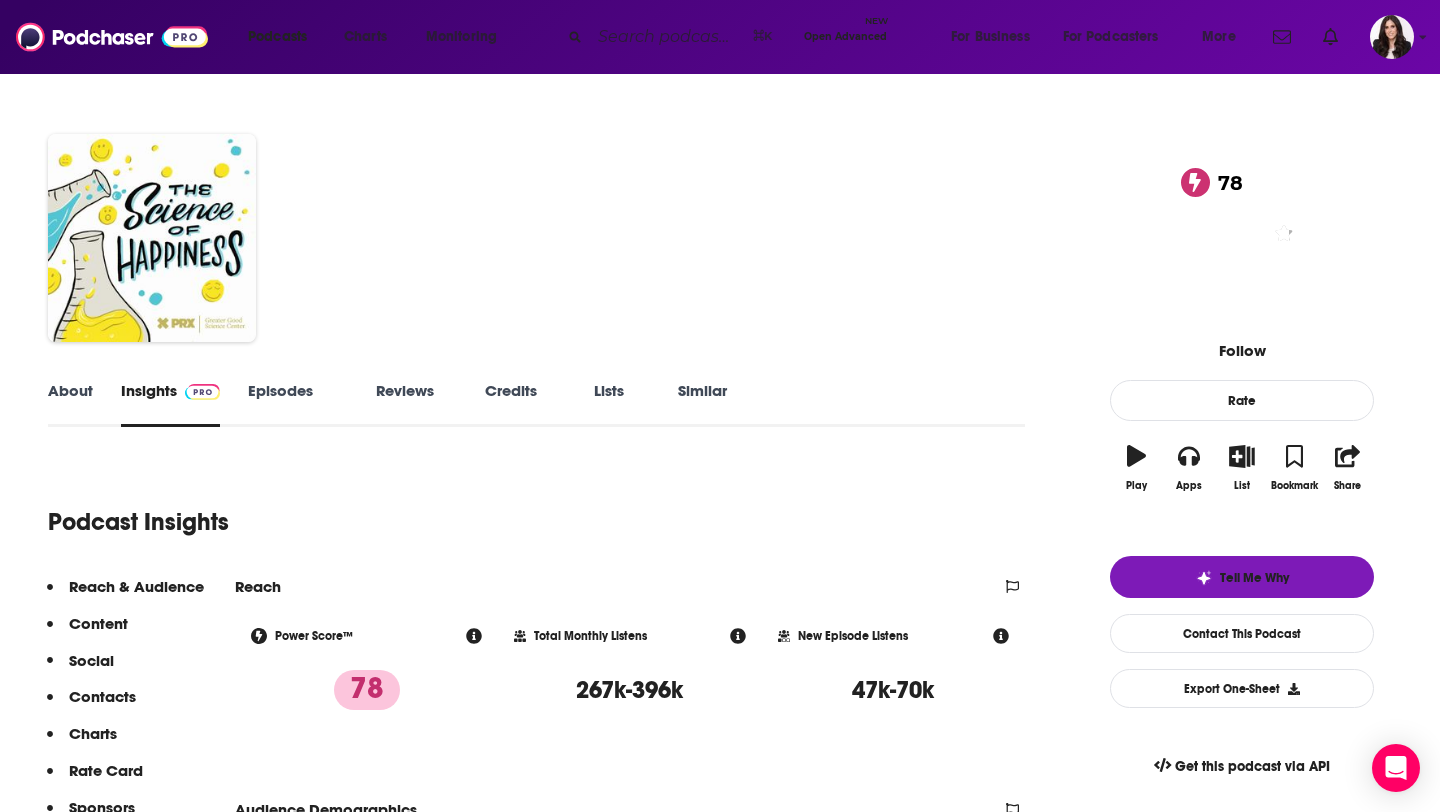 click on "About" at bounding box center (70, 404) 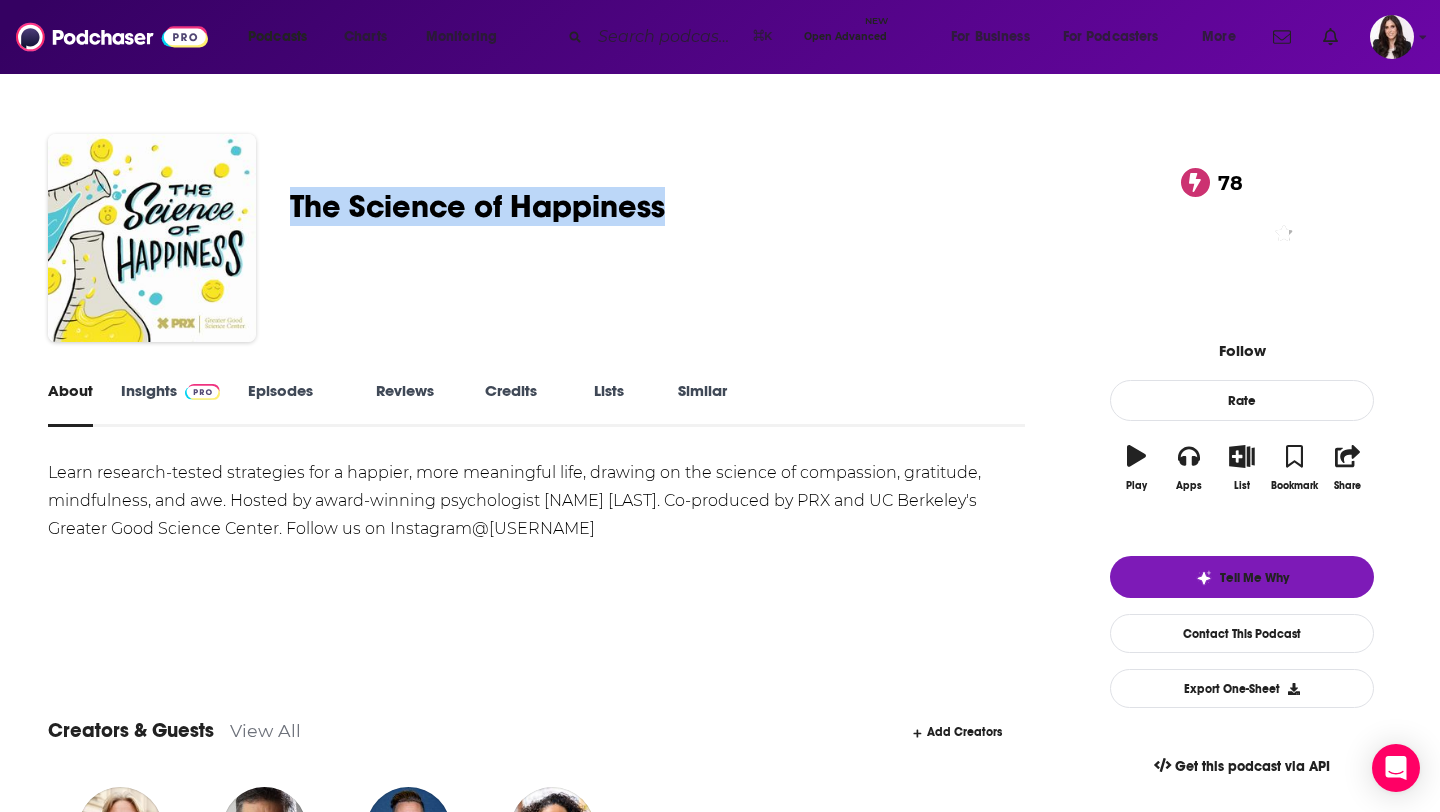 drag, startPoint x: 368, startPoint y: 189, endPoint x: 755, endPoint y: 178, distance: 387.1563 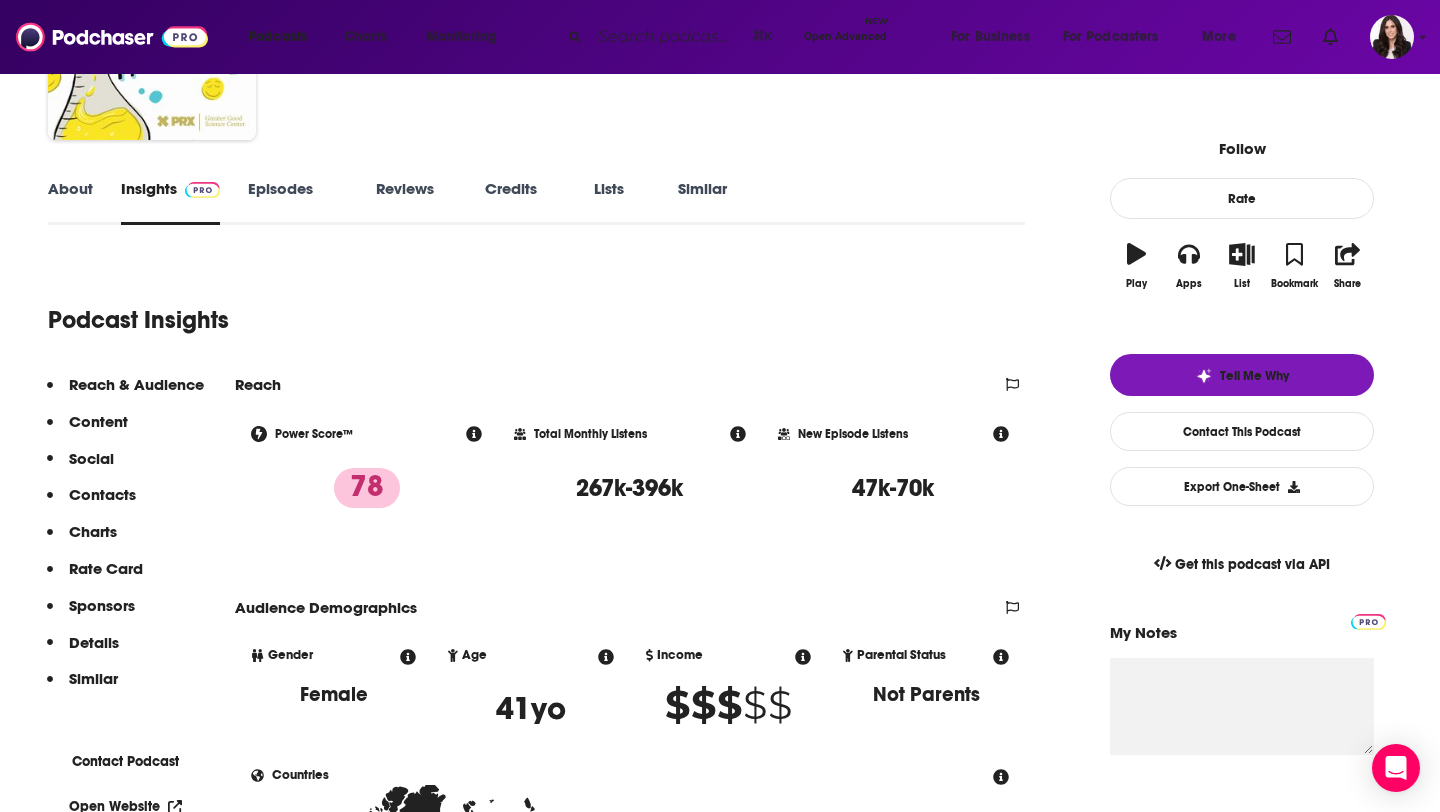 scroll, scrollTop: 265, scrollLeft: 0, axis: vertical 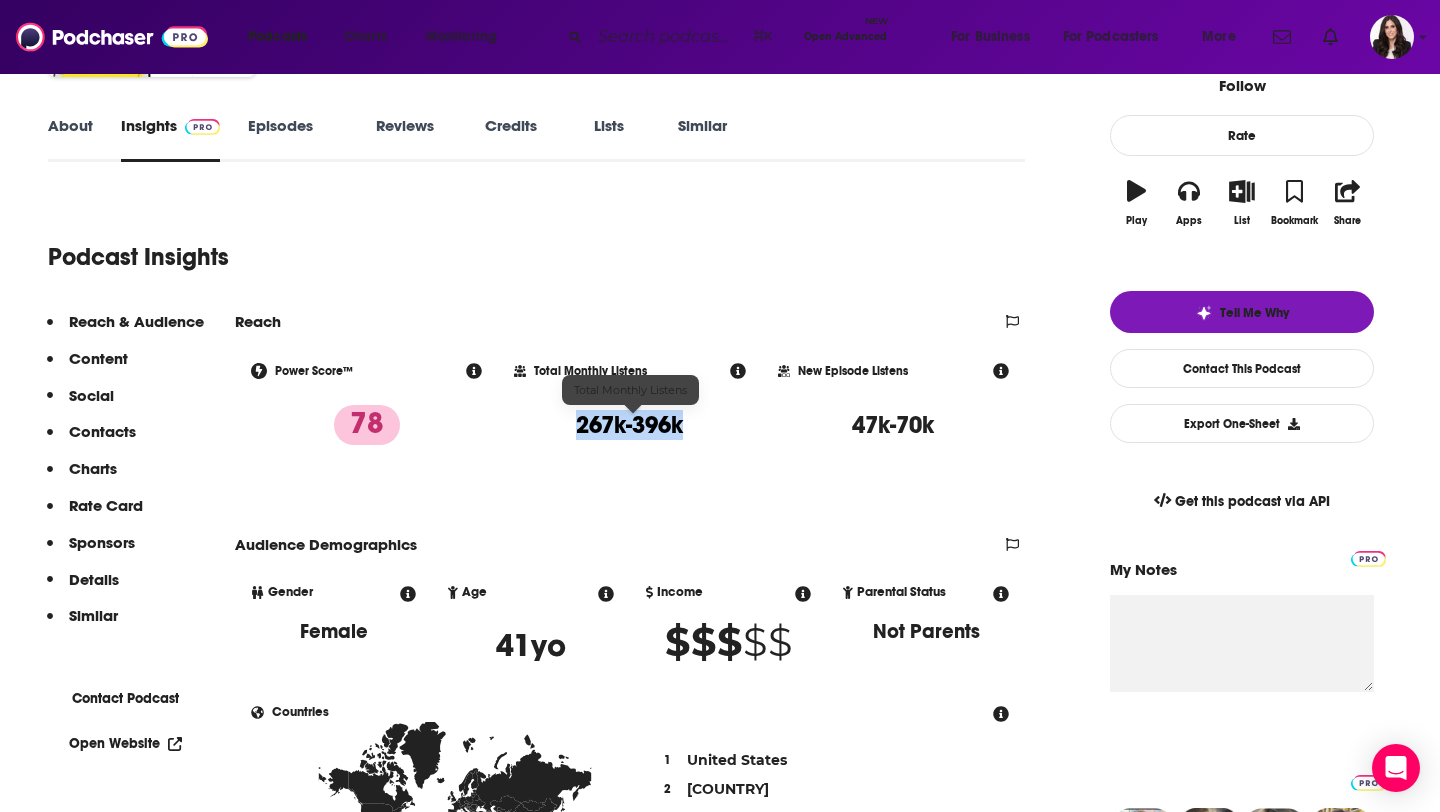 drag, startPoint x: 708, startPoint y: 424, endPoint x: 579, endPoint y: 420, distance: 129.062 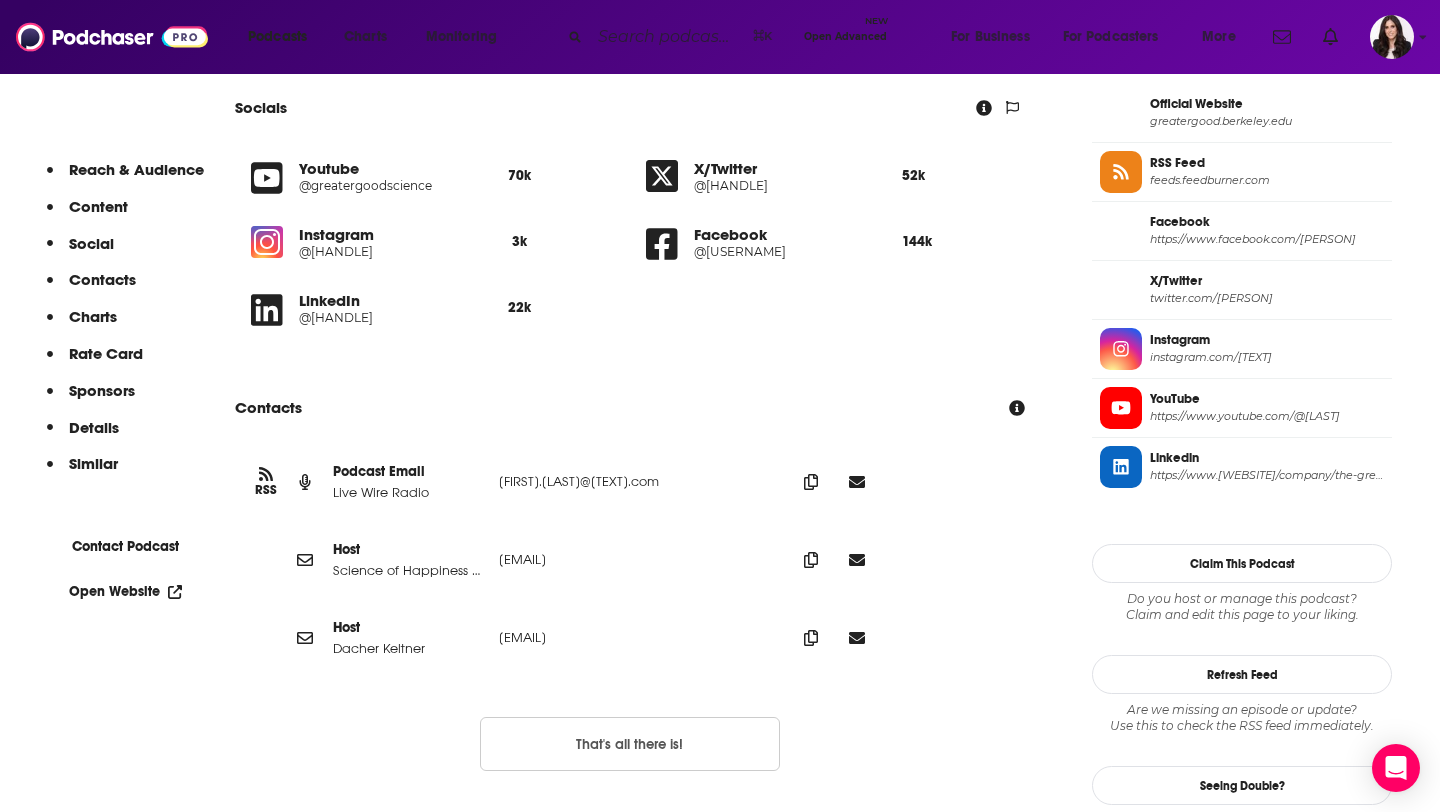 scroll, scrollTop: 1618, scrollLeft: 0, axis: vertical 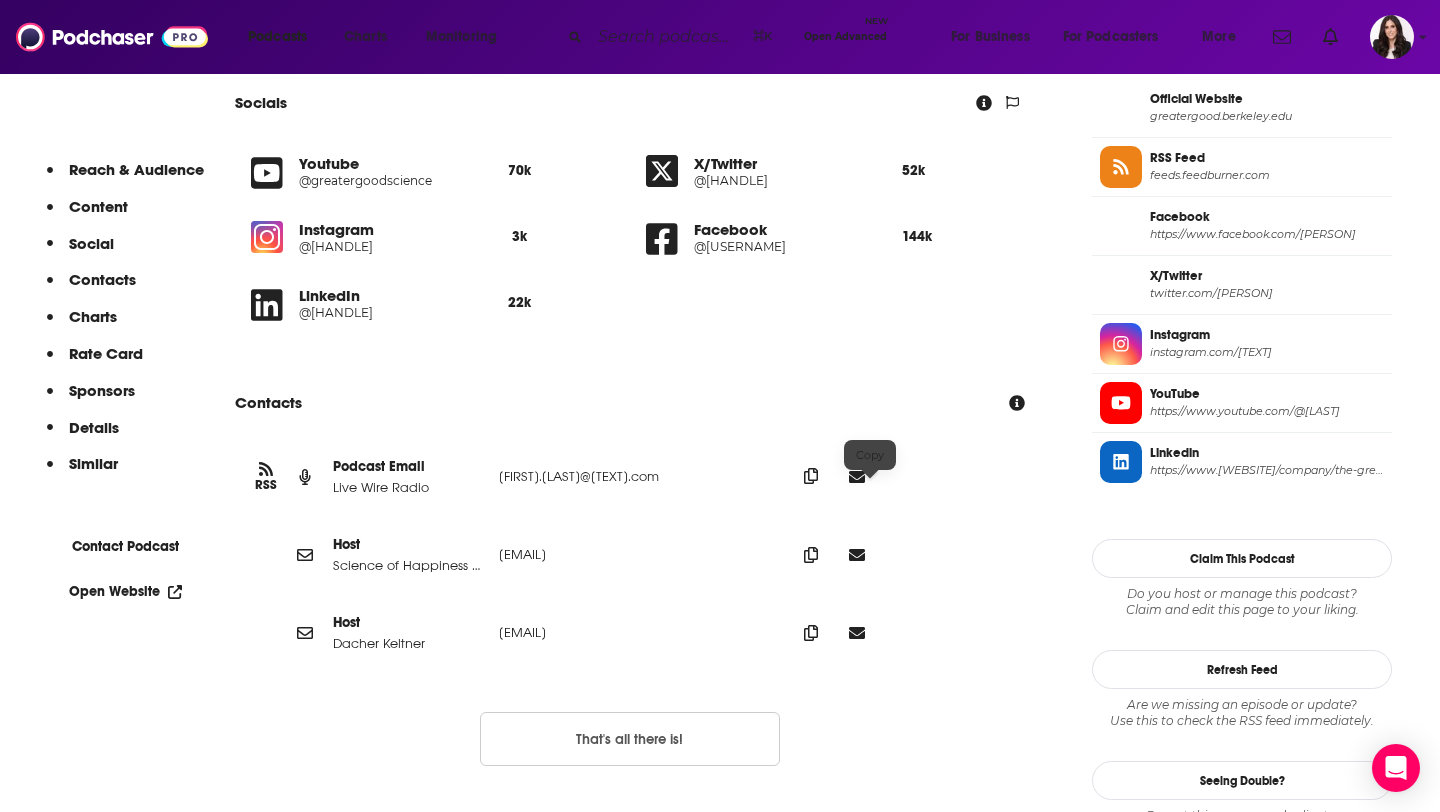 click at bounding box center (811, 476) 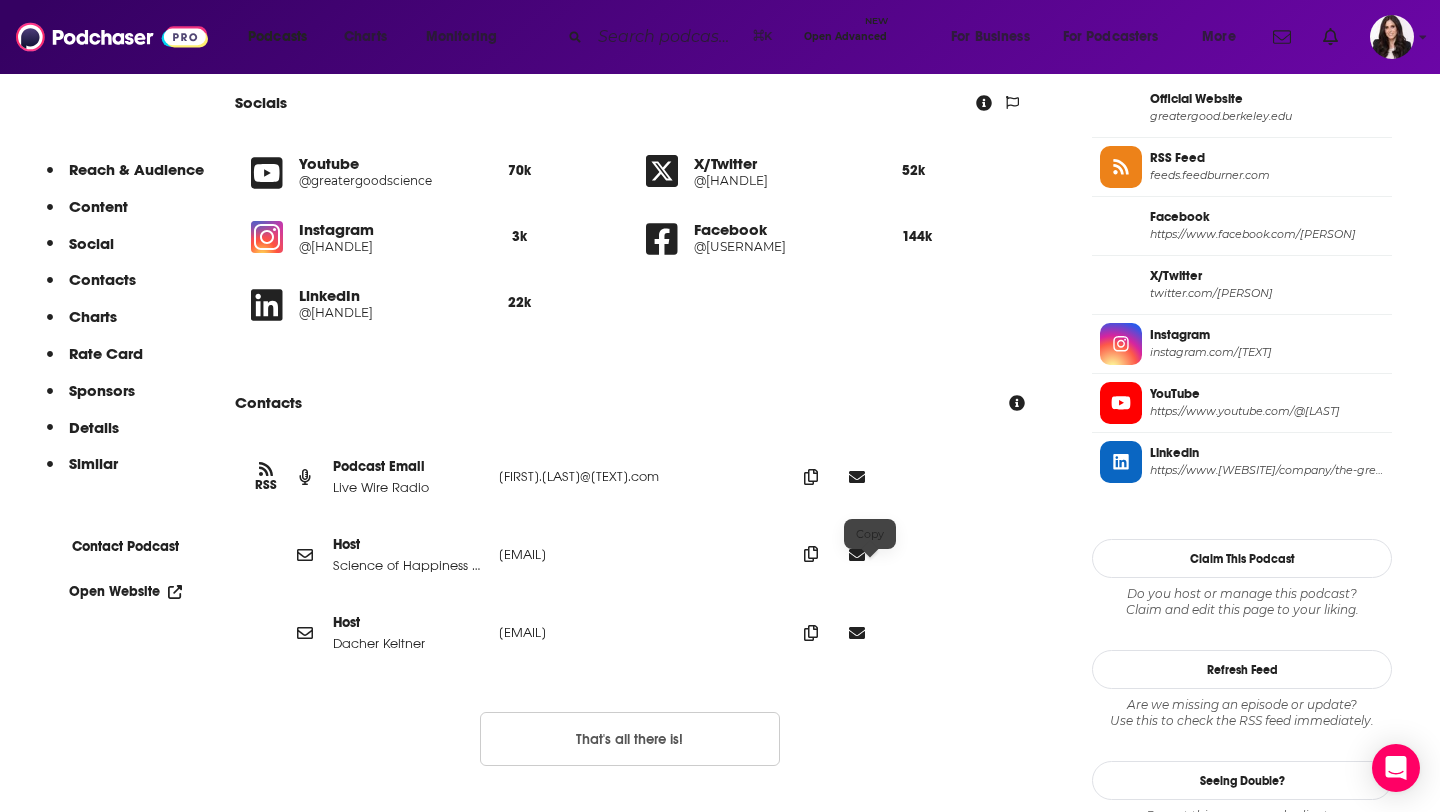click at bounding box center (811, 477) 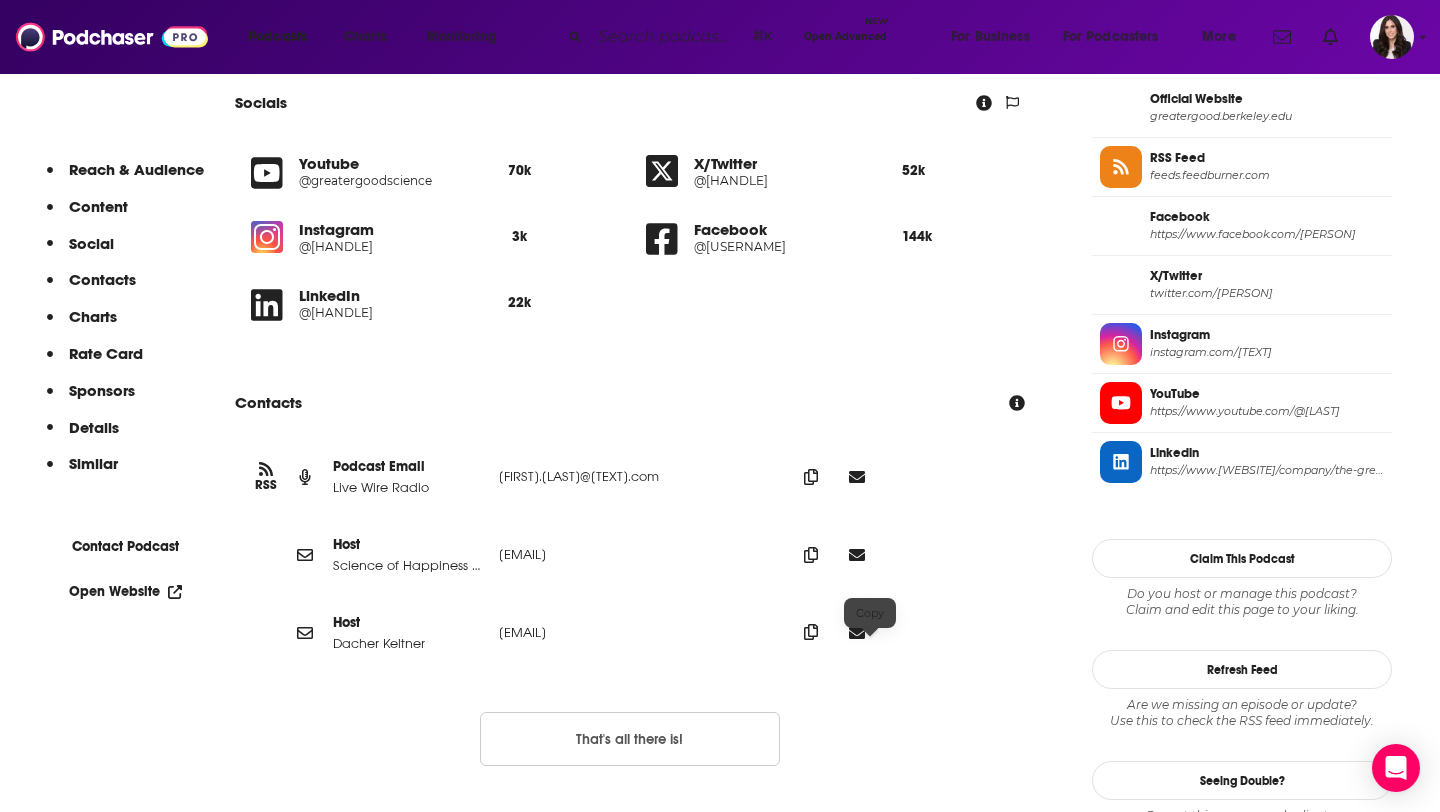 click at bounding box center [811, 477] 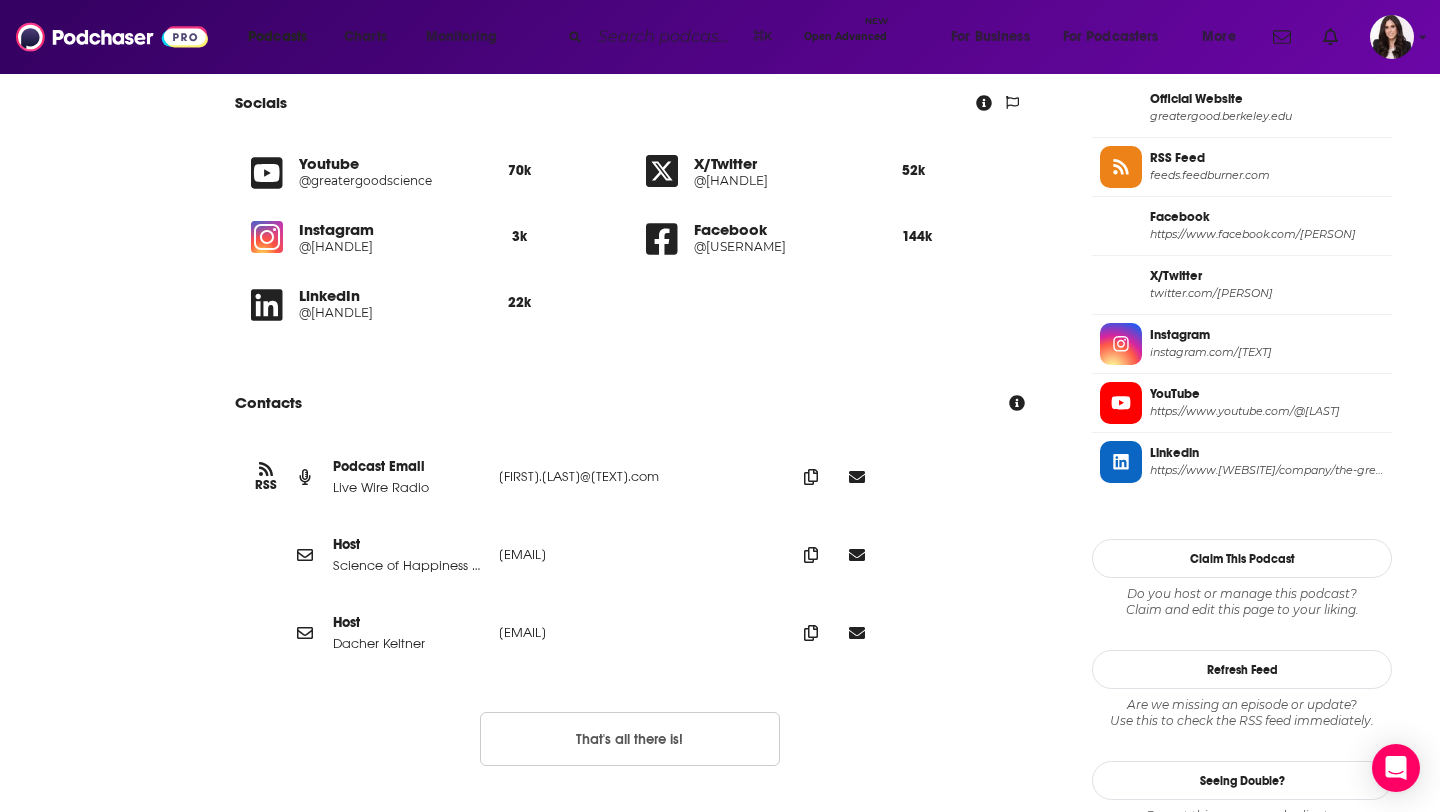 scroll, scrollTop: 0, scrollLeft: 0, axis: both 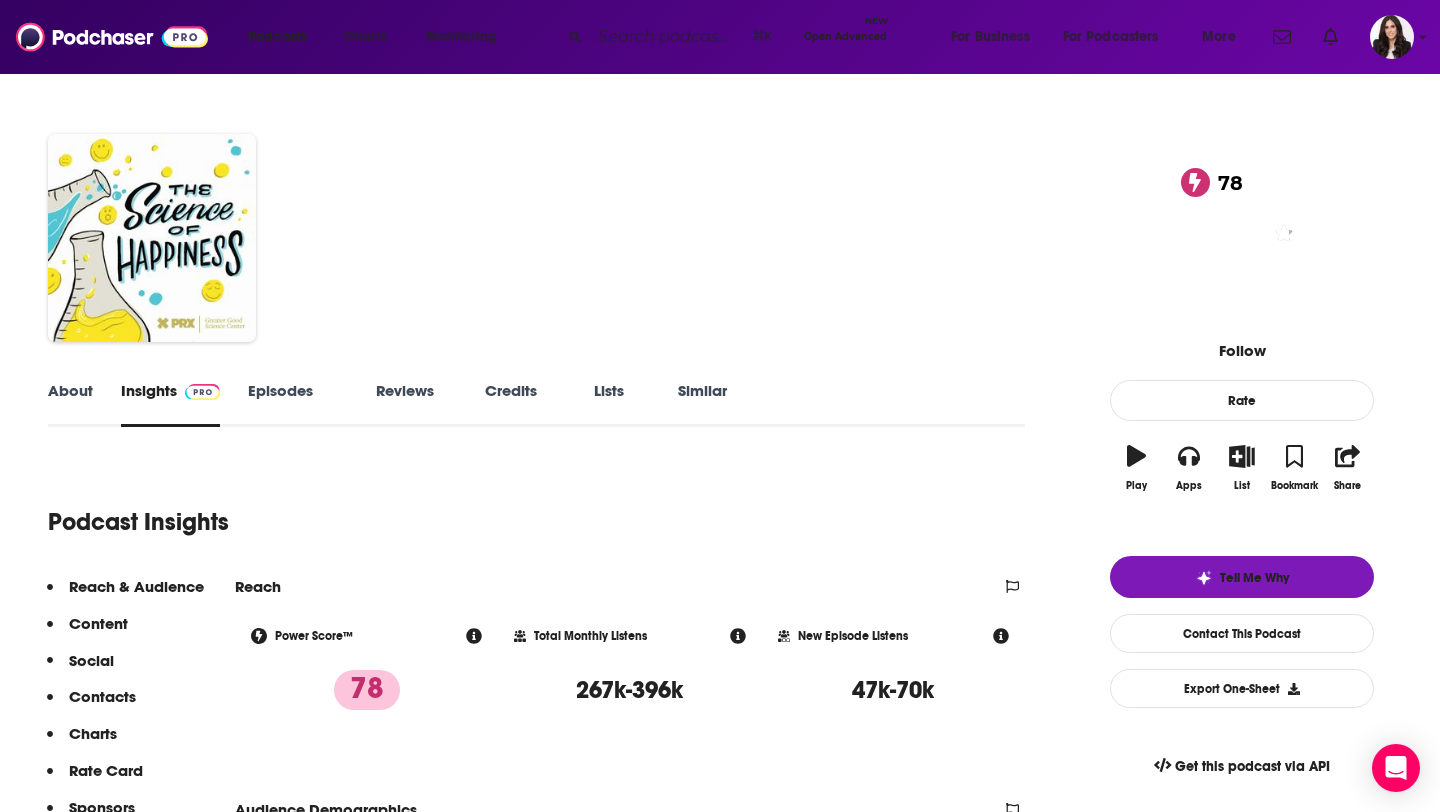 click on "Similar" at bounding box center [702, 404] 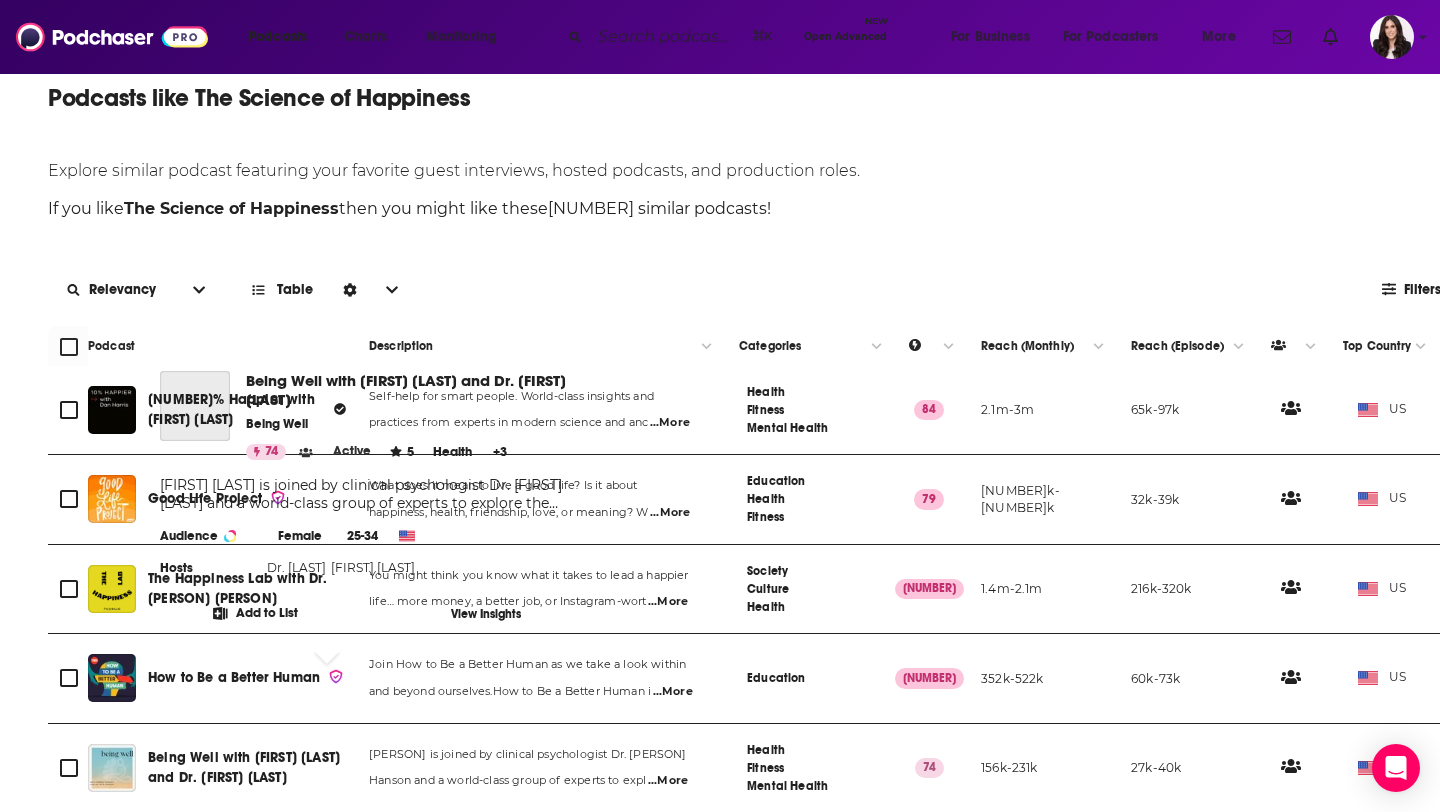 scroll, scrollTop: 715, scrollLeft: 0, axis: vertical 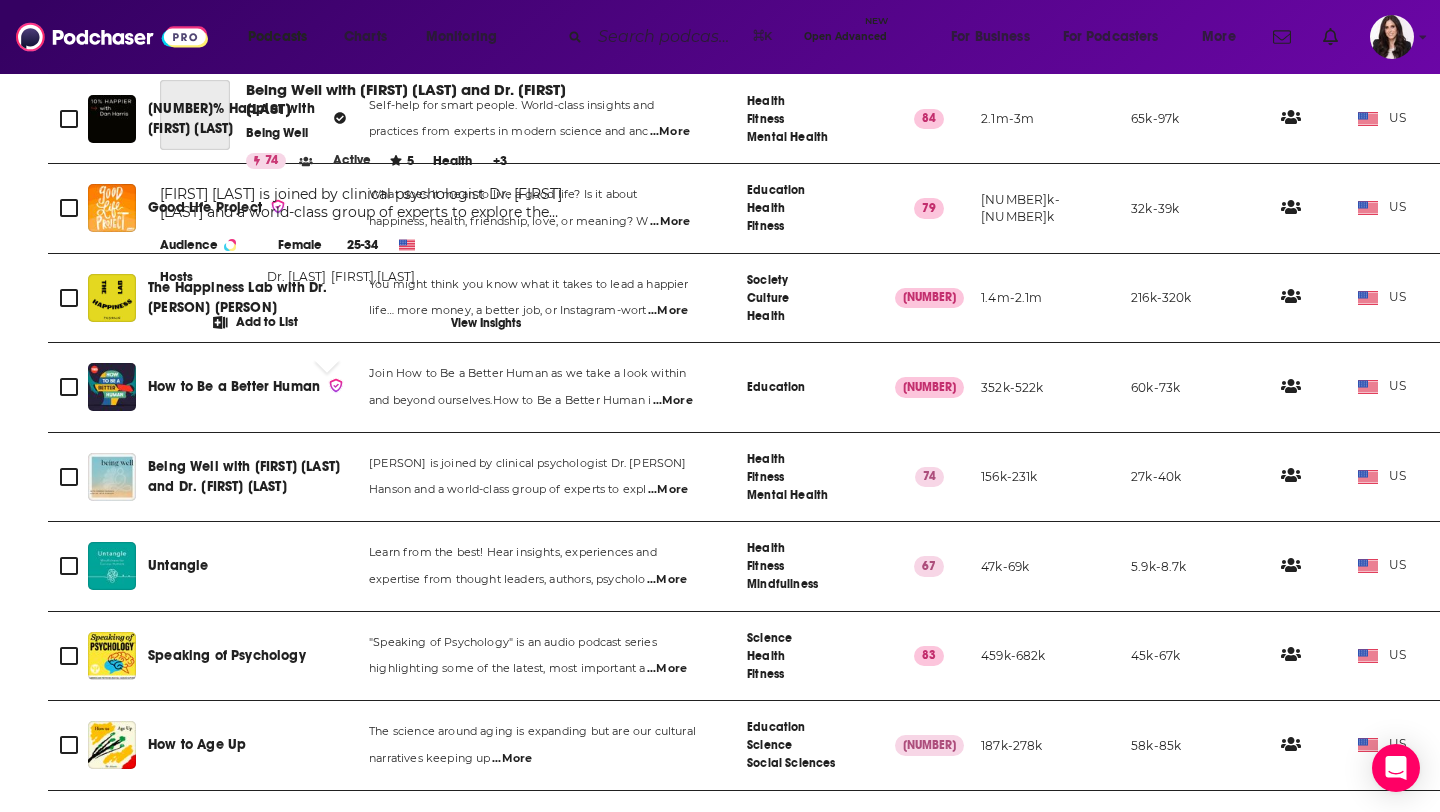 click on "Being Well with Forrest Hanson and Dr. Rick Hanson" at bounding box center [244, 476] 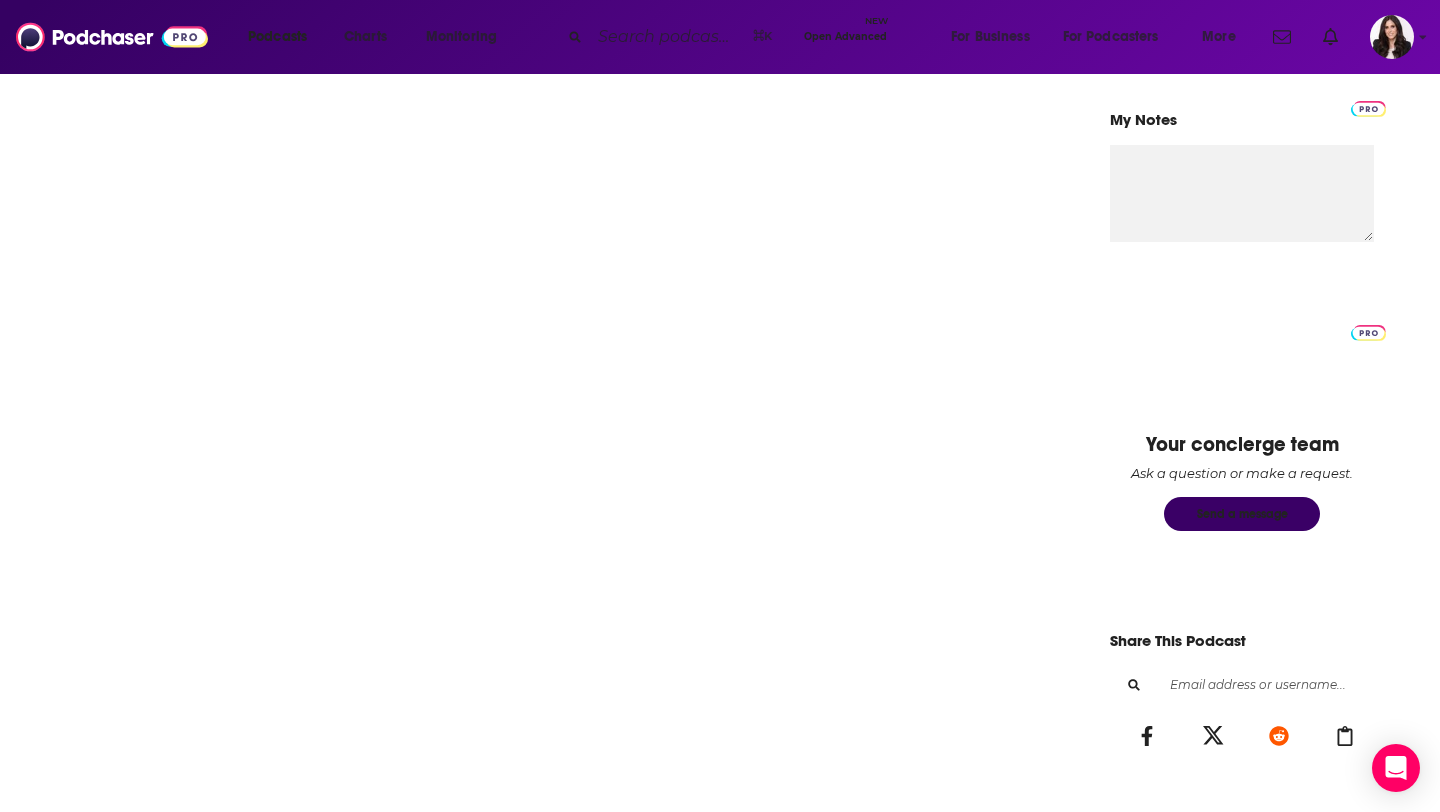 scroll, scrollTop: 0, scrollLeft: 0, axis: both 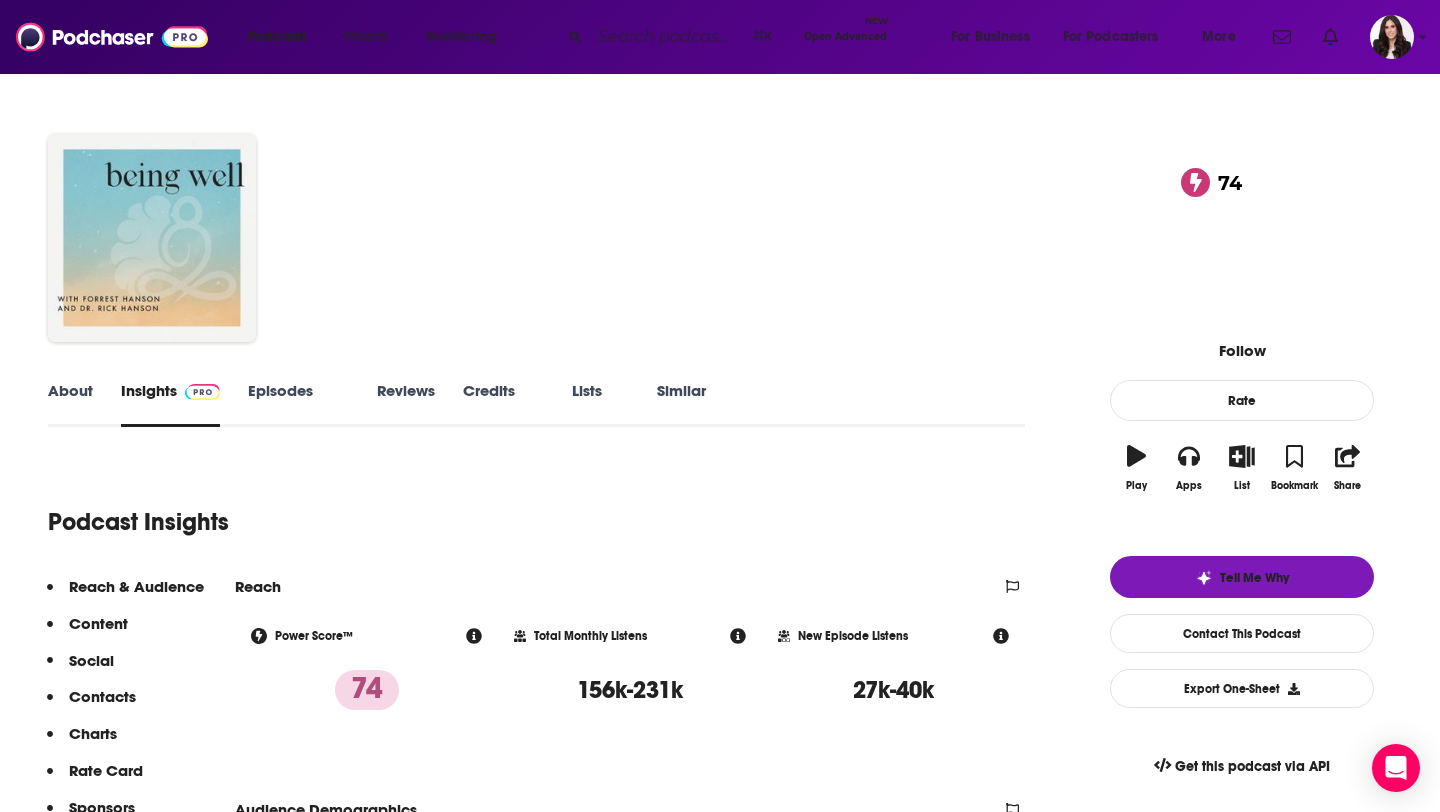 click on "About" at bounding box center [70, 404] 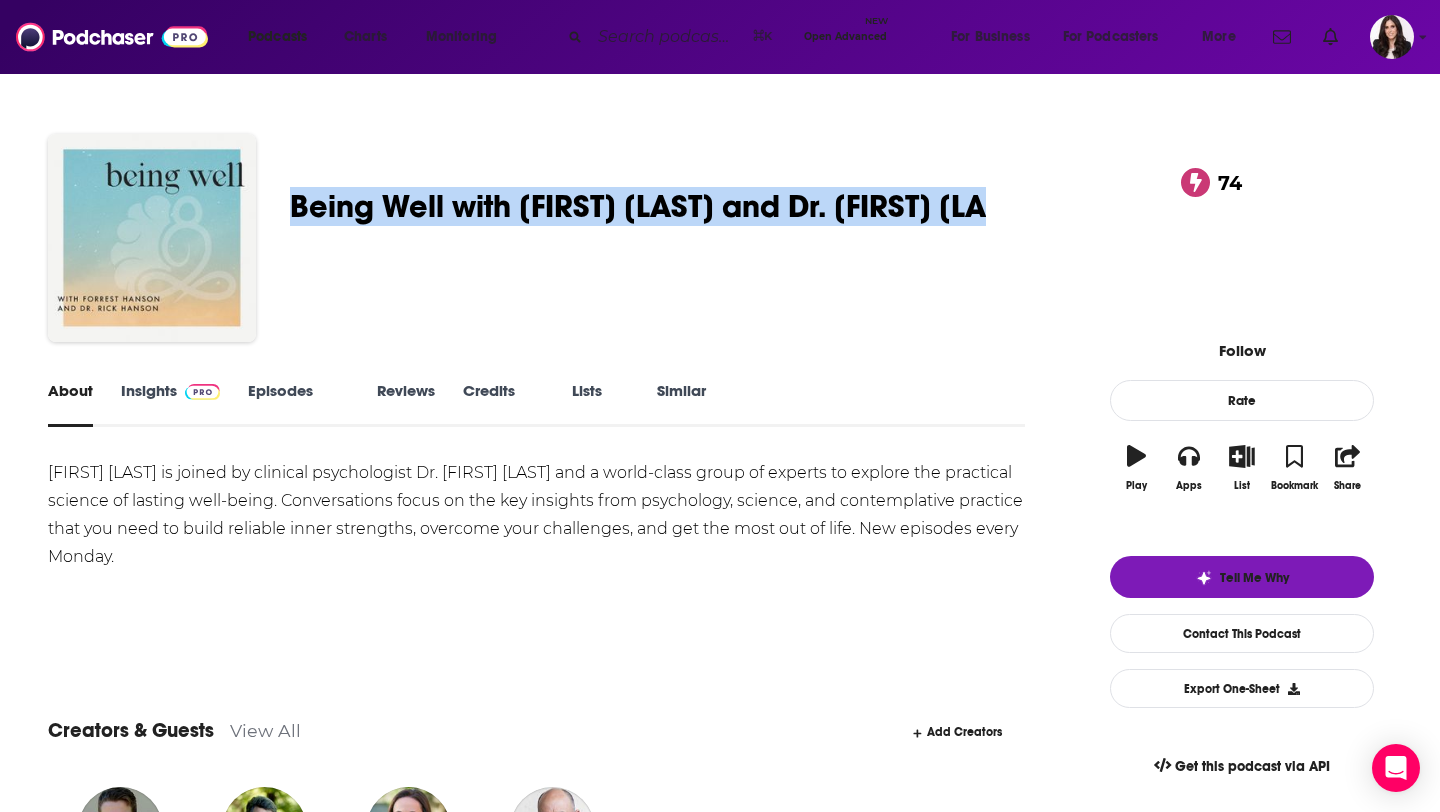 drag, startPoint x: 374, startPoint y: 190, endPoint x: 547, endPoint y: 227, distance: 176.91241 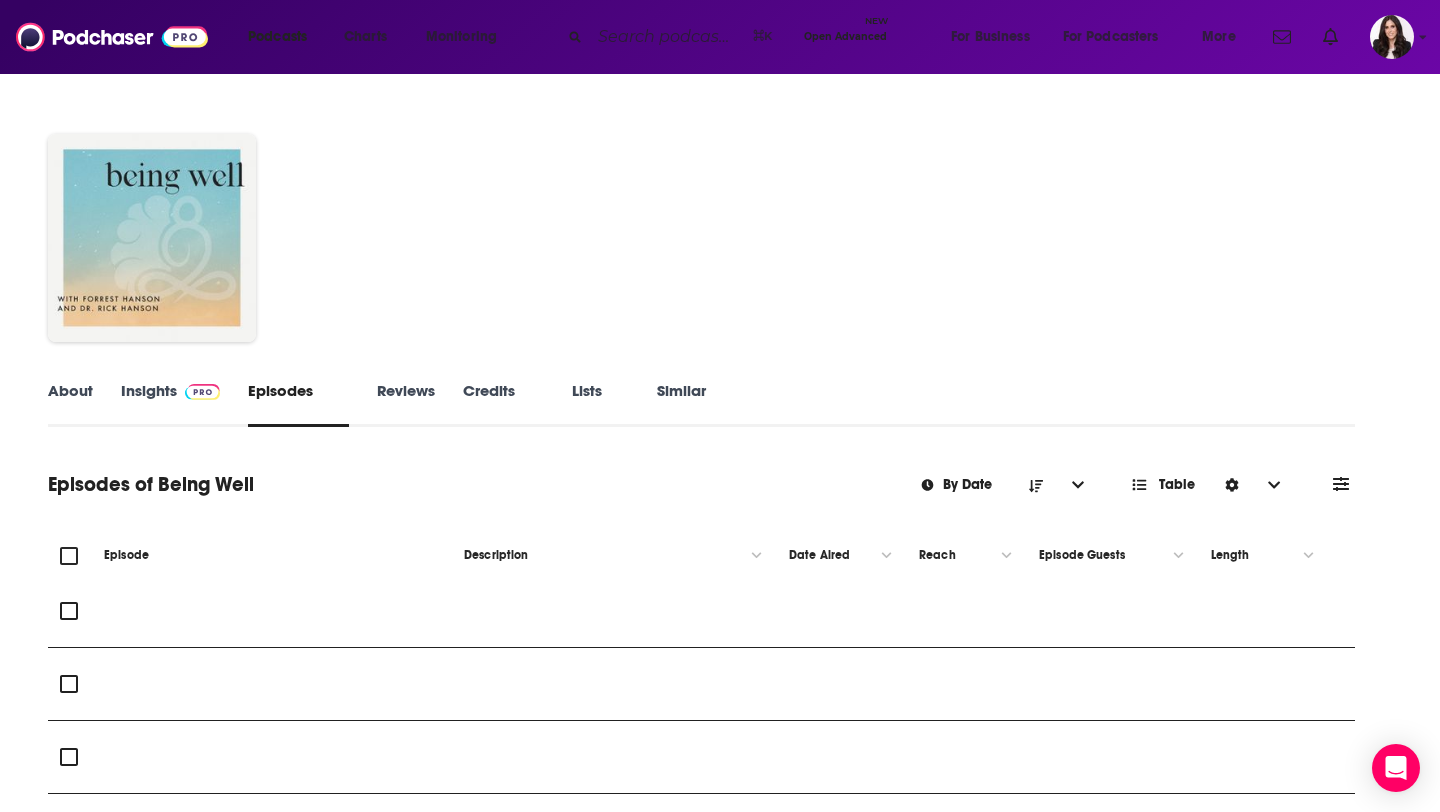 scroll, scrollTop: 89, scrollLeft: 0, axis: vertical 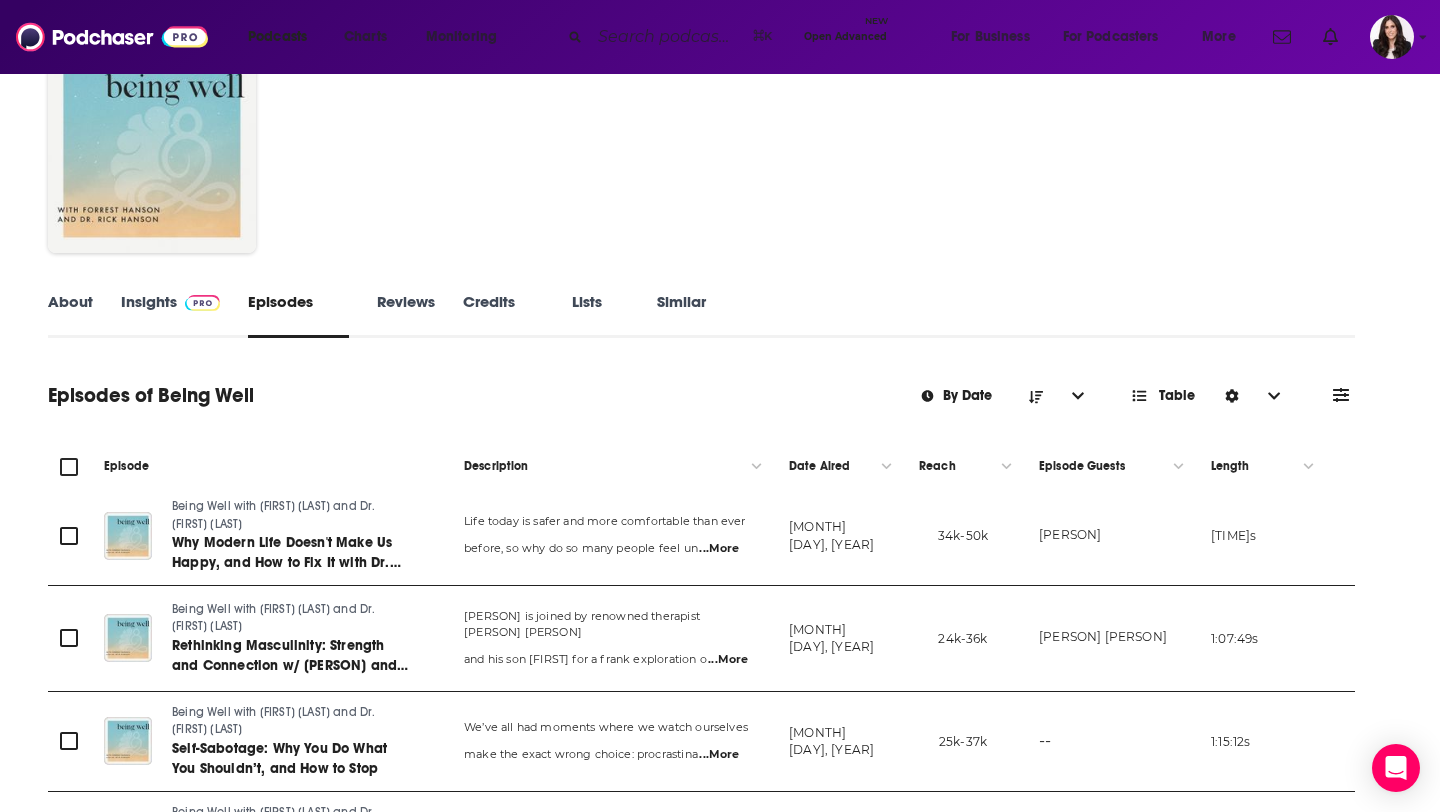 click at bounding box center [202, 303] 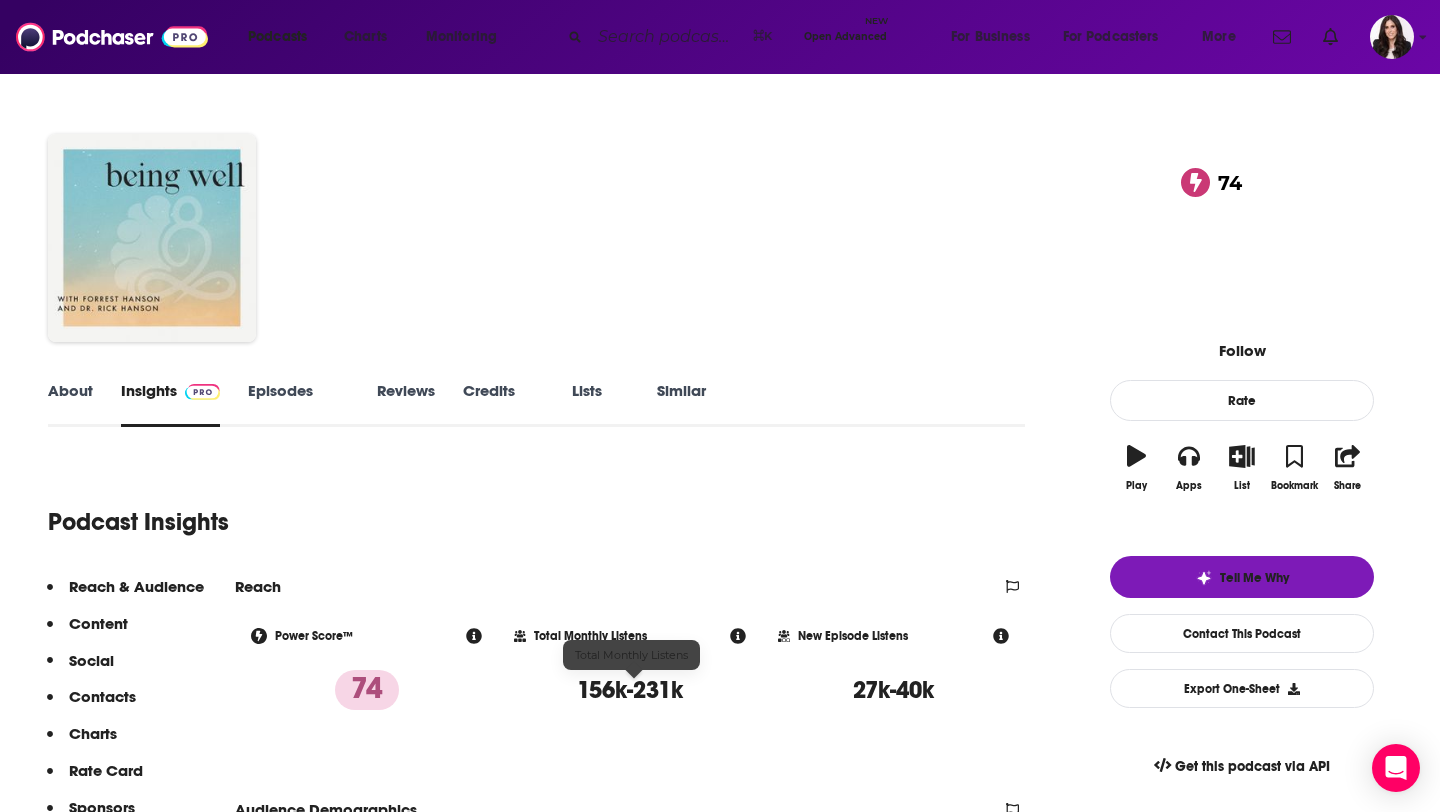 scroll, scrollTop: 116, scrollLeft: 0, axis: vertical 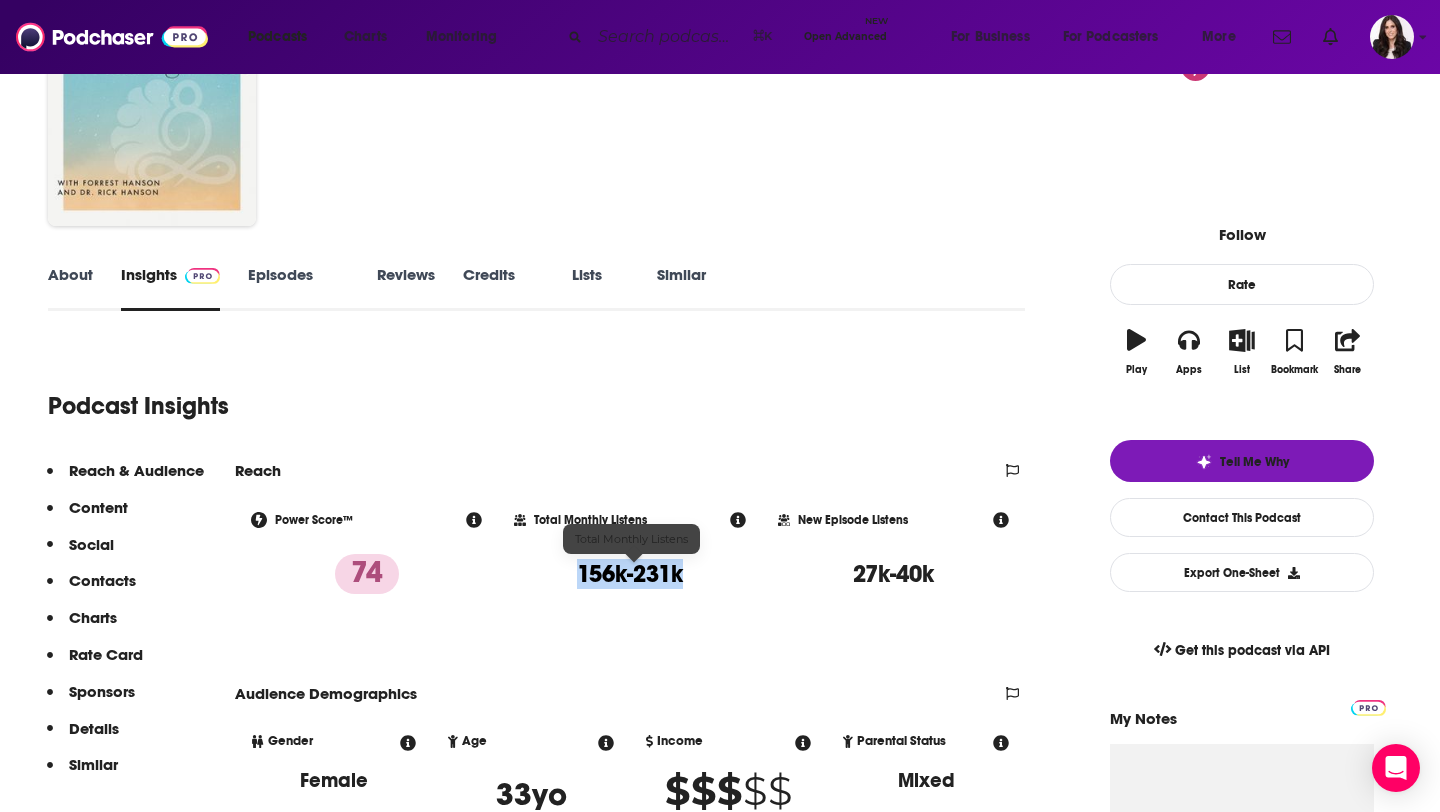 drag, startPoint x: 585, startPoint y: 573, endPoint x: 690, endPoint y: 581, distance: 105.30432 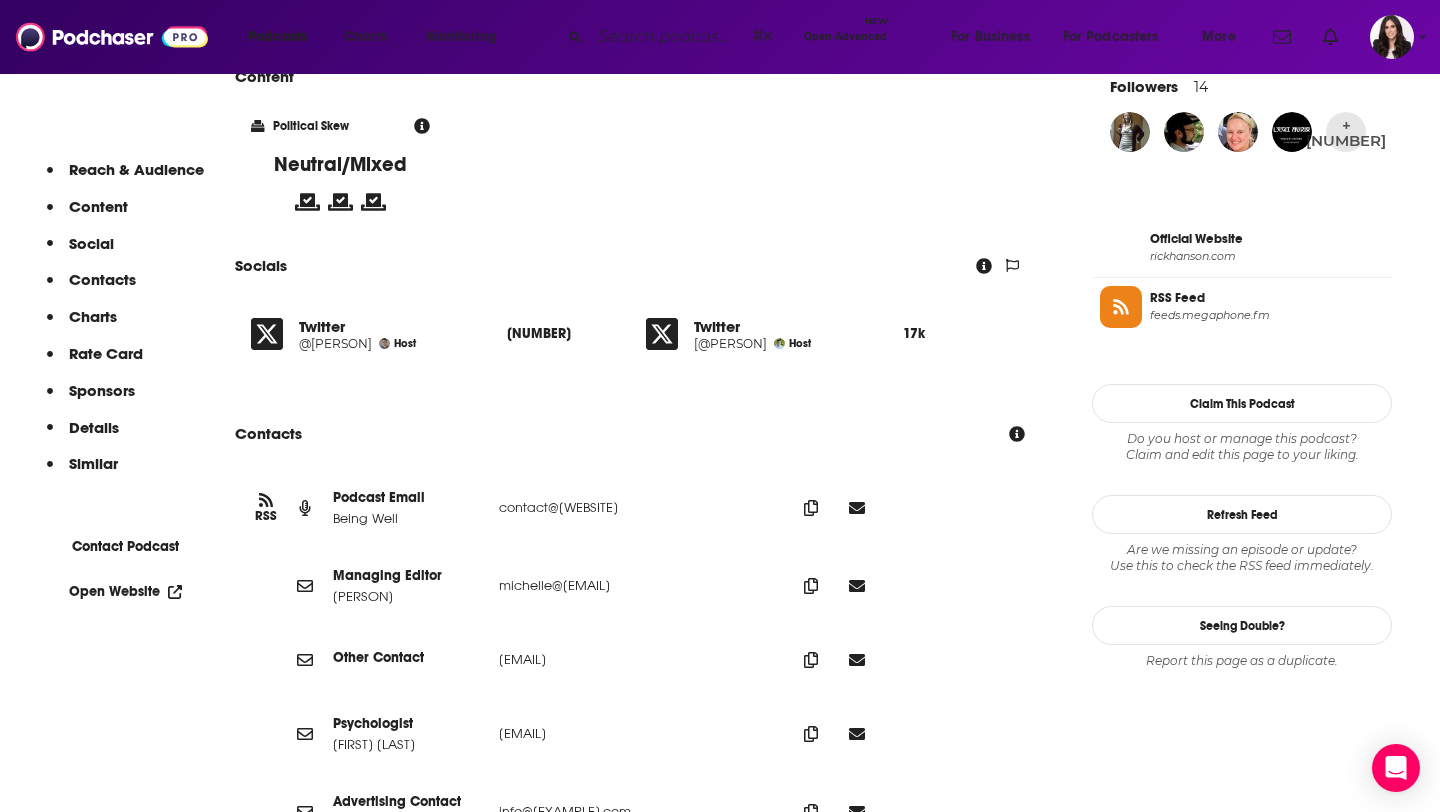 scroll, scrollTop: 1635, scrollLeft: 0, axis: vertical 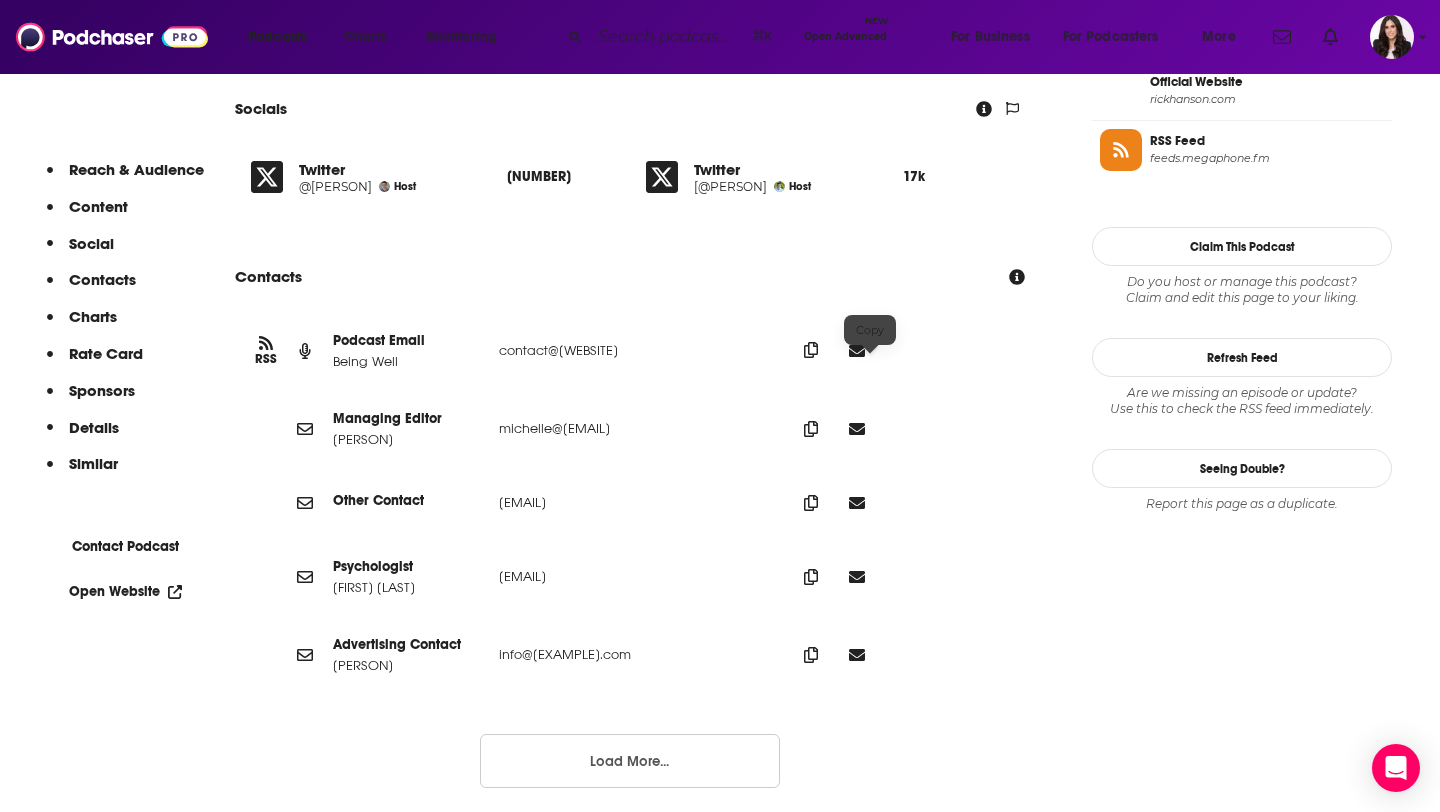 click at bounding box center [811, 350] 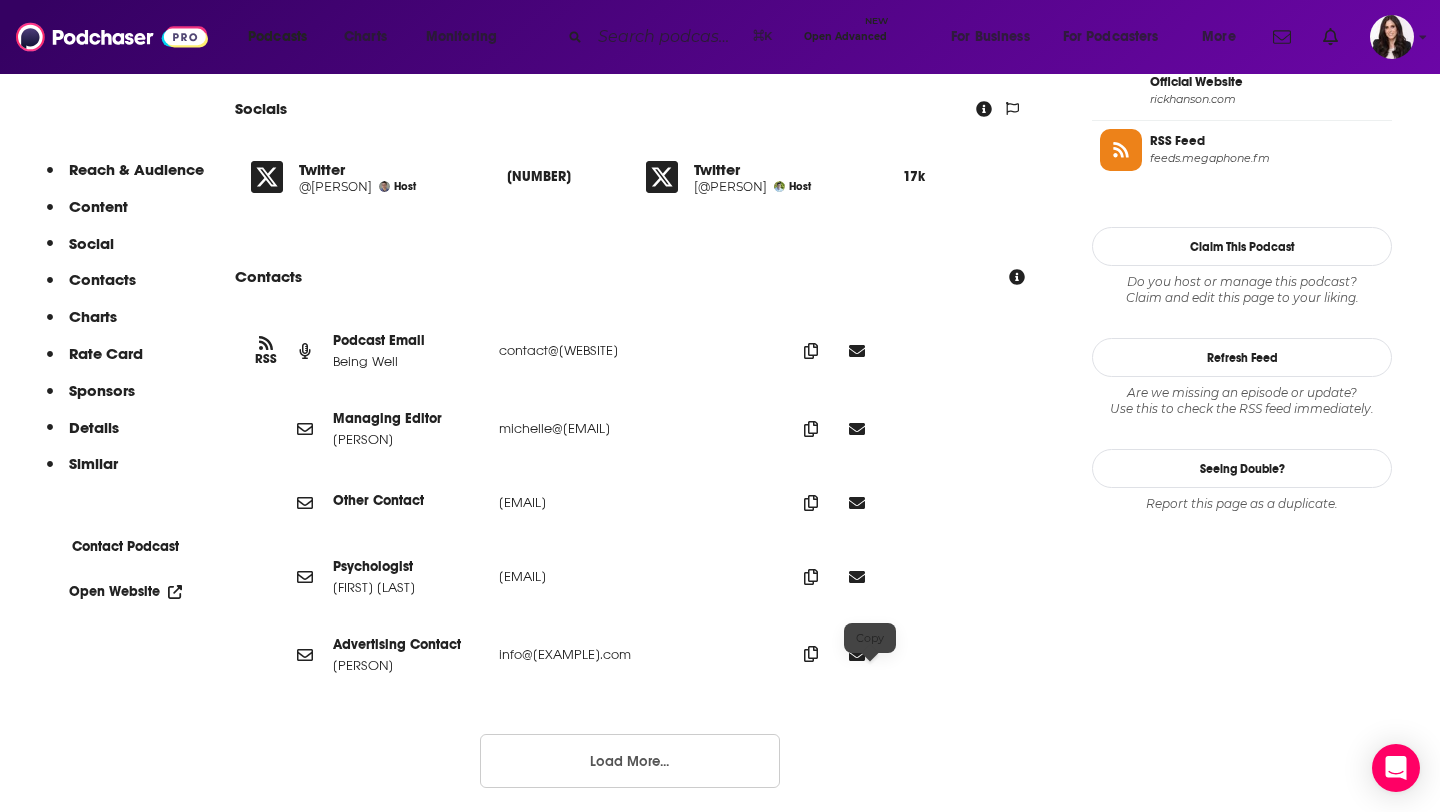 click at bounding box center [811, 351] 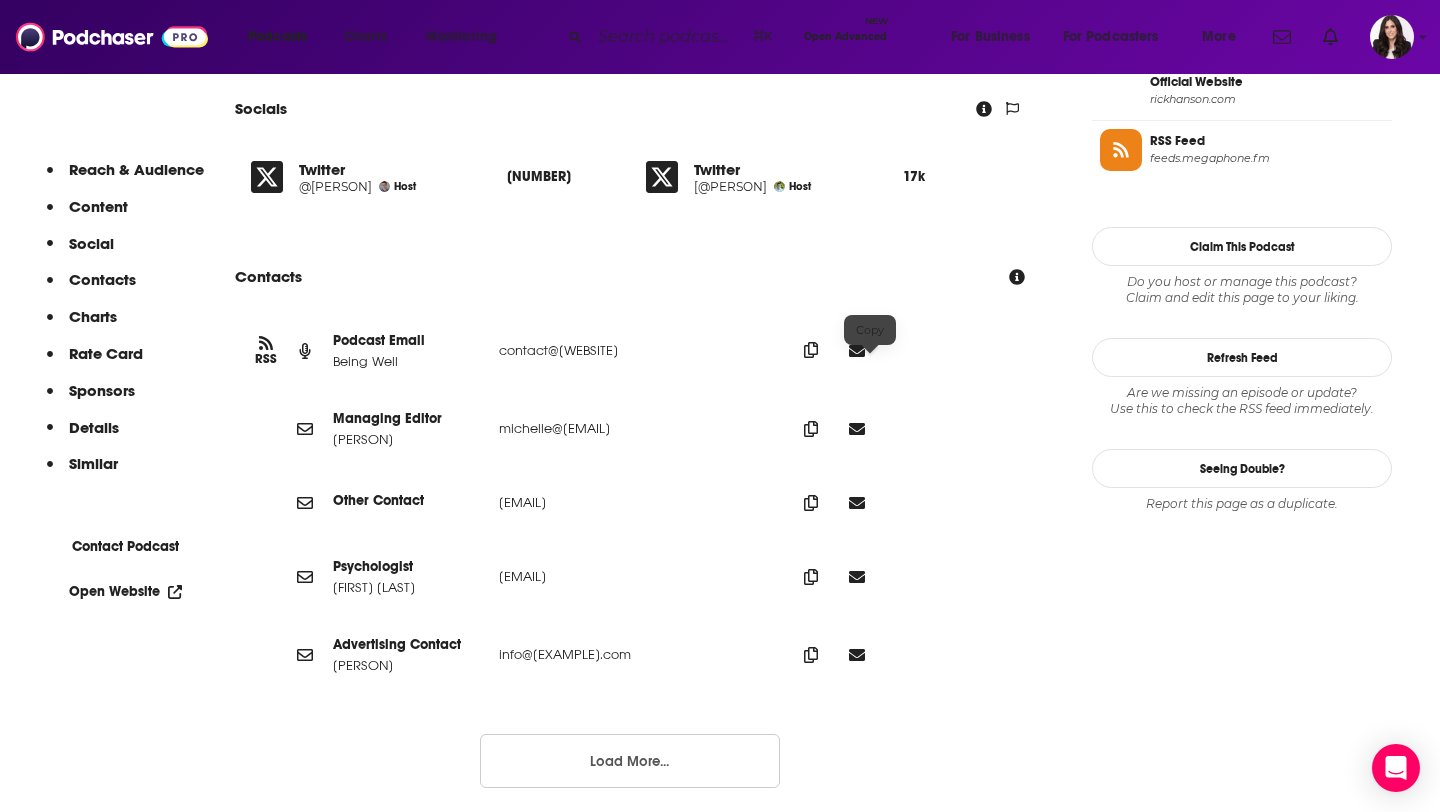 click at bounding box center (811, 350) 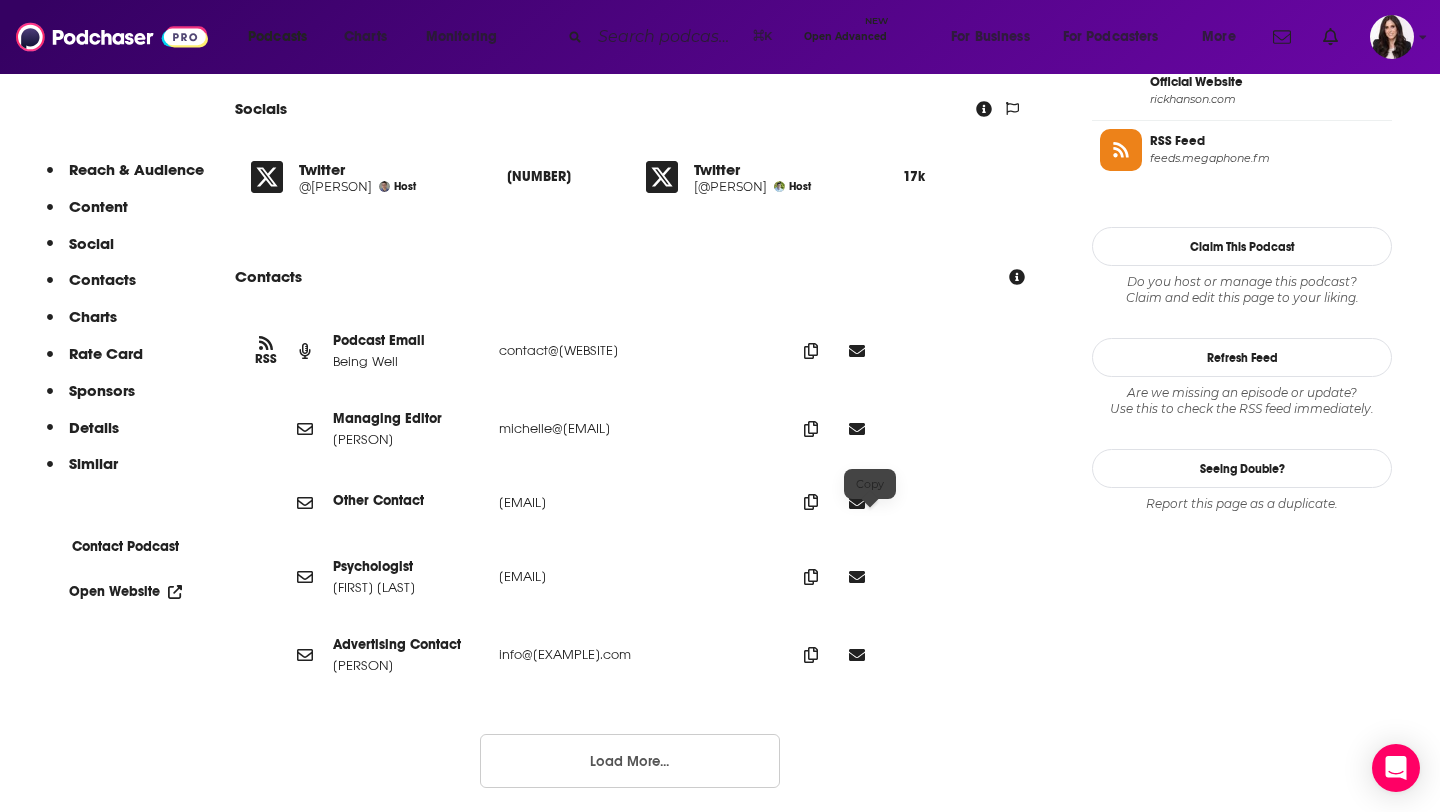 click at bounding box center [811, 351] 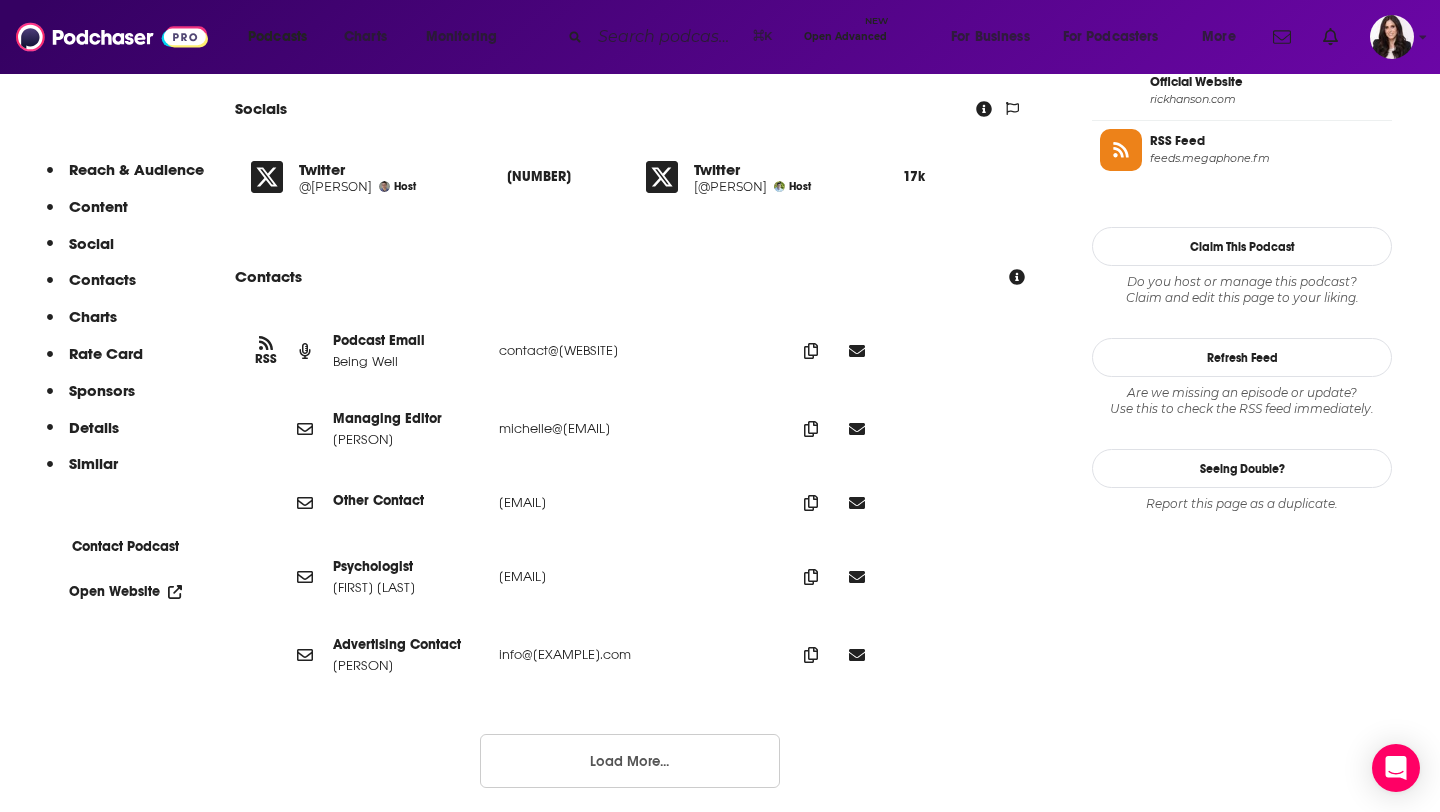 scroll, scrollTop: 0, scrollLeft: 0, axis: both 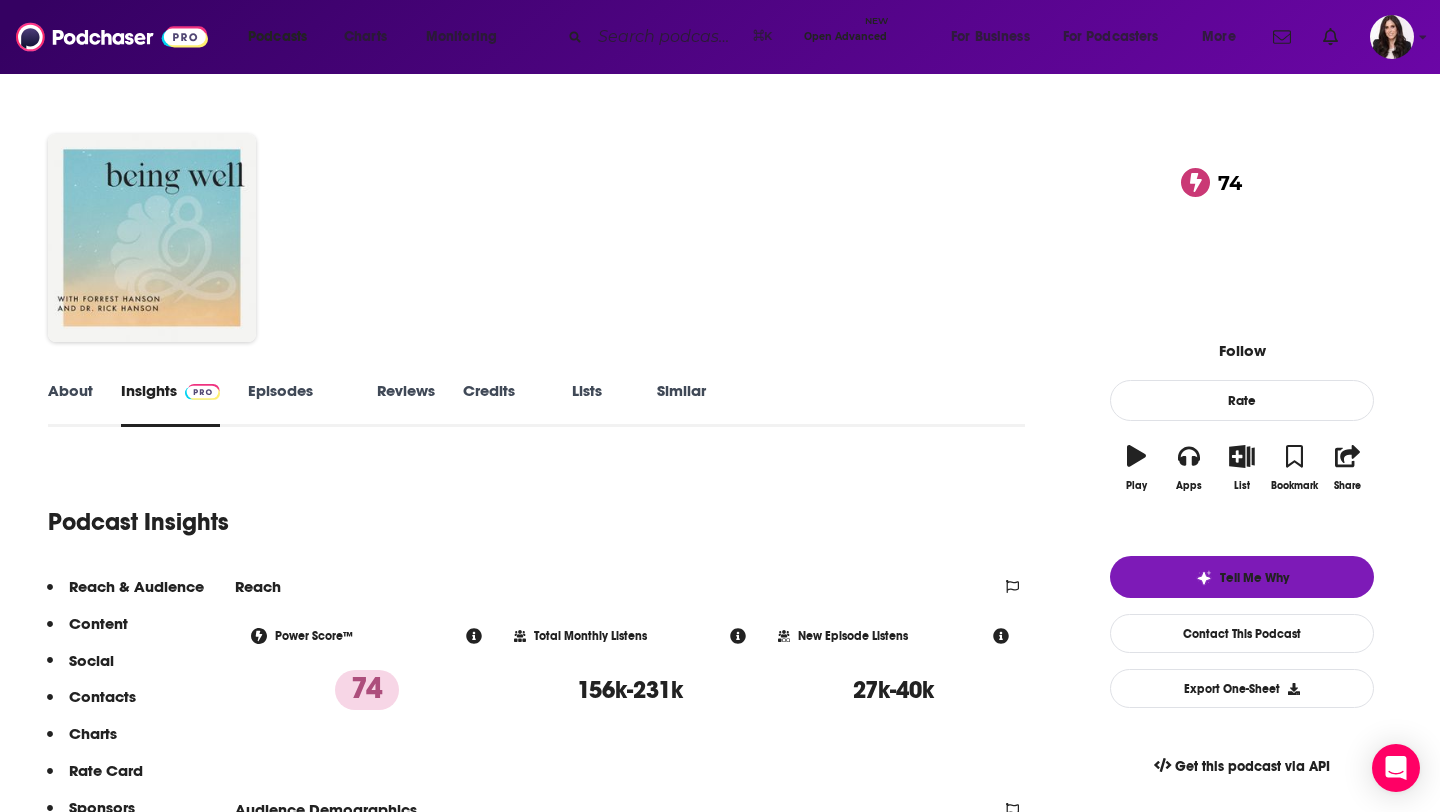 click on "Similar" at bounding box center [681, 404] 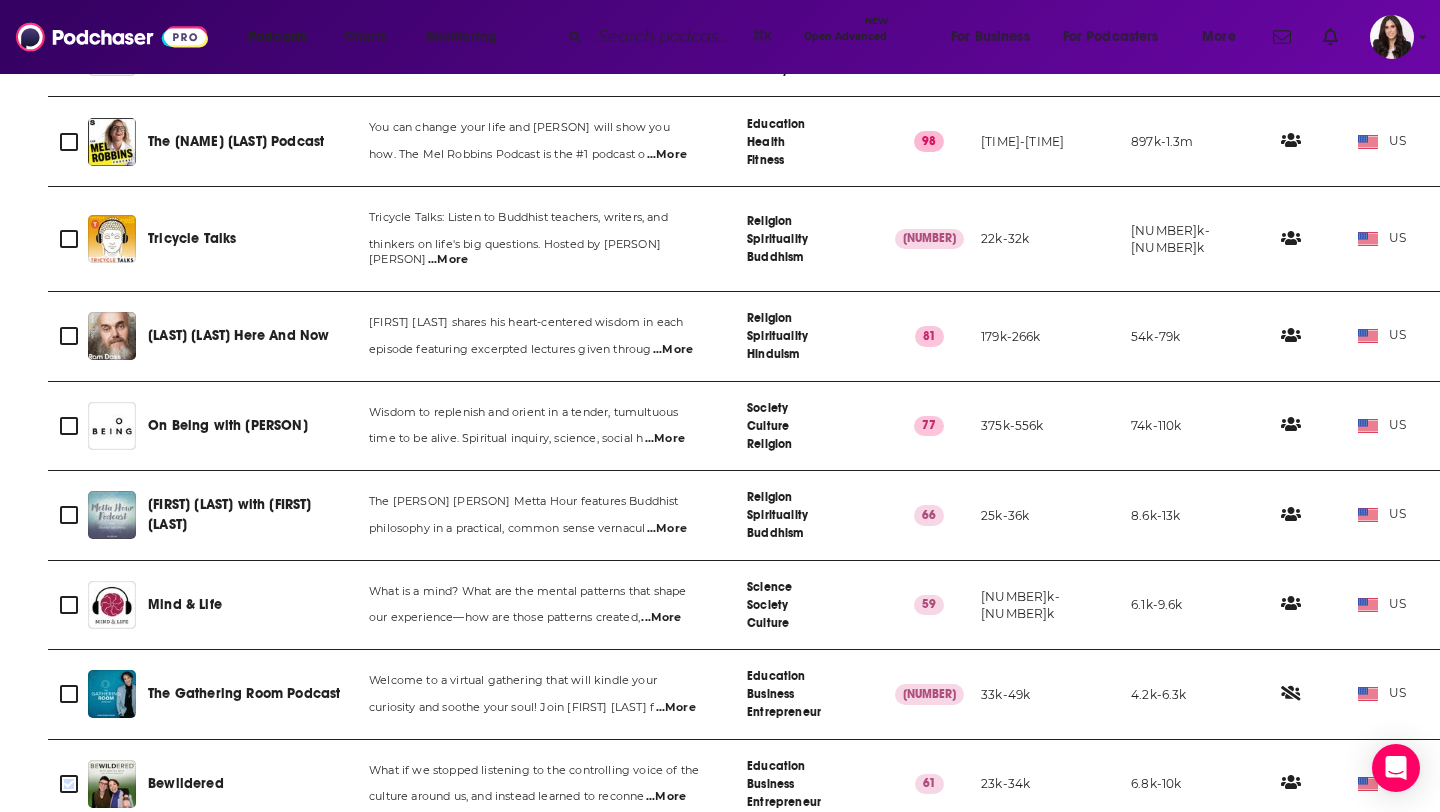 scroll, scrollTop: 2179, scrollLeft: 0, axis: vertical 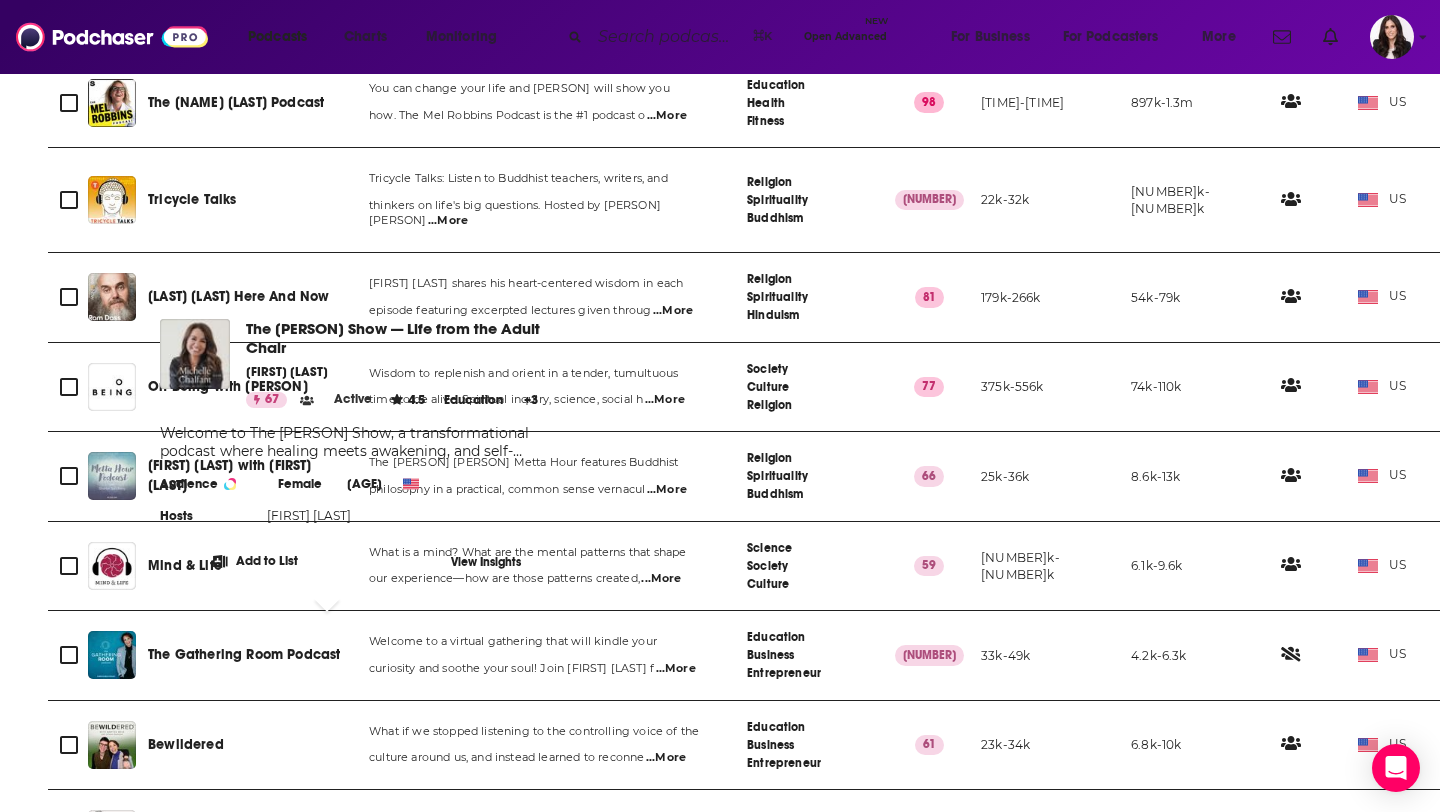 click on "The [PERSON] Show — Life from the Adult Chair" at bounding box center (233, 1012) 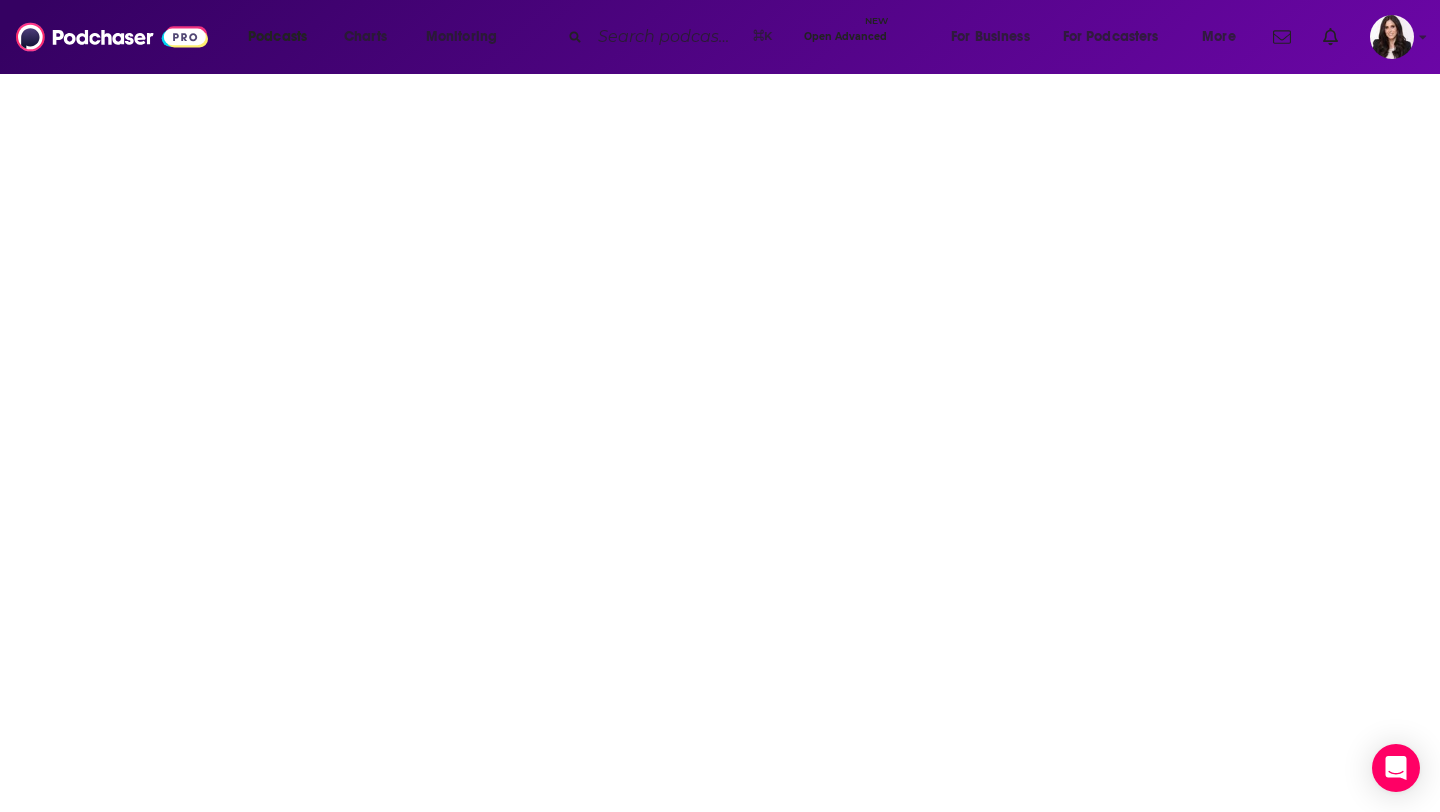 scroll, scrollTop: 0, scrollLeft: 0, axis: both 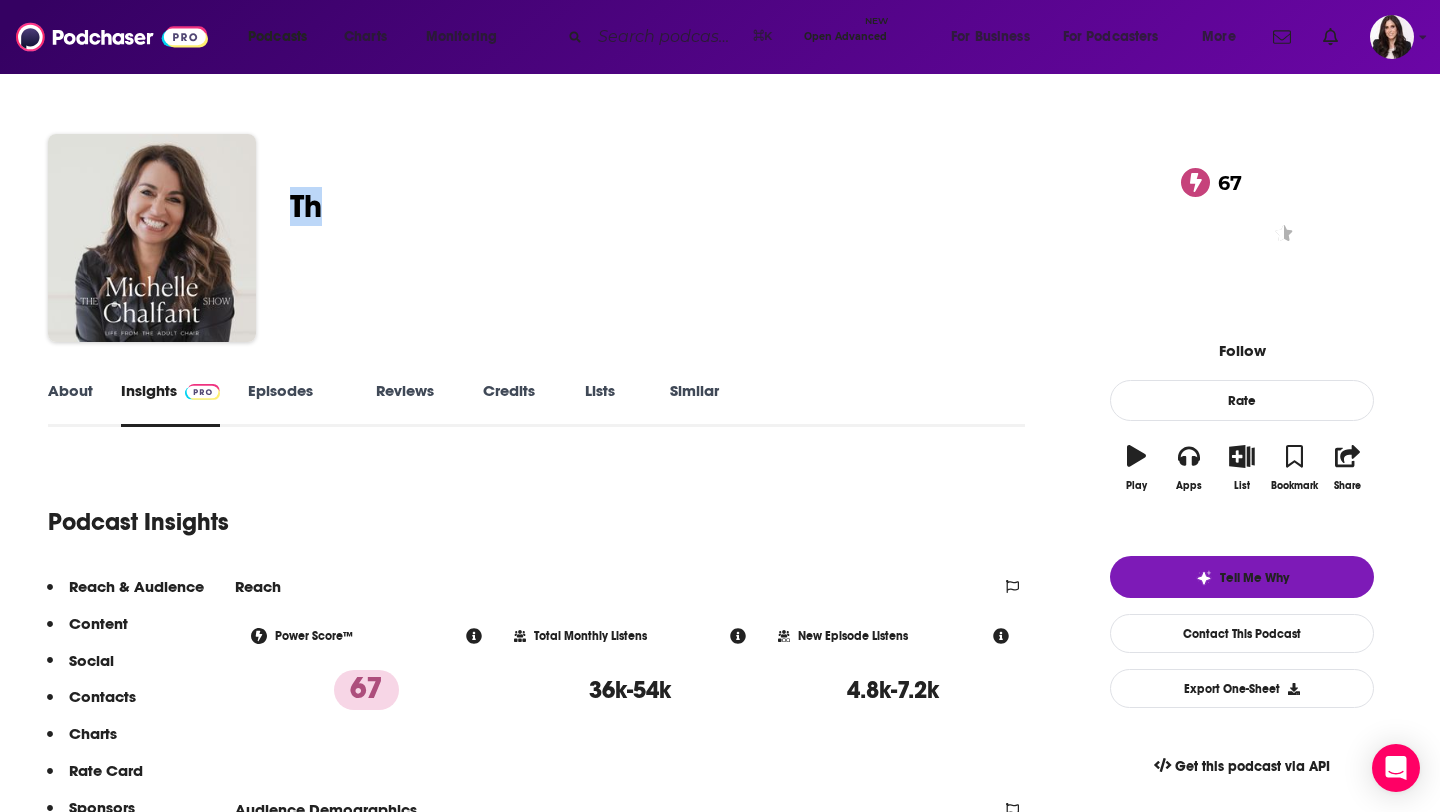 drag, startPoint x: 369, startPoint y: 190, endPoint x: 402, endPoint y: 190, distance: 33 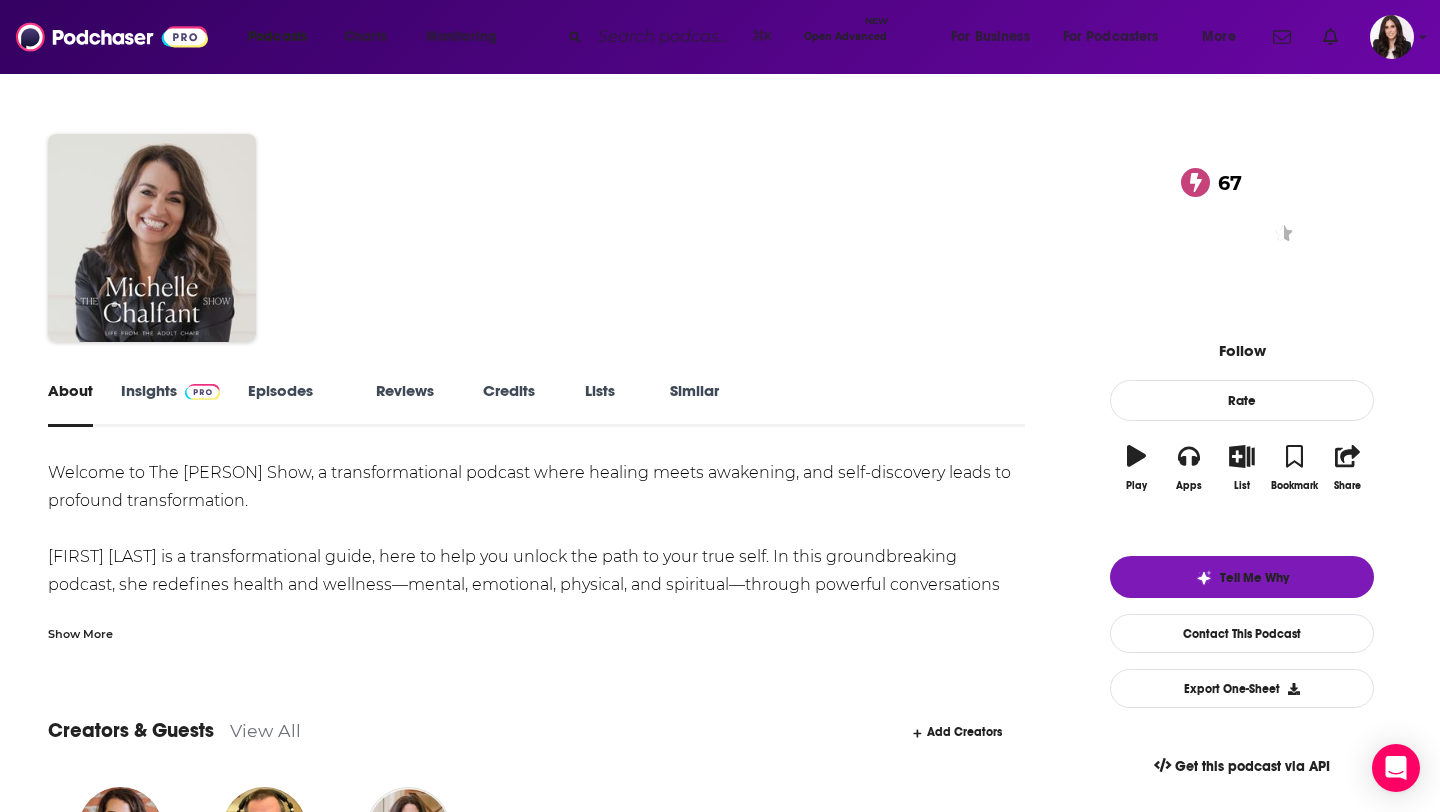 drag, startPoint x: 367, startPoint y: 194, endPoint x: 600, endPoint y: 225, distance: 235.05319 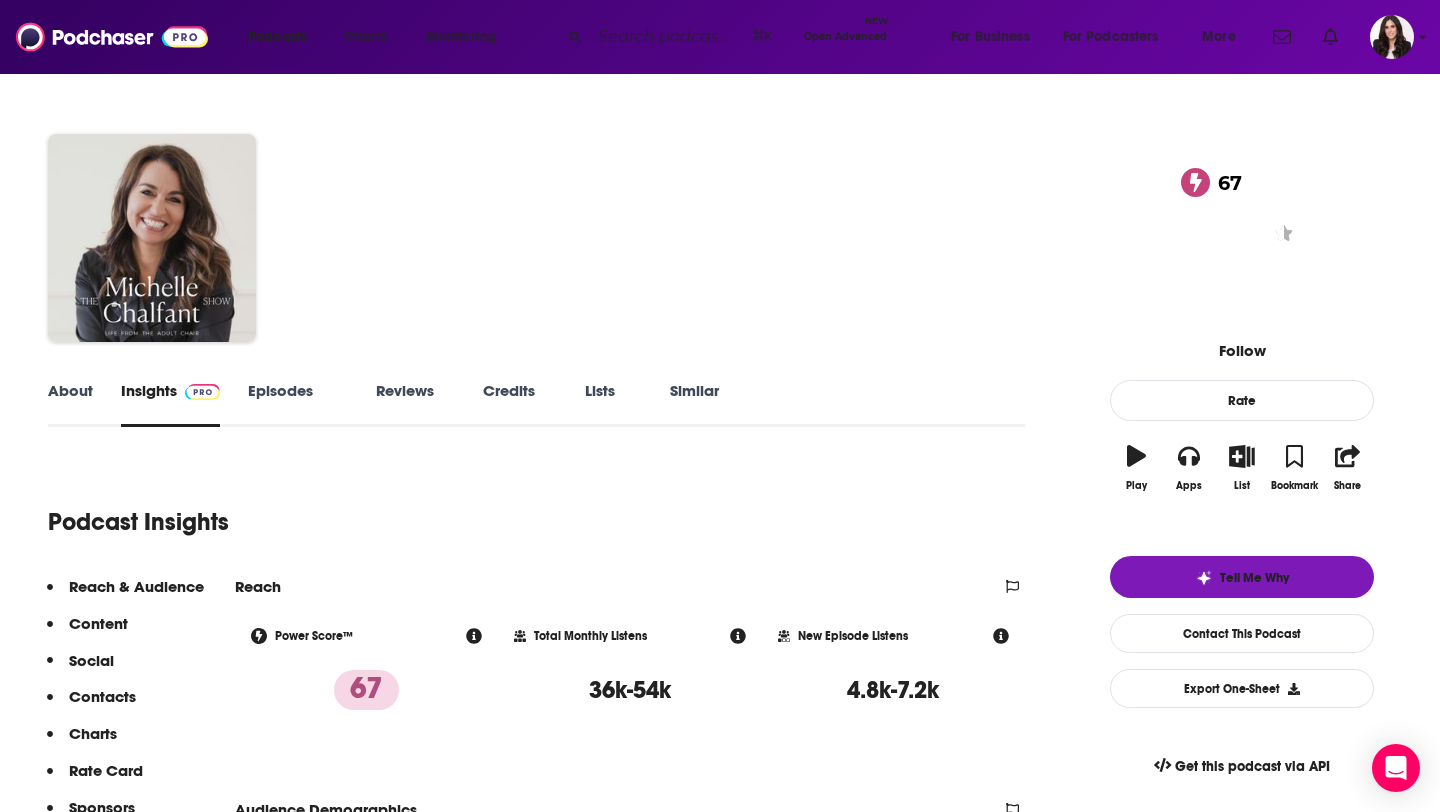 scroll, scrollTop: 76, scrollLeft: 0, axis: vertical 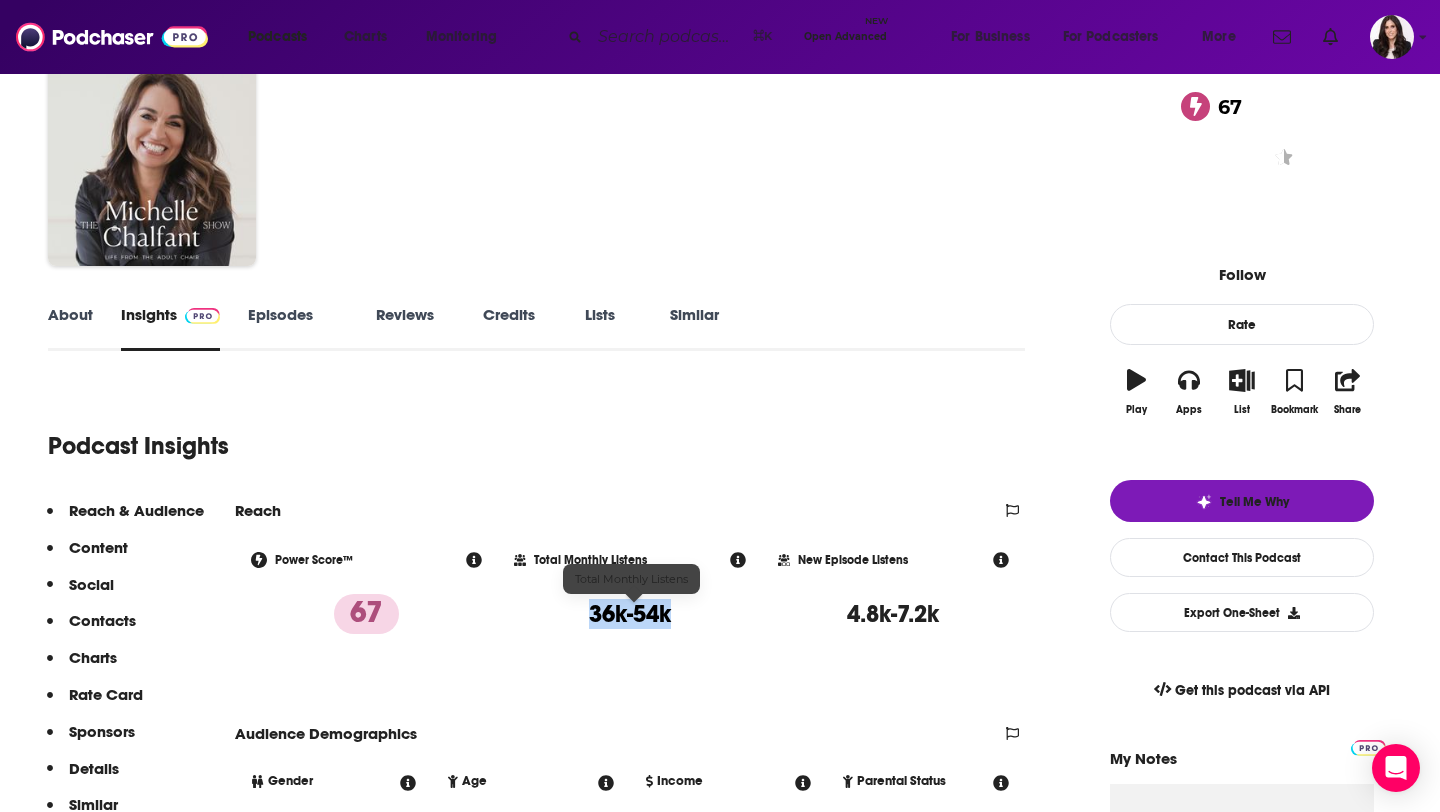 drag, startPoint x: 681, startPoint y: 613, endPoint x: 595, endPoint y: 609, distance: 86.09297 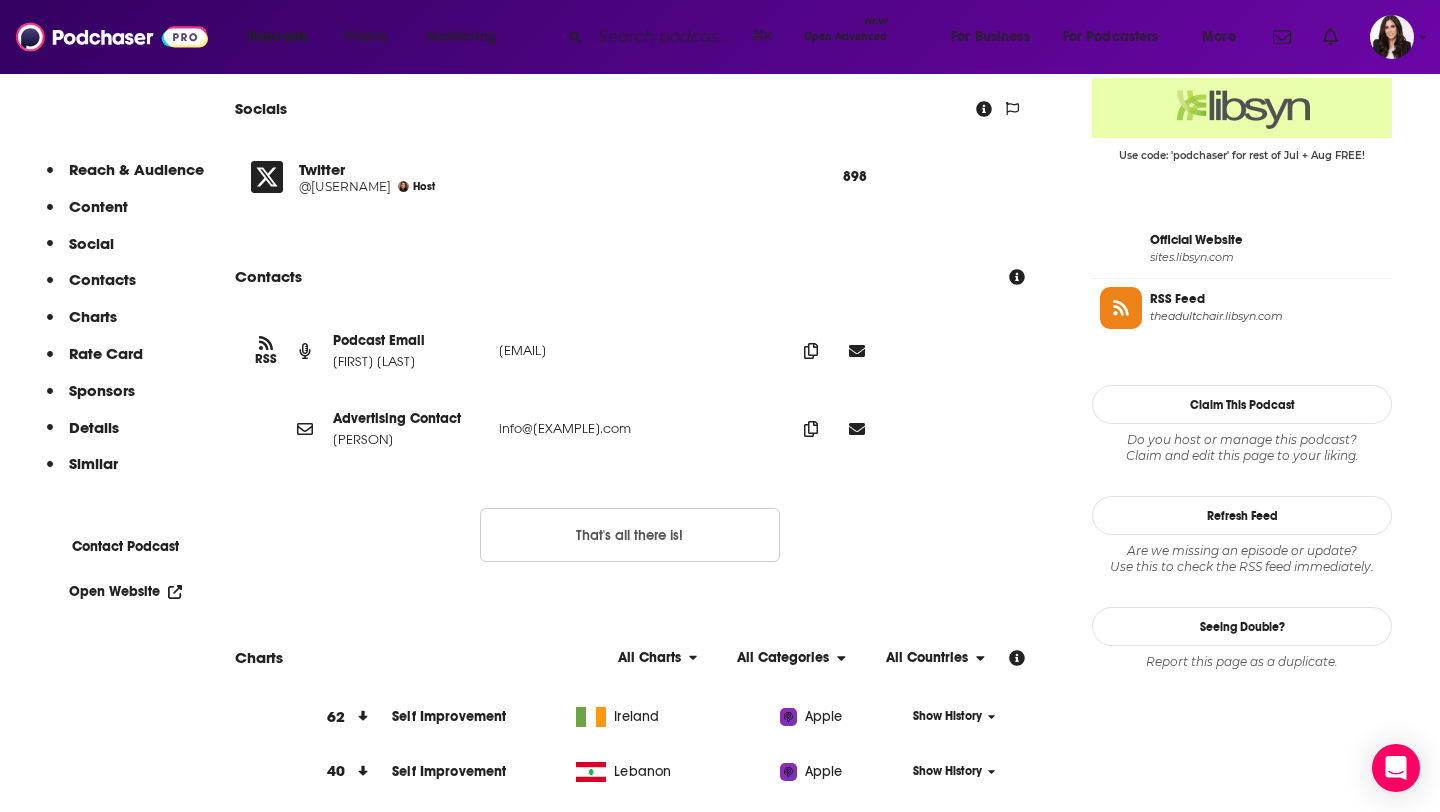 scroll, scrollTop: 1671, scrollLeft: 0, axis: vertical 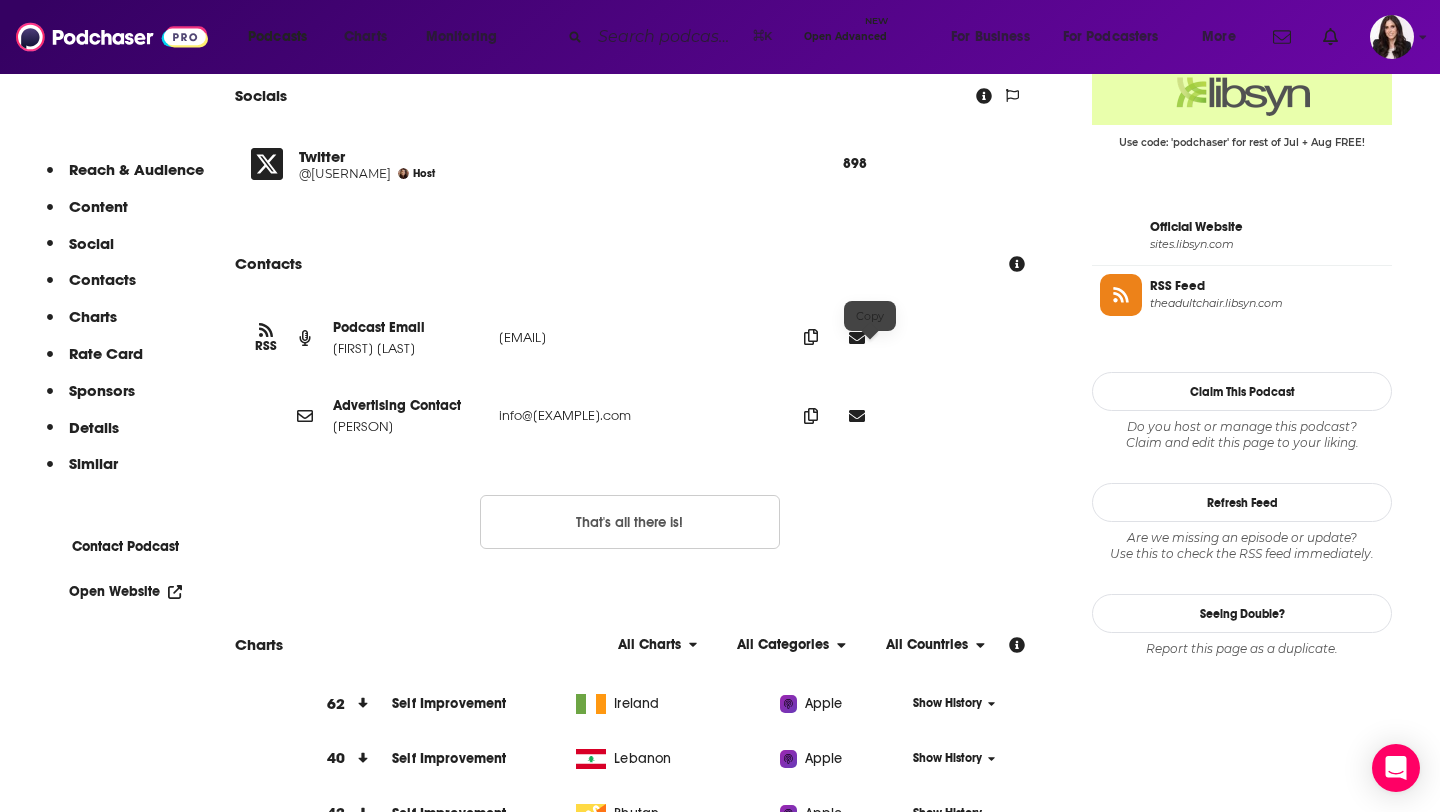 click at bounding box center (811, 337) 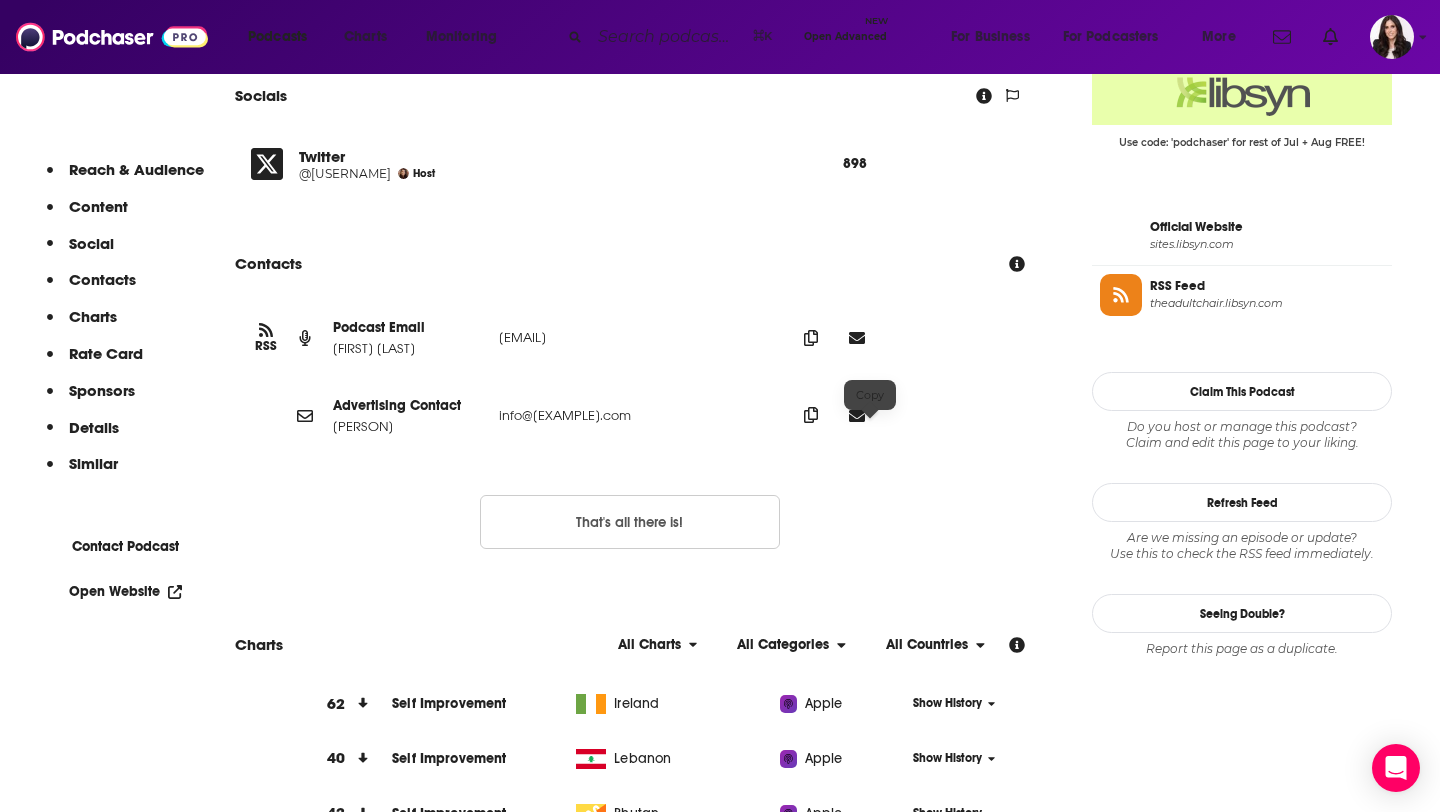 click at bounding box center (811, 338) 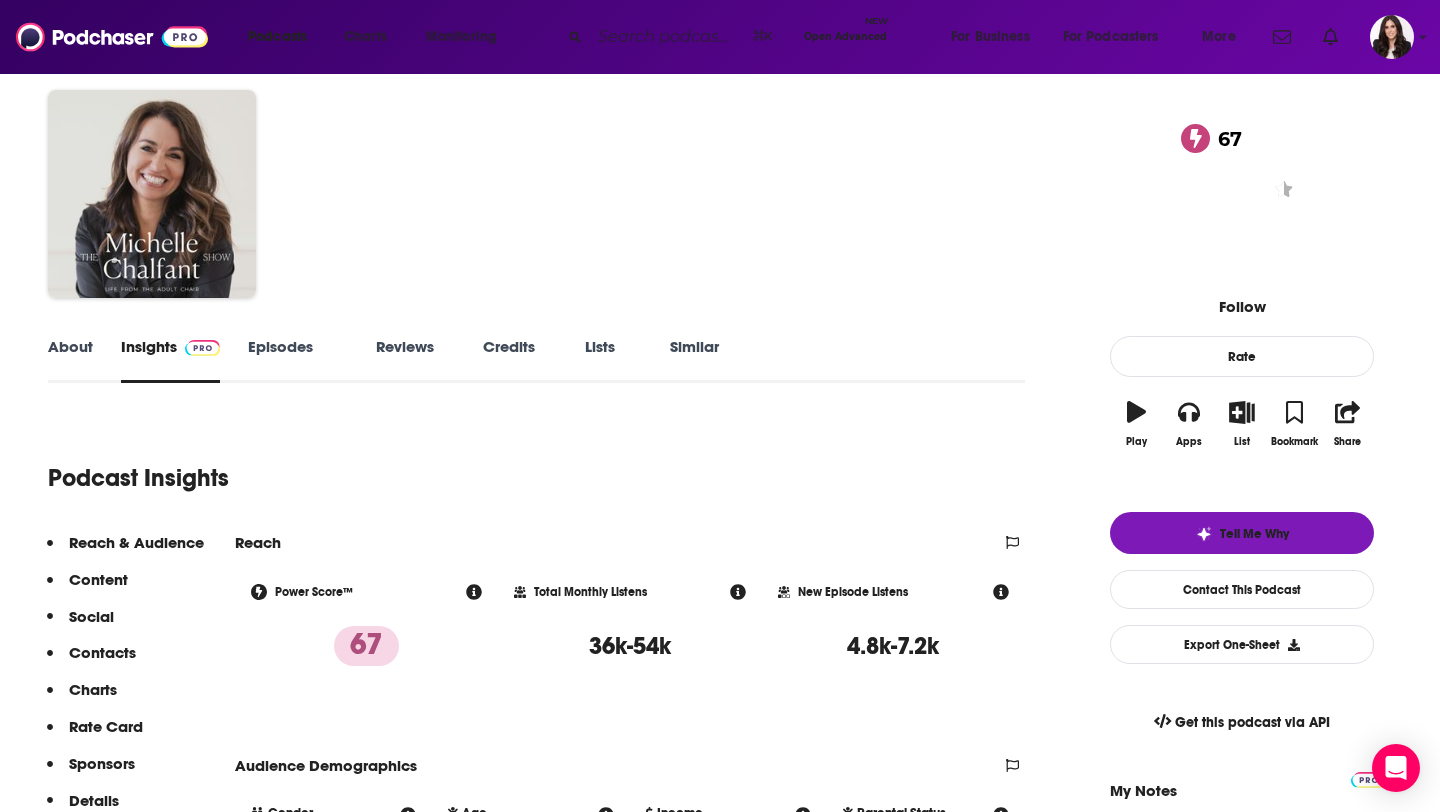 scroll, scrollTop: 0, scrollLeft: 0, axis: both 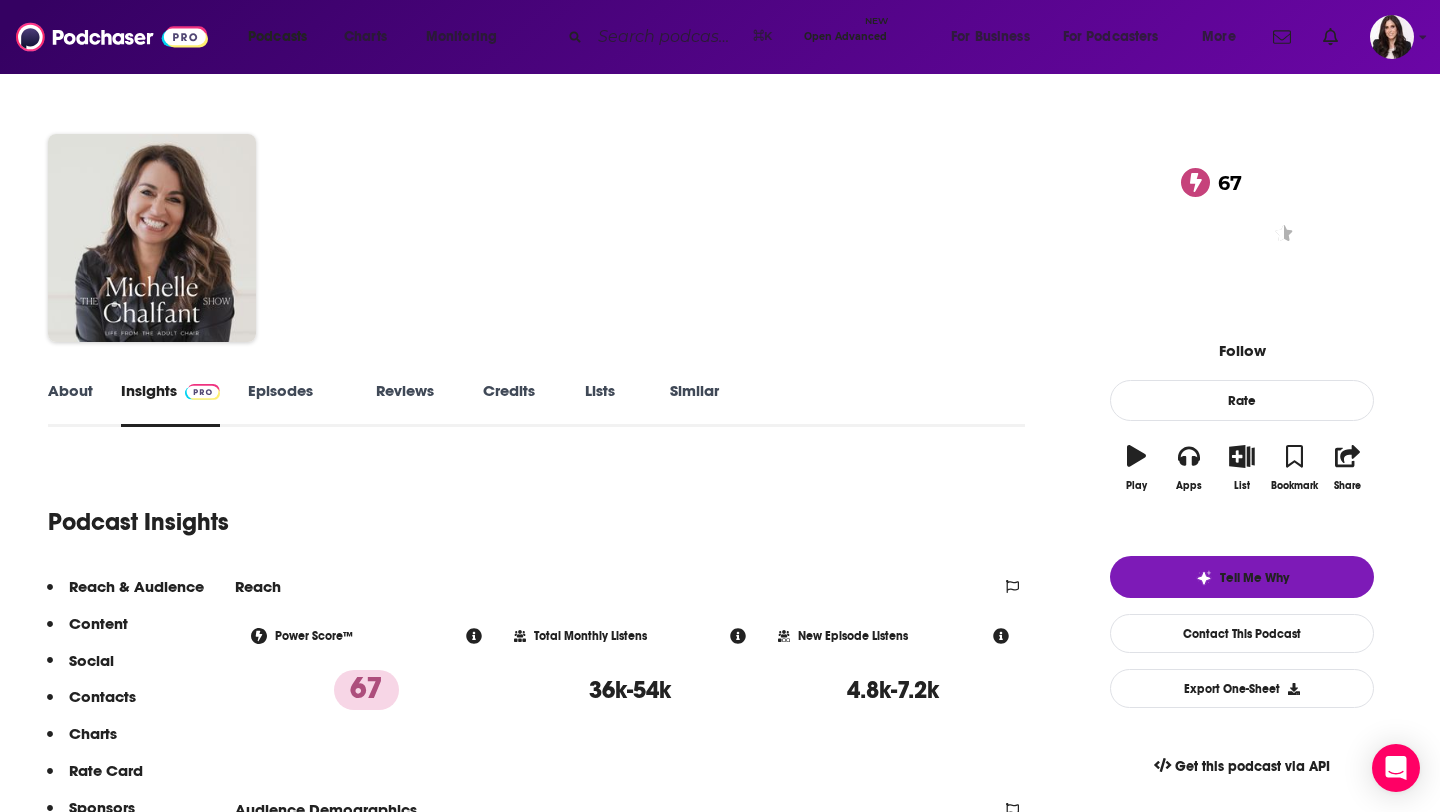 click on "Similar" at bounding box center (694, 404) 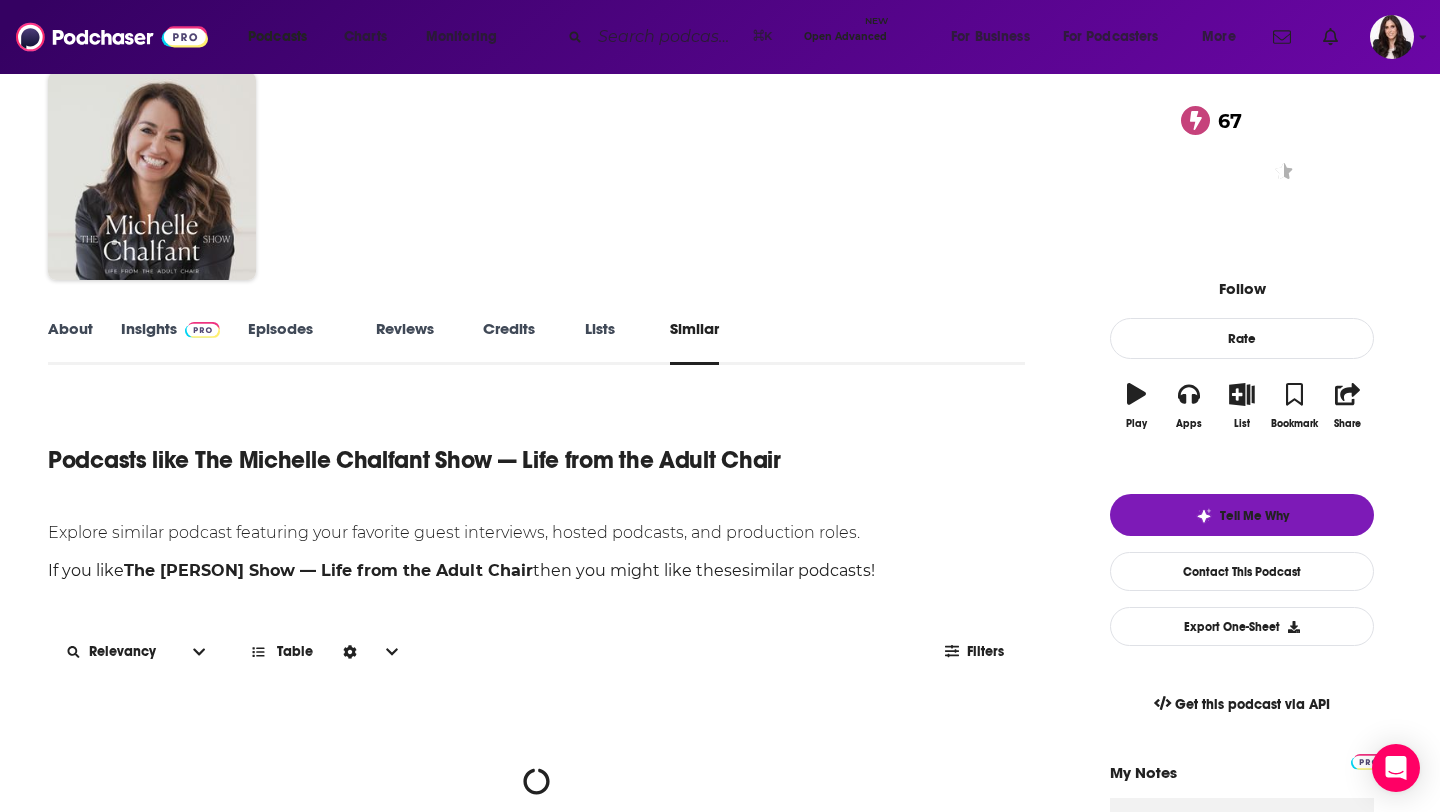 scroll, scrollTop: 629, scrollLeft: 0, axis: vertical 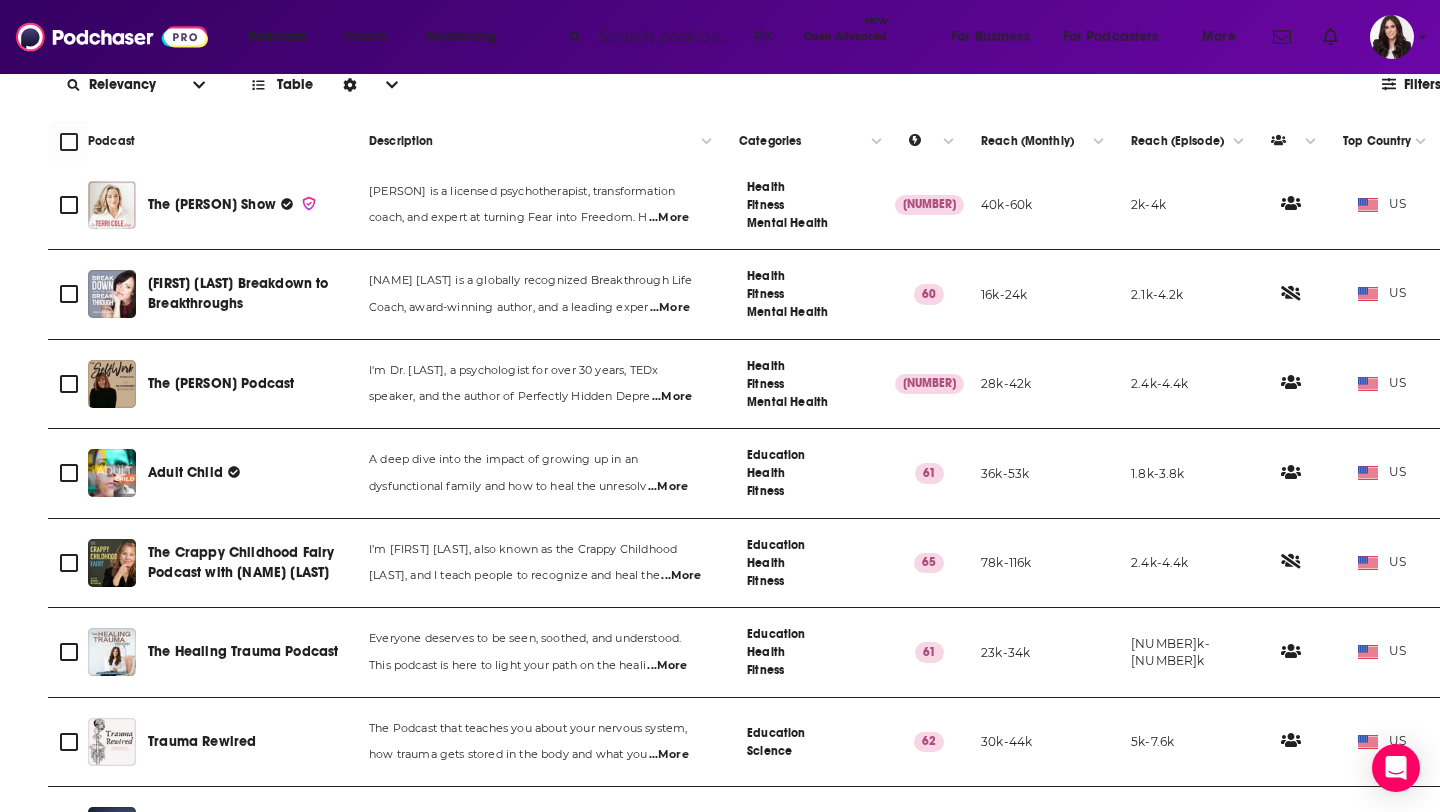click on "The [PRODUCT]" at bounding box center [221, 383] 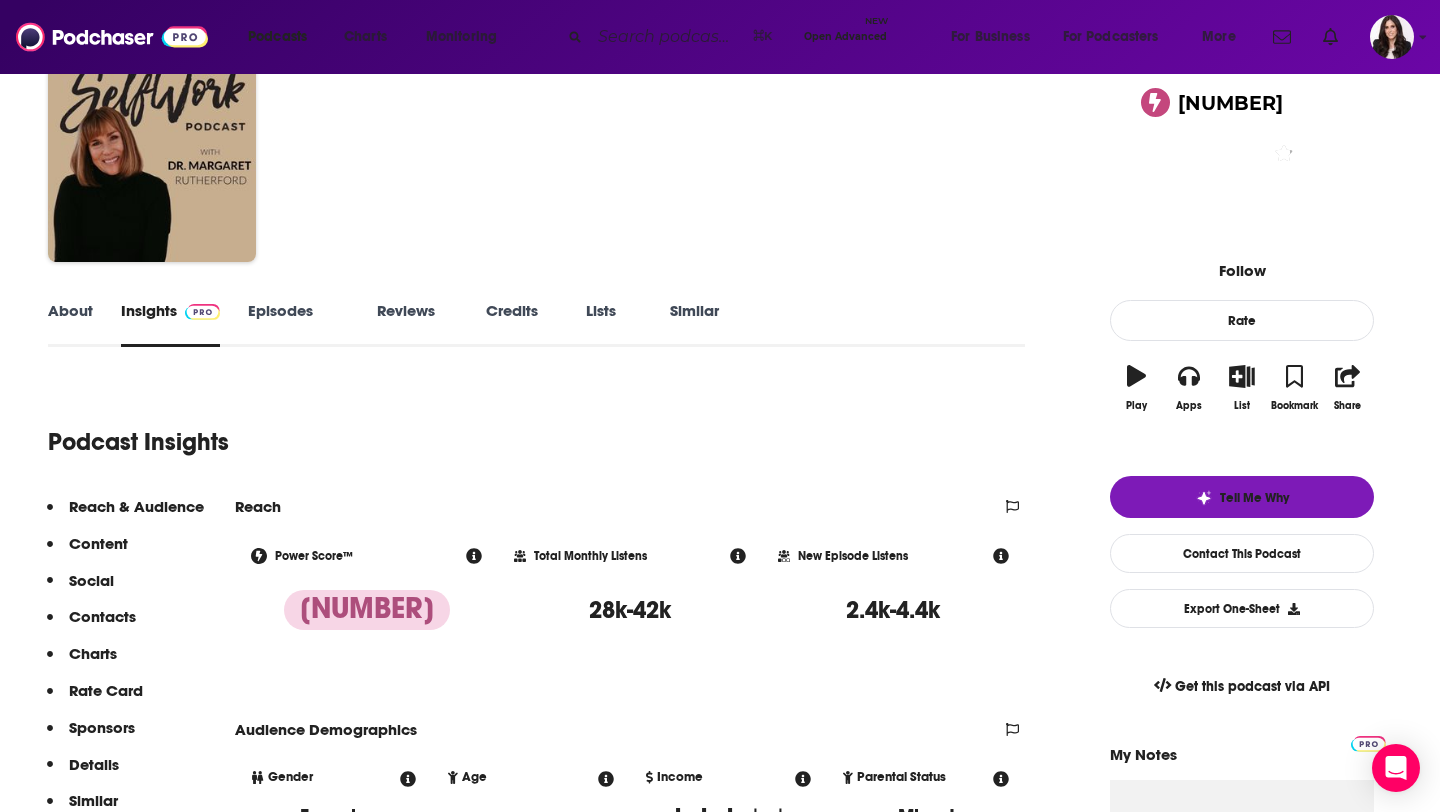 scroll, scrollTop: 82, scrollLeft: 0, axis: vertical 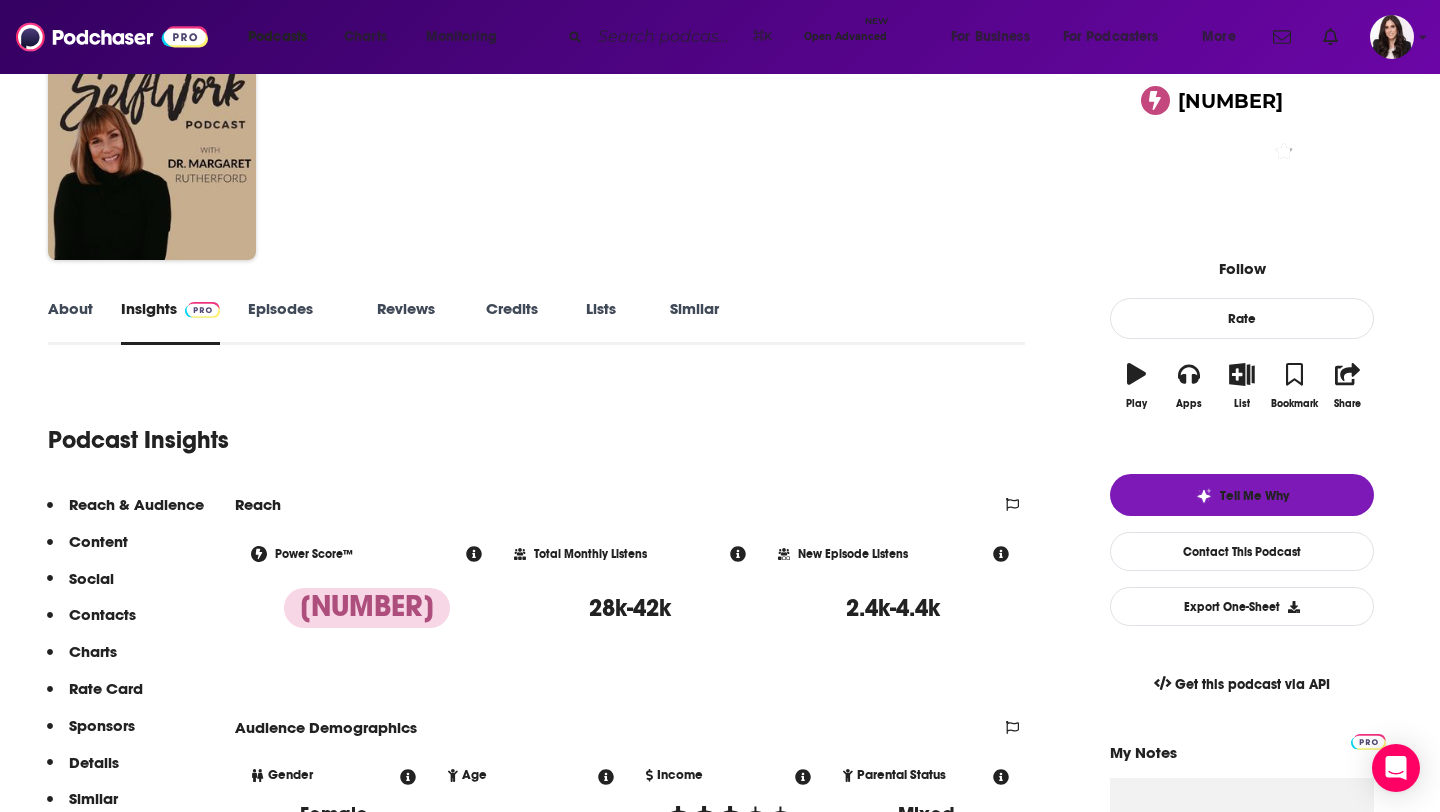 click on "About" at bounding box center [70, 322] 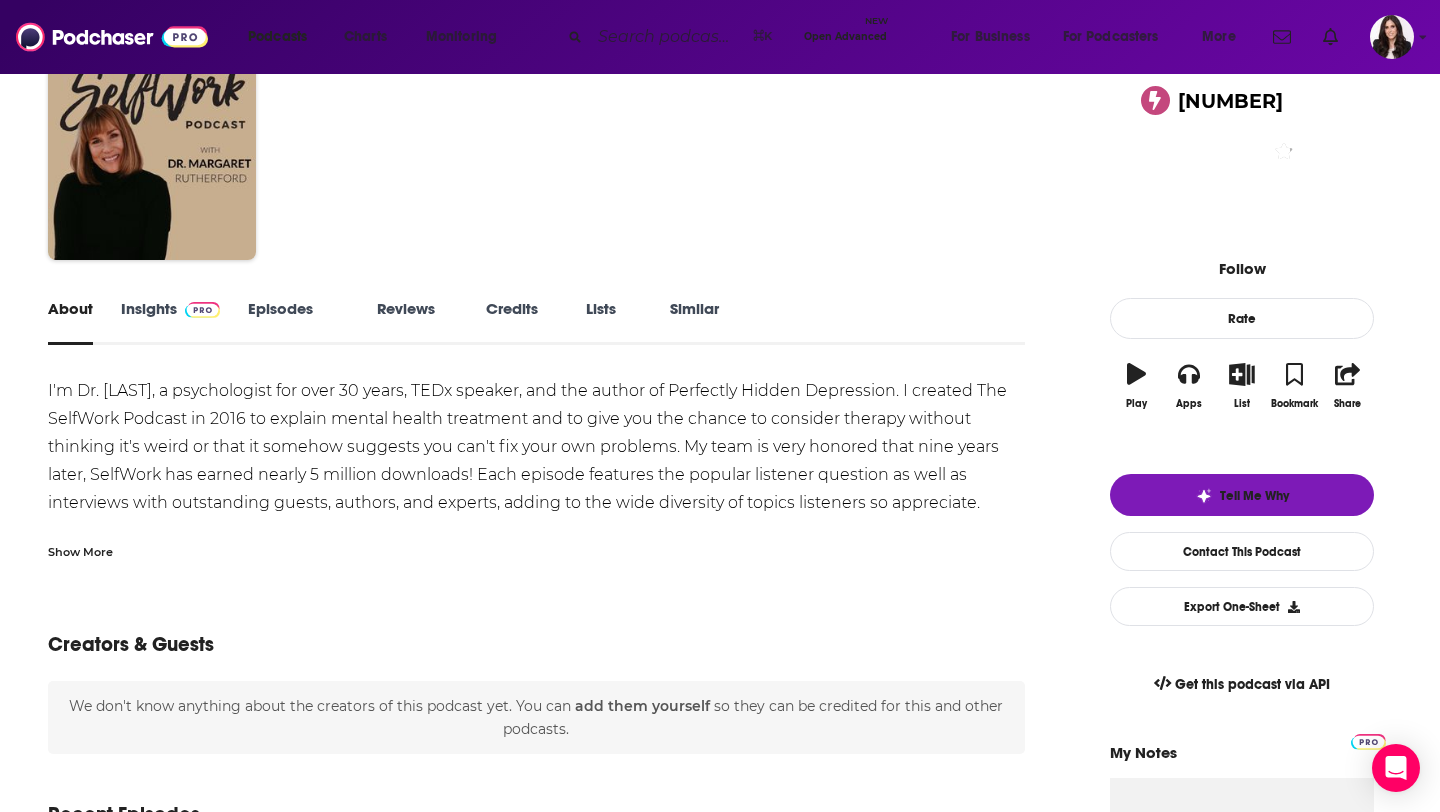 scroll, scrollTop: 0, scrollLeft: 0, axis: both 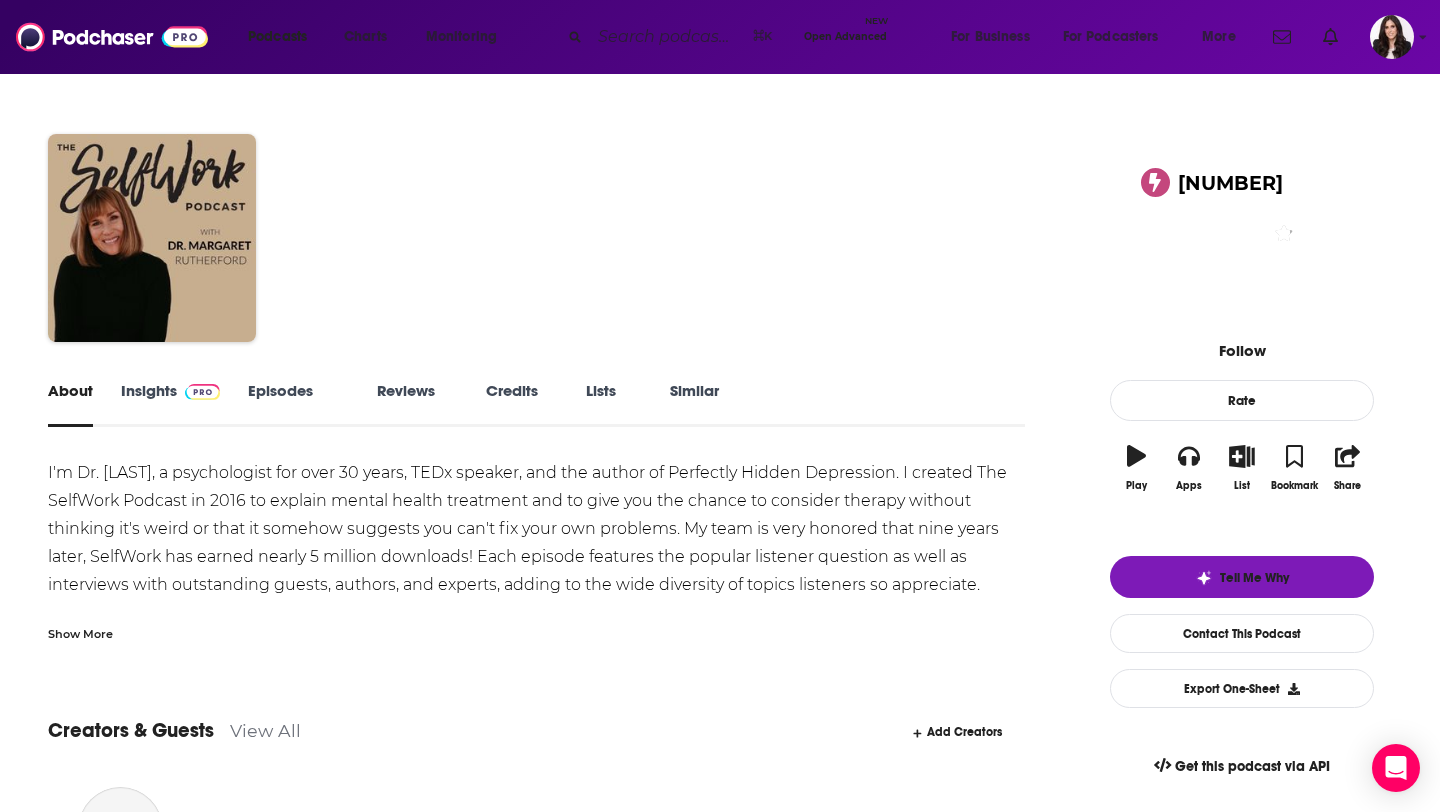 drag, startPoint x: 392, startPoint y: 191, endPoint x: 723, endPoint y: 179, distance: 331.21744 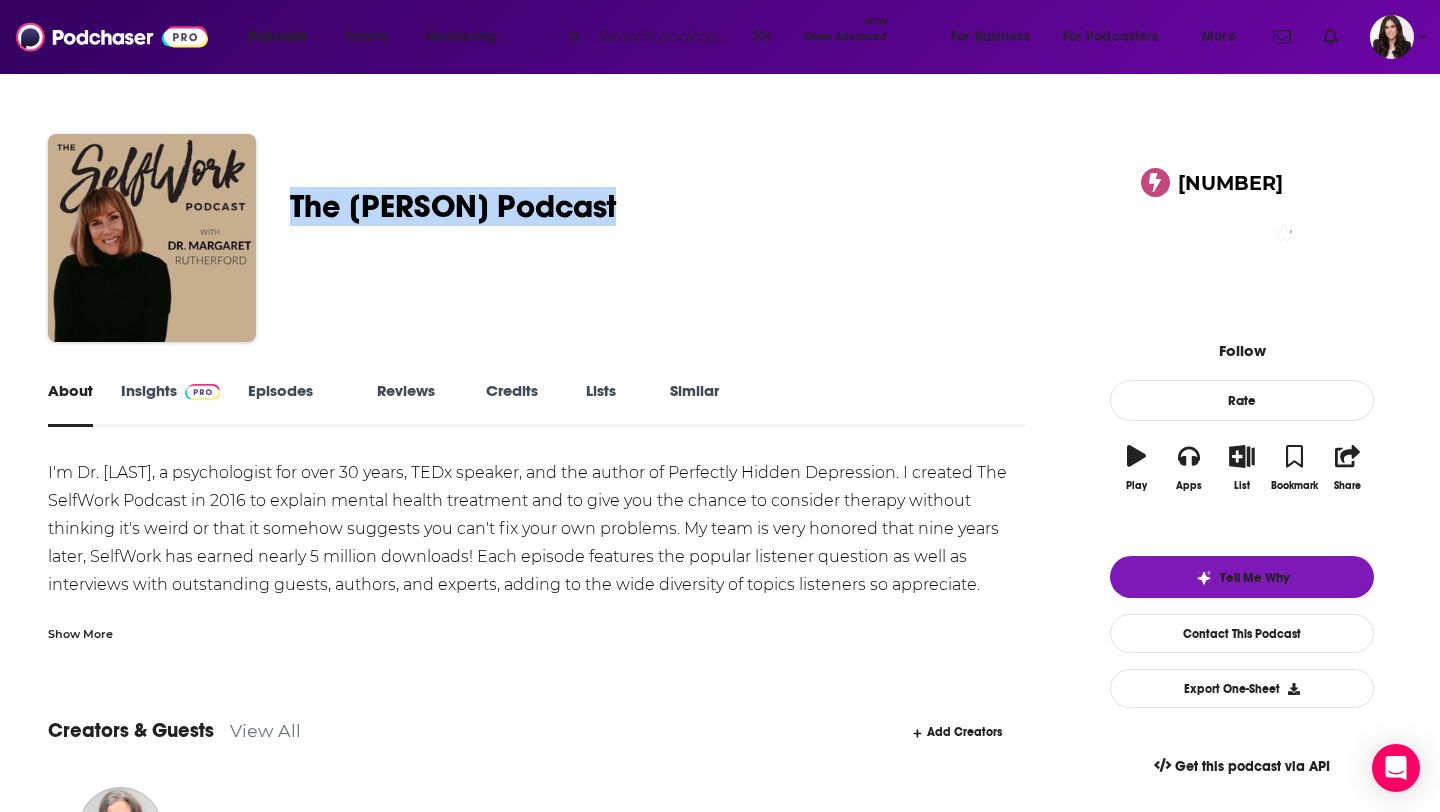 click at bounding box center (202, 392) 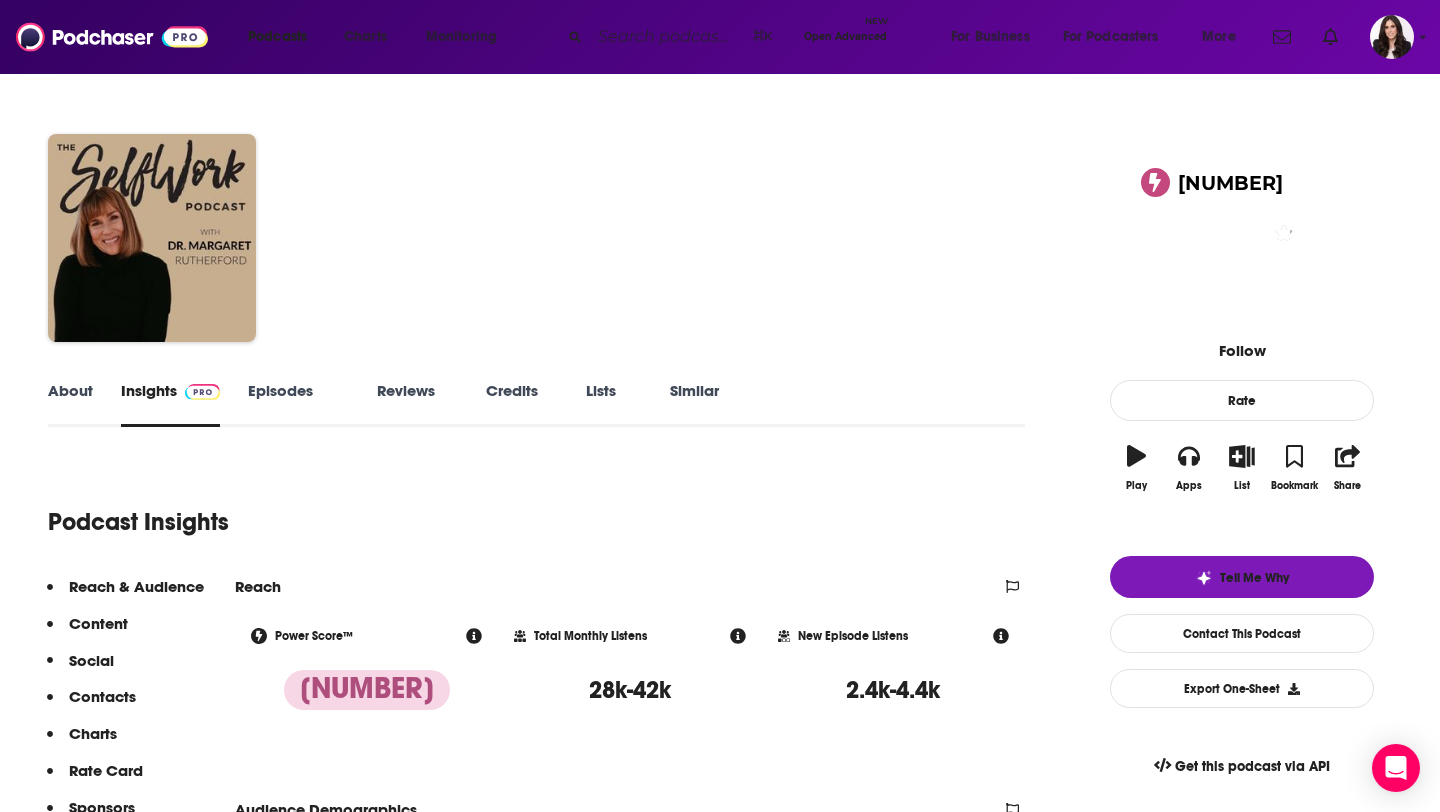 scroll, scrollTop: 409, scrollLeft: 0, axis: vertical 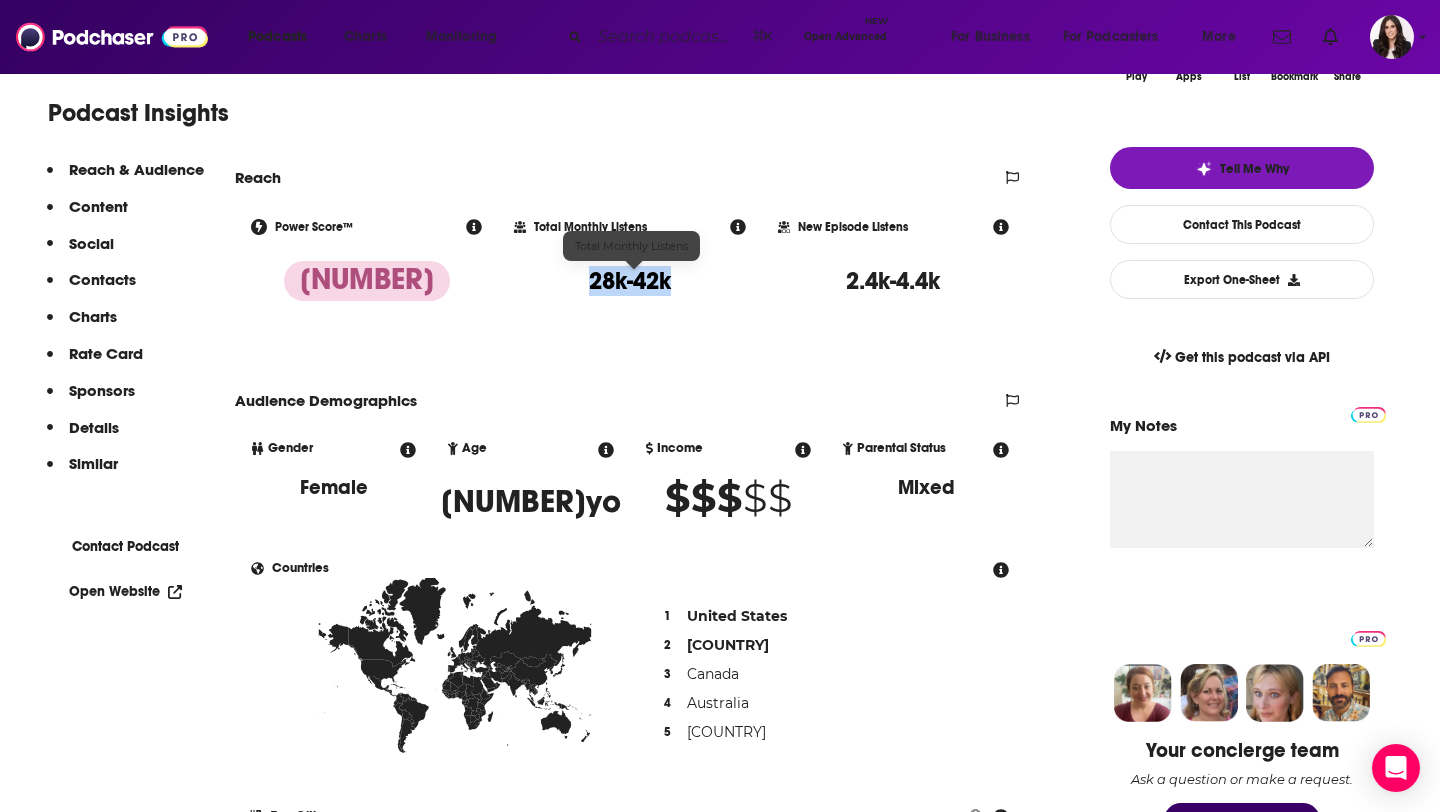 drag, startPoint x: 584, startPoint y: 269, endPoint x: 694, endPoint y: 281, distance: 110.65261 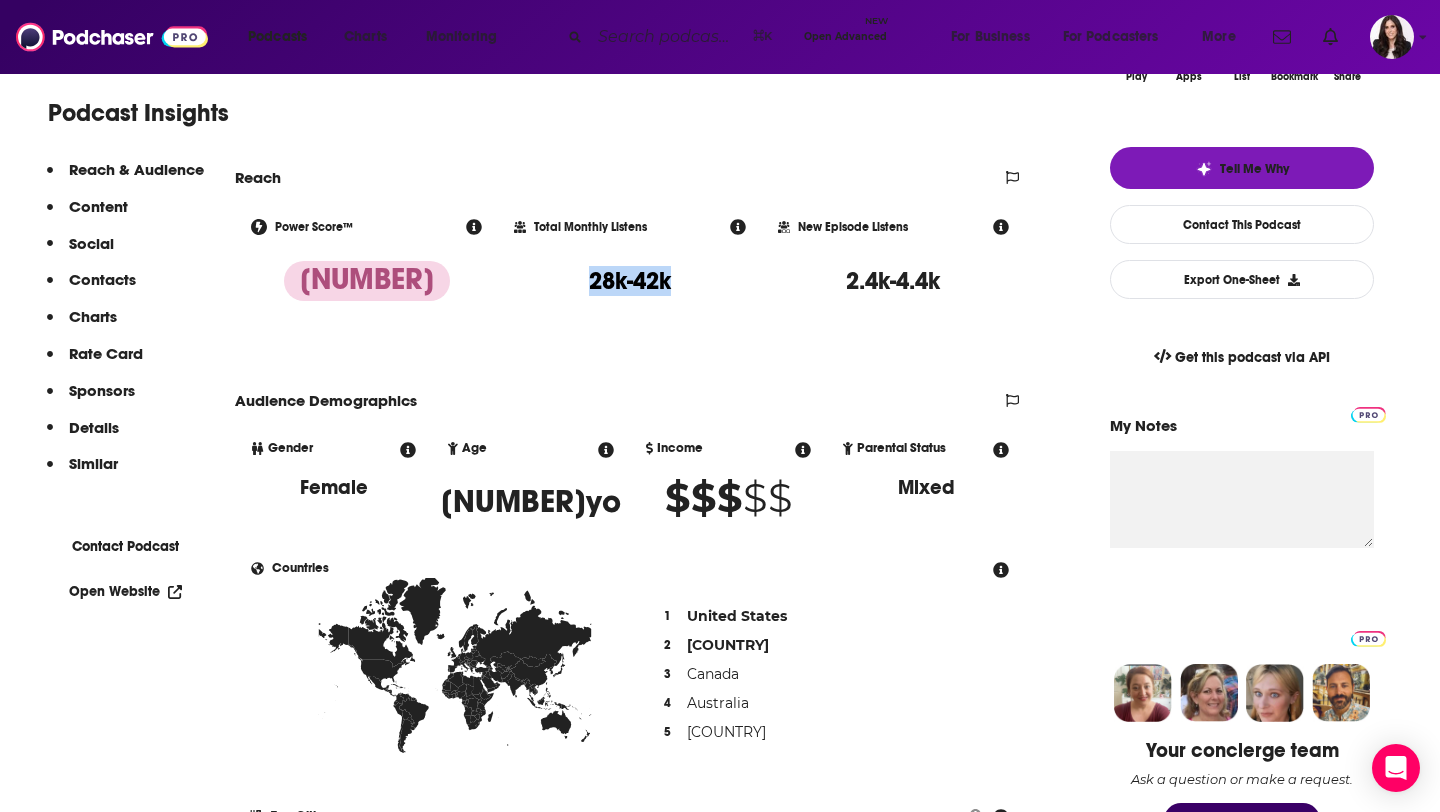 copy on "28k-42k" 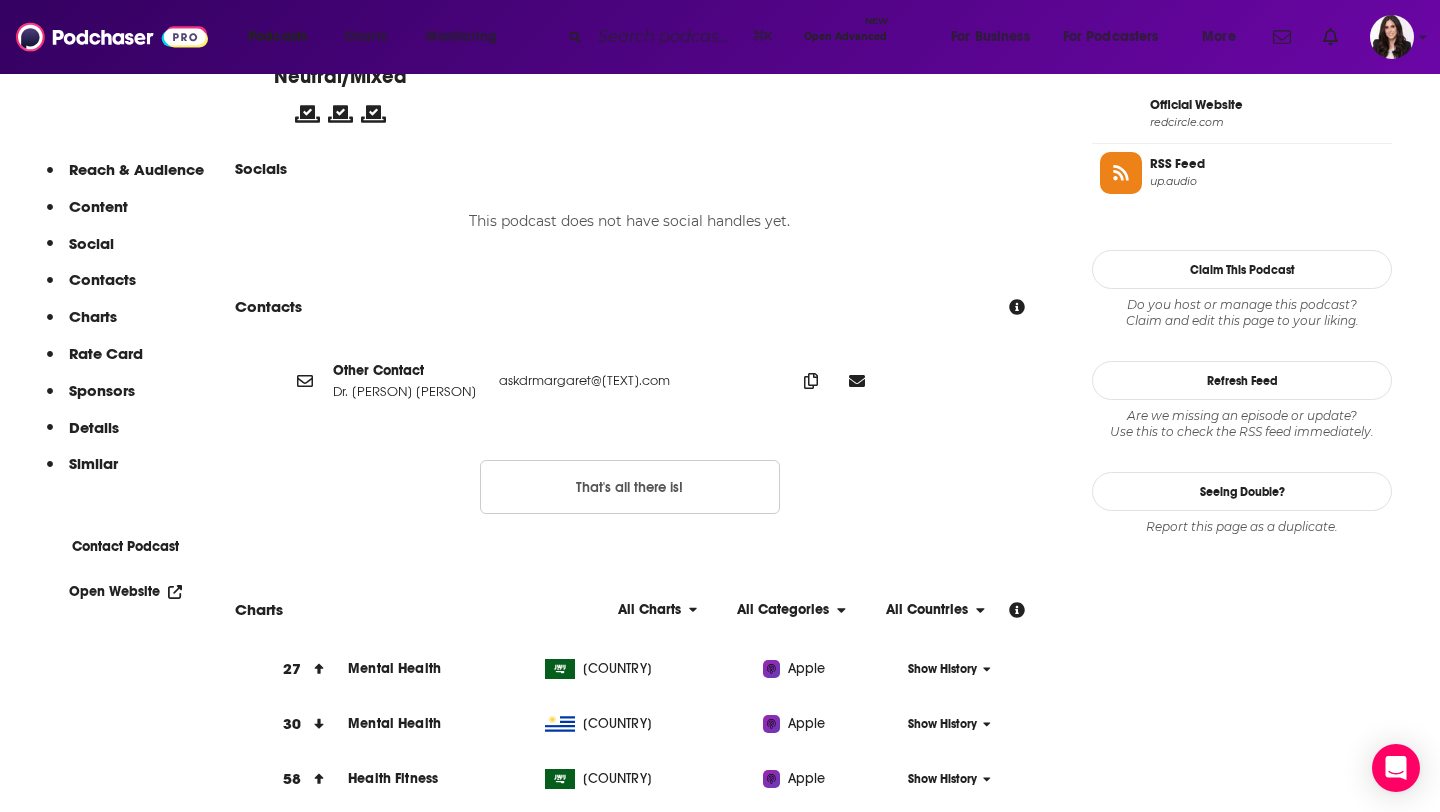 scroll, scrollTop: 1613, scrollLeft: 0, axis: vertical 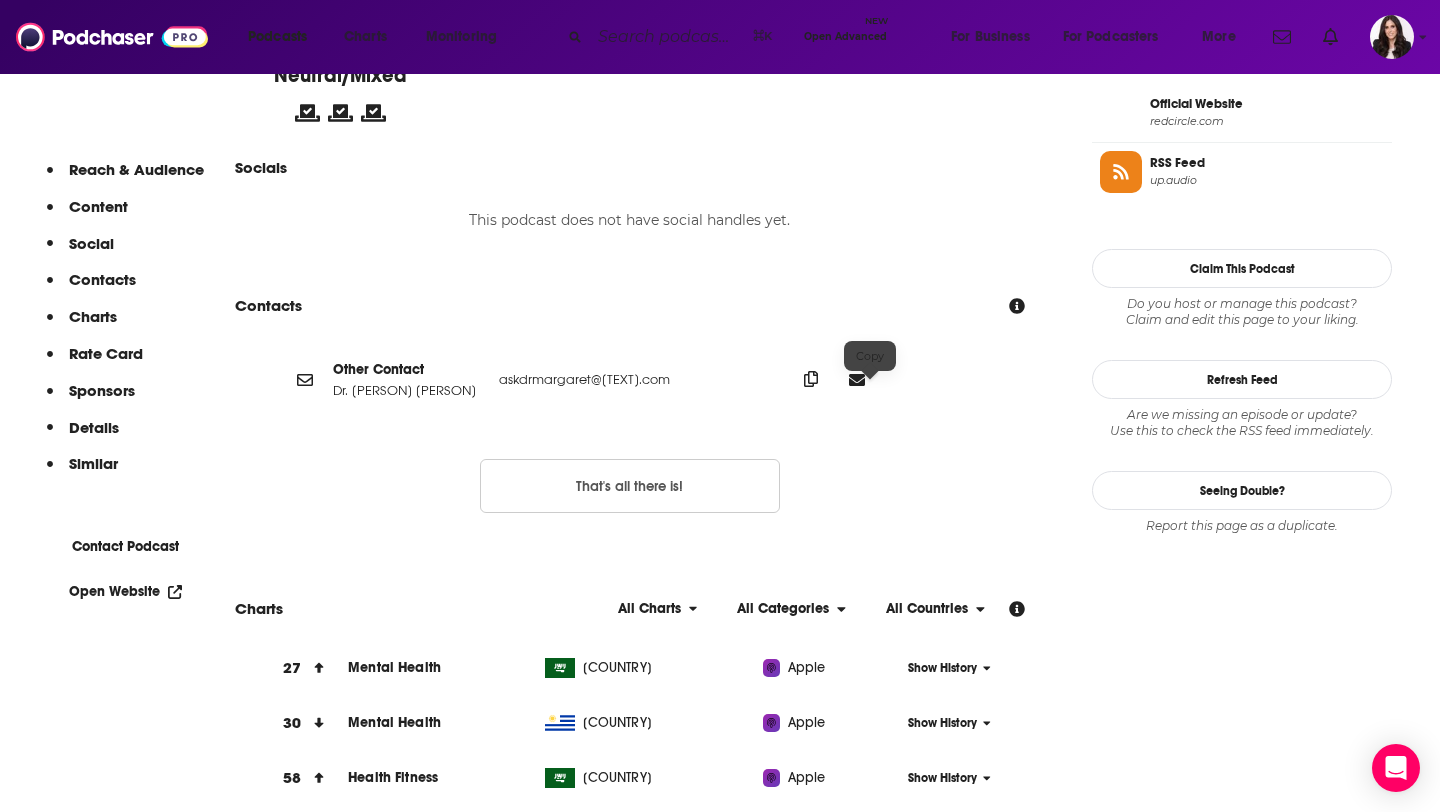 click at bounding box center (811, 379) 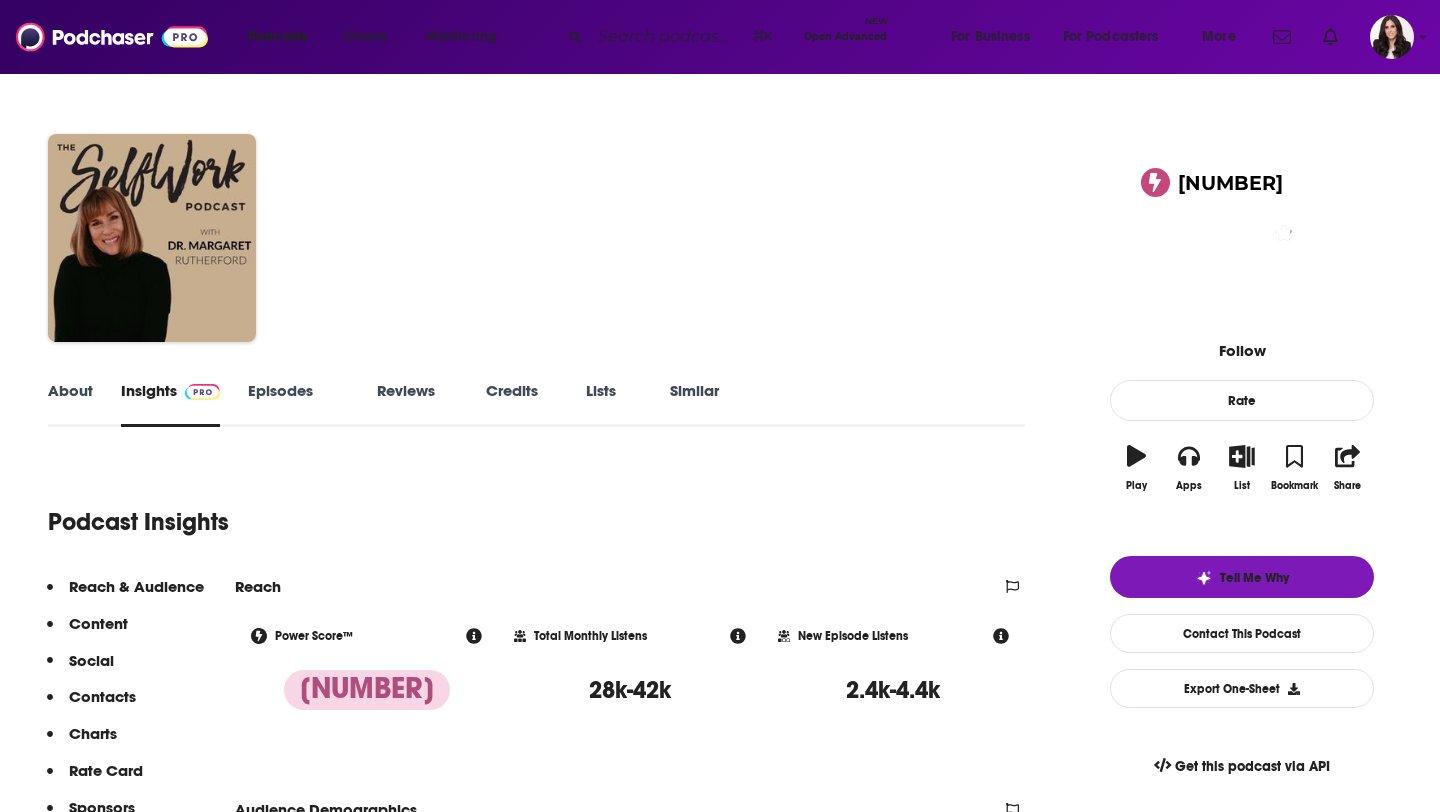 scroll, scrollTop: 125, scrollLeft: 0, axis: vertical 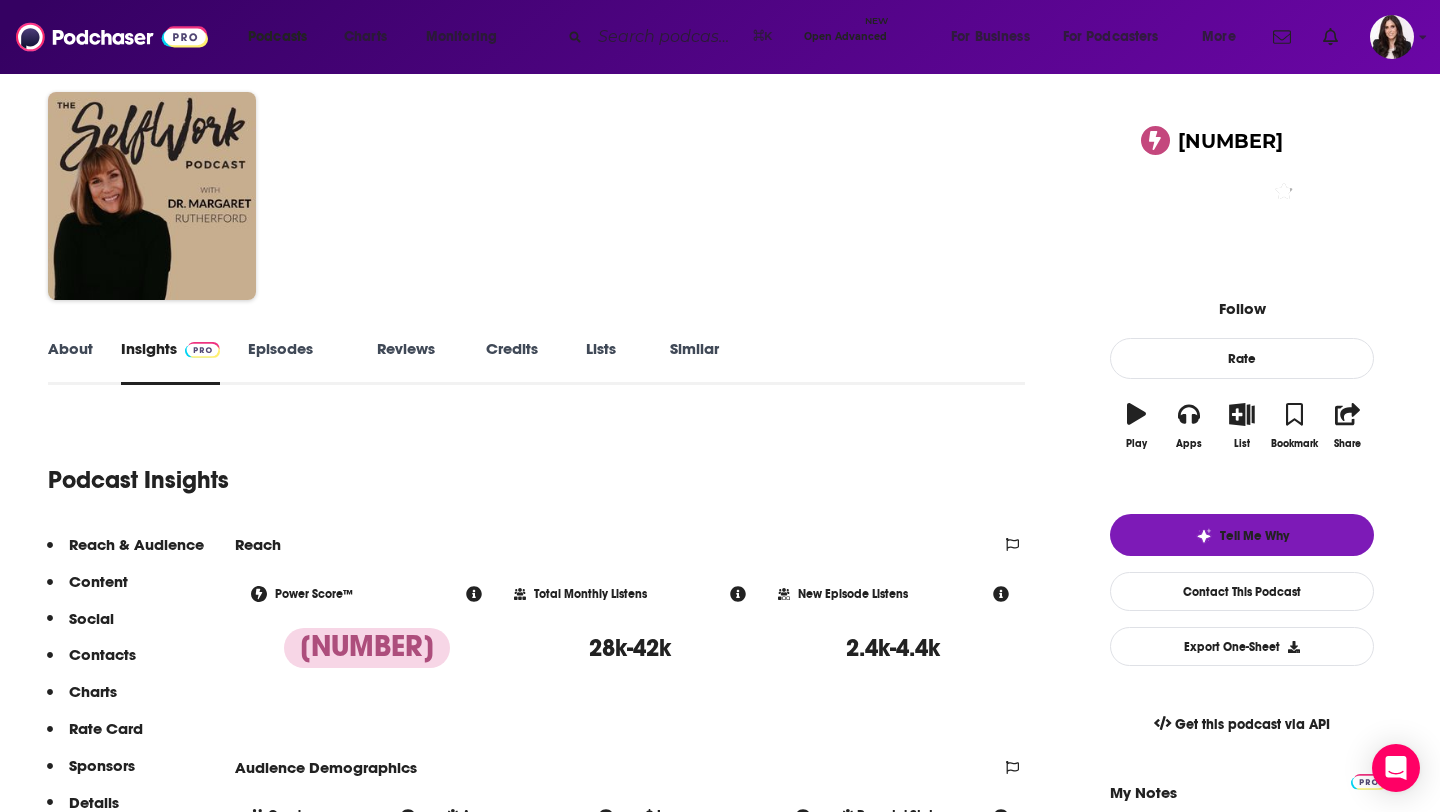 click on "Similar" at bounding box center [694, 362] 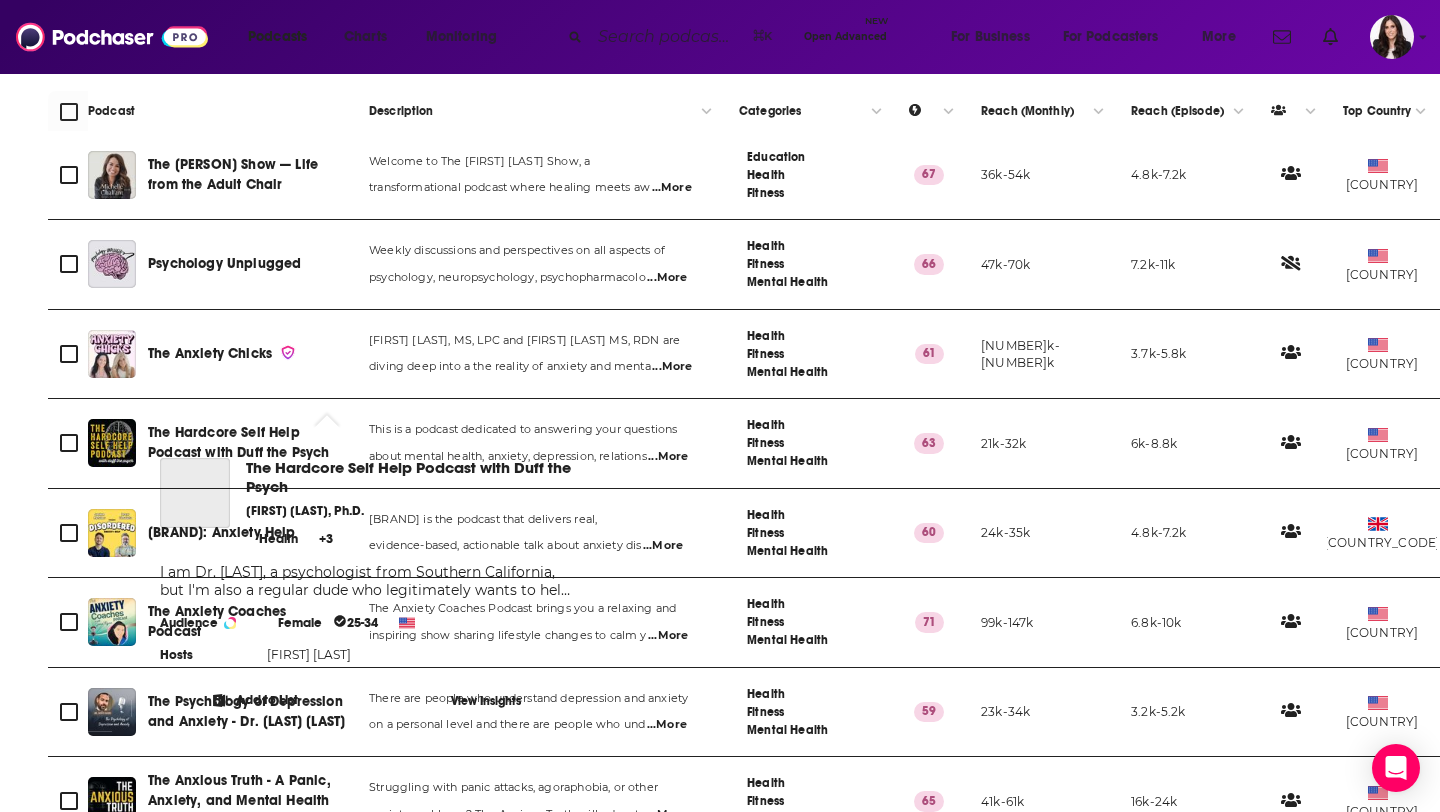 scroll, scrollTop: 785, scrollLeft: 0, axis: vertical 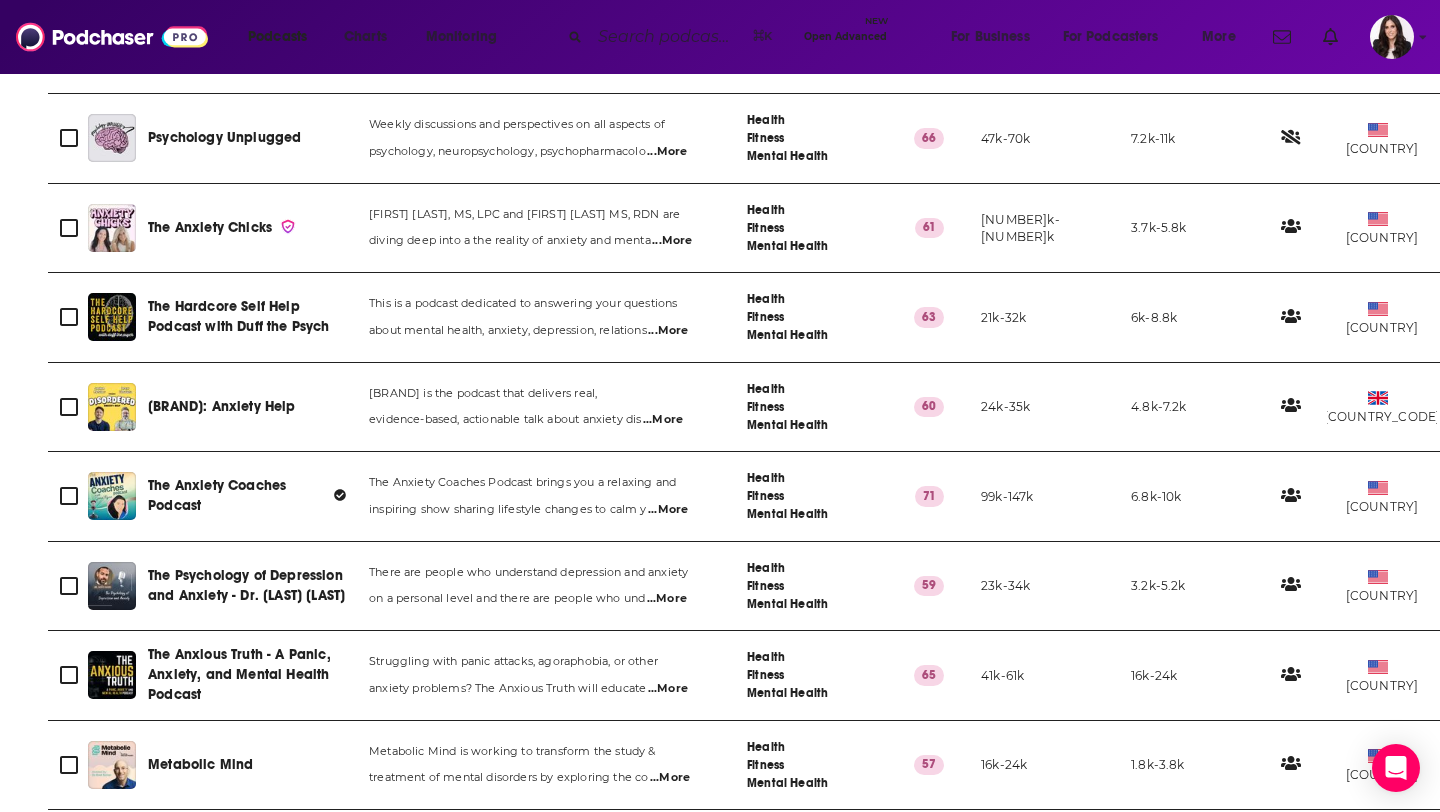 click on "The Michelle Chalfant Show — Life from the Adult Chair Welcome to The Michelle Chalfant Show, a transformational podcast where healing meets aw ...More Education Health Fitness 67 36k-54k 4.8k-7.2k US Psychology Unplugged Weekly discussions and perspectives on all aspects of psychology, neuropsychology, psychopharmacolo ...More Health Fitness Mental Health 66 47k-70k 7.2k-11k US The Anxiety Chicks Alison Seponara, MS, LPC and Taylor Marae MS, RDN are diving deep into a the reality of anxiety and menta ...More Health Fitness Mental Health 61 32k-48k 3.7k-5.8k US The Hardcore Self Help Podcast with Duff the Psych 63" at bounding box center (950, 4332) 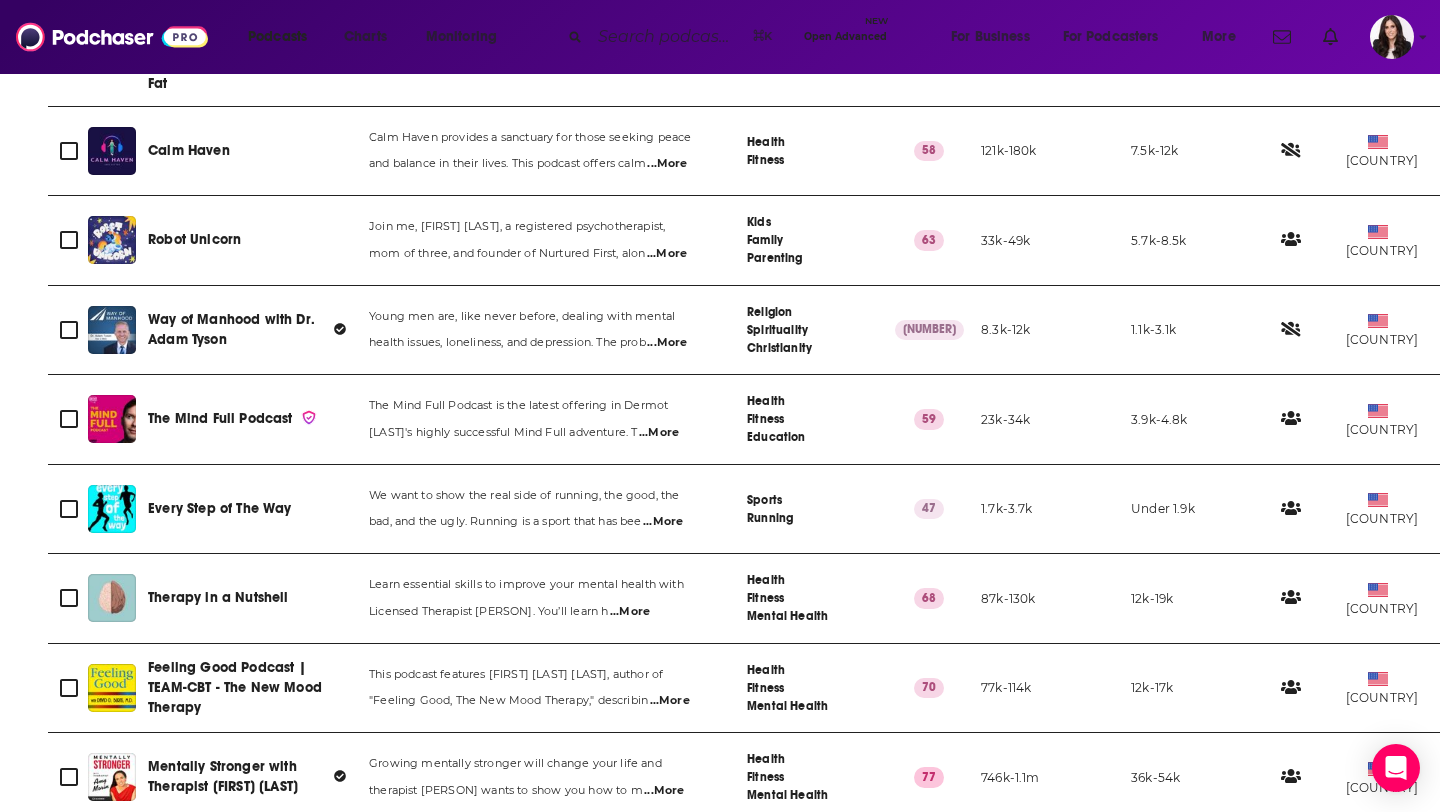 scroll, scrollTop: 1964, scrollLeft: 0, axis: vertical 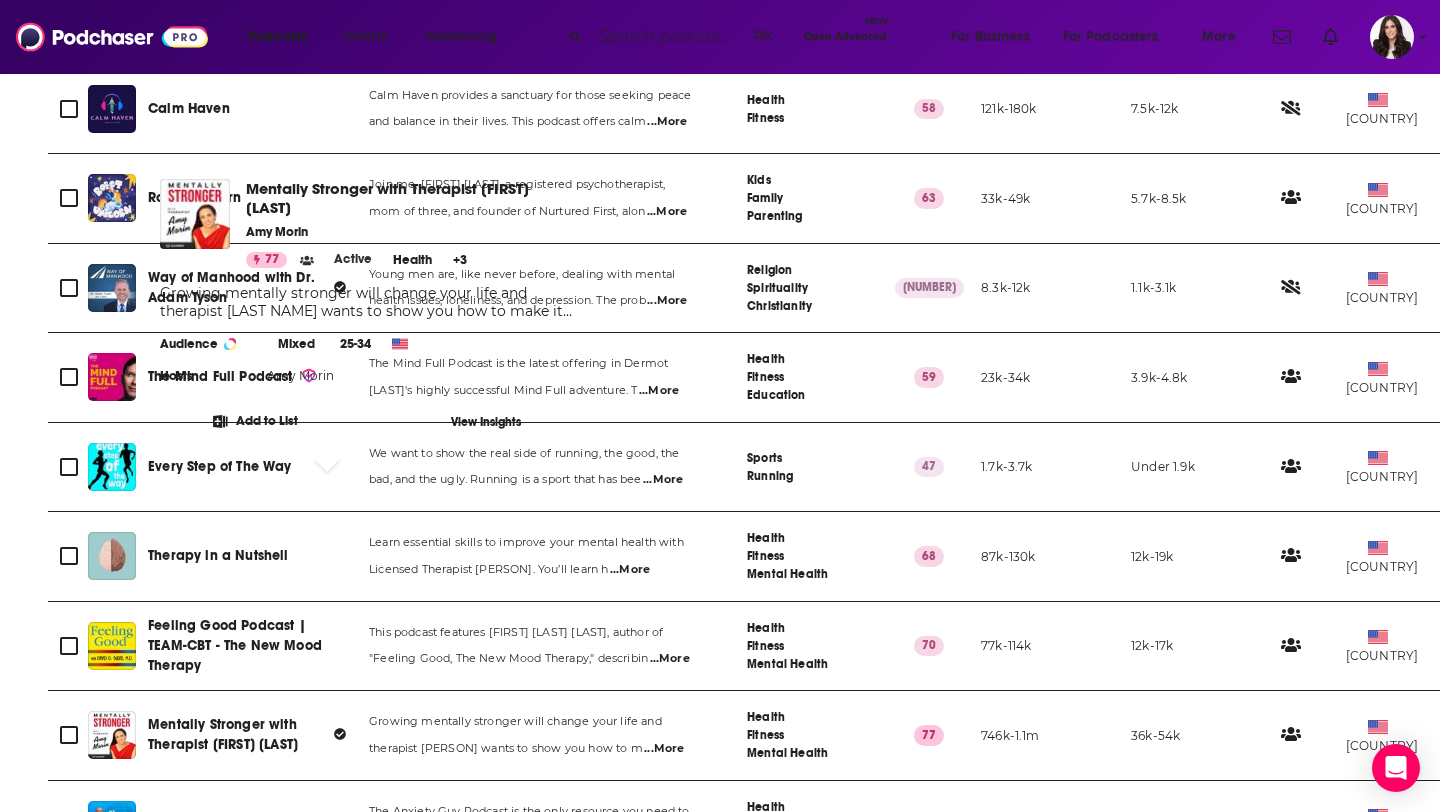 click on "Mentally Stronger with Therapist [FIRST] [LAST]" at bounding box center [223, 734] 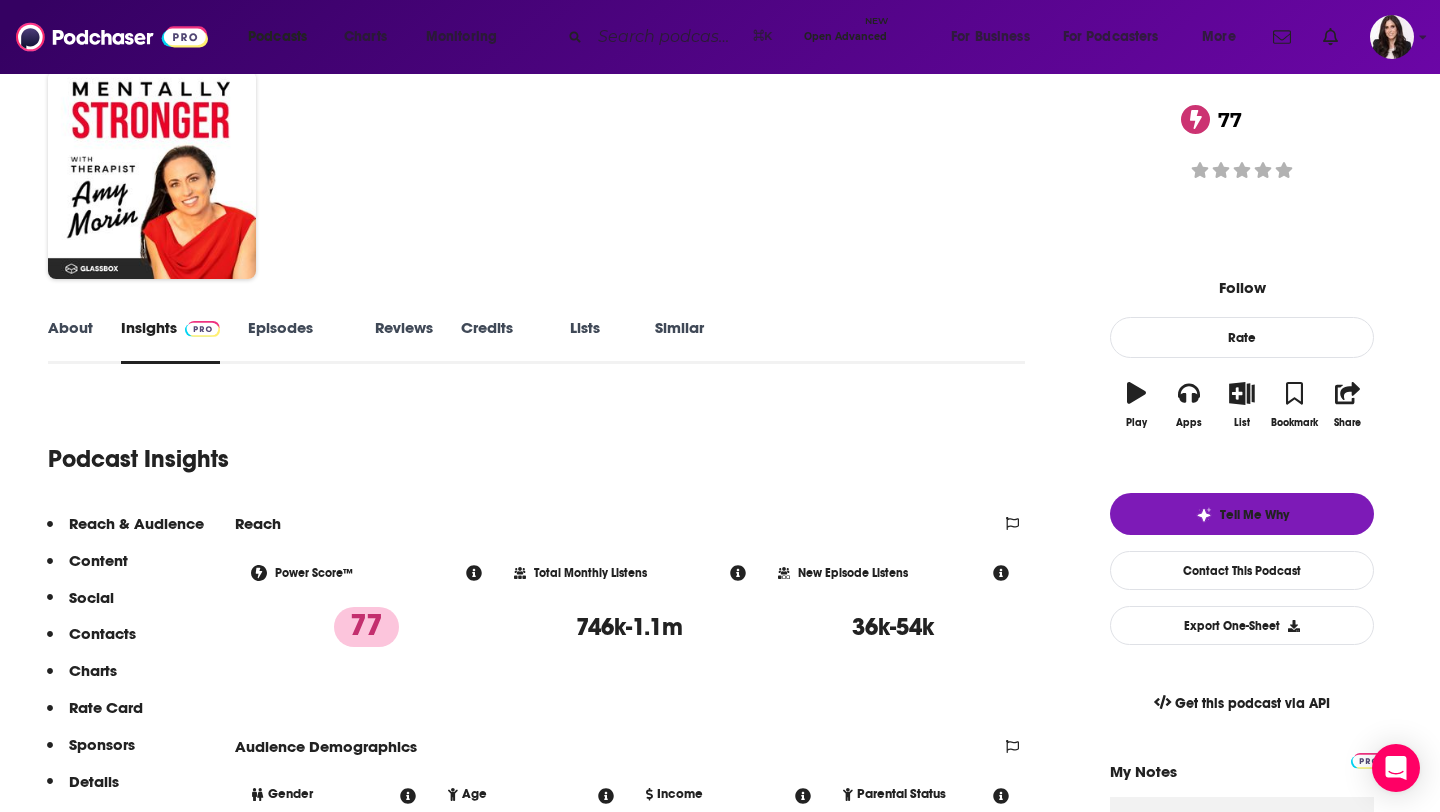 scroll, scrollTop: 0, scrollLeft: 0, axis: both 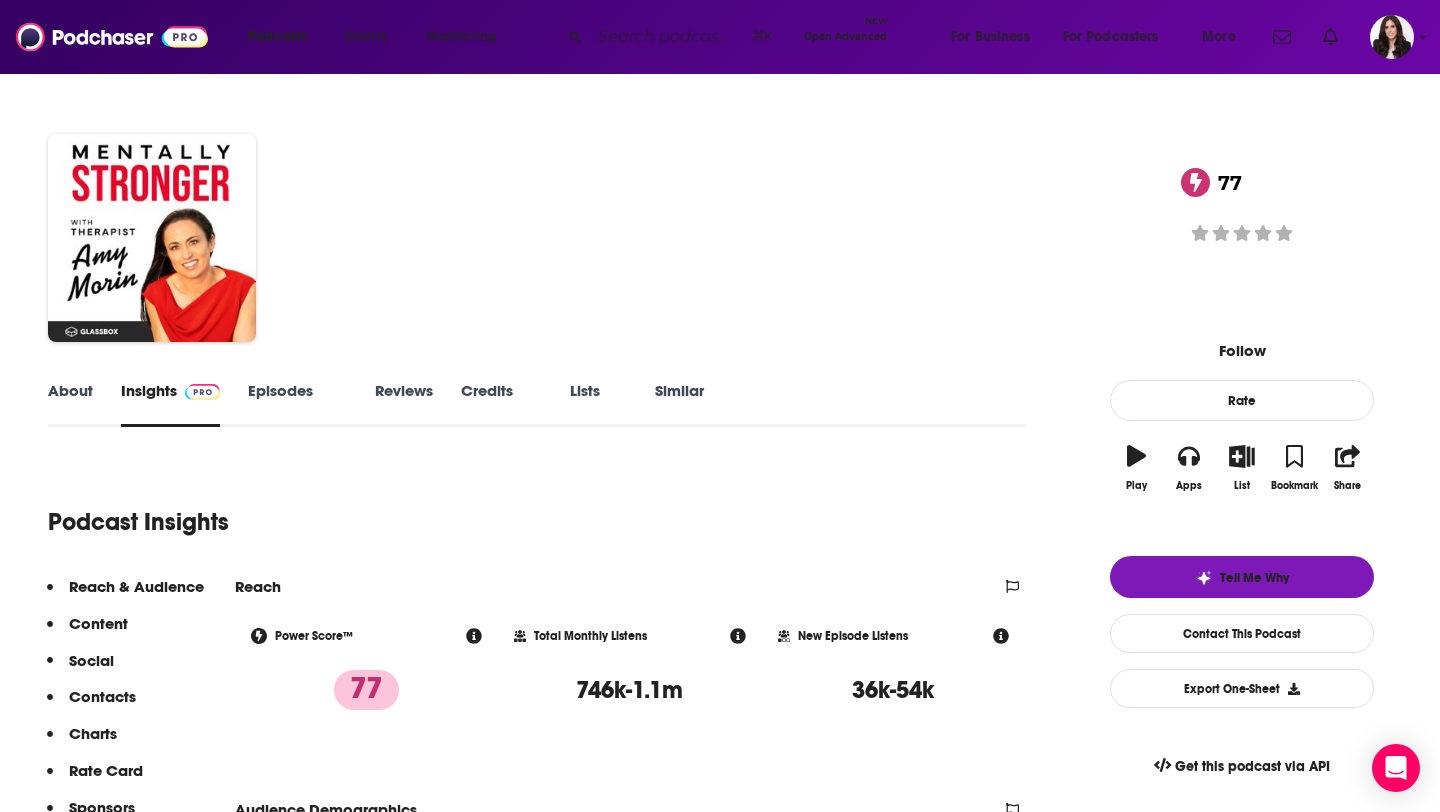 click on "Similar" at bounding box center [679, 404] 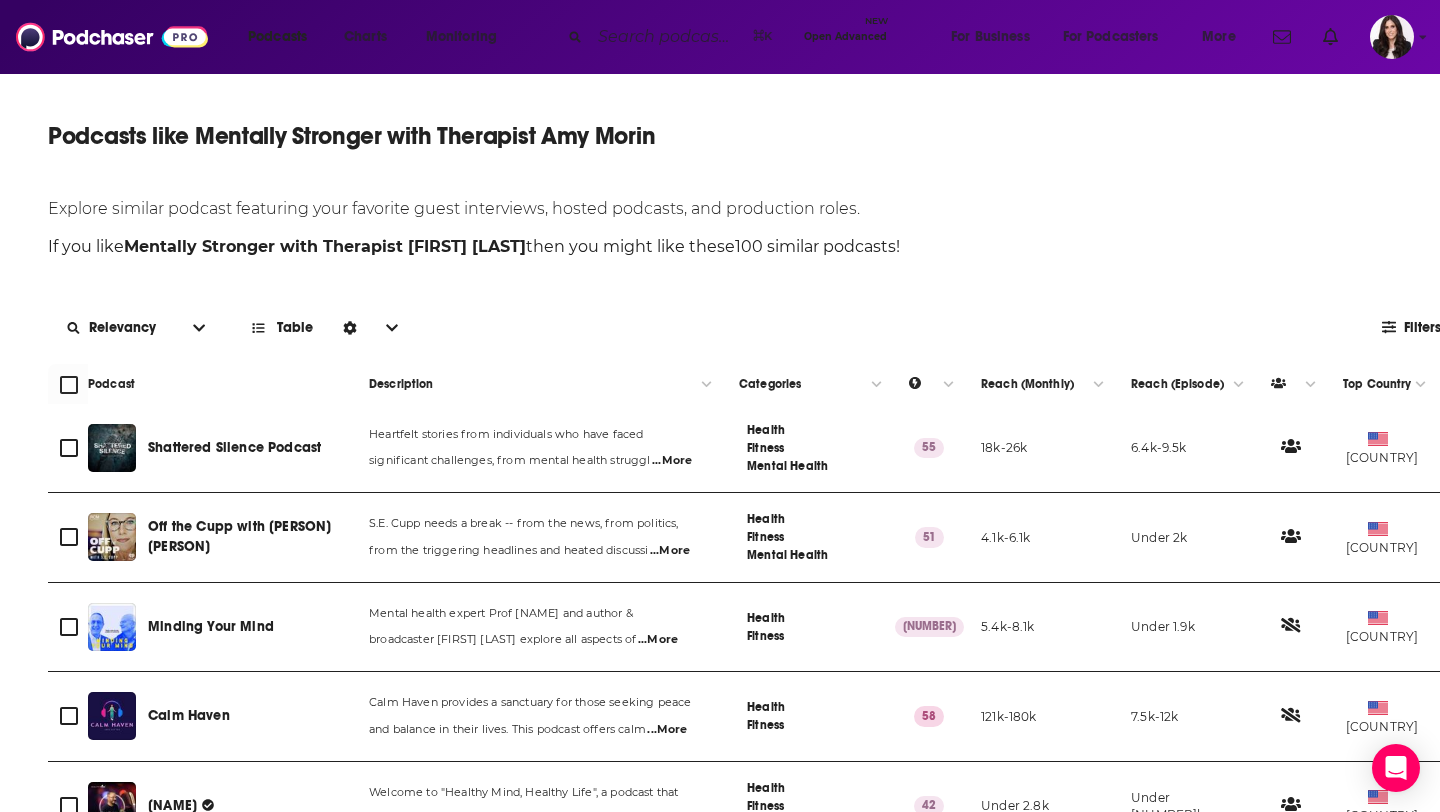 scroll, scrollTop: 0, scrollLeft: 0, axis: both 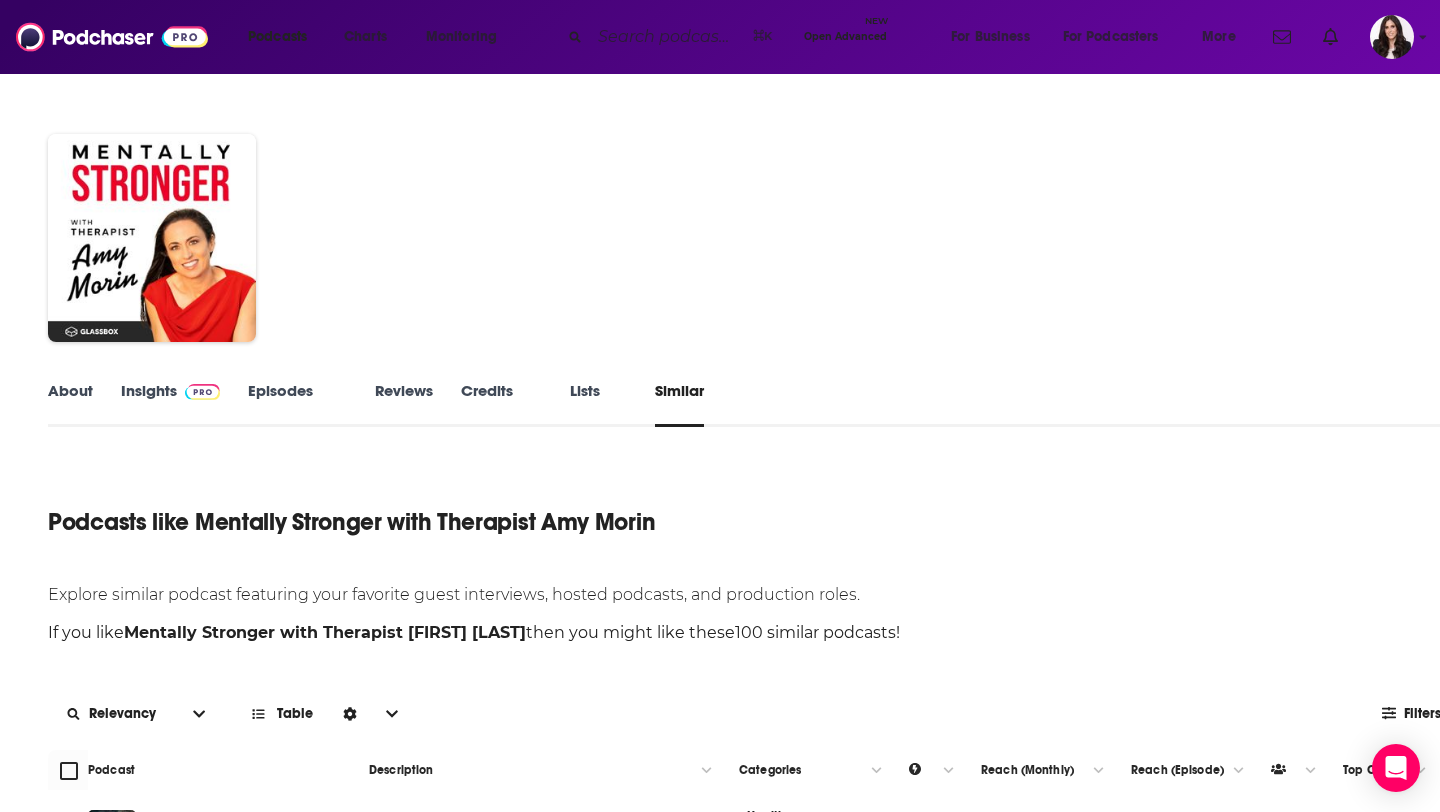 click at bounding box center [667, 37] 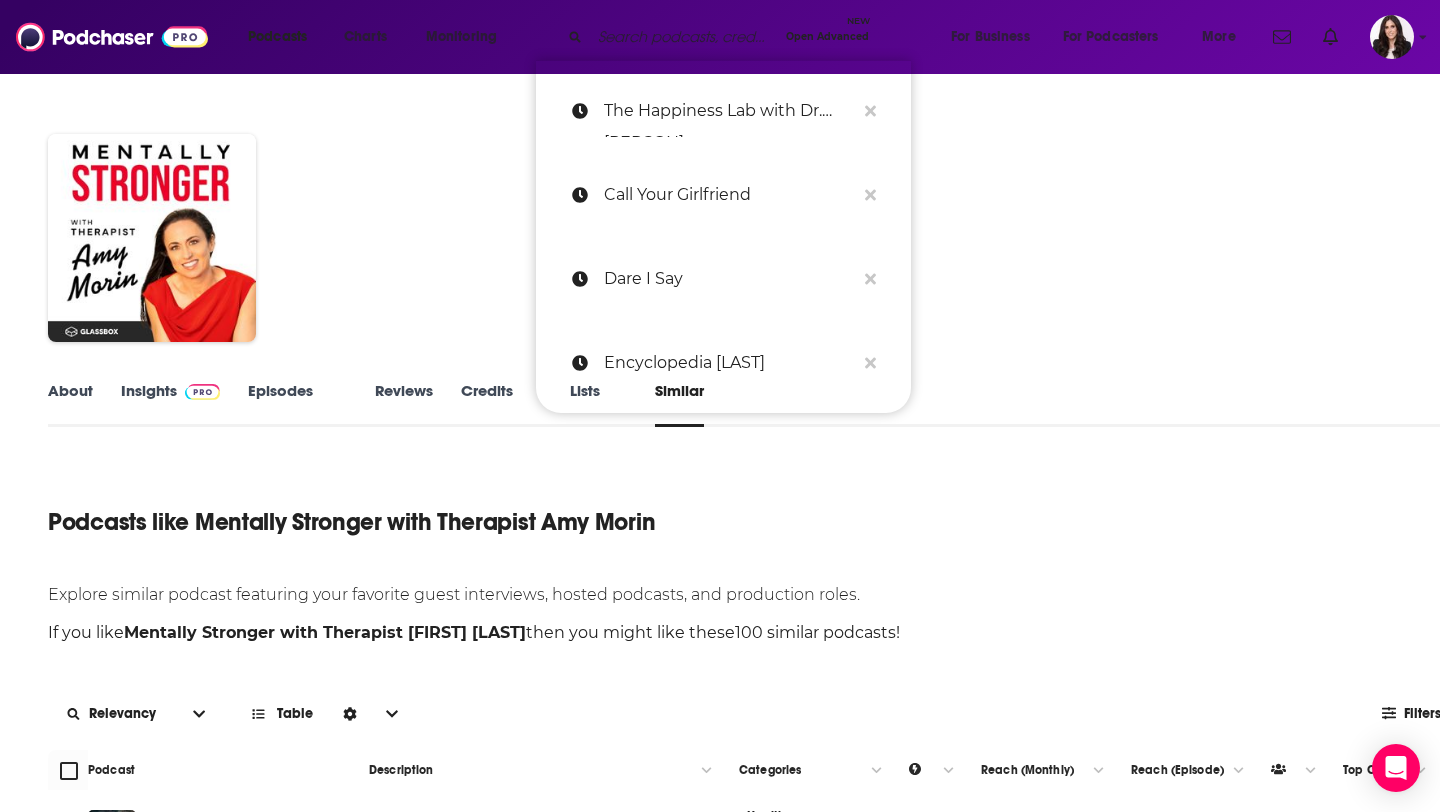paste on "There She Grows Podcast" 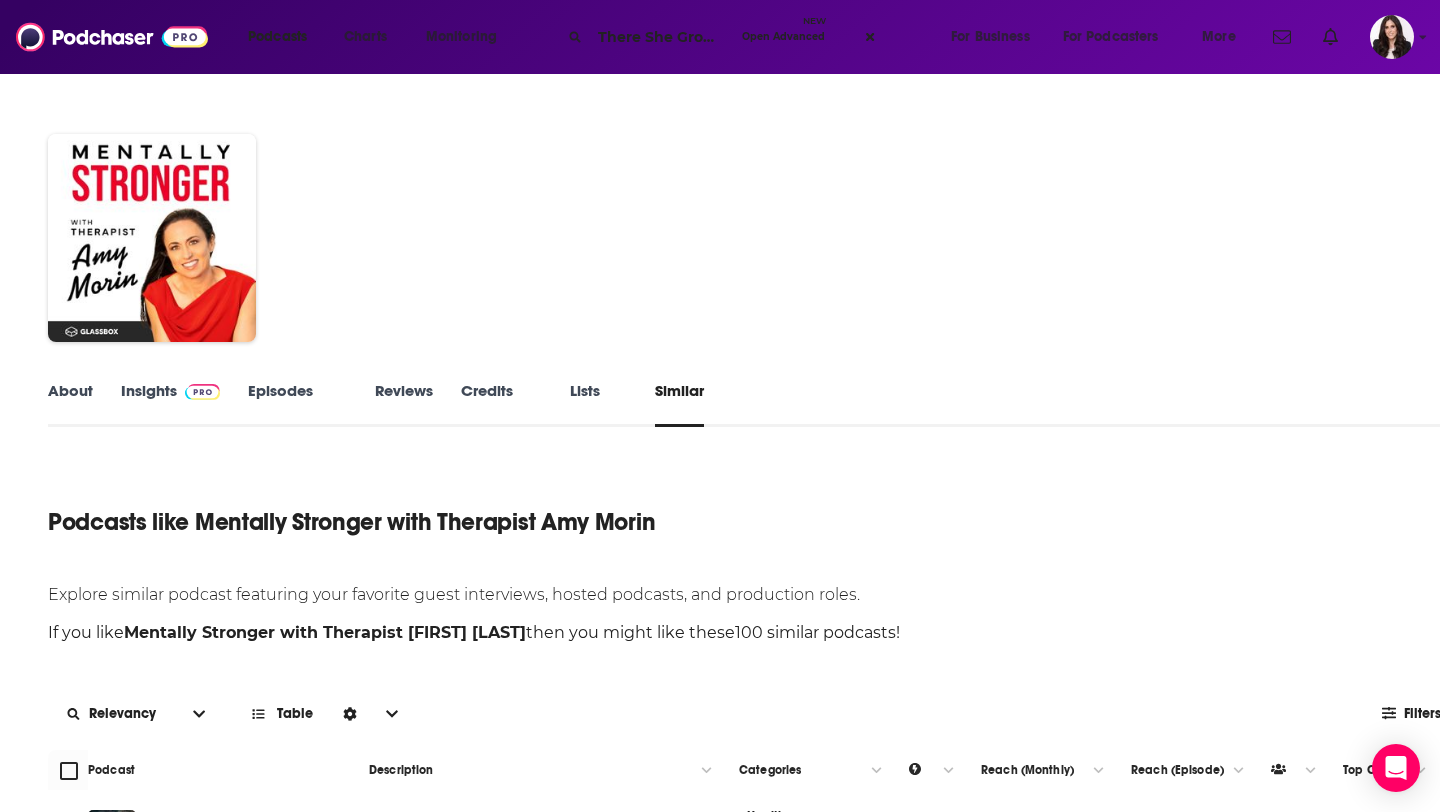 scroll, scrollTop: 0, scrollLeft: 65, axis: horizontal 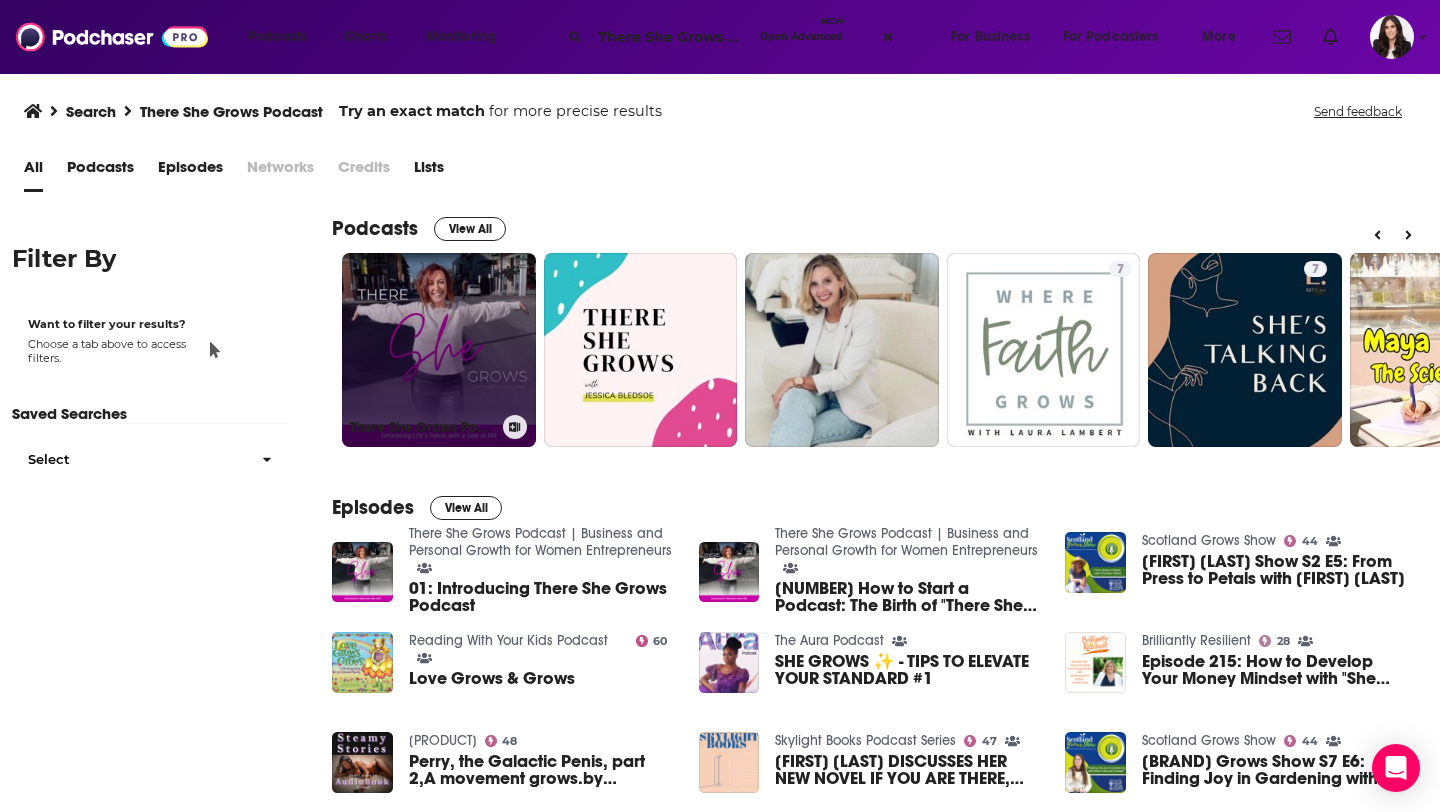 click on "There She Grows Podcast | Business and Personal Growth for Women Entrepreneurs" at bounding box center [439, 350] 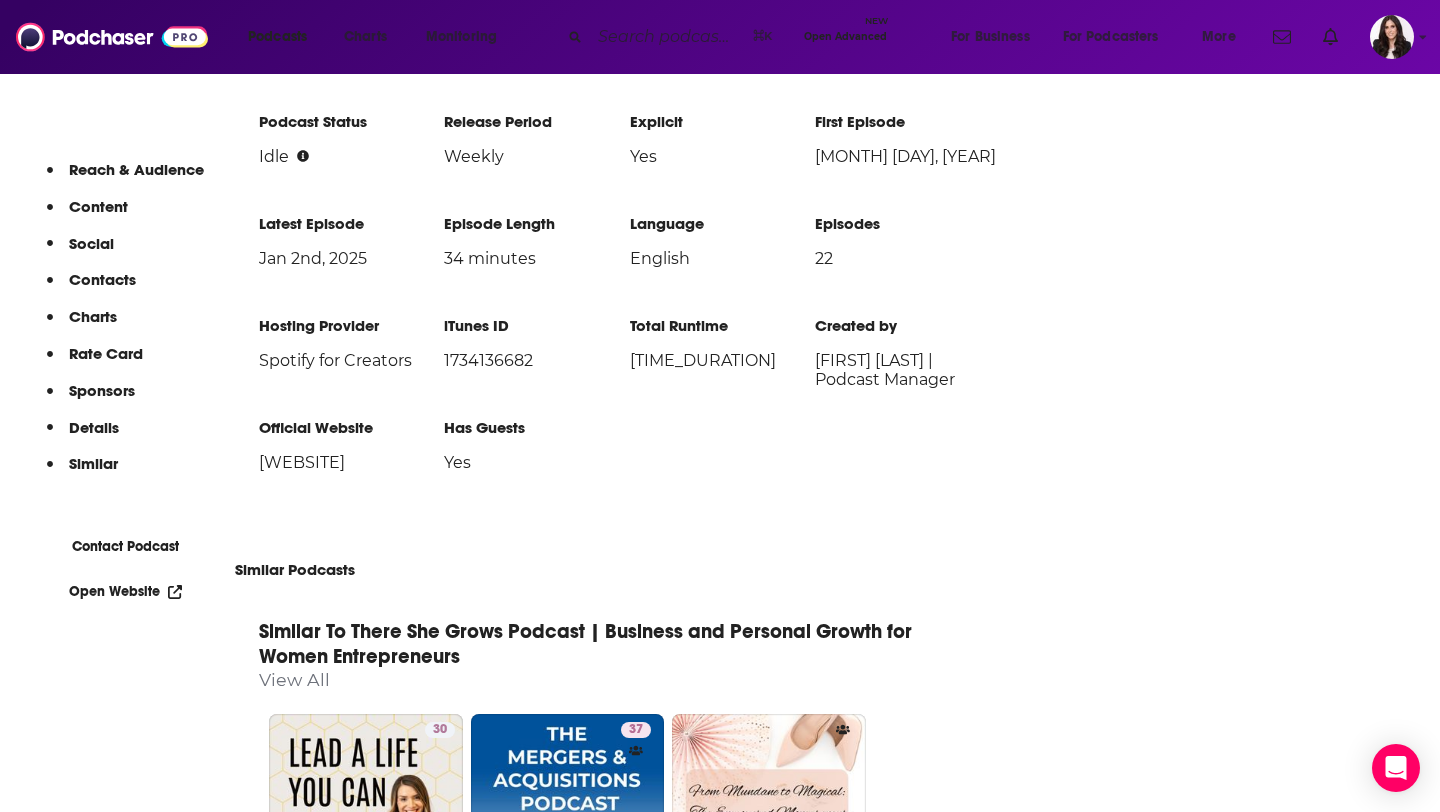 scroll, scrollTop: 2391, scrollLeft: 0, axis: vertical 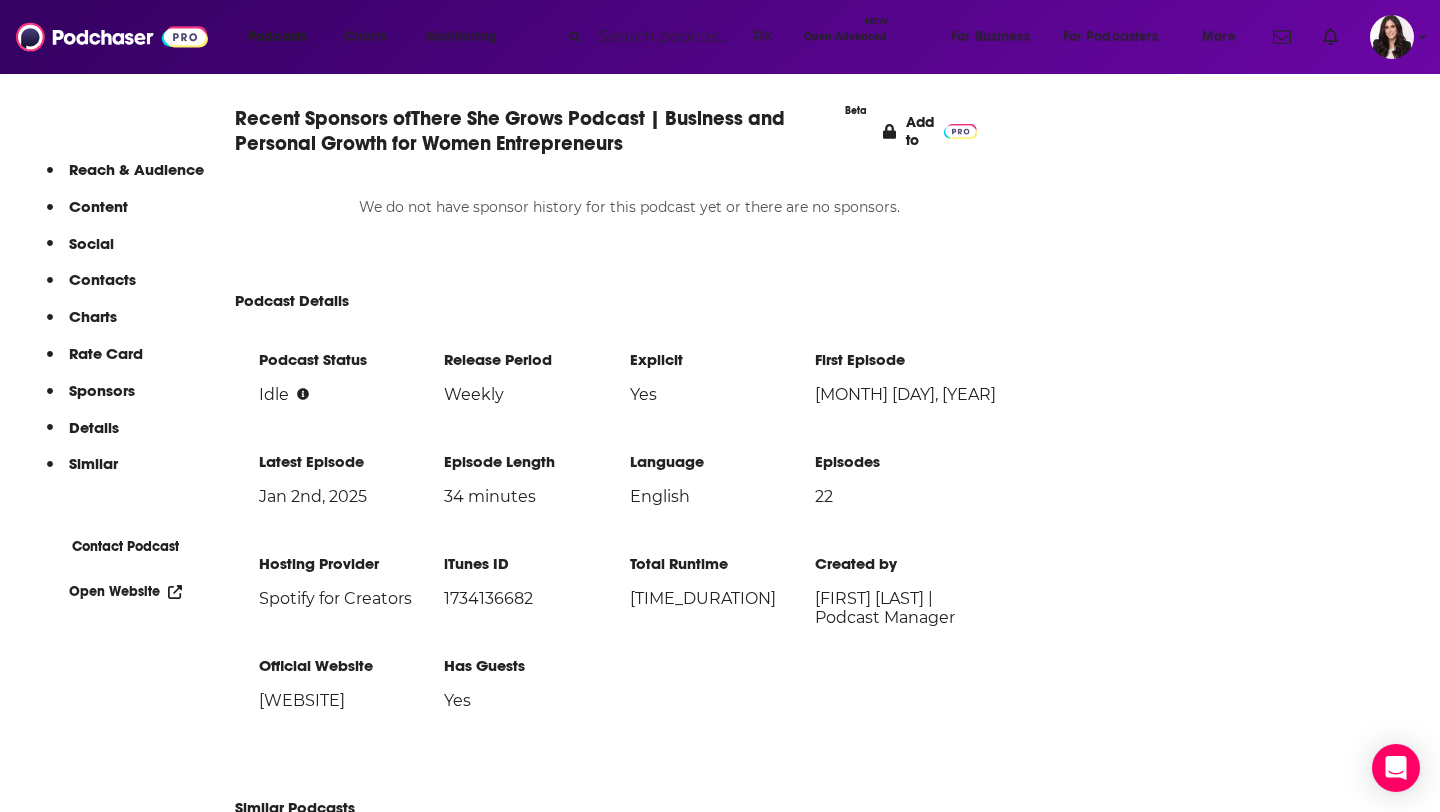 click at bounding box center (667, 37) 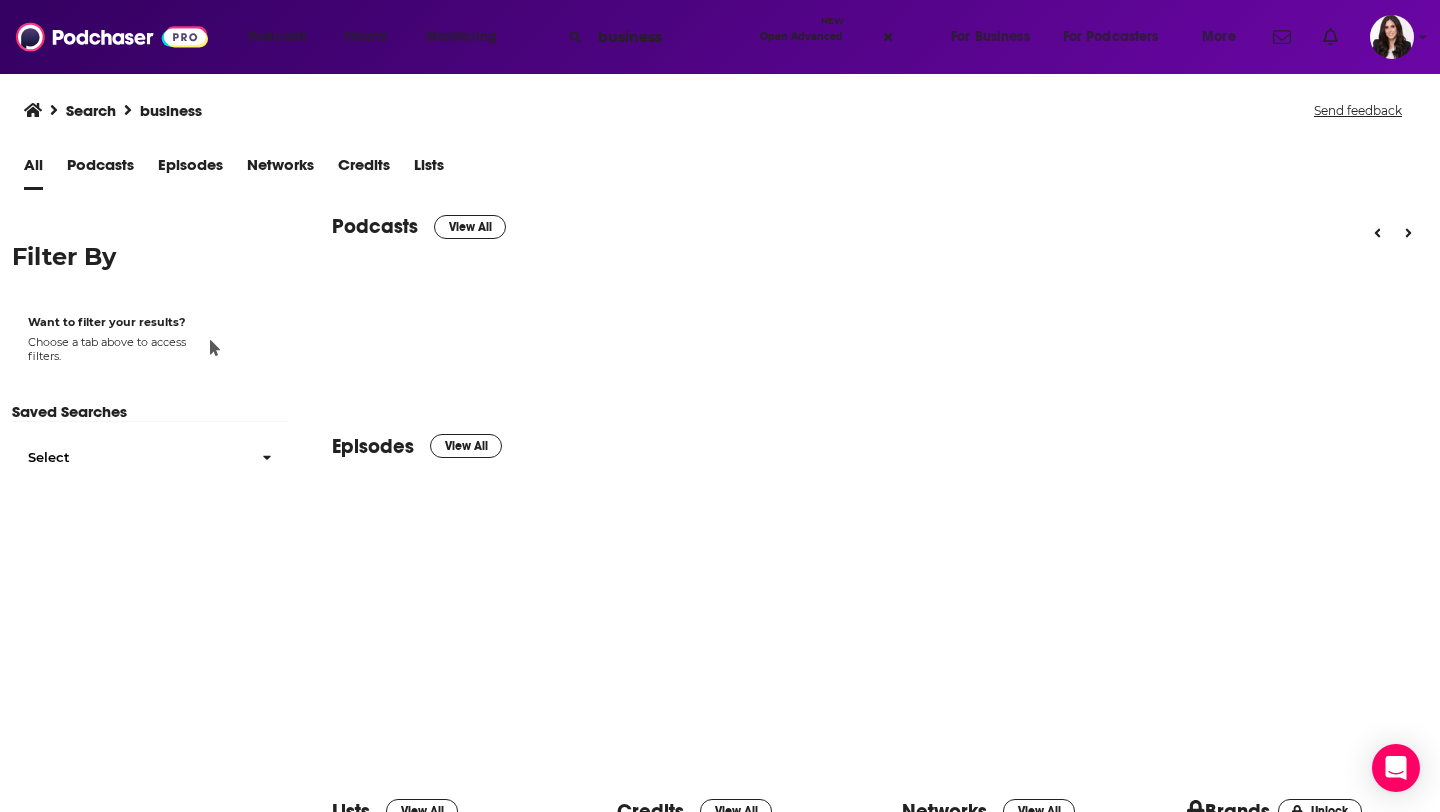 scroll, scrollTop: 0, scrollLeft: 0, axis: both 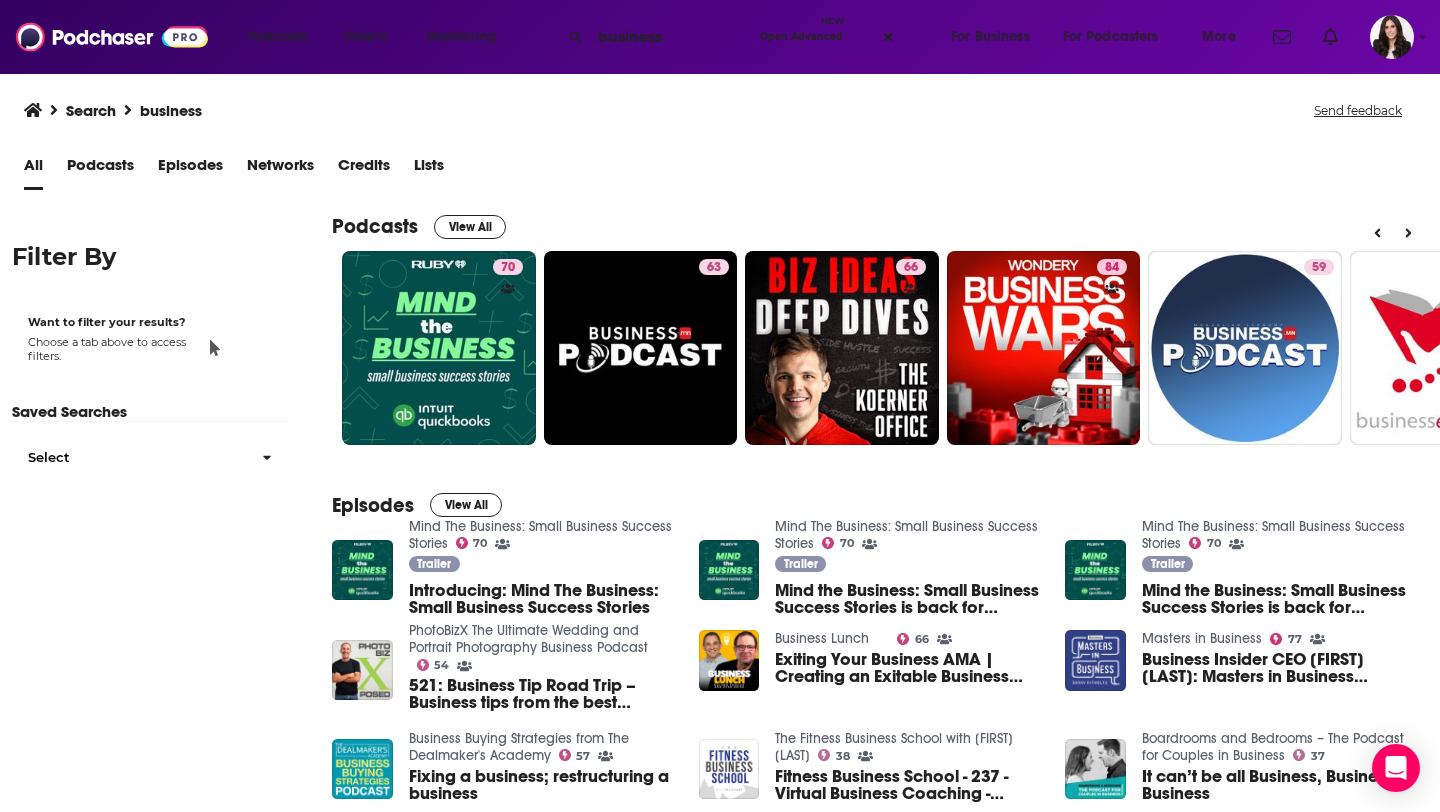 click on "business" at bounding box center [671, 37] 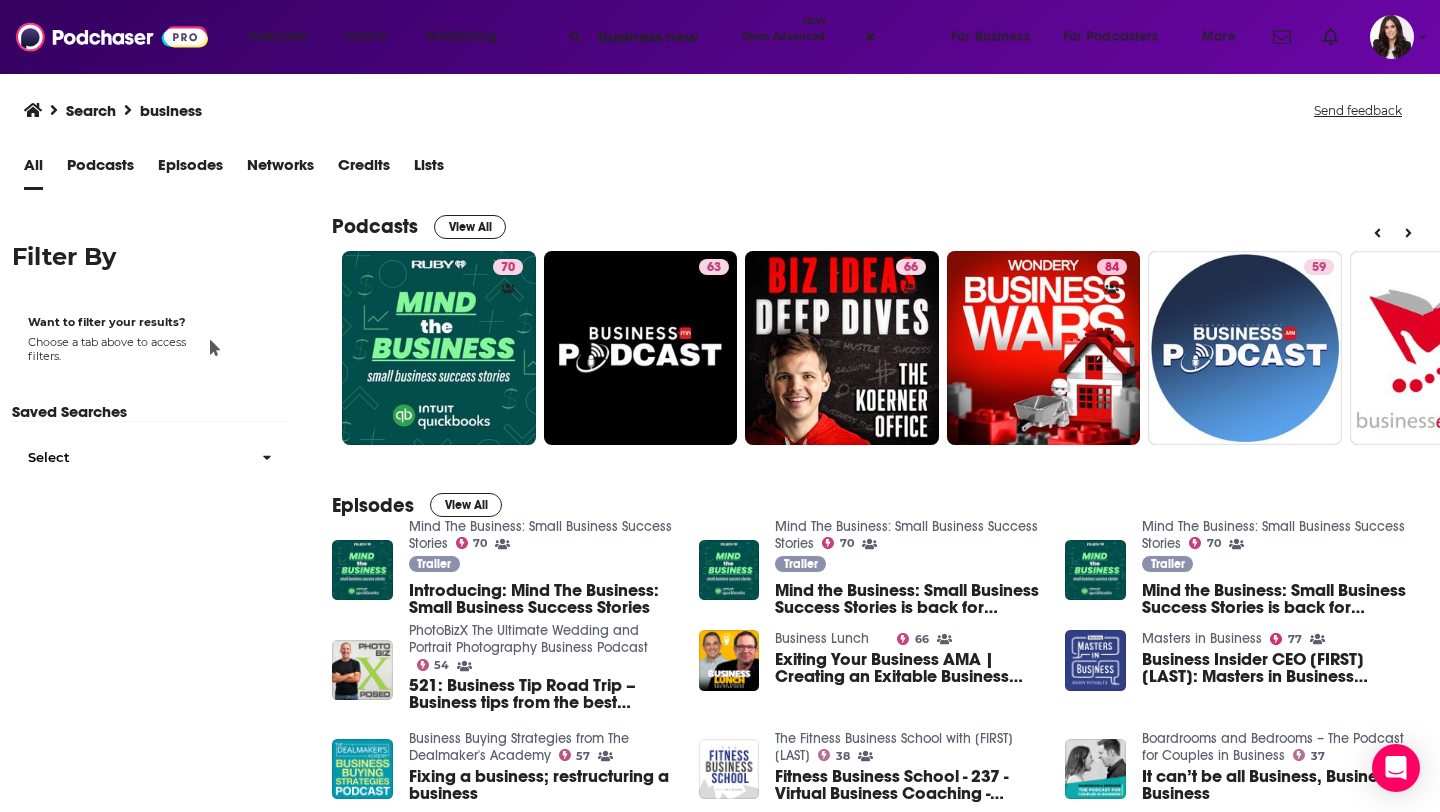 type on "business new" 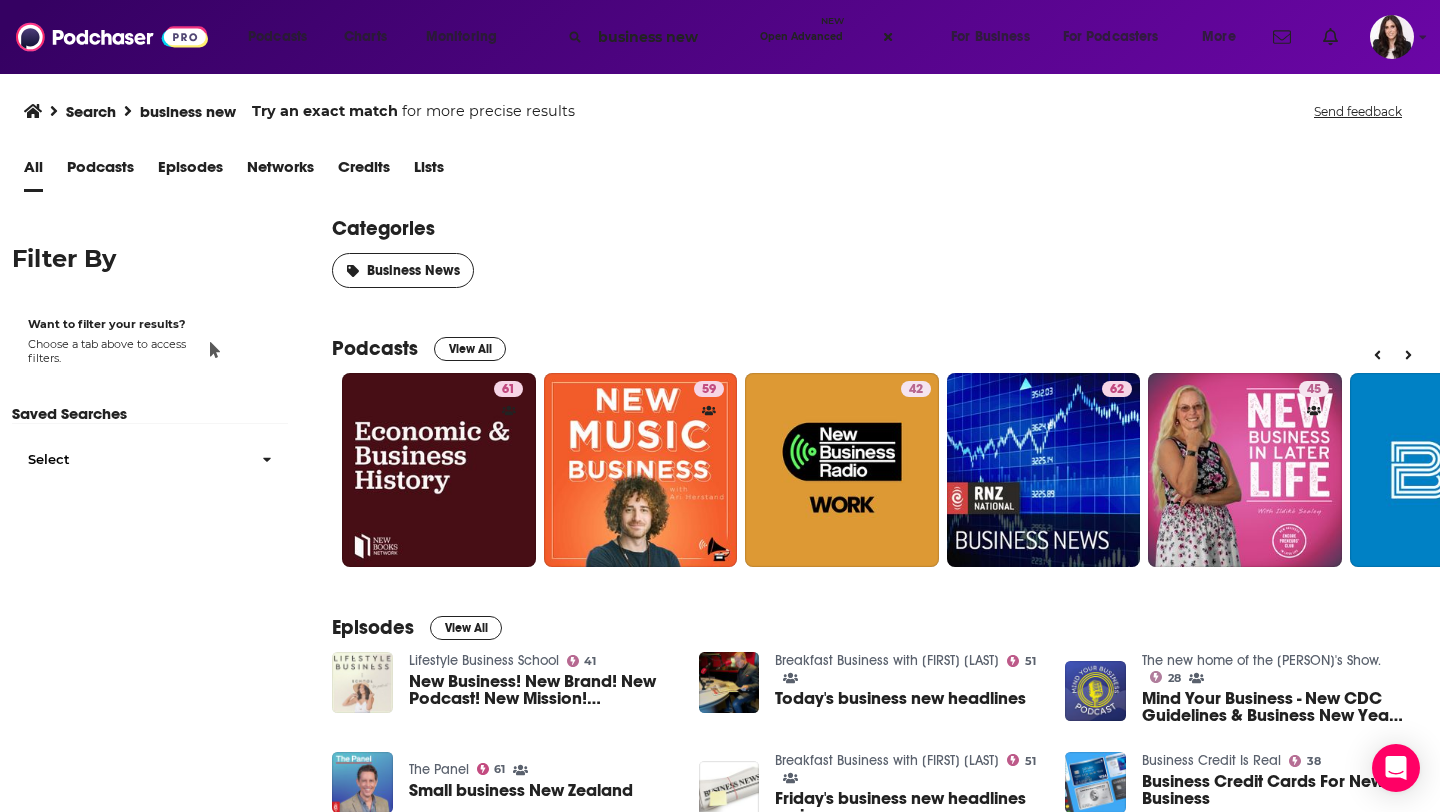 click at bounding box center (362, 682) 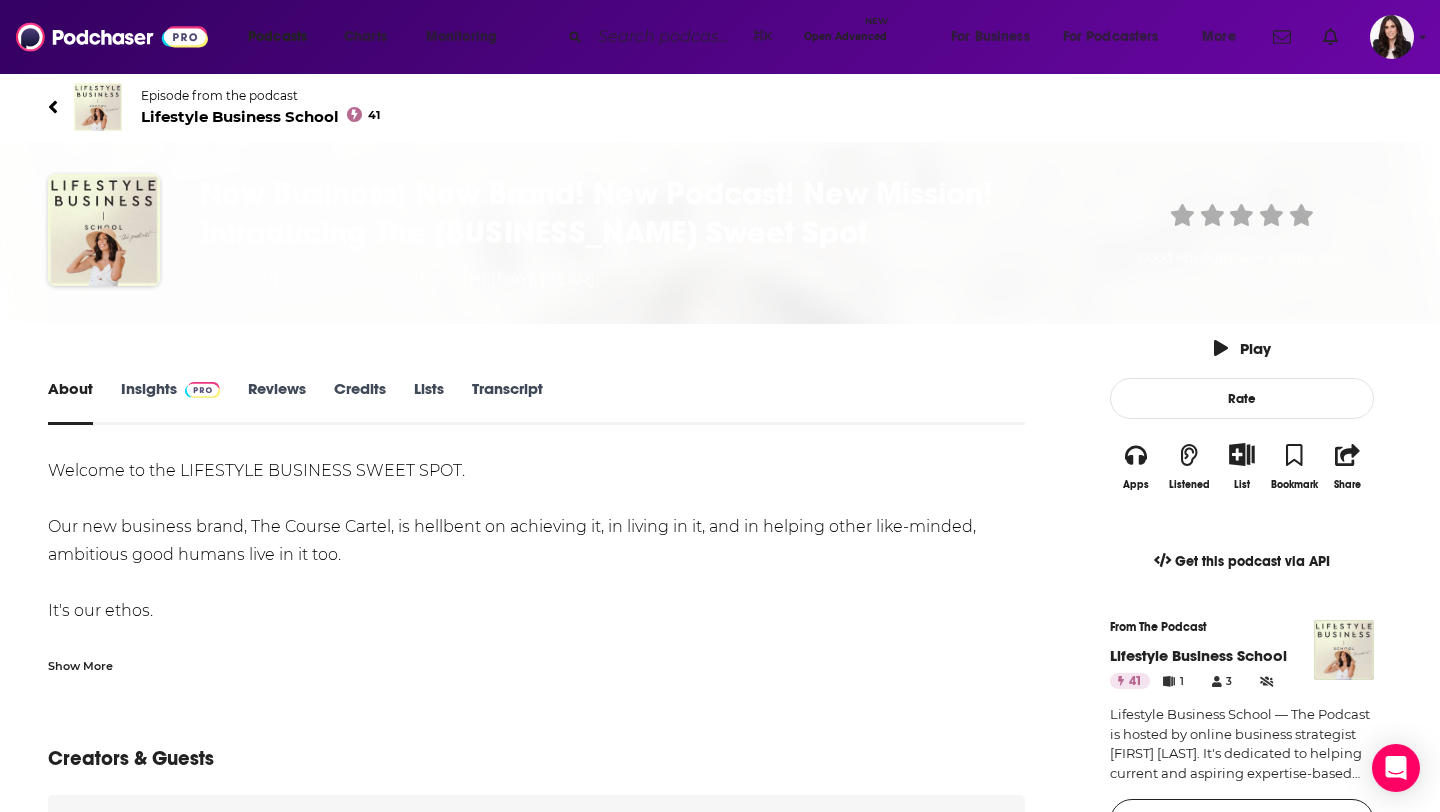 click on "Insights" at bounding box center (170, 402) 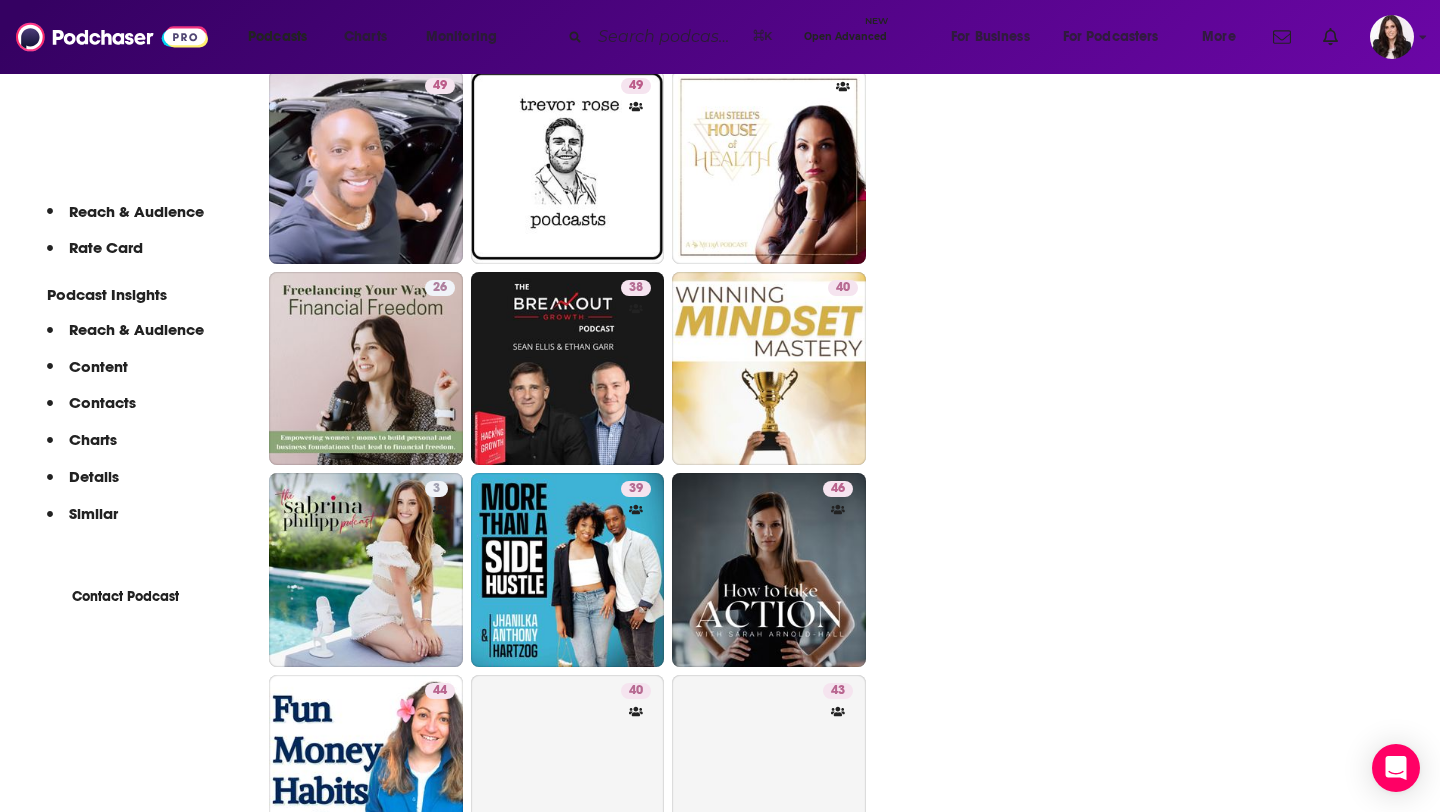 scroll, scrollTop: 3915, scrollLeft: 0, axis: vertical 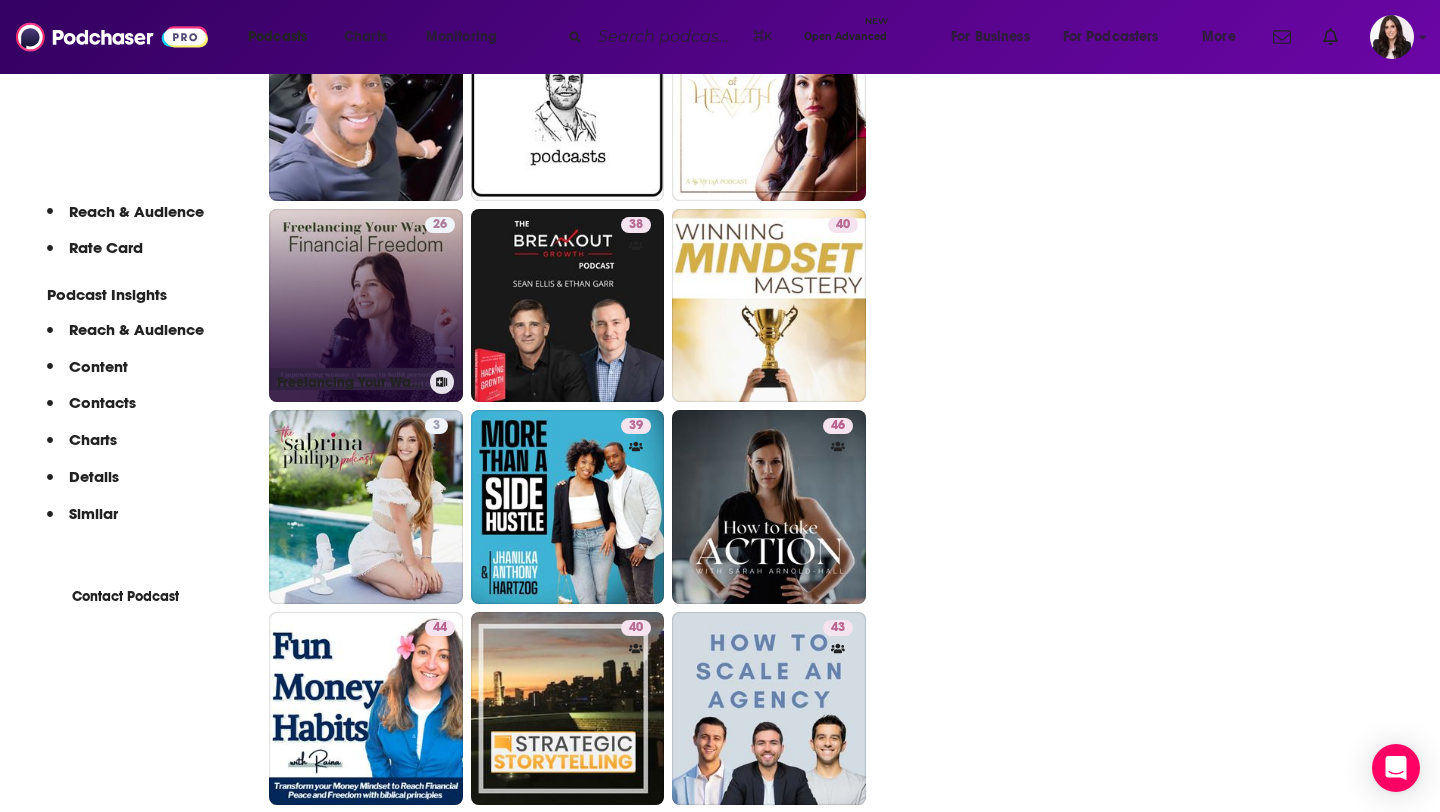 click on "[NUMBER] Freelancing Your Way to Financial Freedom" at bounding box center [366, 306] 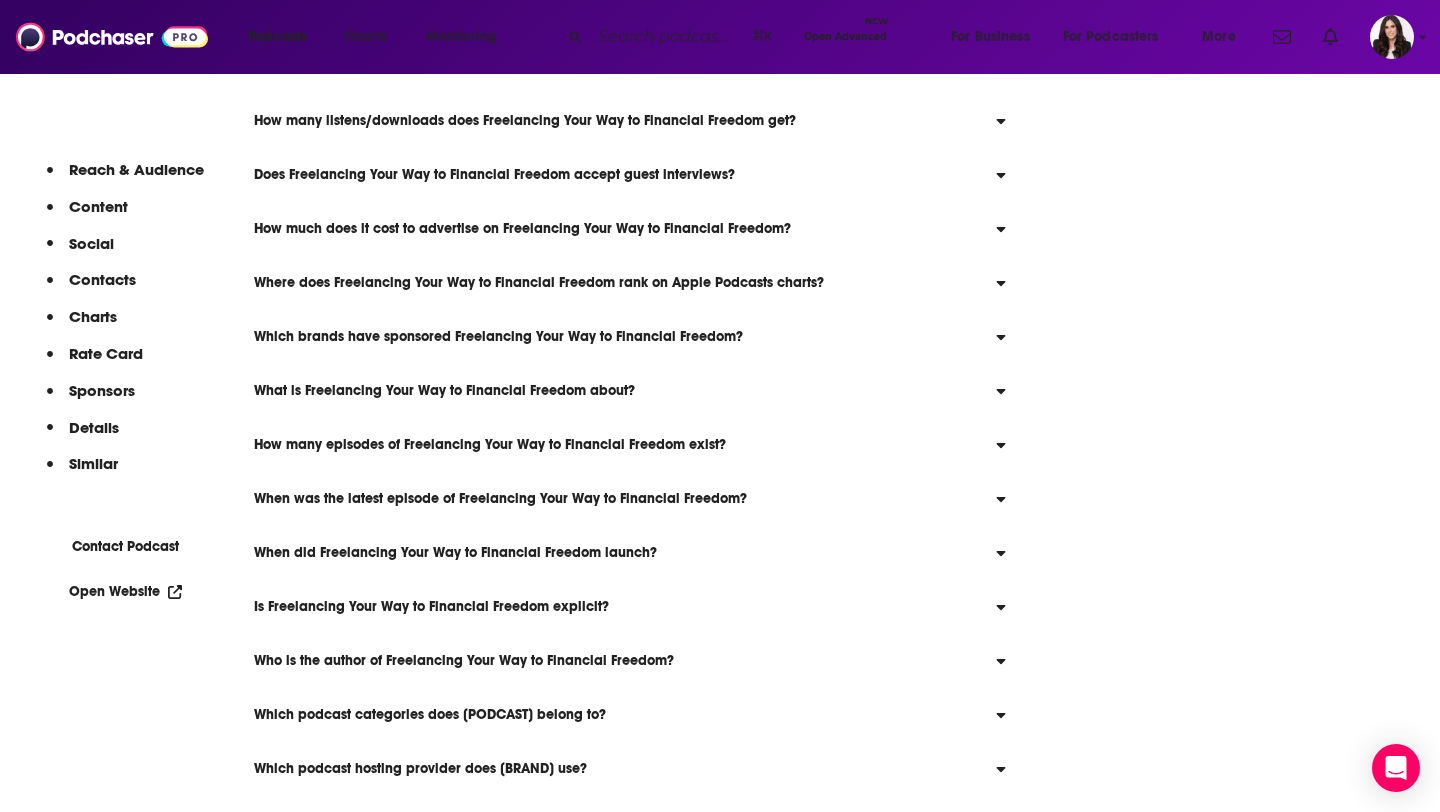 scroll, scrollTop: 9097, scrollLeft: 0, axis: vertical 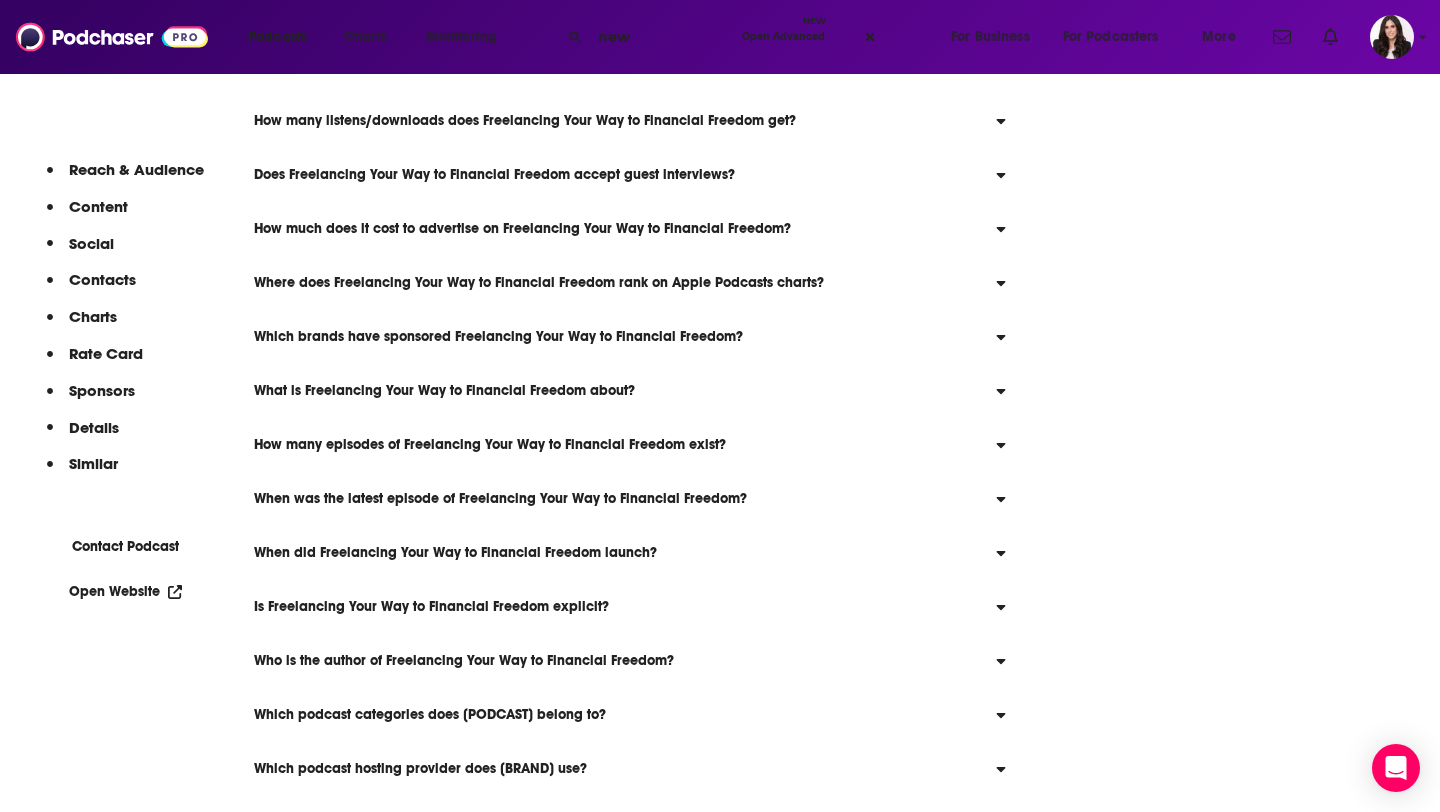 type on "new" 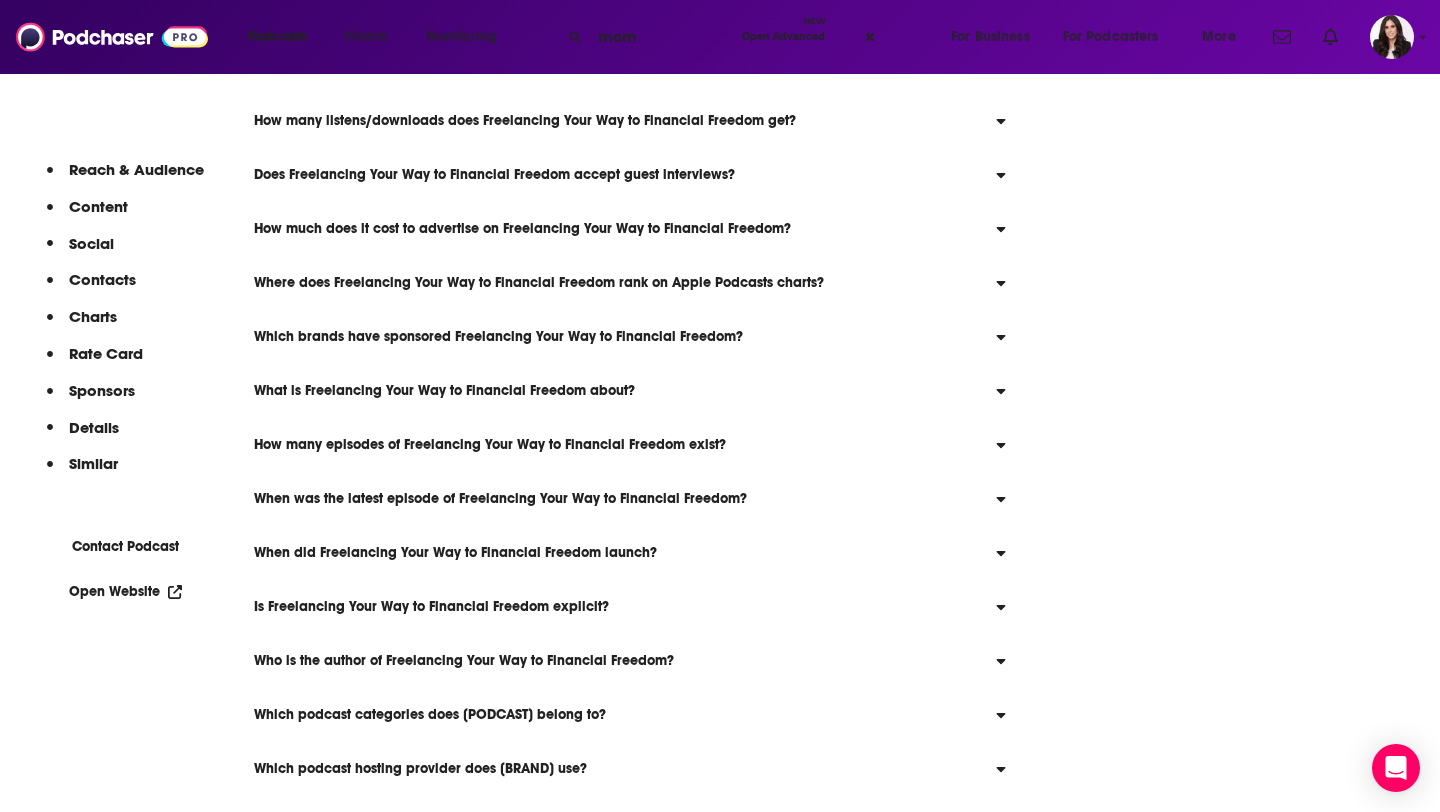 scroll, scrollTop: 0, scrollLeft: 0, axis: both 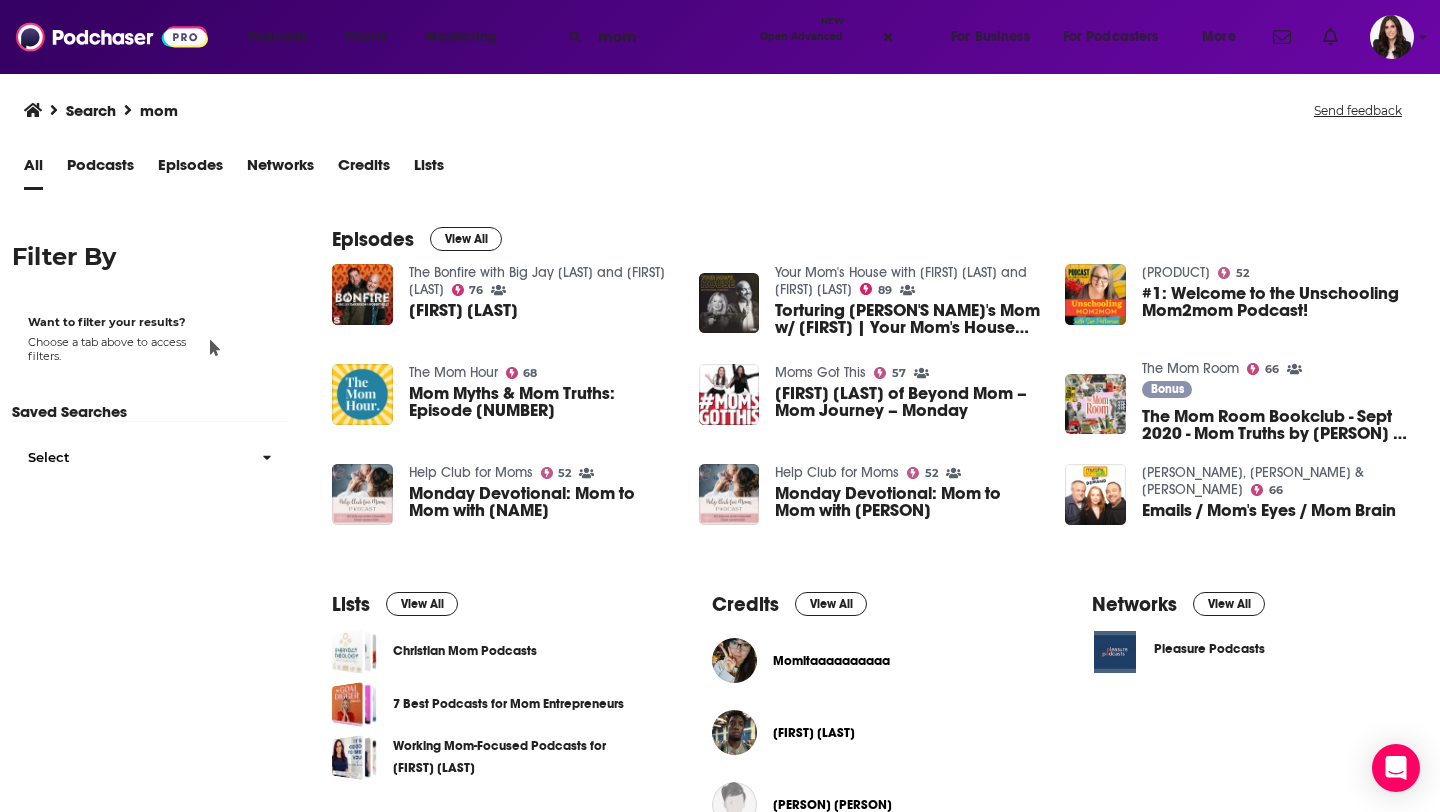 click on "Podcasts" at bounding box center [100, 169] 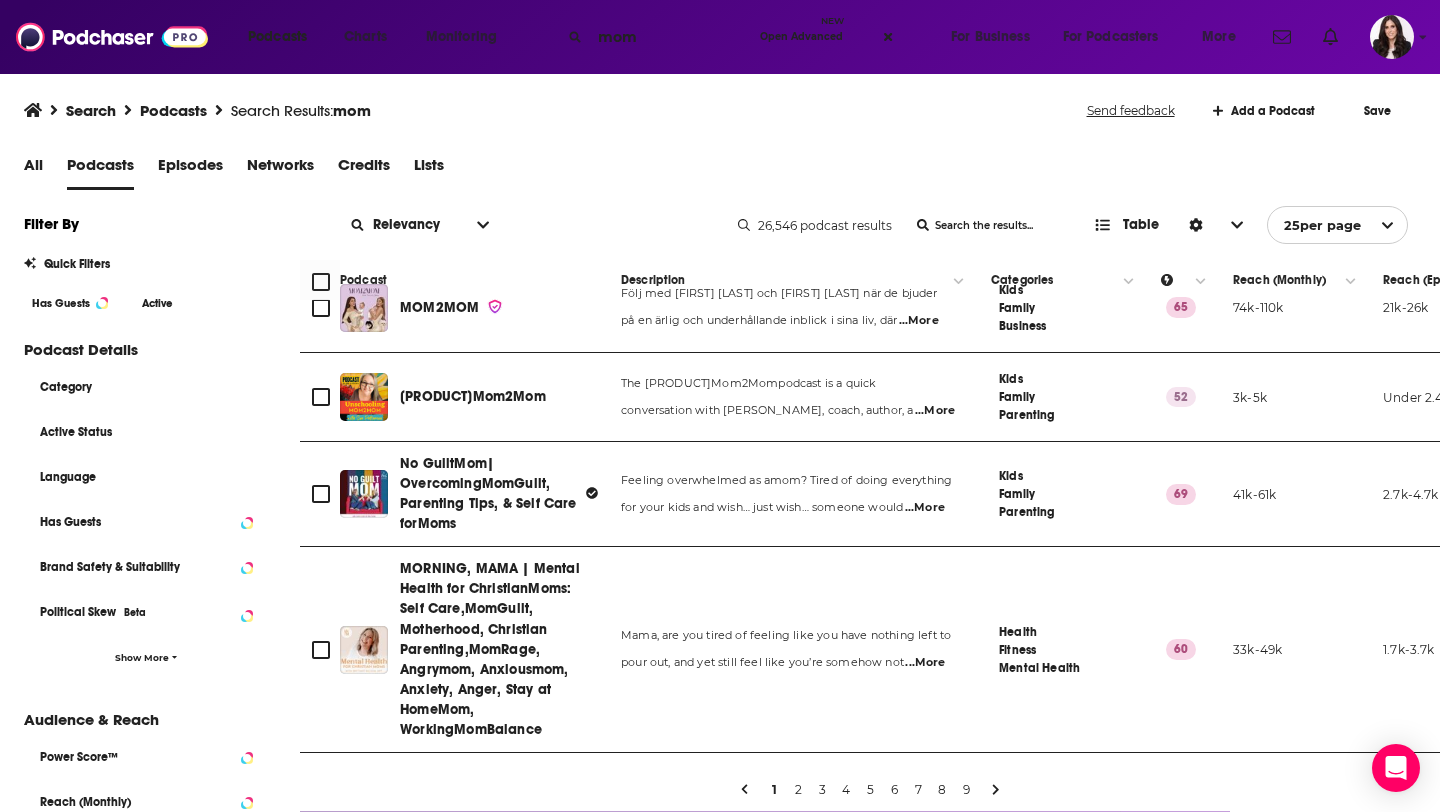 scroll, scrollTop: 45, scrollLeft: 0, axis: vertical 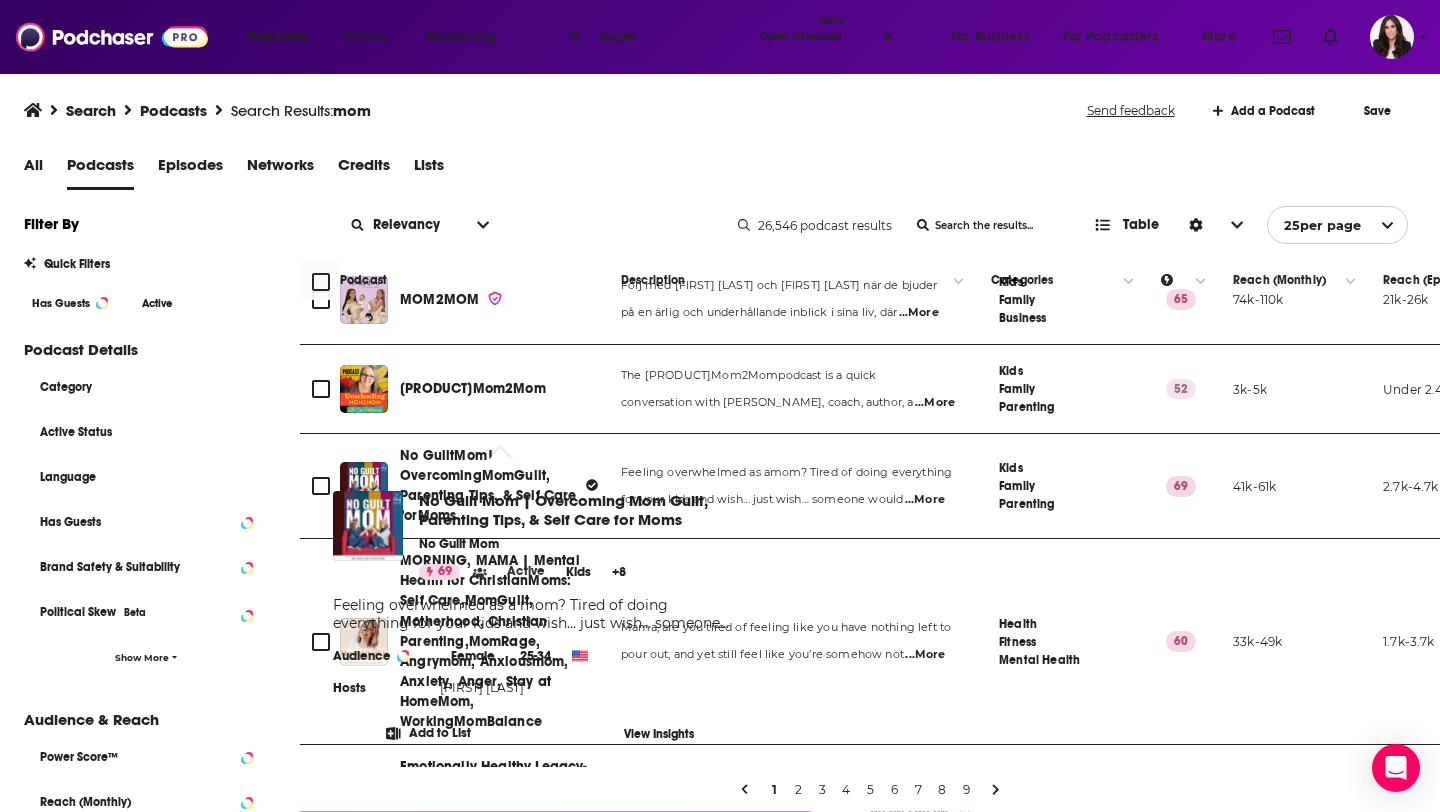 click on "No Guilt" at bounding box center (427, 455) 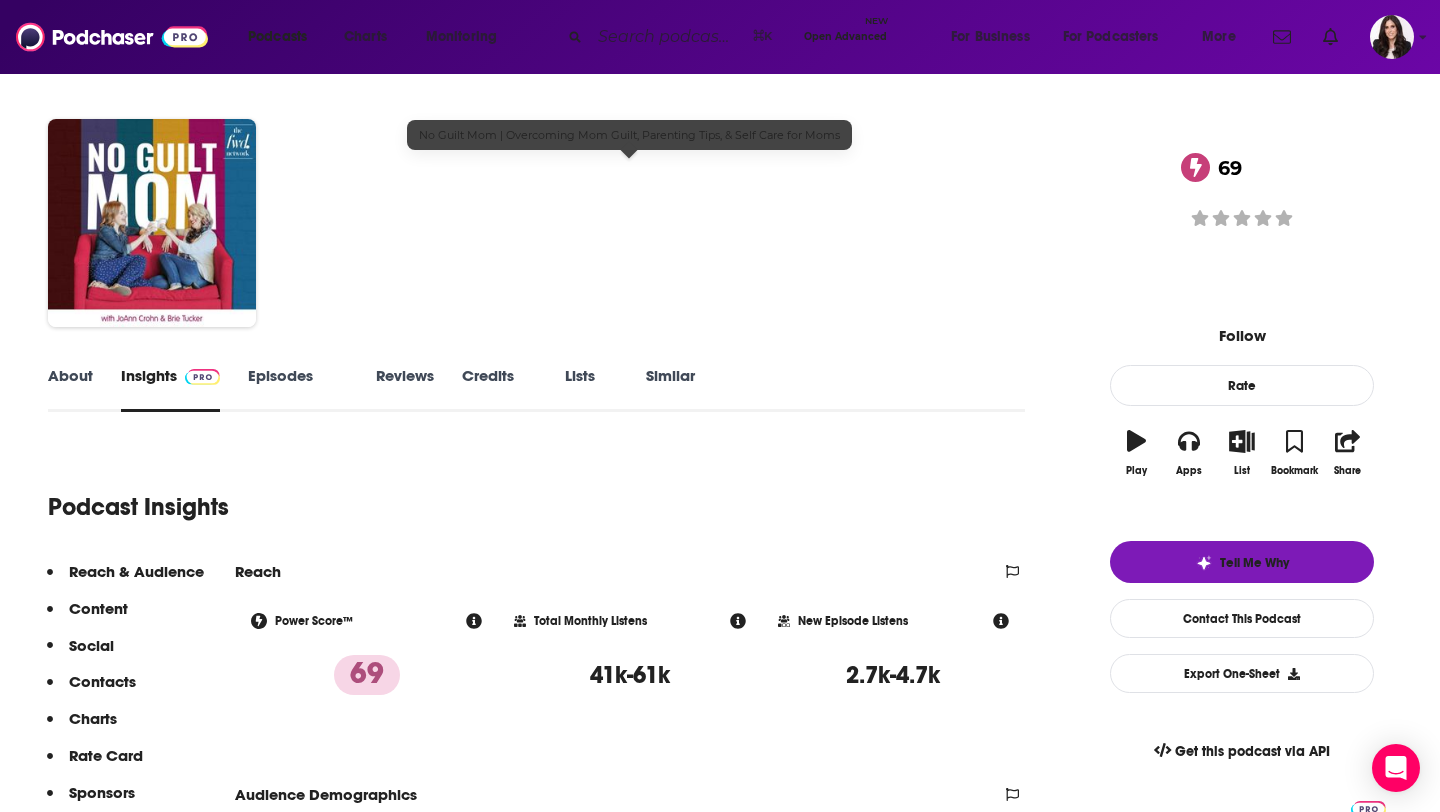 scroll, scrollTop: 13, scrollLeft: 0, axis: vertical 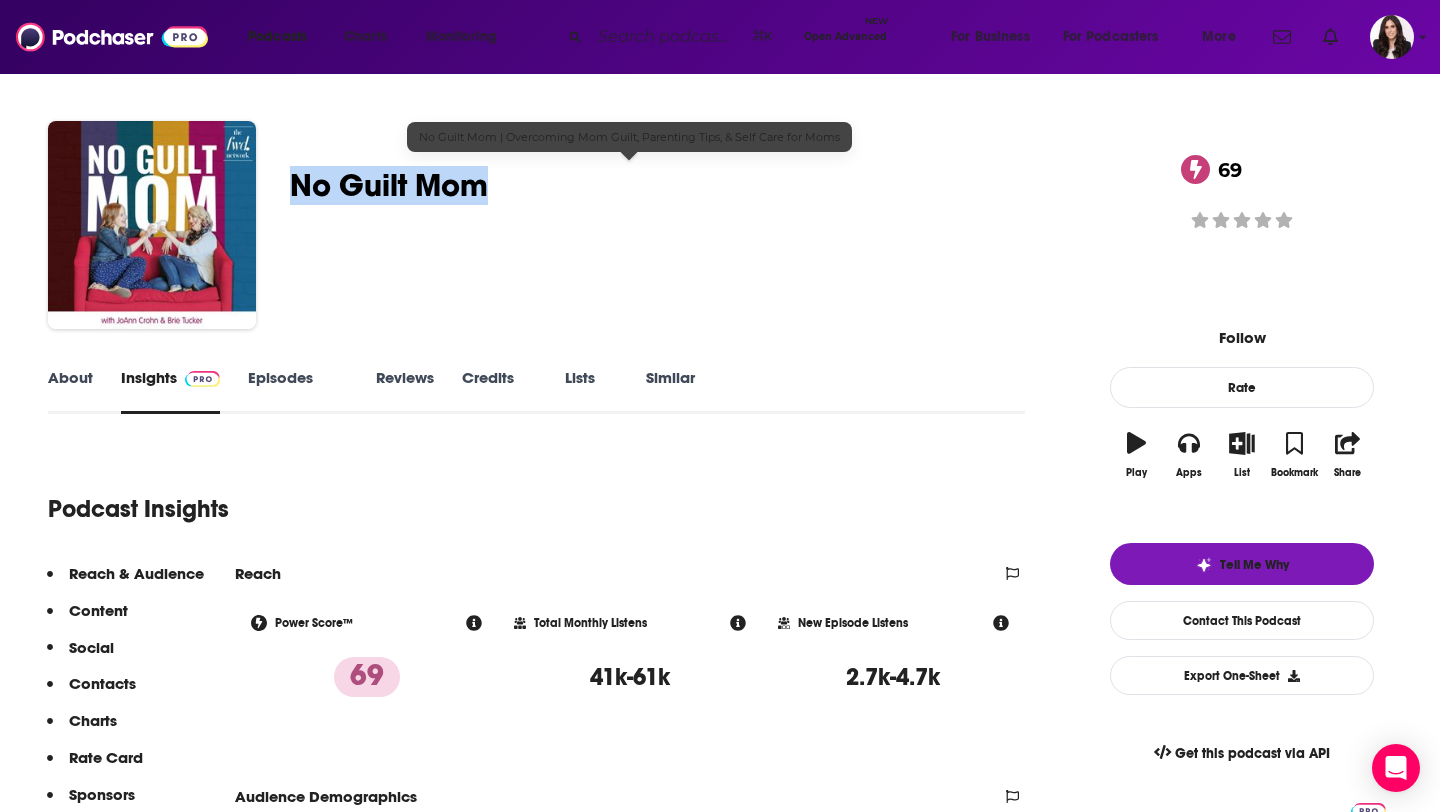 drag, startPoint x: 374, startPoint y: 172, endPoint x: 567, endPoint y: 169, distance: 193.02332 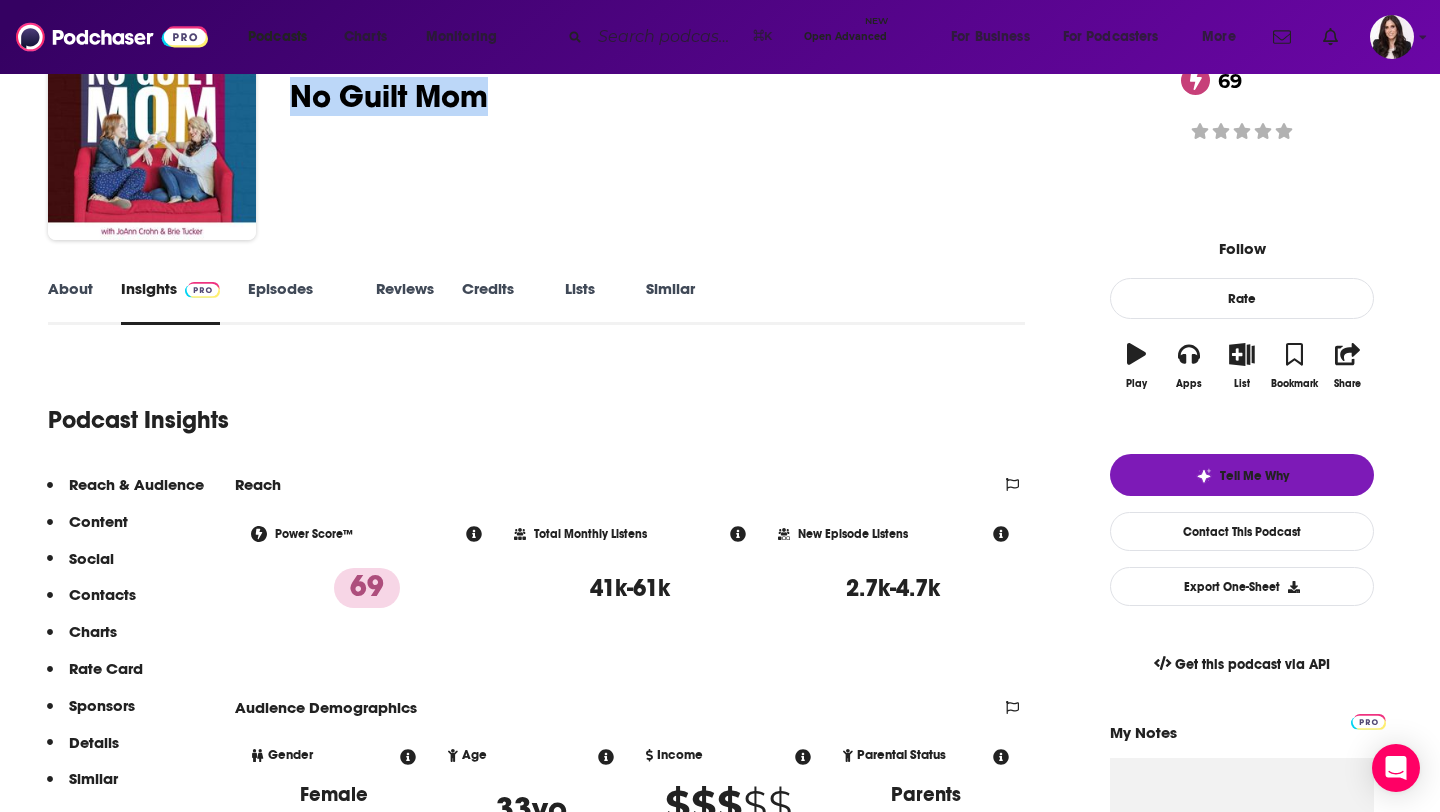scroll, scrollTop: 106, scrollLeft: 0, axis: vertical 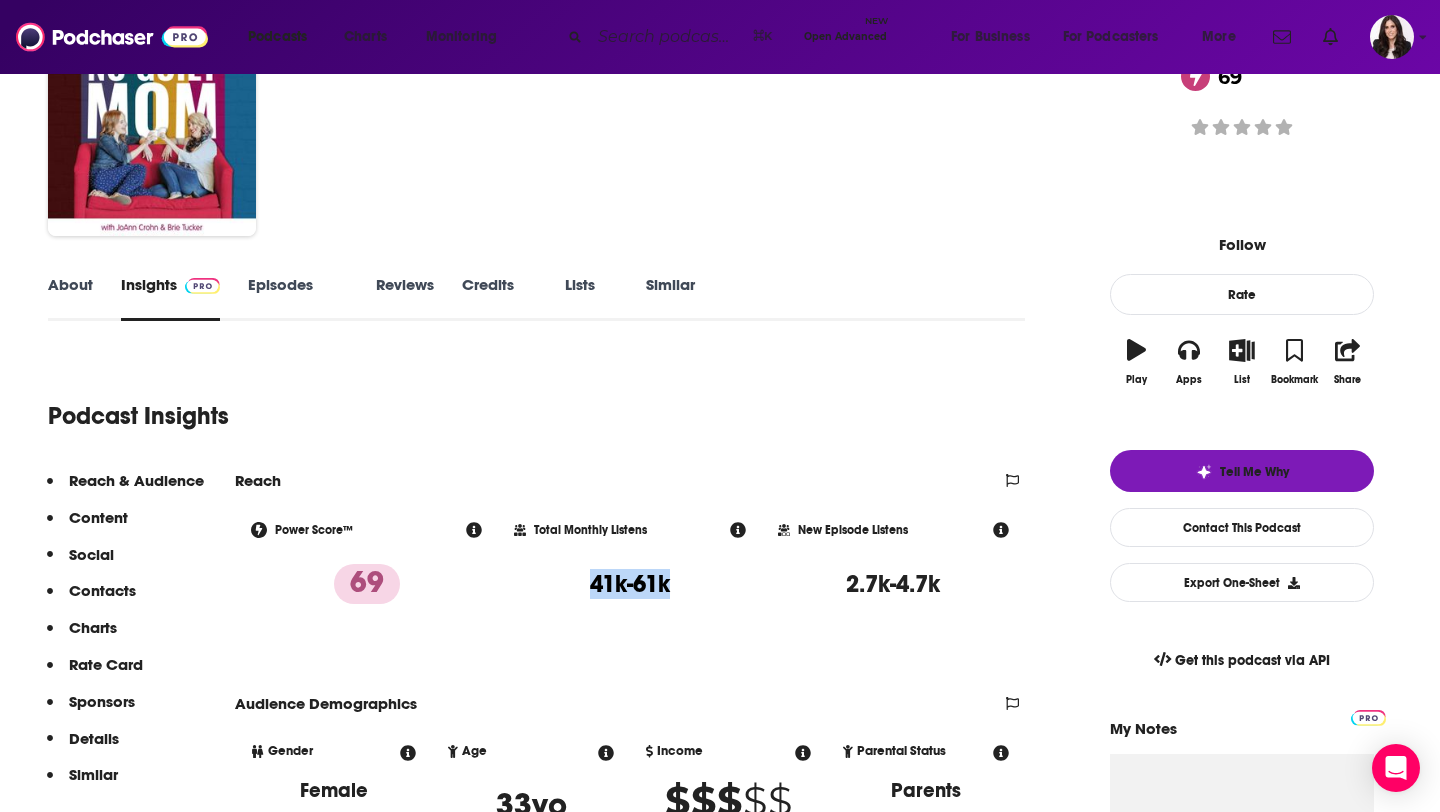 drag, startPoint x: 680, startPoint y: 591, endPoint x: 573, endPoint y: 590, distance: 107.00467 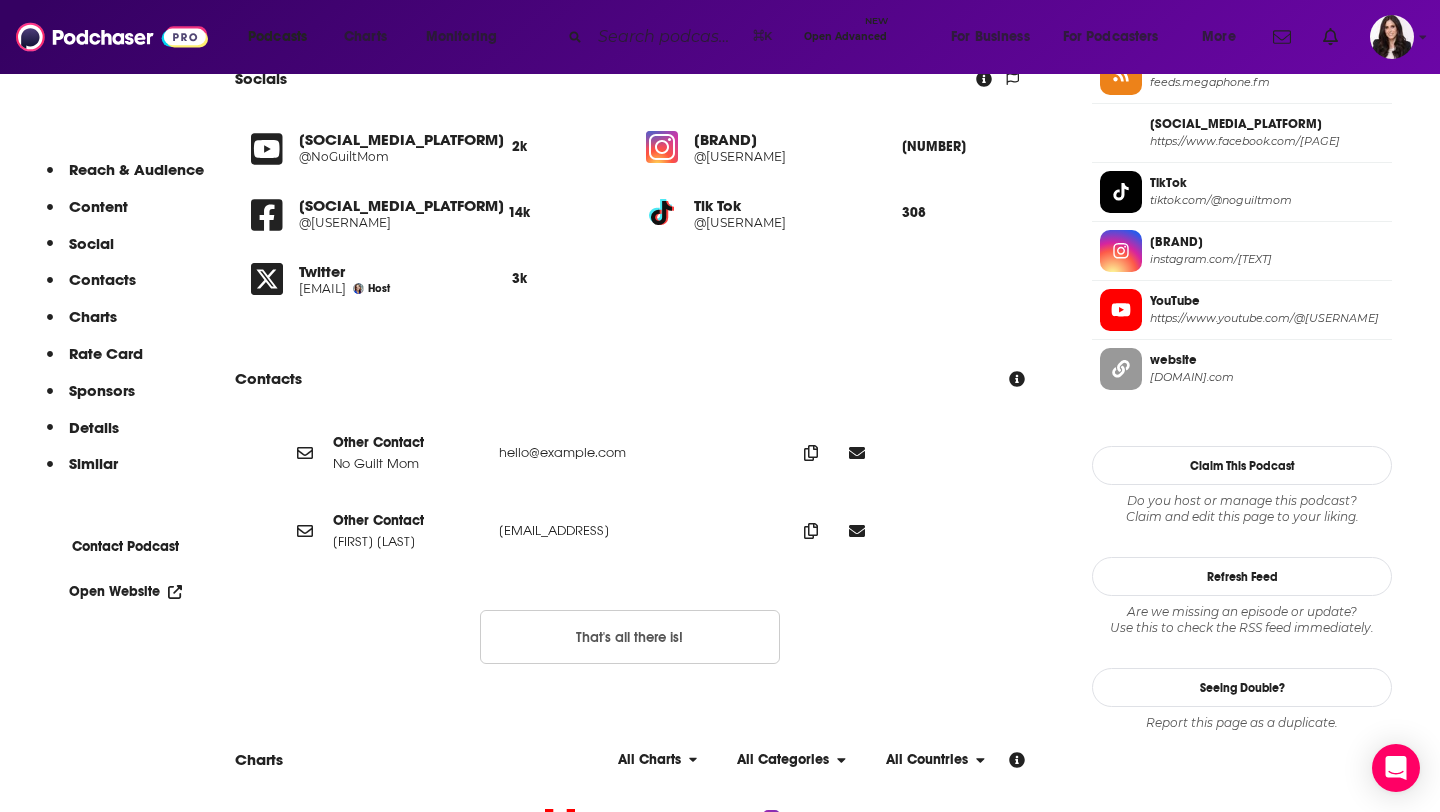 scroll, scrollTop: 1713, scrollLeft: 0, axis: vertical 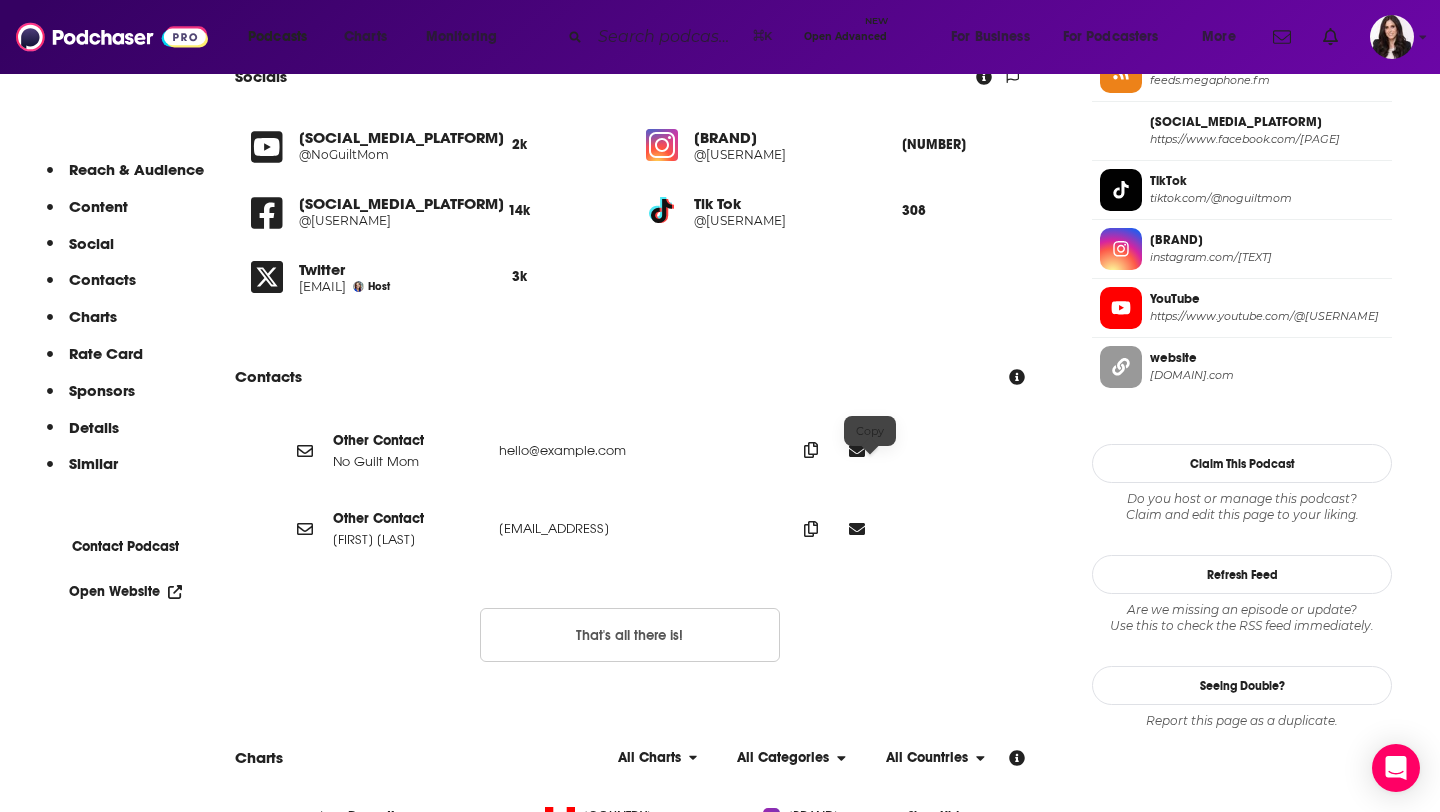 click at bounding box center [811, 450] 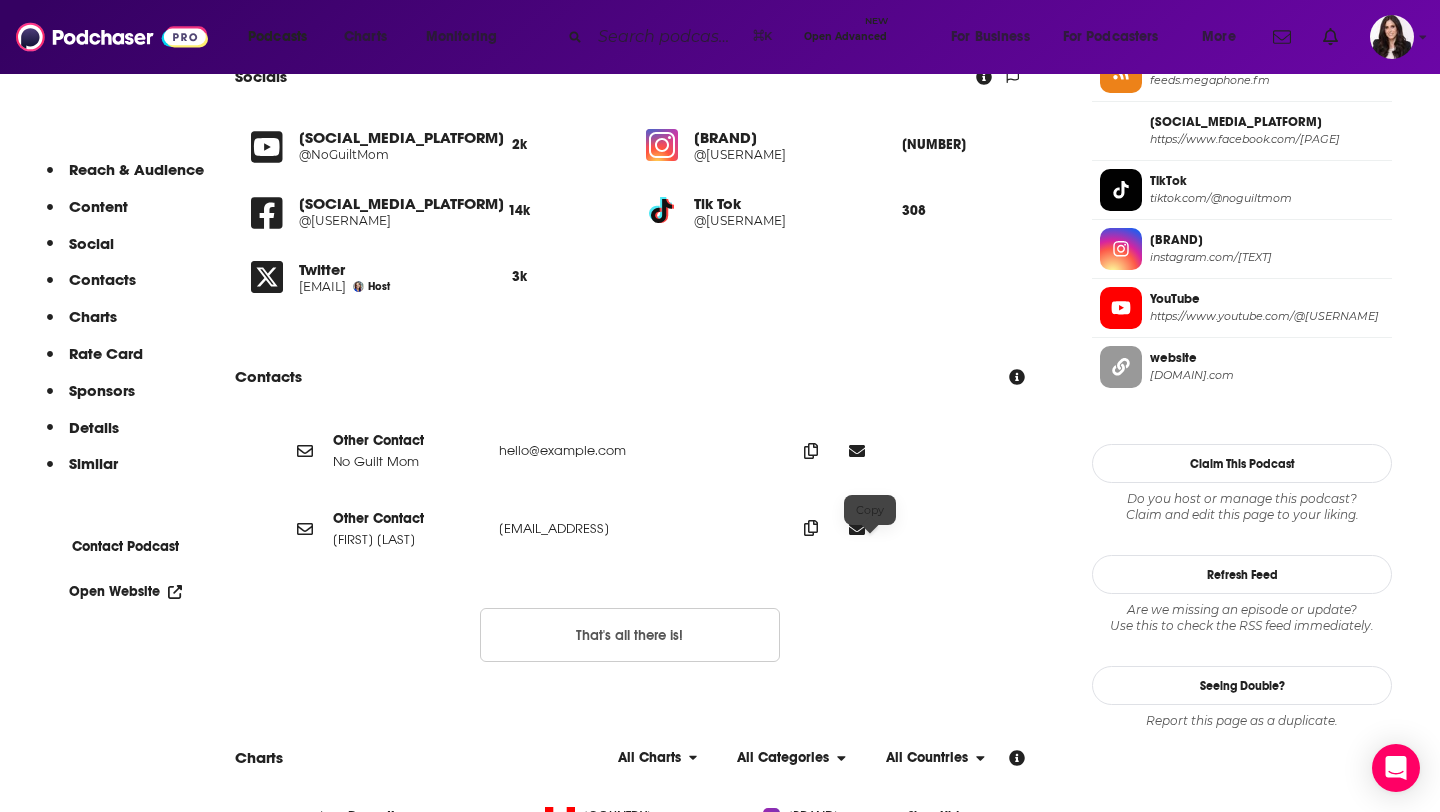 click at bounding box center (811, 451) 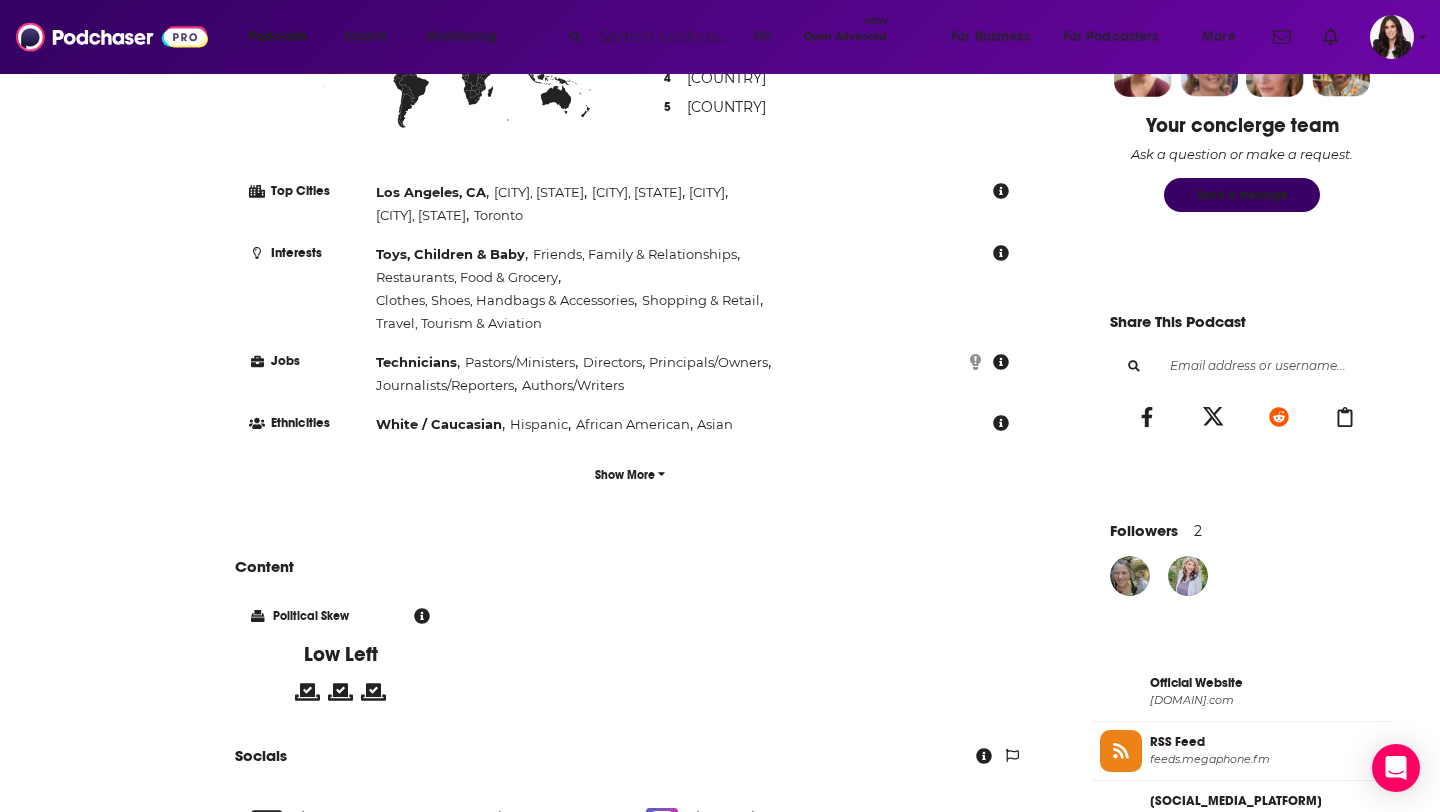 scroll, scrollTop: 0, scrollLeft: 0, axis: both 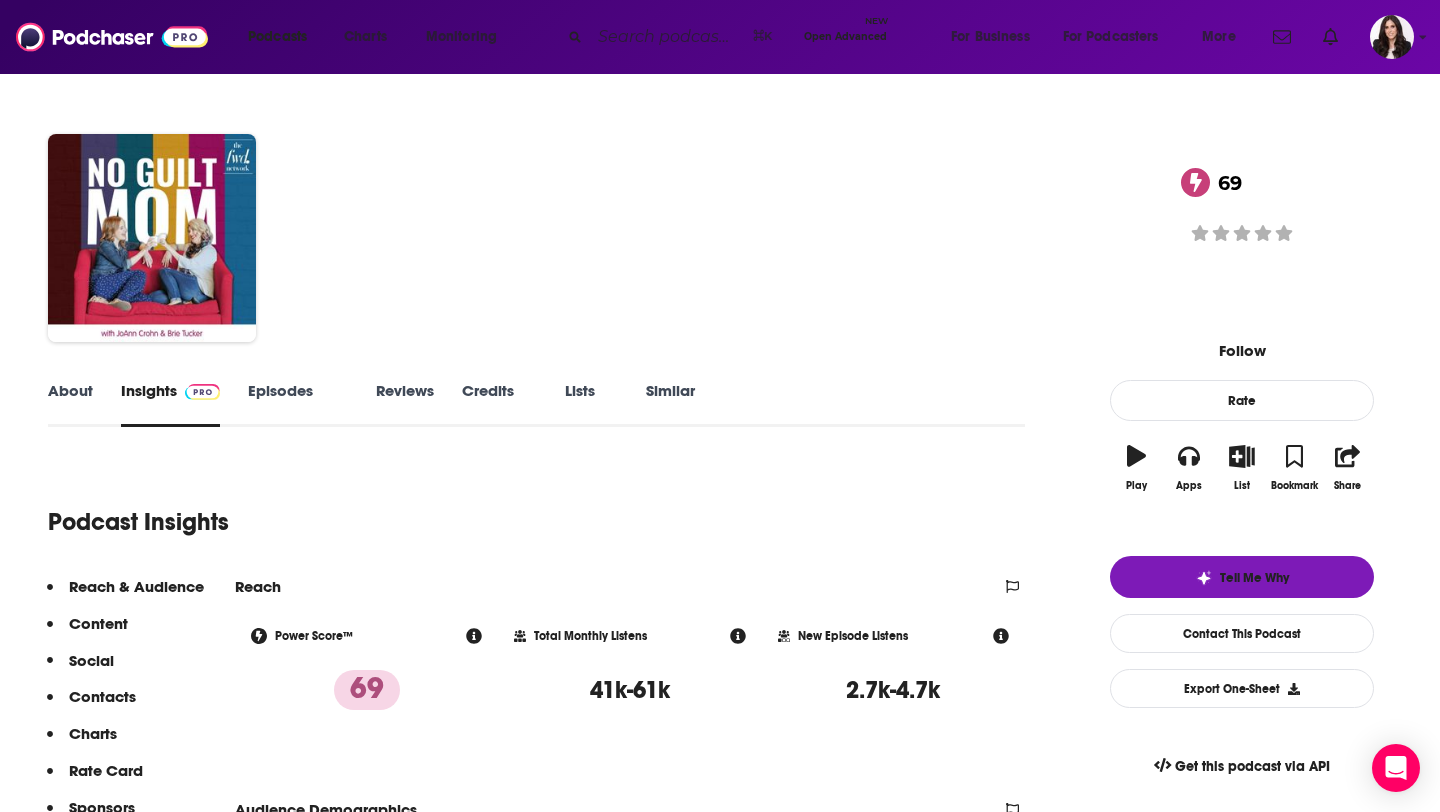 click on "Similar" at bounding box center [670, 404] 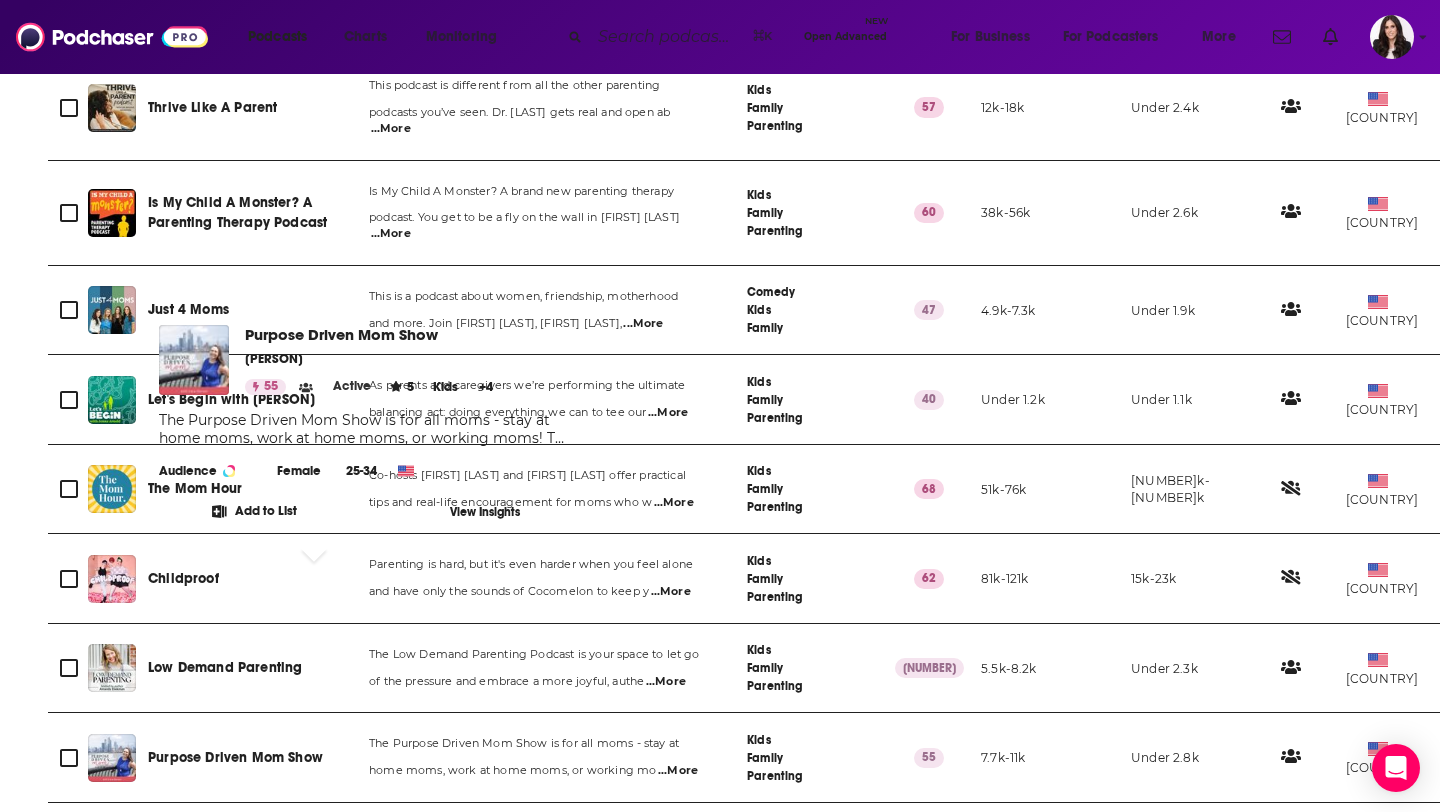 scroll, scrollTop: 1413, scrollLeft: 0, axis: vertical 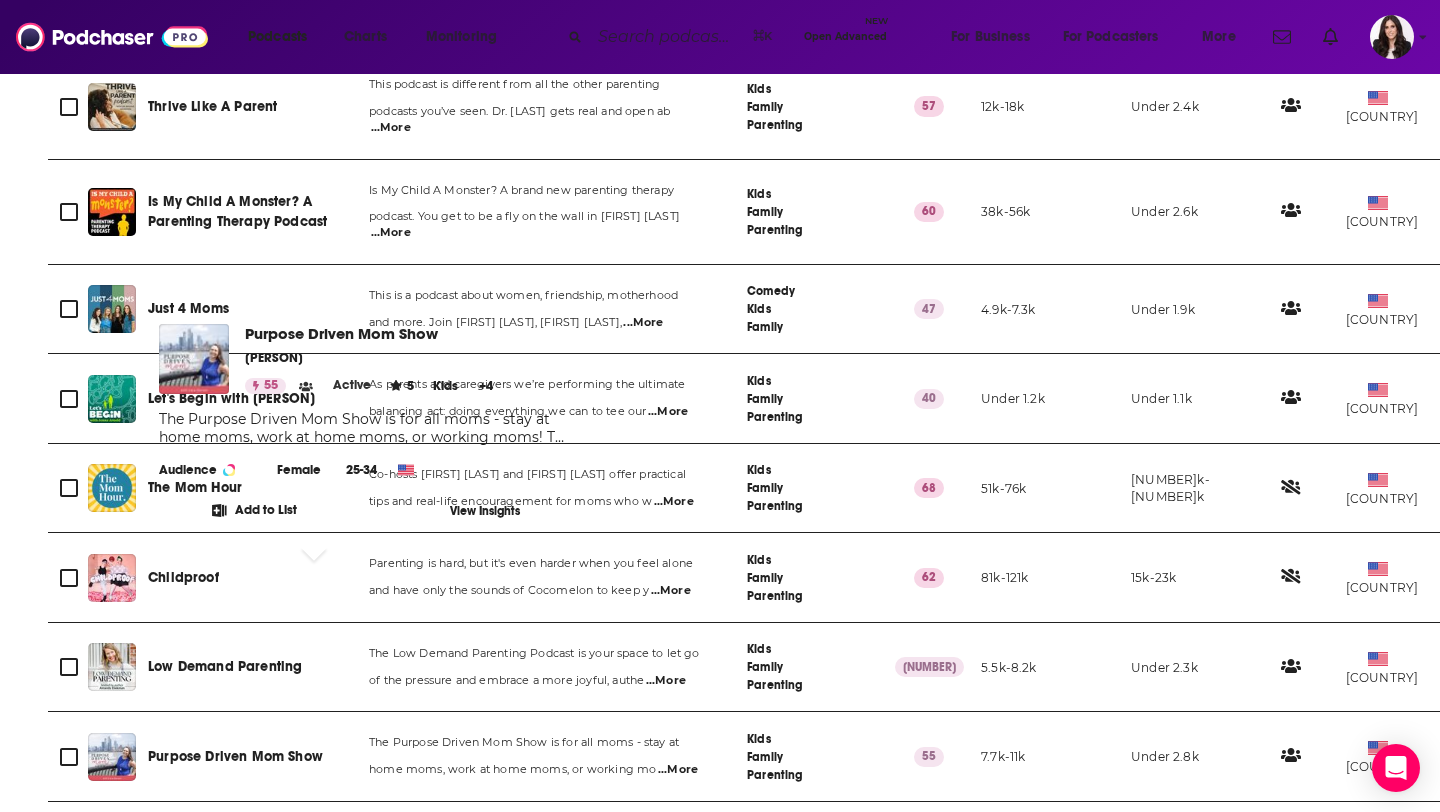 click on "Purpose Driven Mom Show" at bounding box center (235, 756) 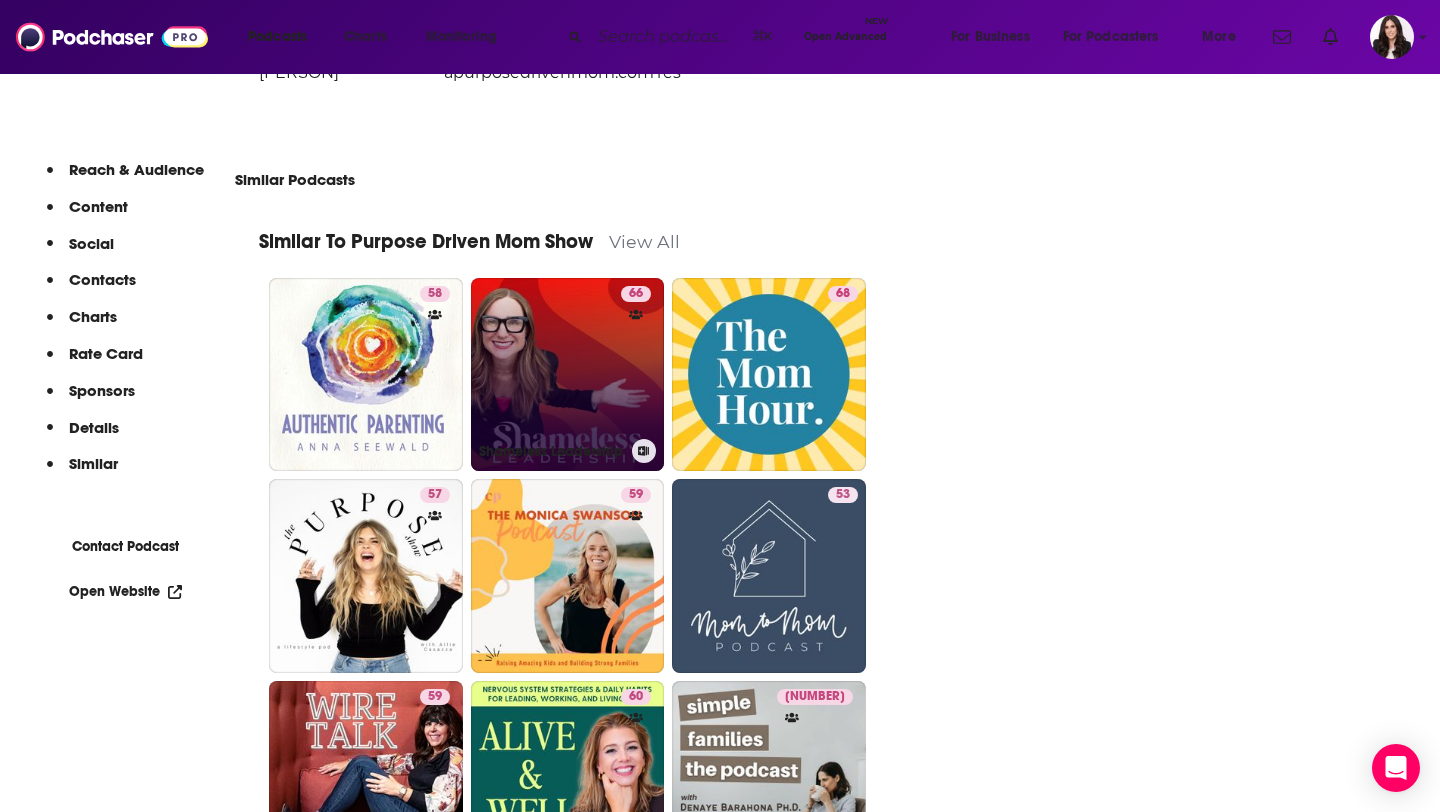 scroll, scrollTop: 3363, scrollLeft: 0, axis: vertical 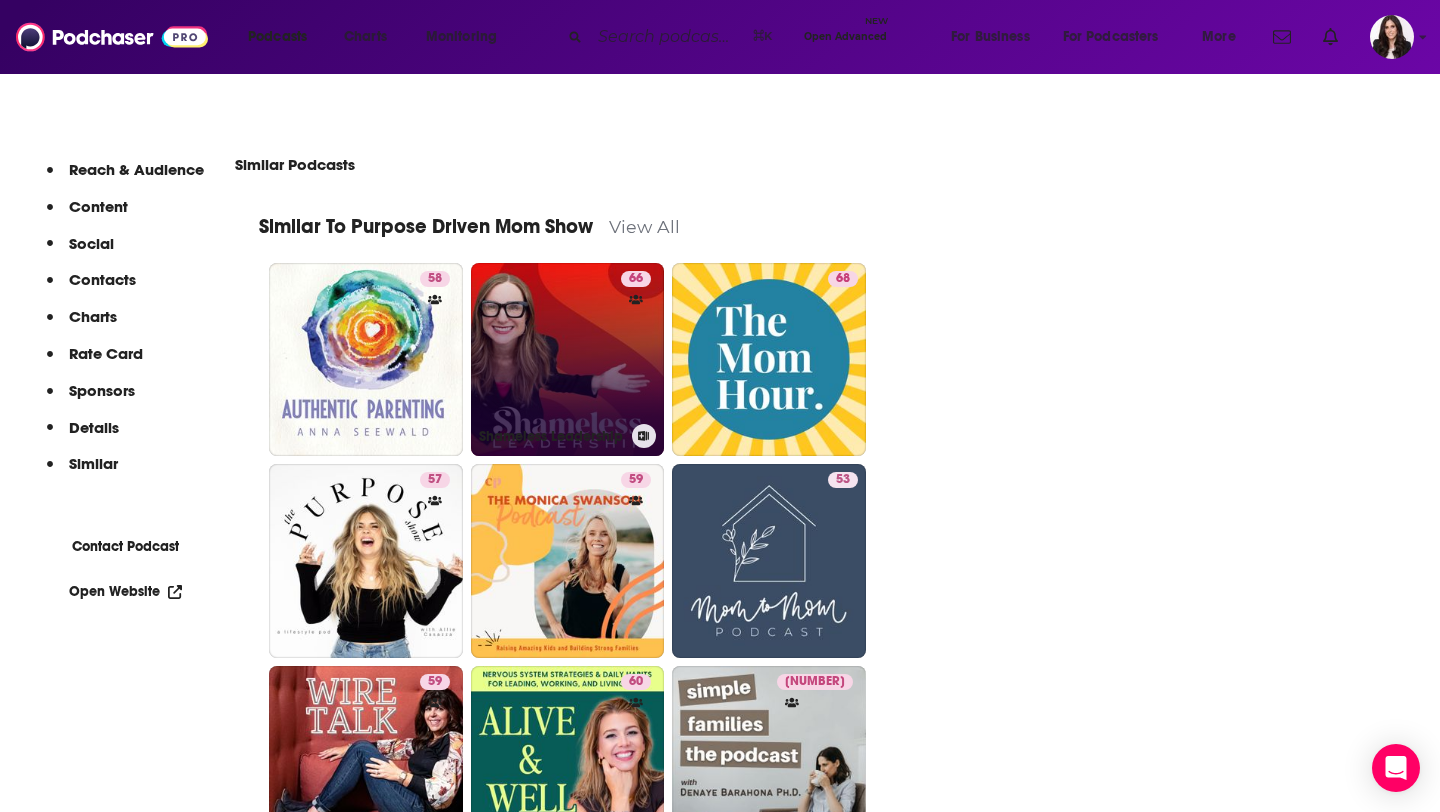 click on "66 Shameless Leadership" at bounding box center (568, 360) 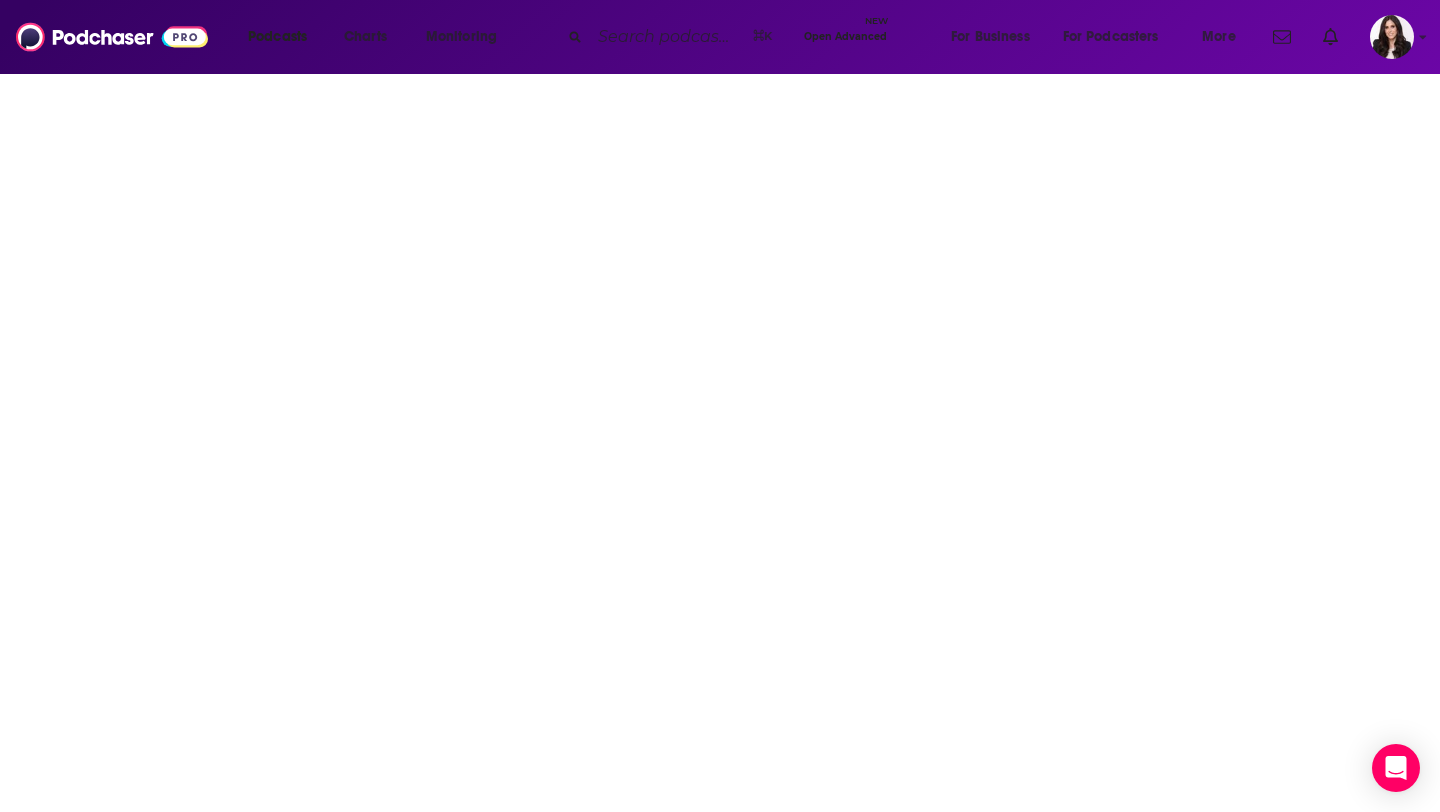 scroll, scrollTop: 0, scrollLeft: 0, axis: both 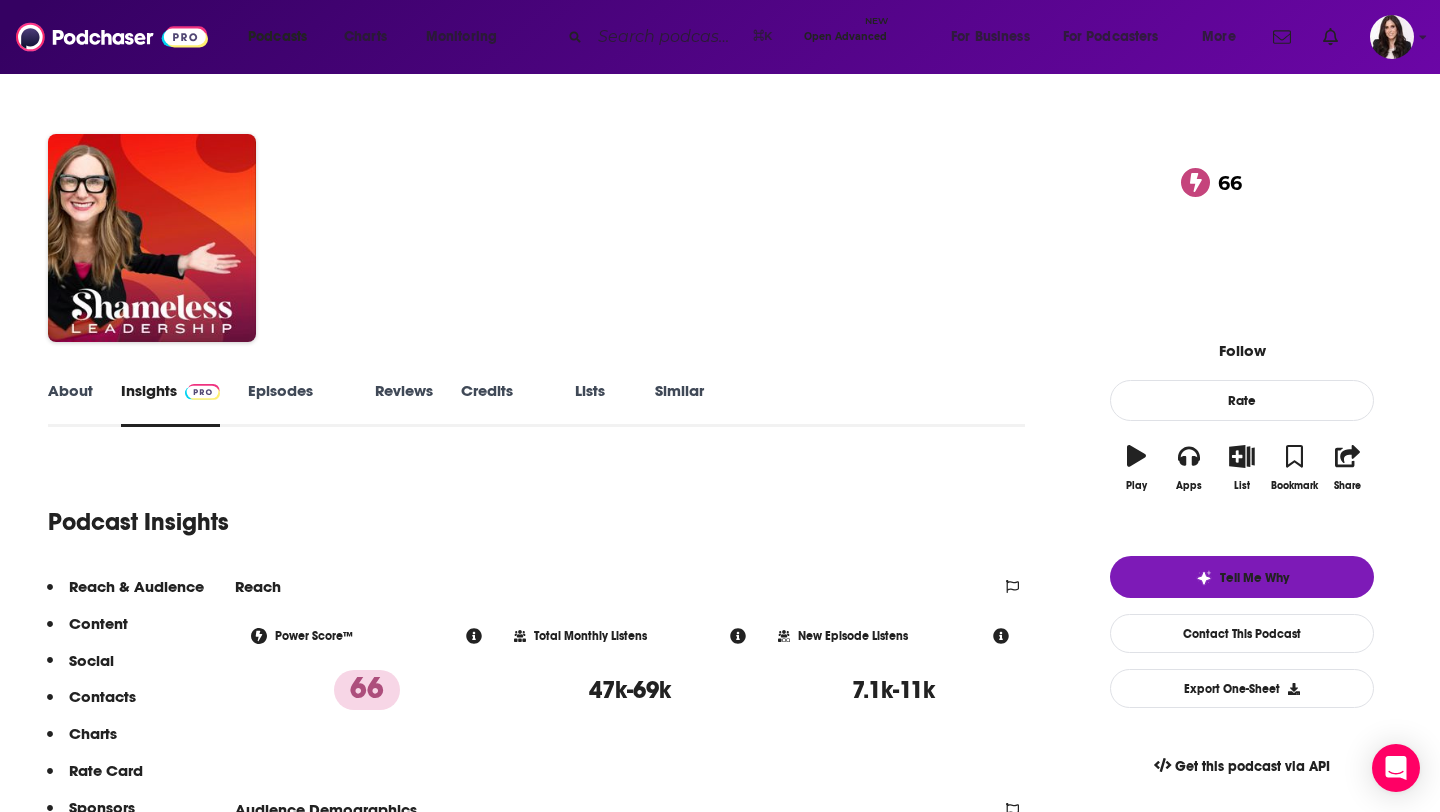 click on "About" at bounding box center (70, 404) 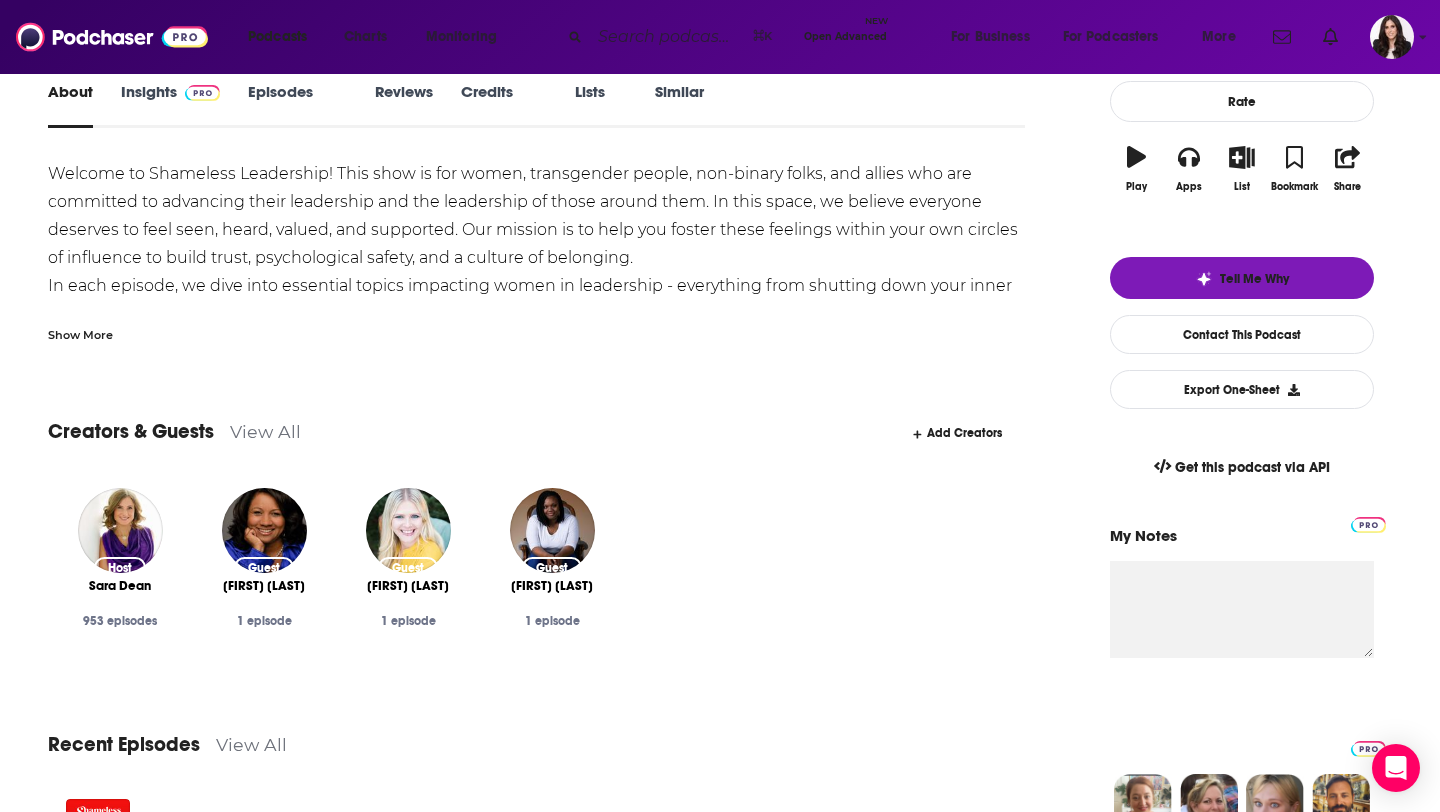 scroll, scrollTop: 0, scrollLeft: 0, axis: both 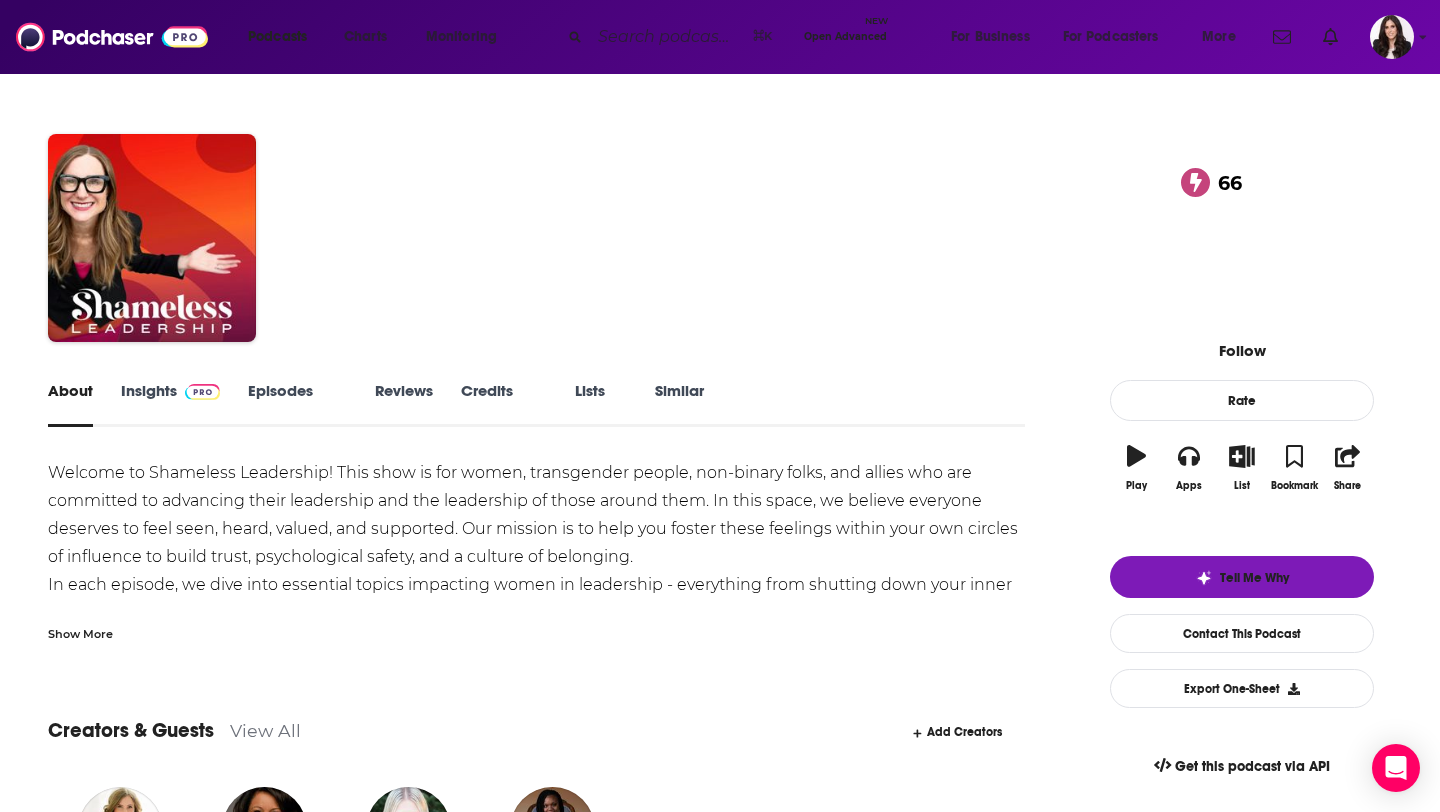 click at bounding box center [667, 37] 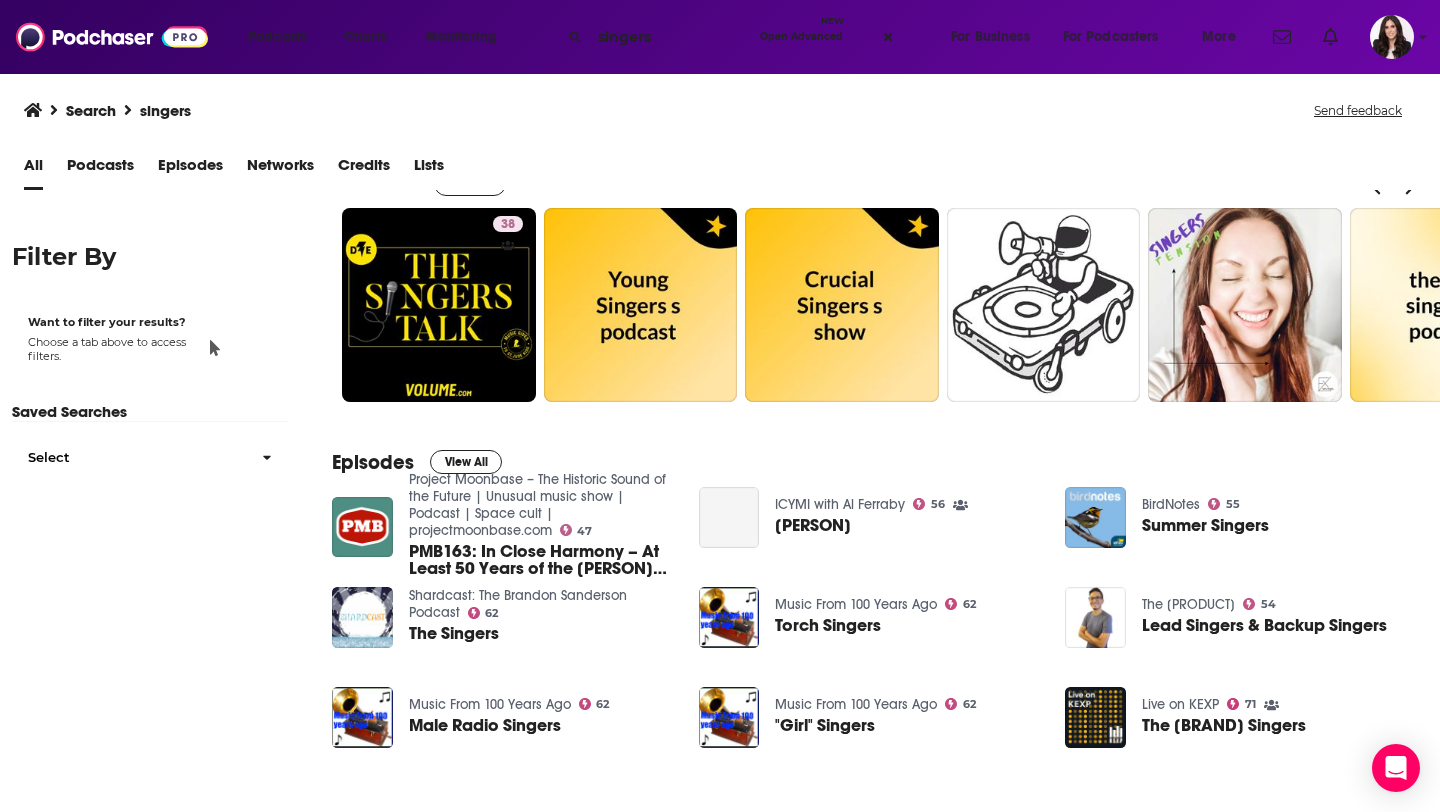 scroll, scrollTop: 63, scrollLeft: 0, axis: vertical 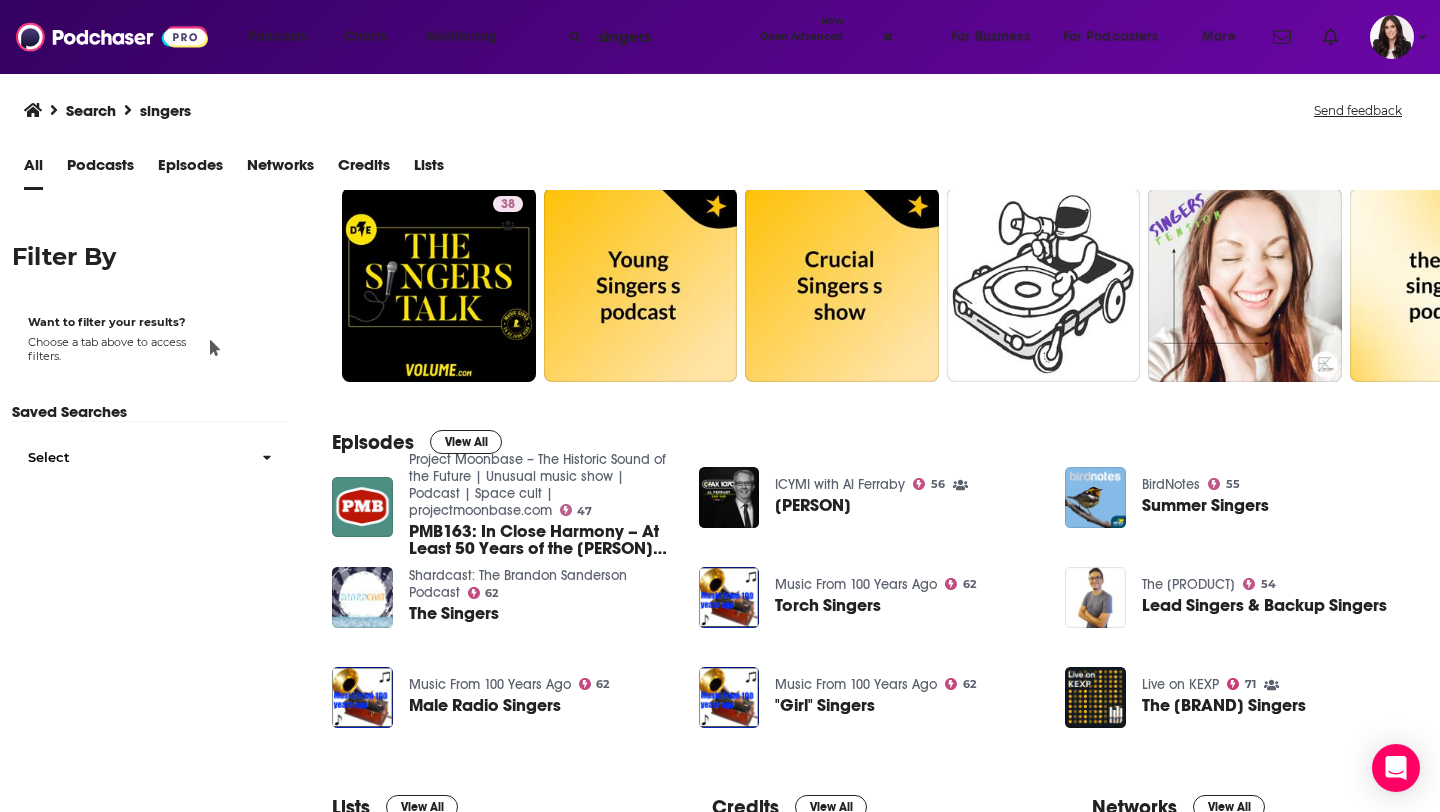 click on "Podcasts" at bounding box center [100, 169] 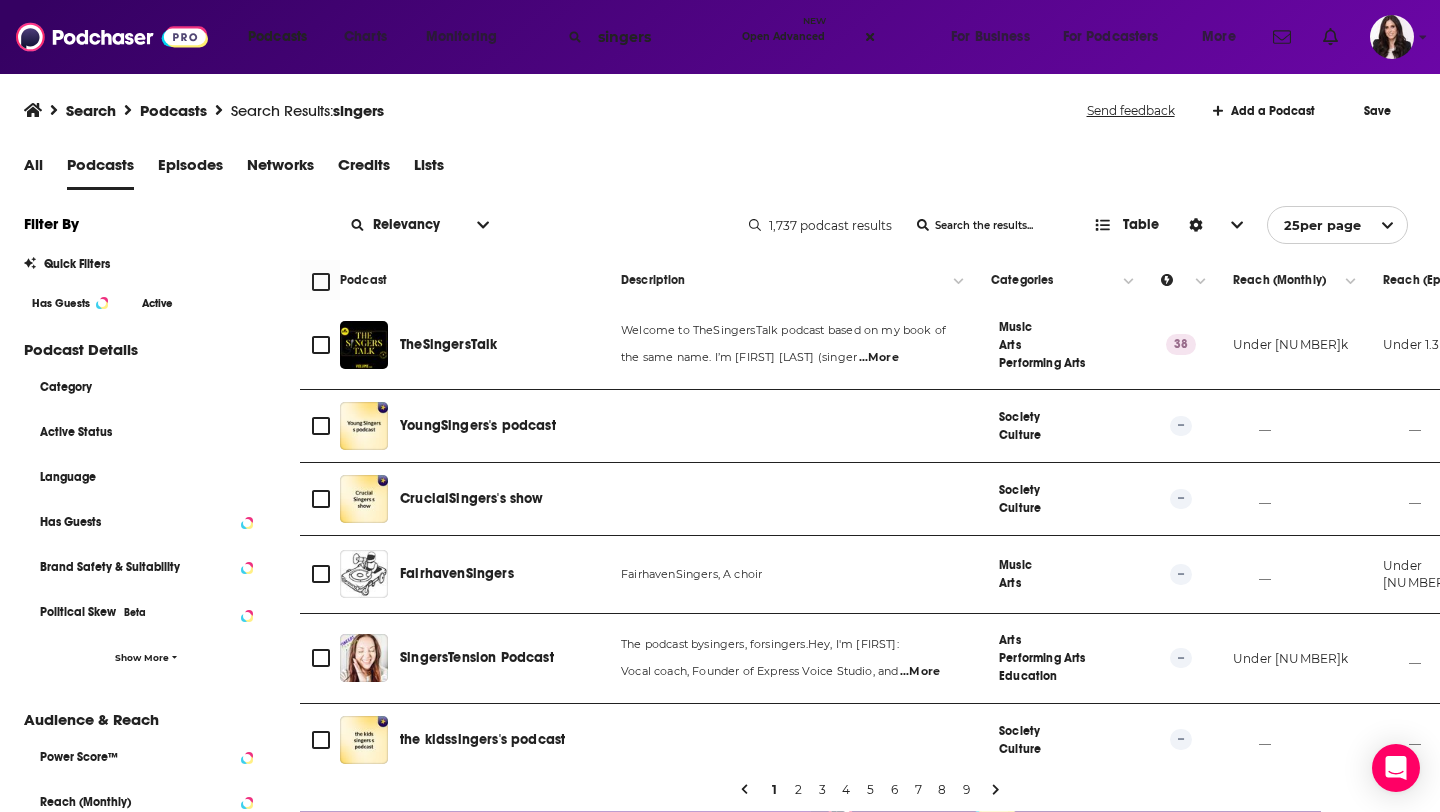 click on "singers" at bounding box center [662, 37] 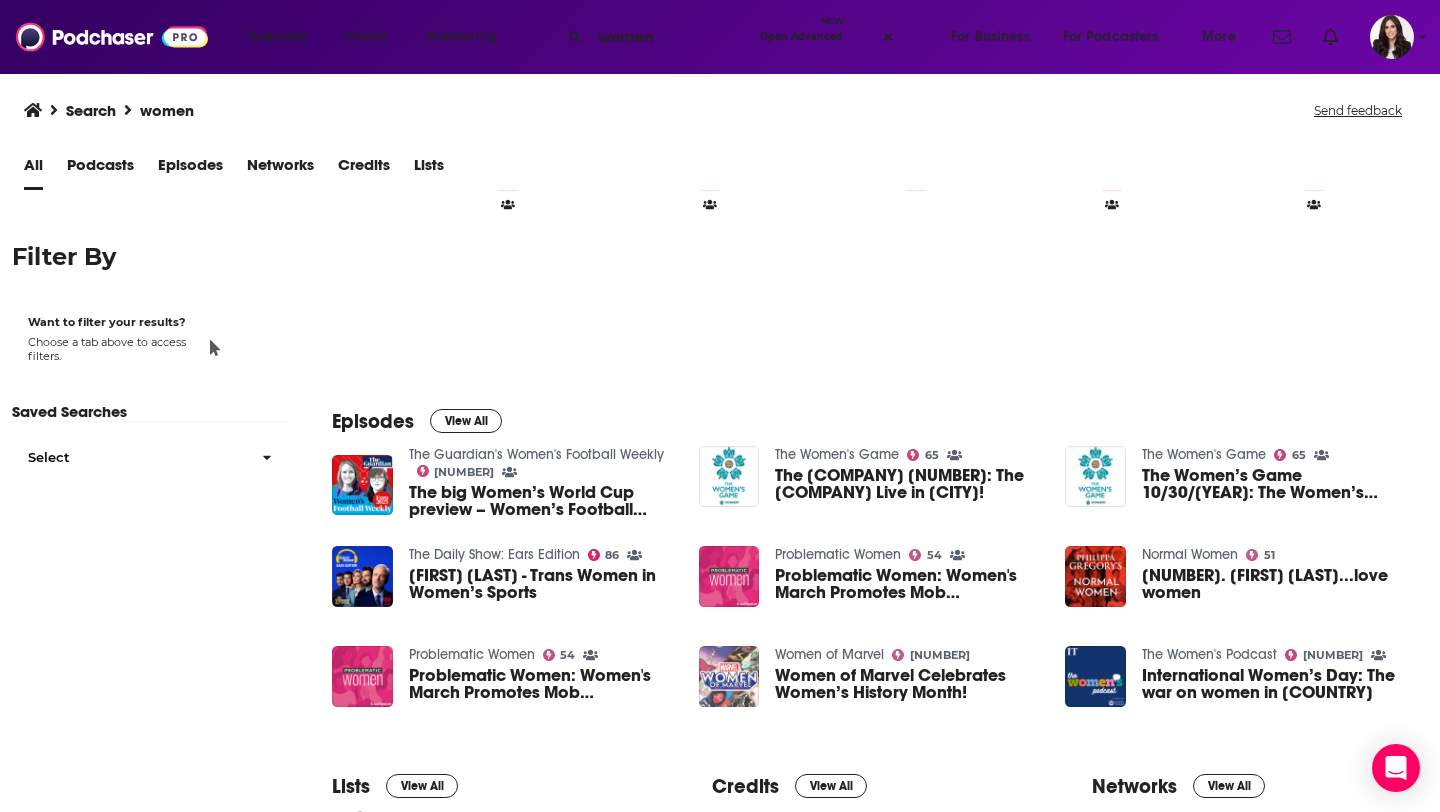 scroll, scrollTop: 39, scrollLeft: 0, axis: vertical 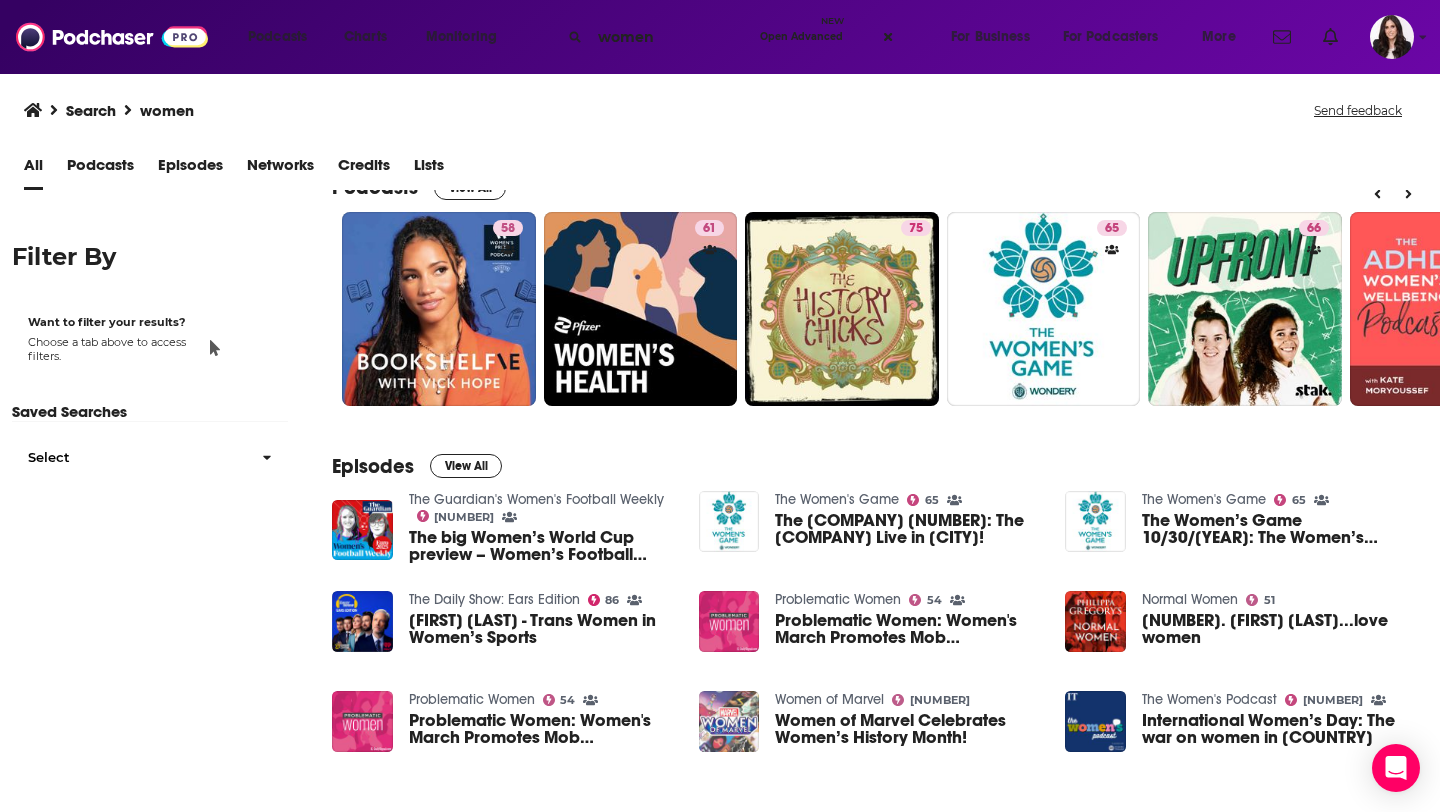 click on "Podcasts" at bounding box center [100, 169] 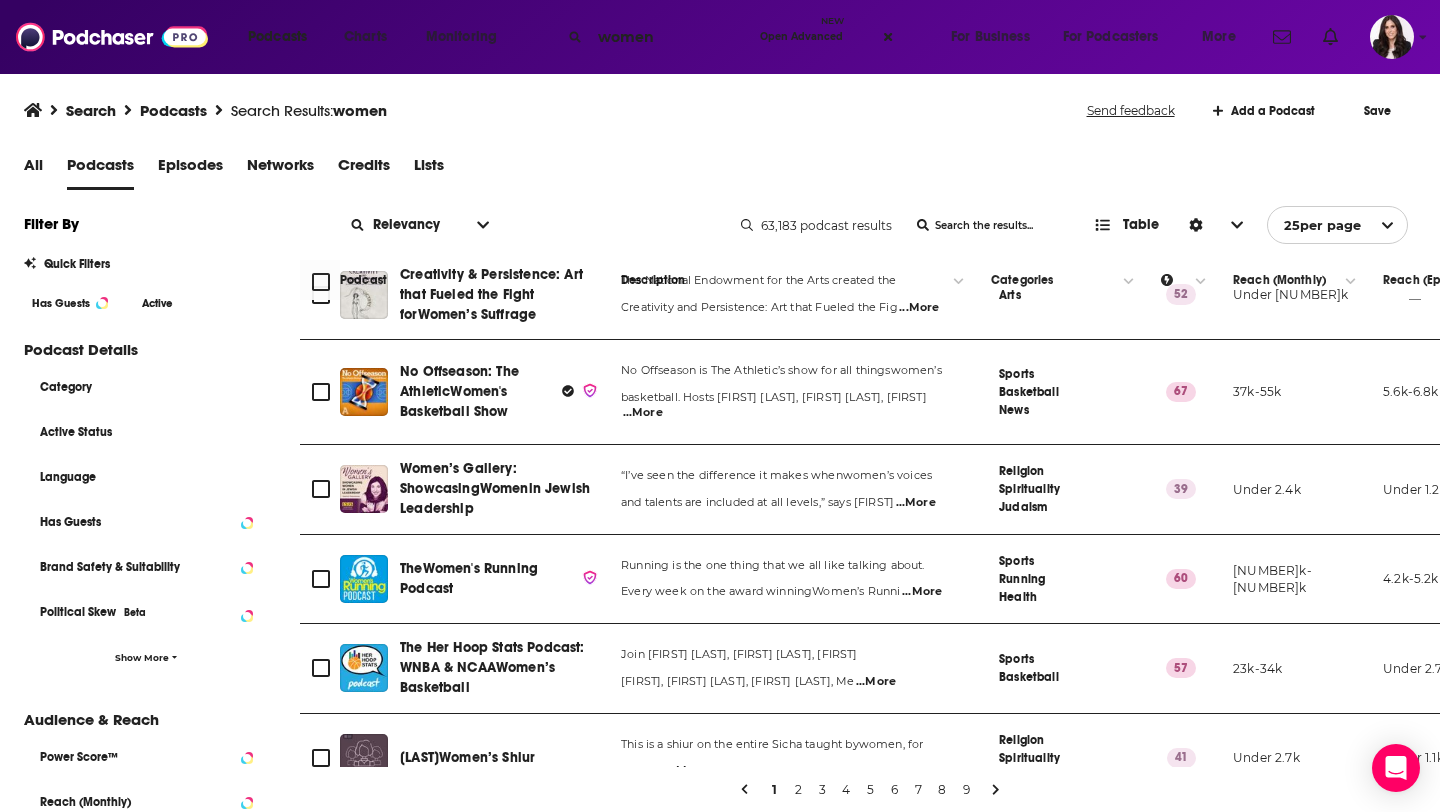 scroll, scrollTop: 1590, scrollLeft: 0, axis: vertical 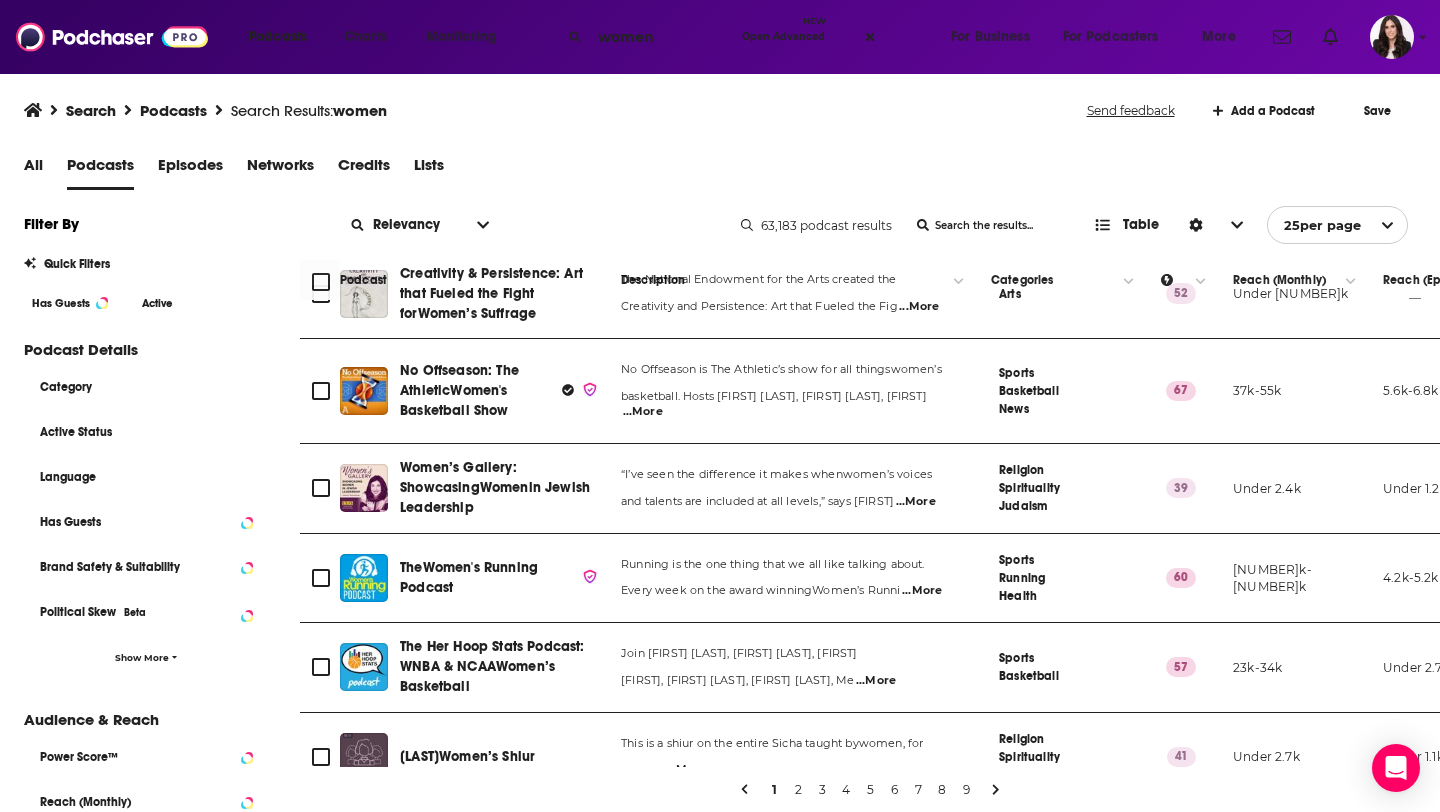 click on "women" at bounding box center [662, 37] 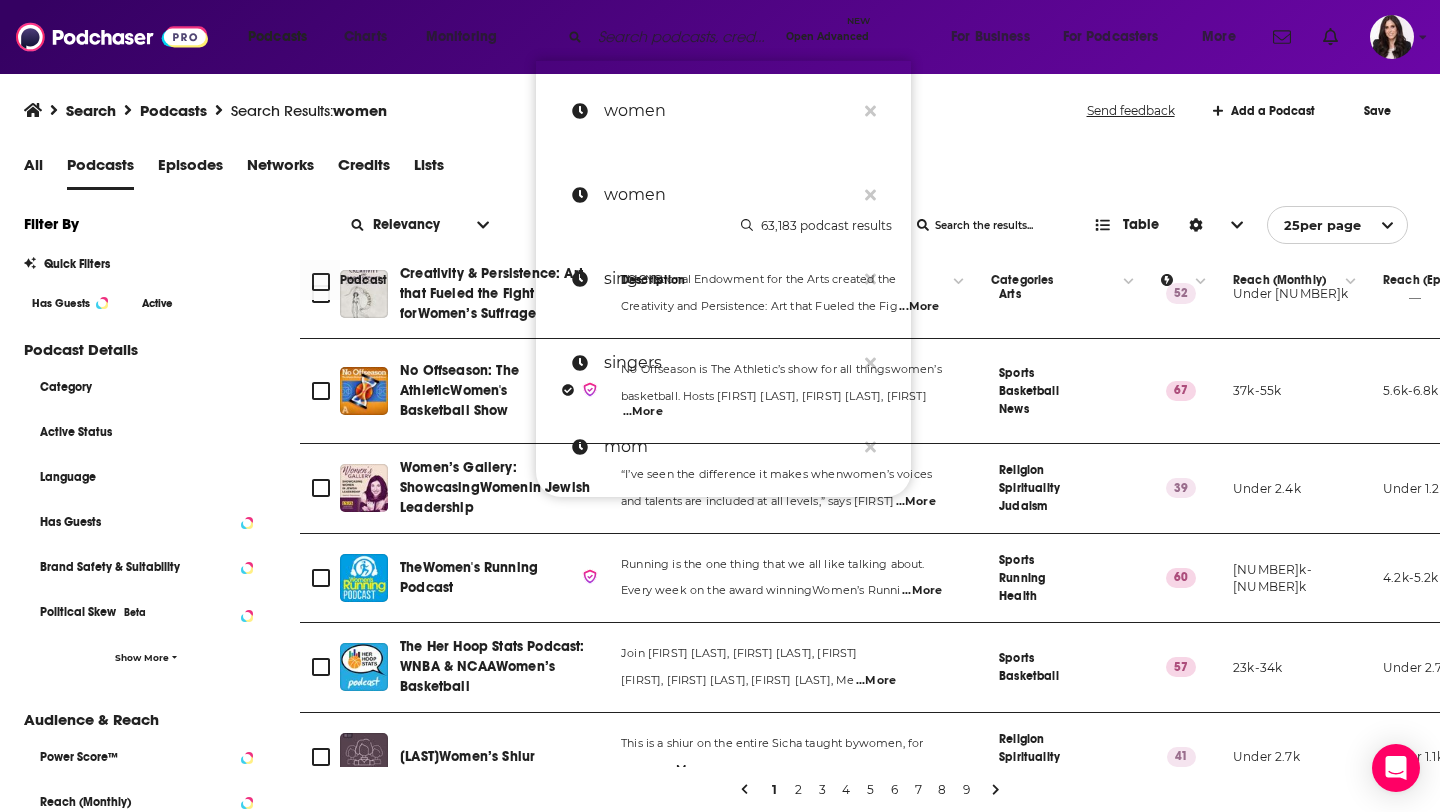 paste on "Being Boss" 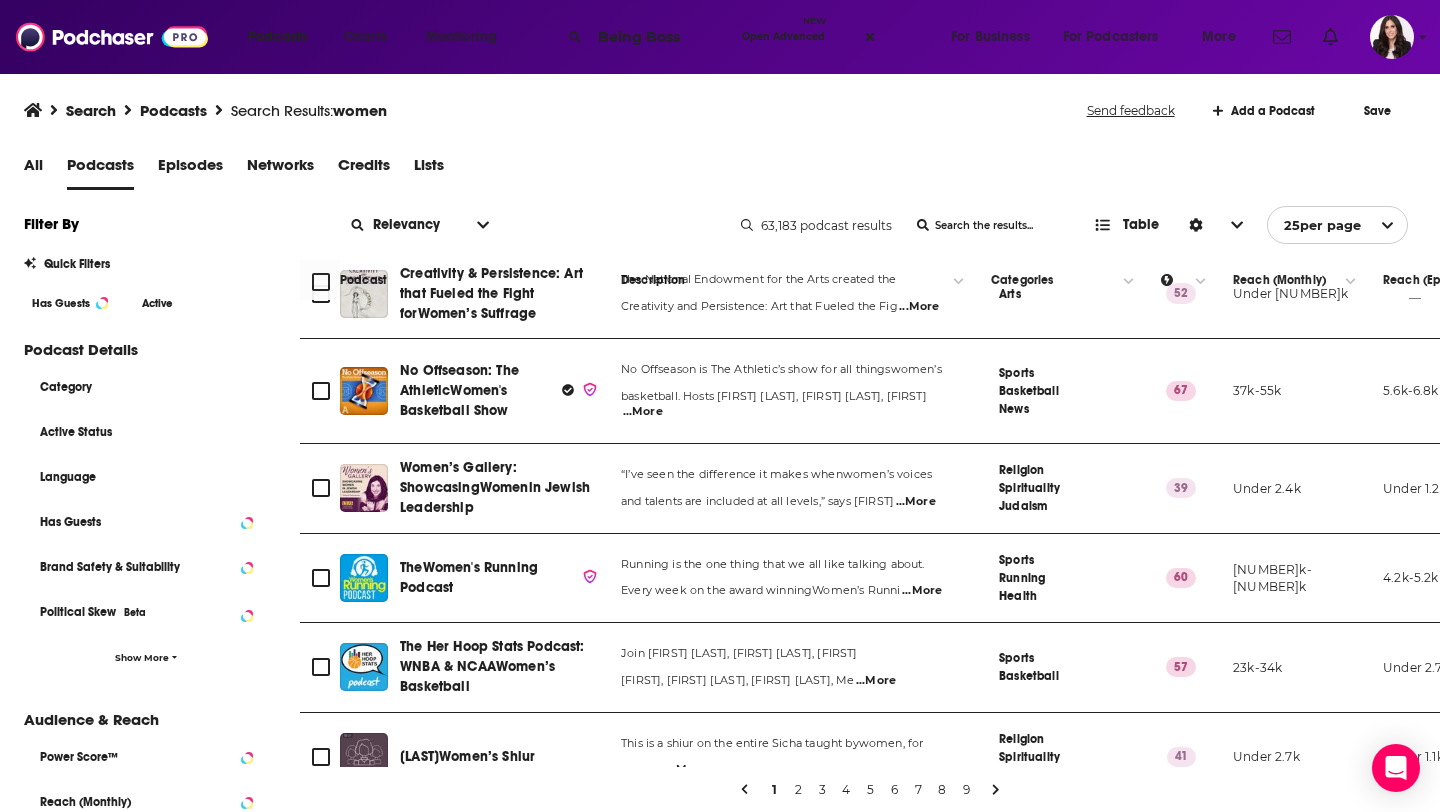 type on "Being Boss" 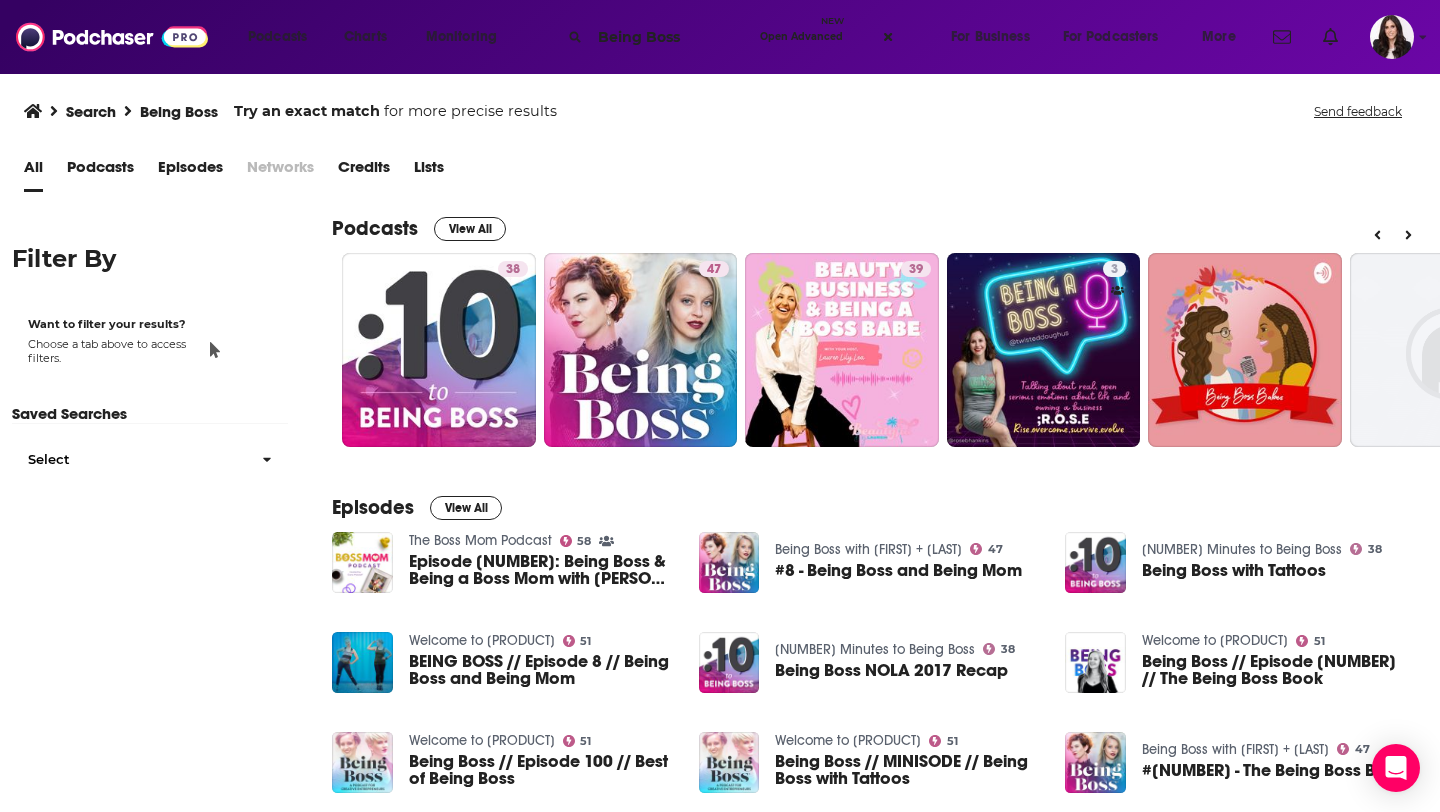 click on "Podcasts" at bounding box center [100, 171] 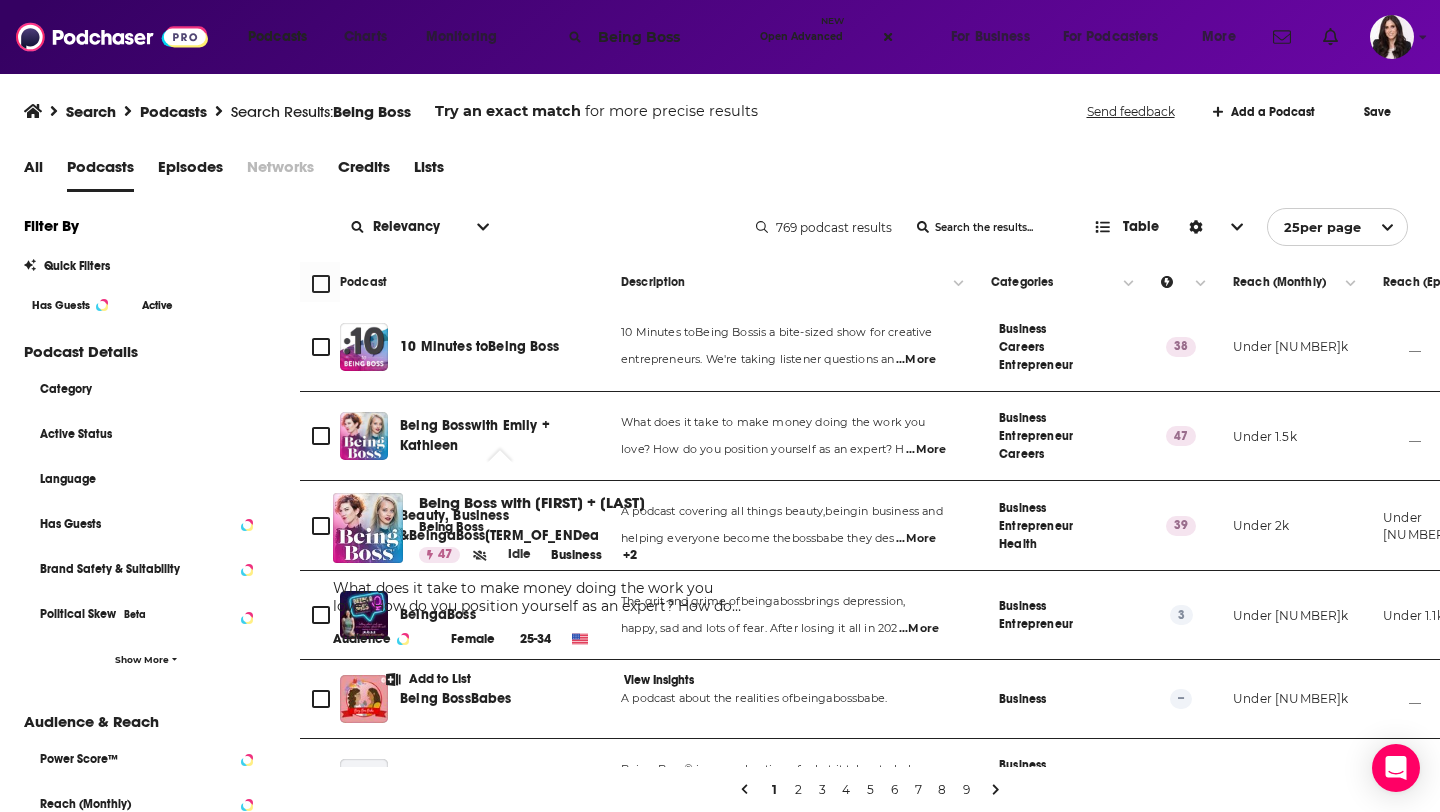 click on "with Emily + Kathleen" at bounding box center (475, 435) 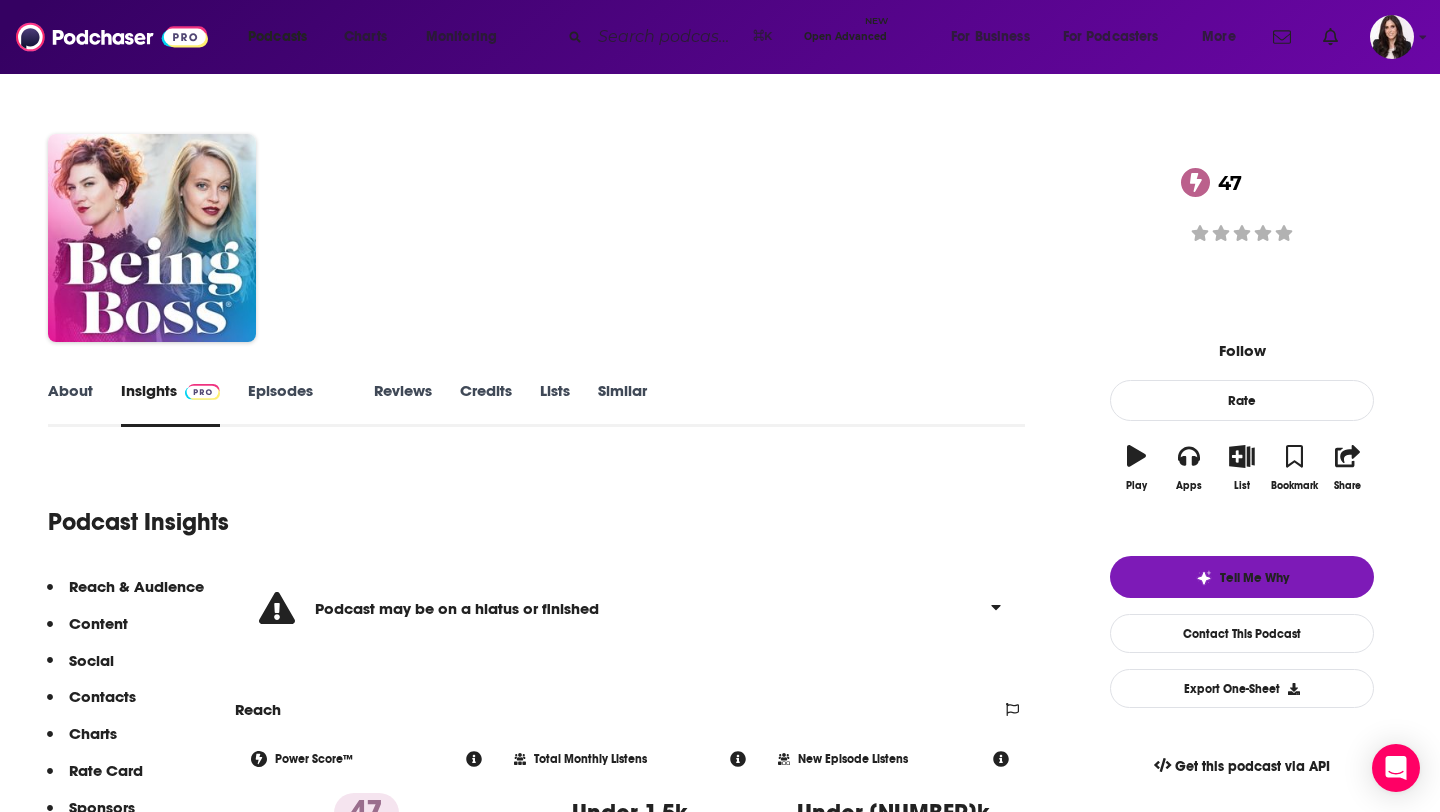 click on "Podcast may be on a hiatus or finished" at bounding box center [630, 608] 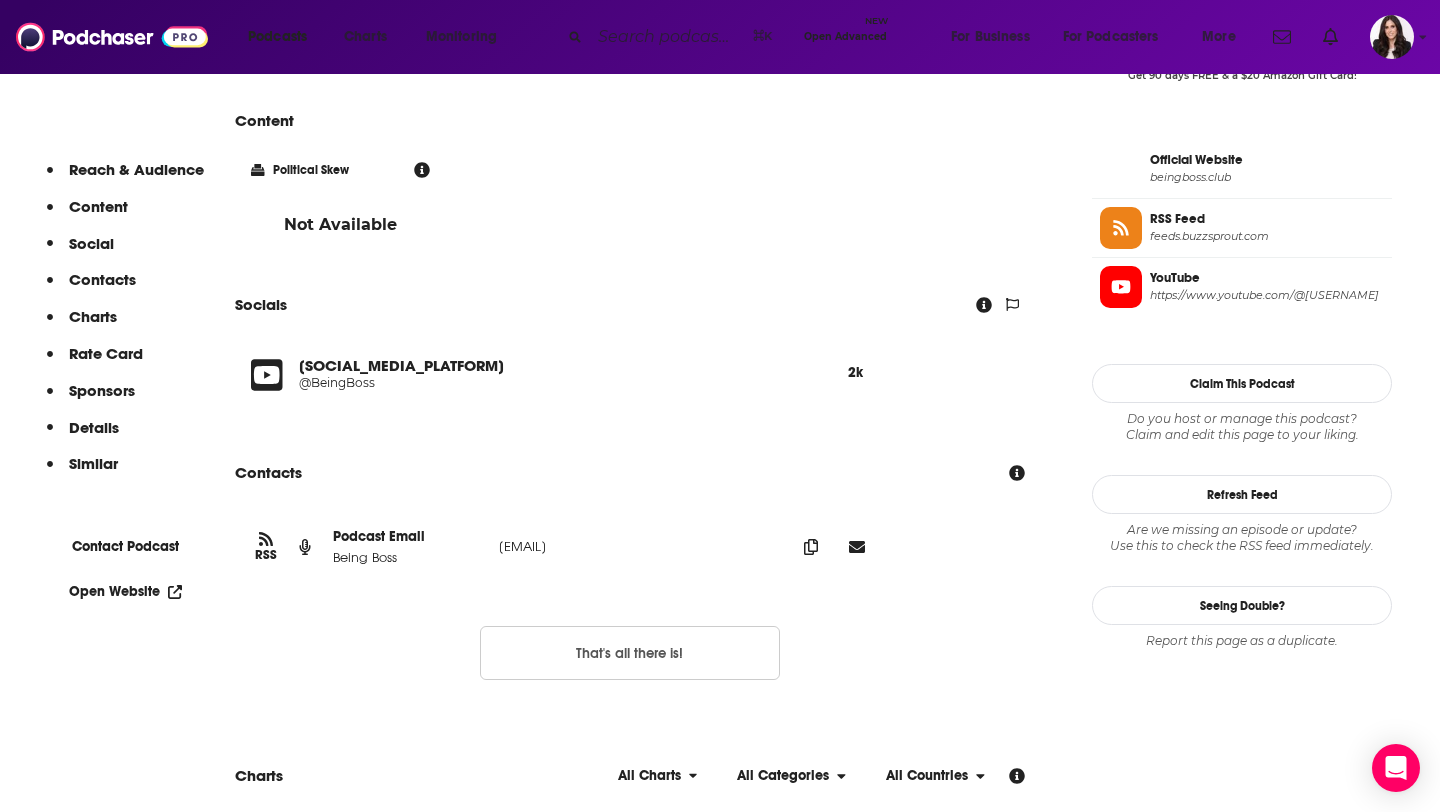 scroll, scrollTop: 1598, scrollLeft: 0, axis: vertical 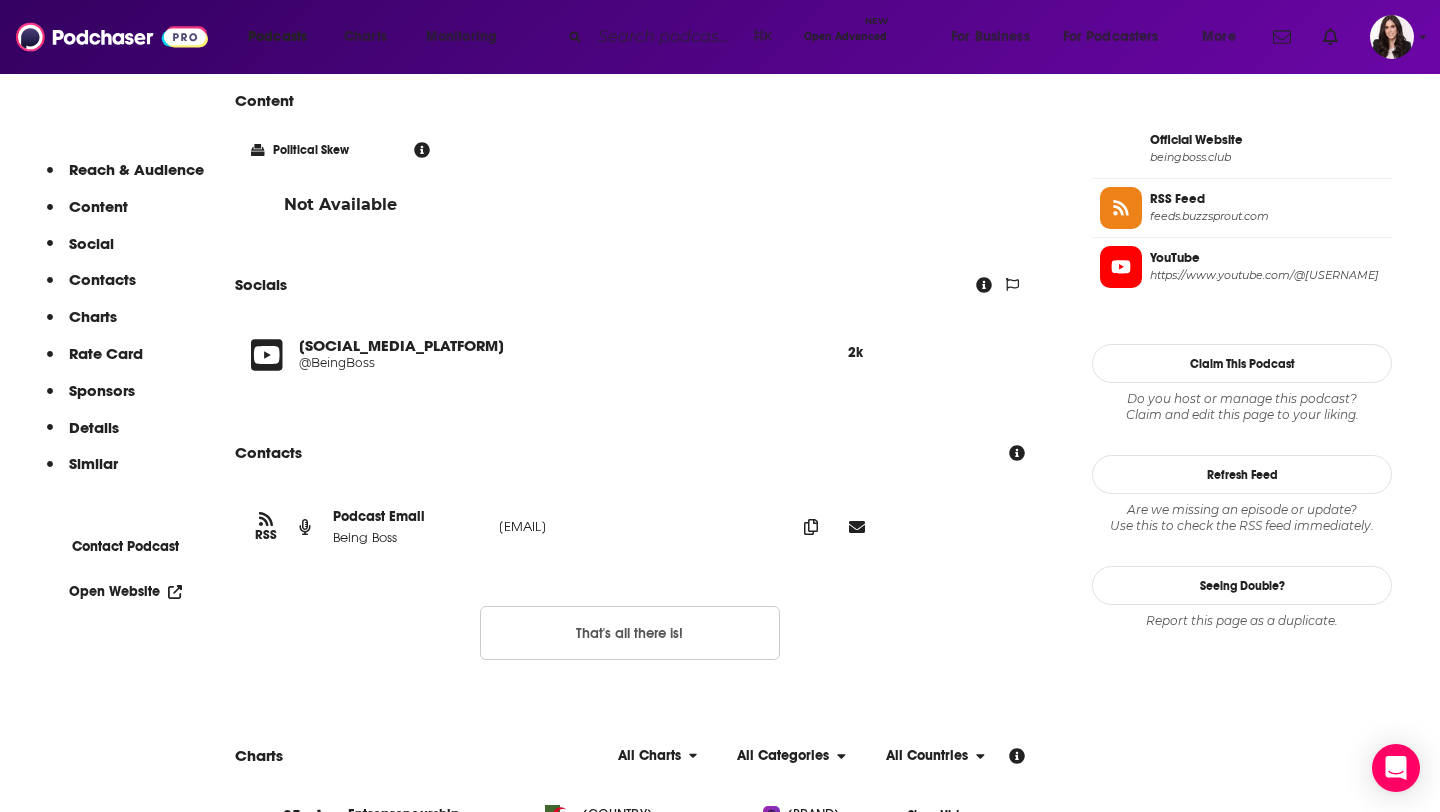 click at bounding box center (667, 37) 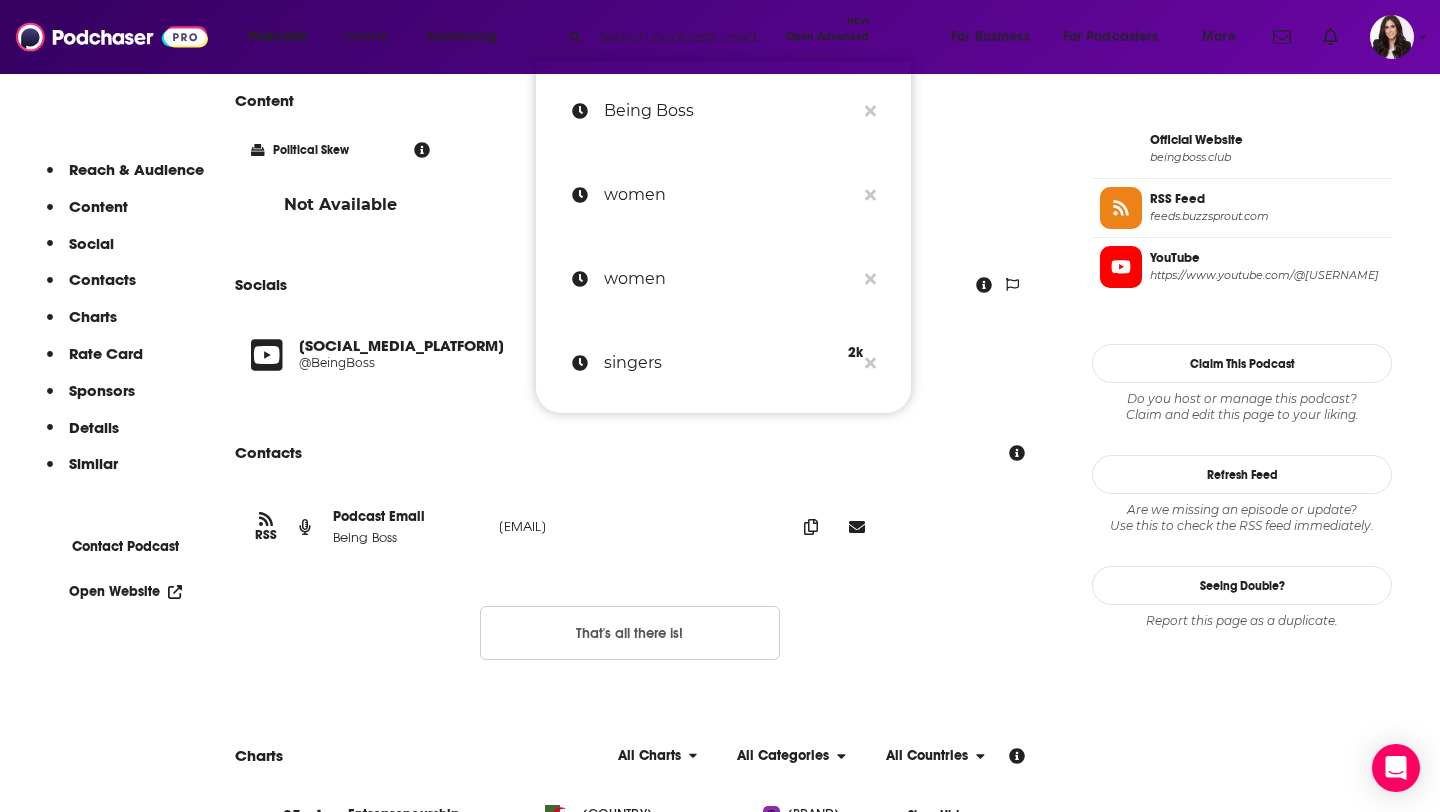 paste on "Female Startup Club" 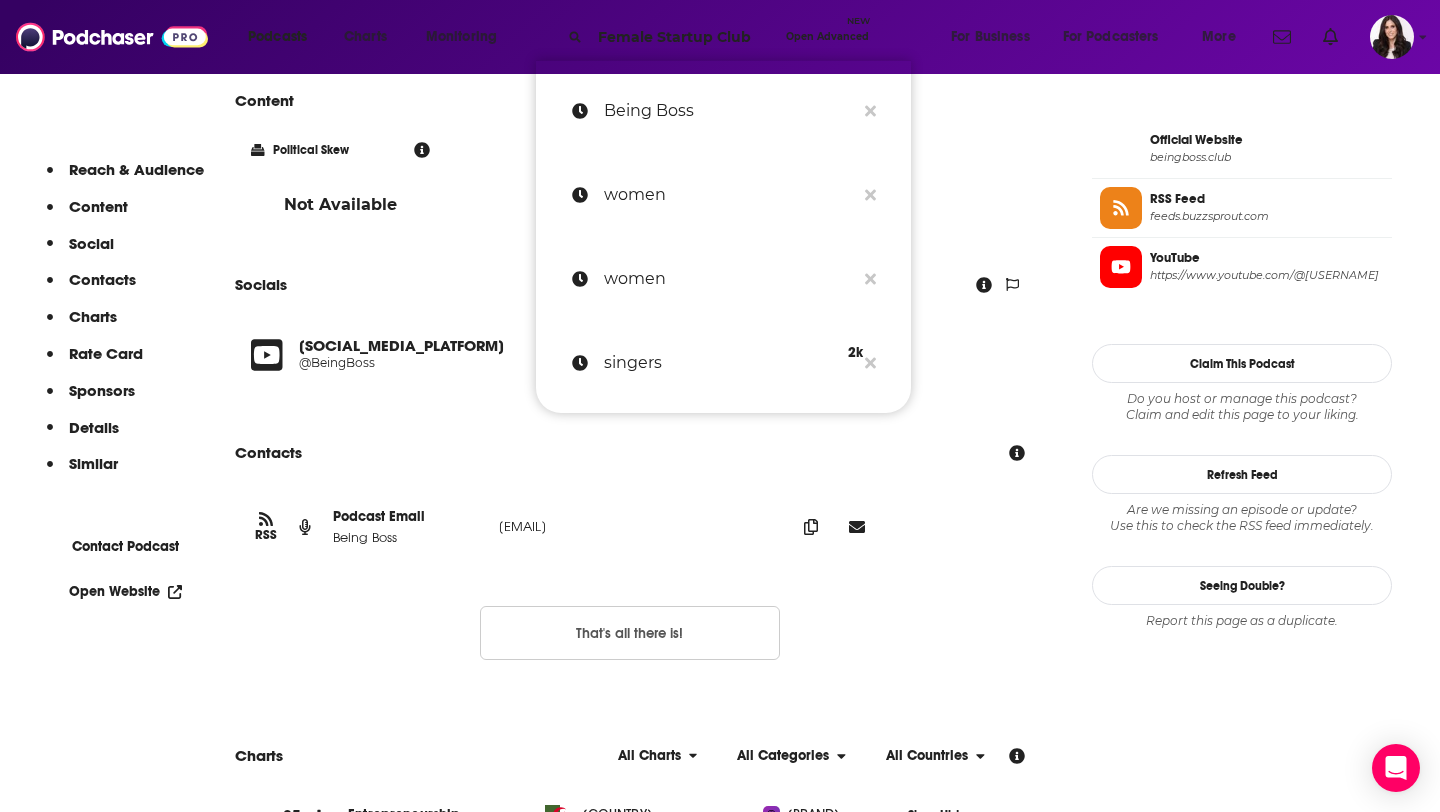 scroll, scrollTop: 0, scrollLeft: 29, axis: horizontal 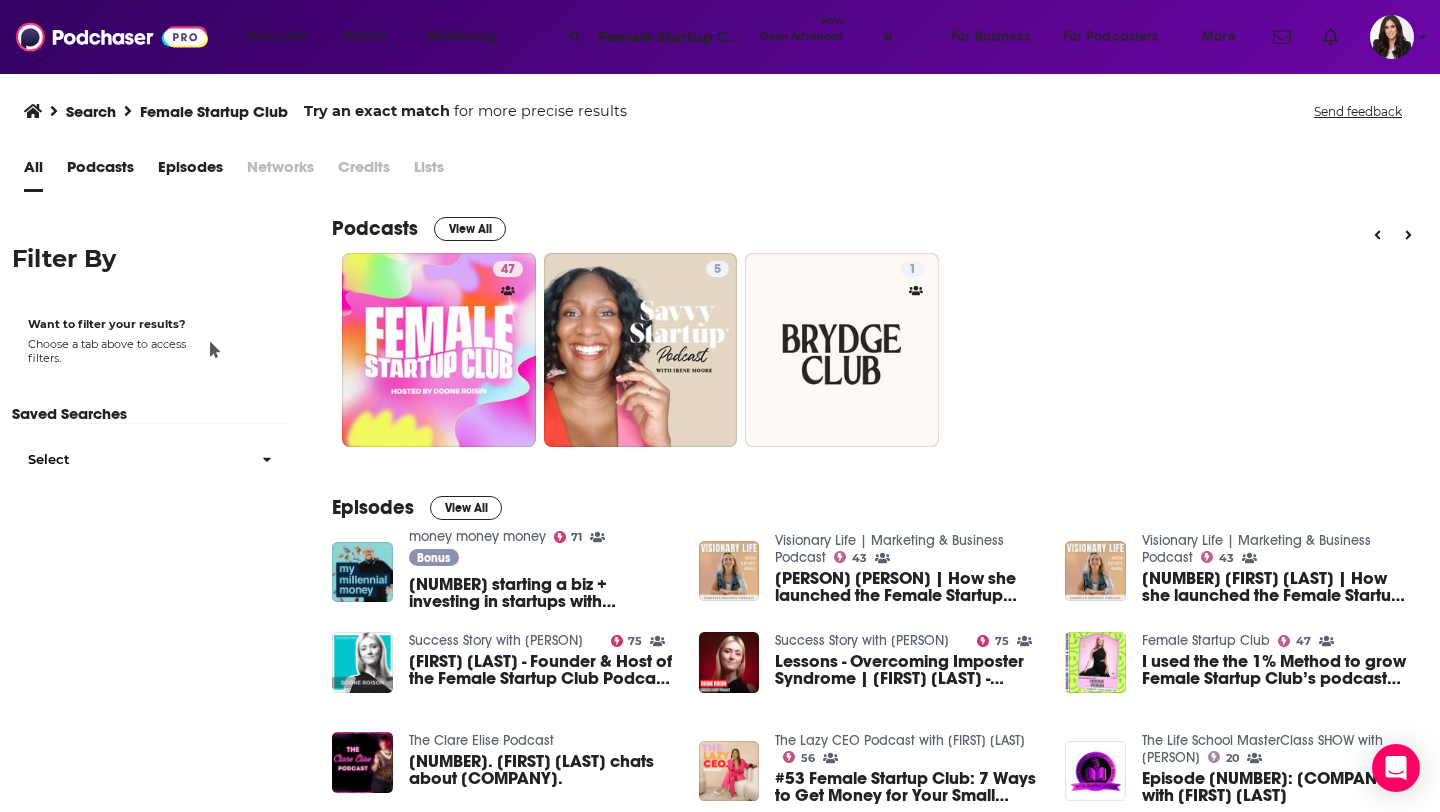 click on "Podcasts" at bounding box center [100, 171] 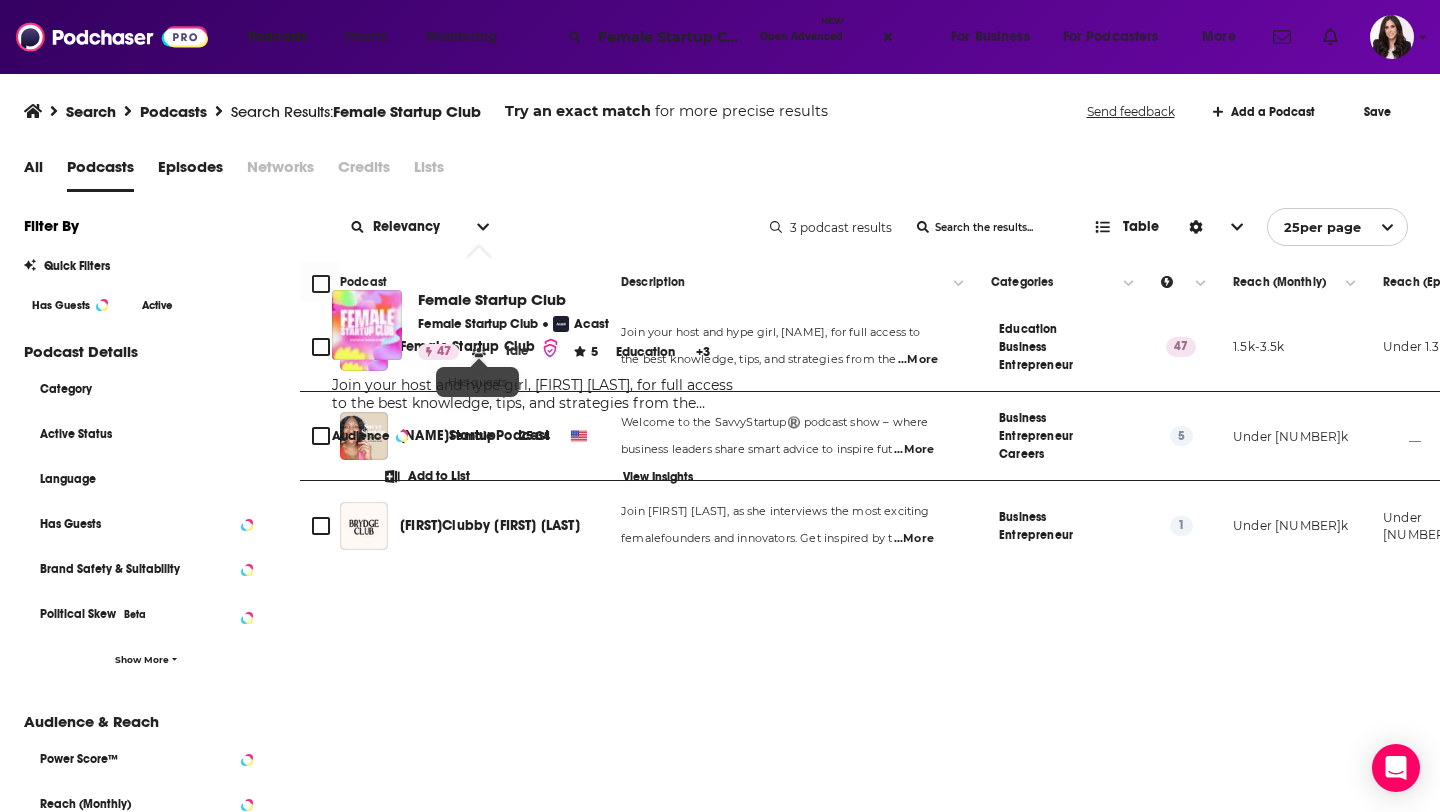 click at bounding box center (479, 352) 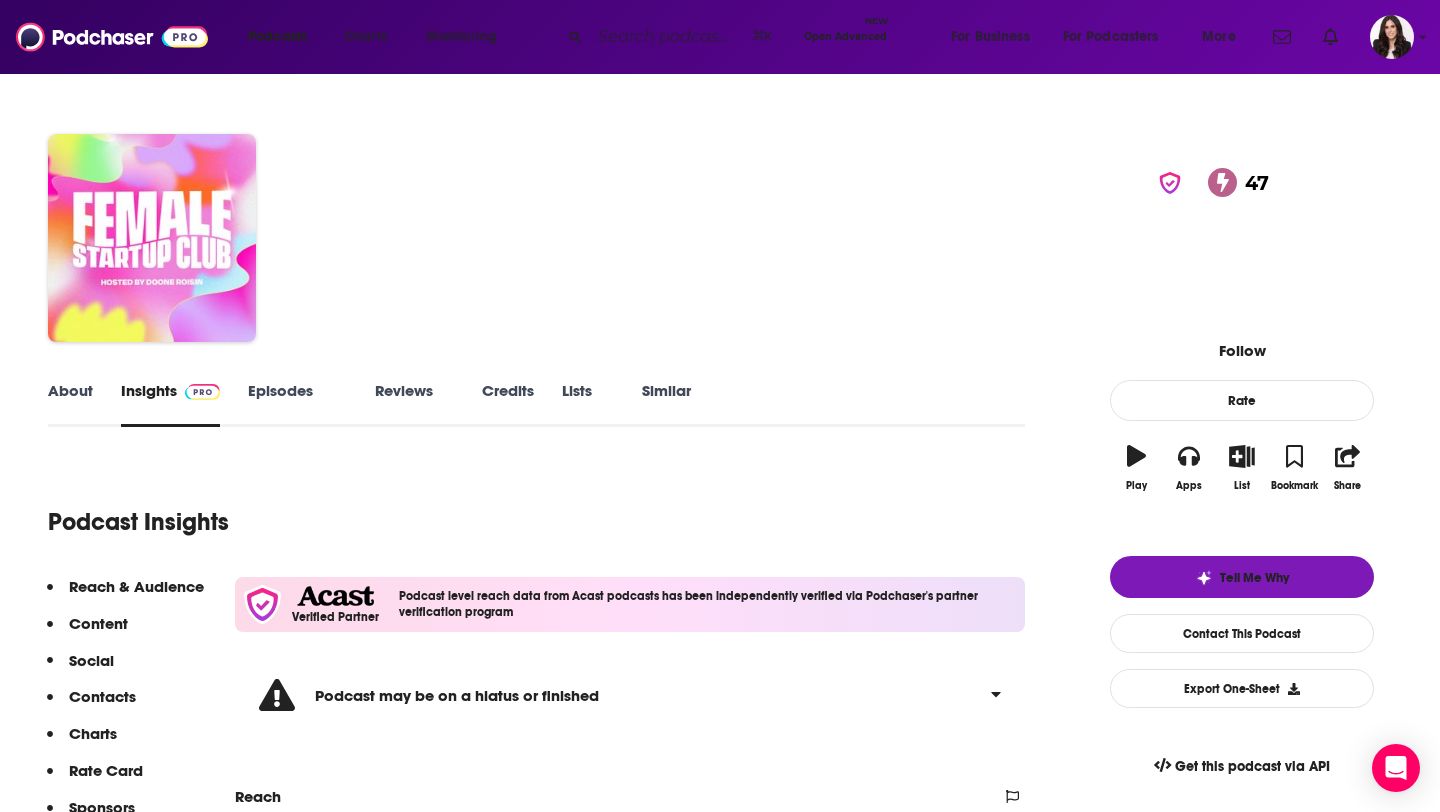click at bounding box center [667, 37] 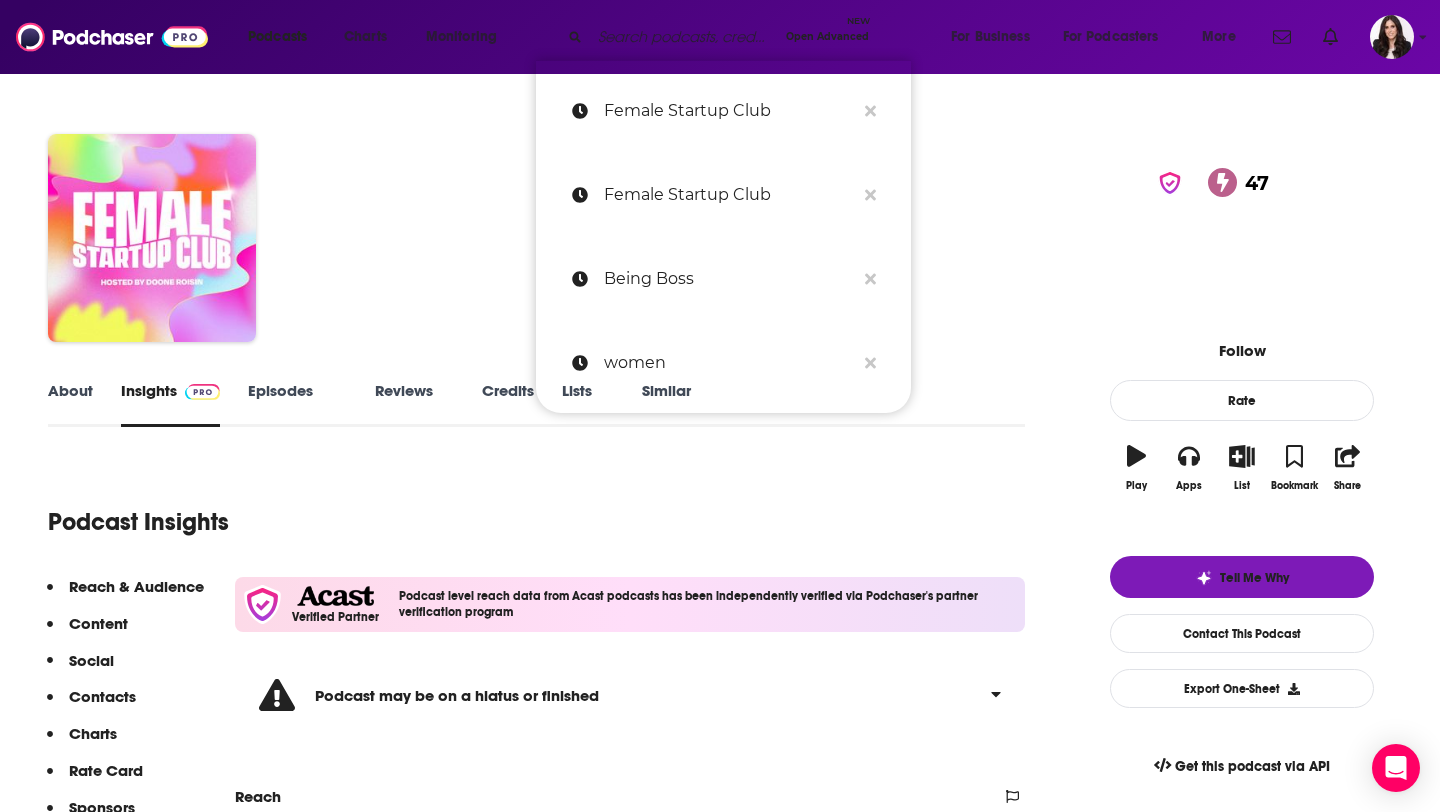 paste on "Girlboss Radio" 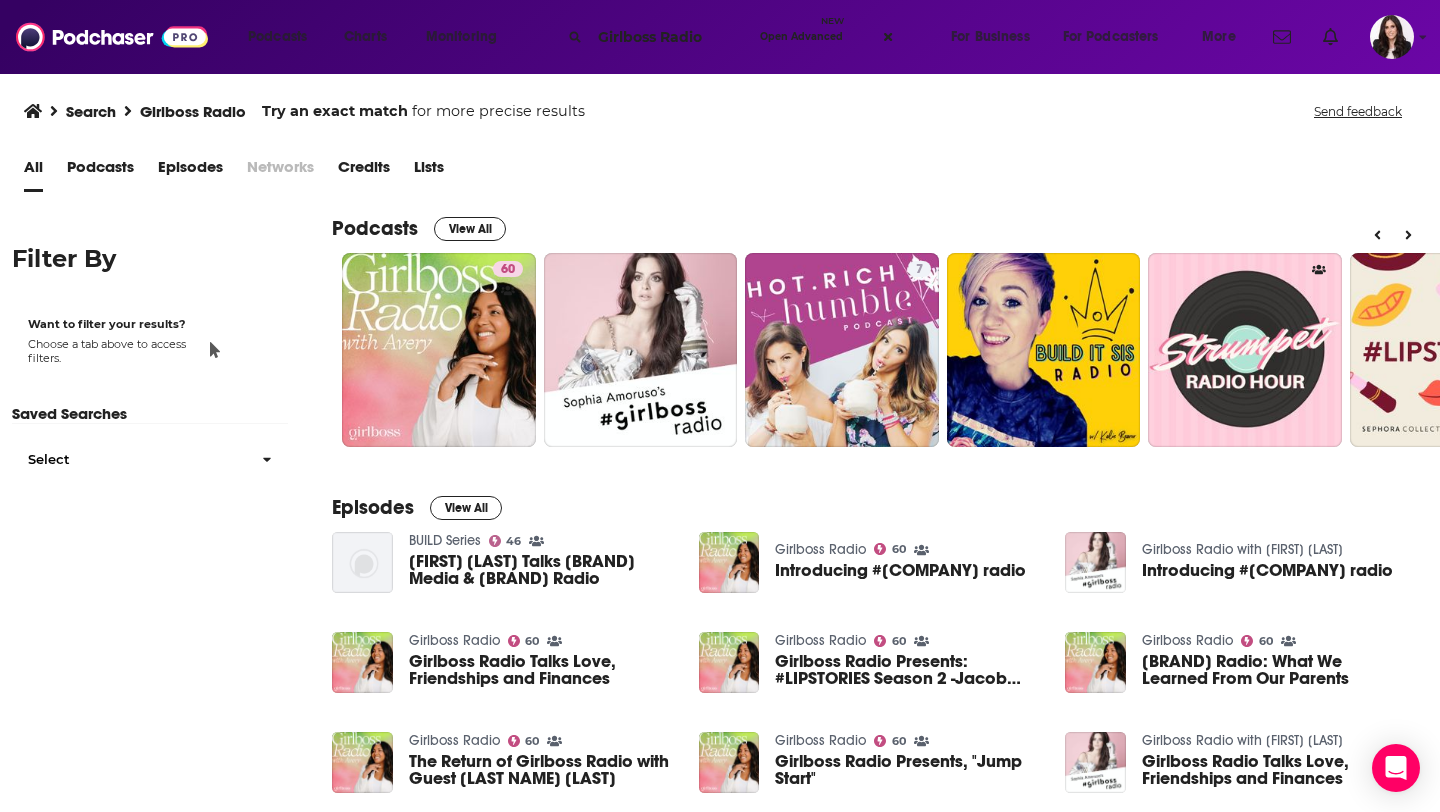 click on "Podcasts" at bounding box center (100, 171) 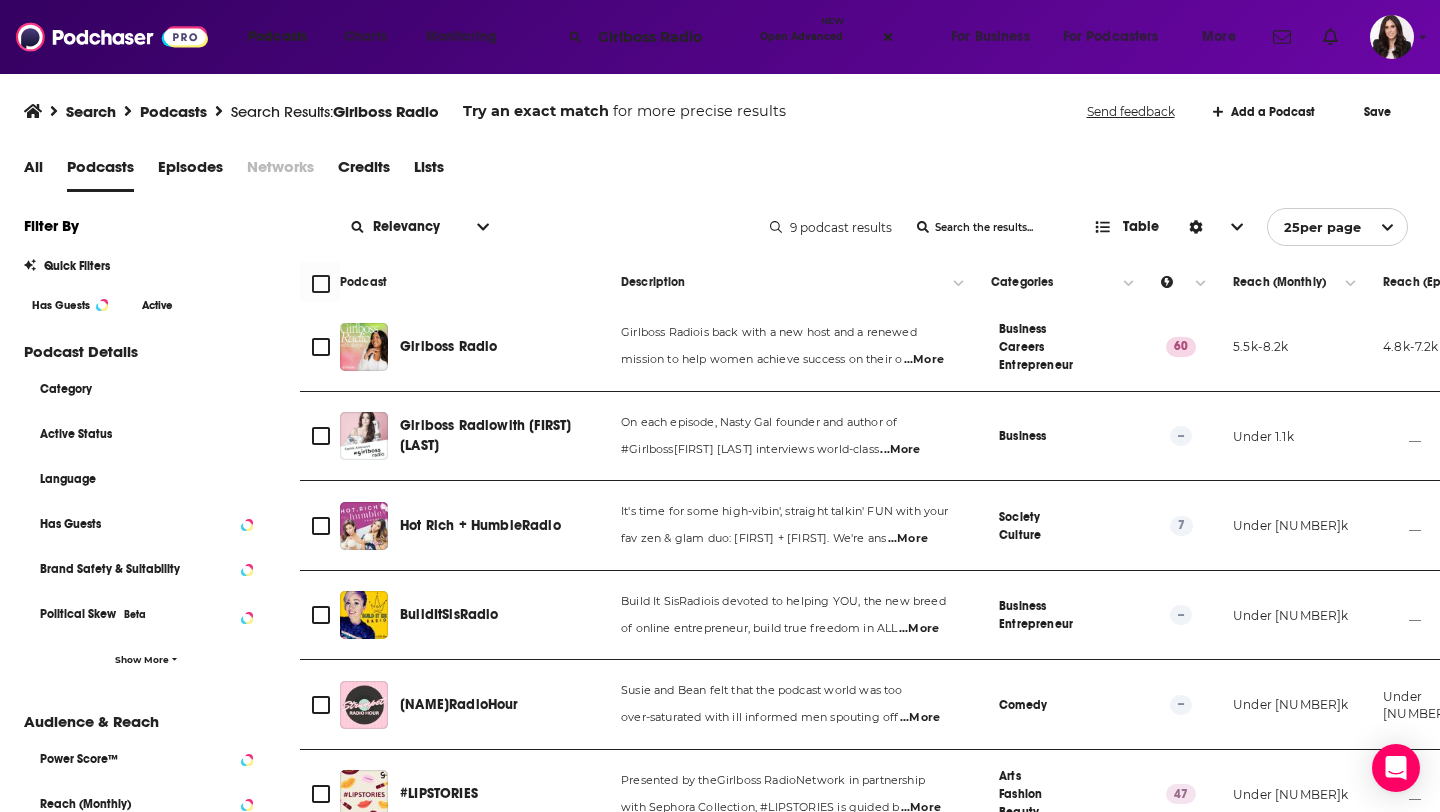 scroll, scrollTop: 157, scrollLeft: 0, axis: vertical 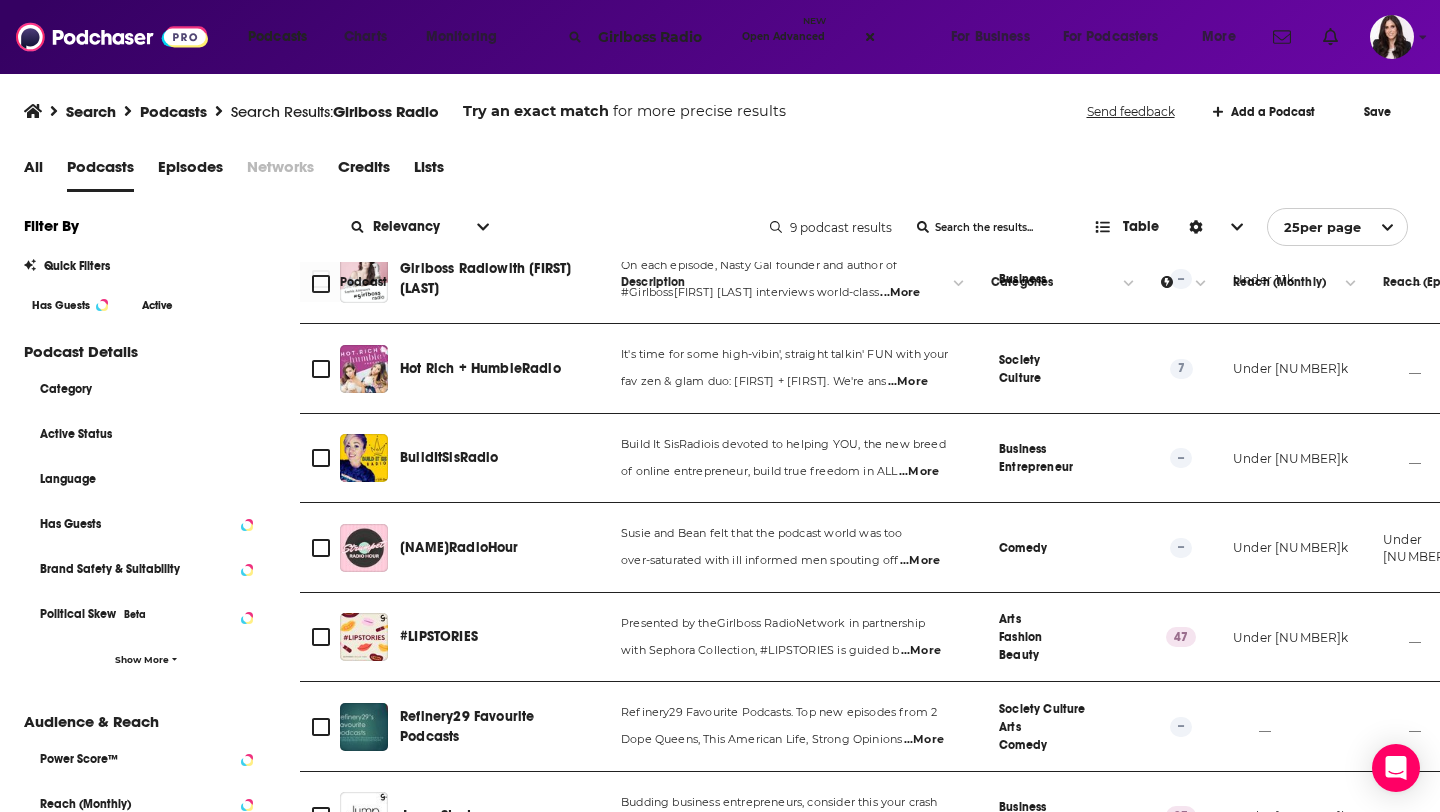 drag, startPoint x: 720, startPoint y: 33, endPoint x: 664, endPoint y: 28, distance: 56.22277 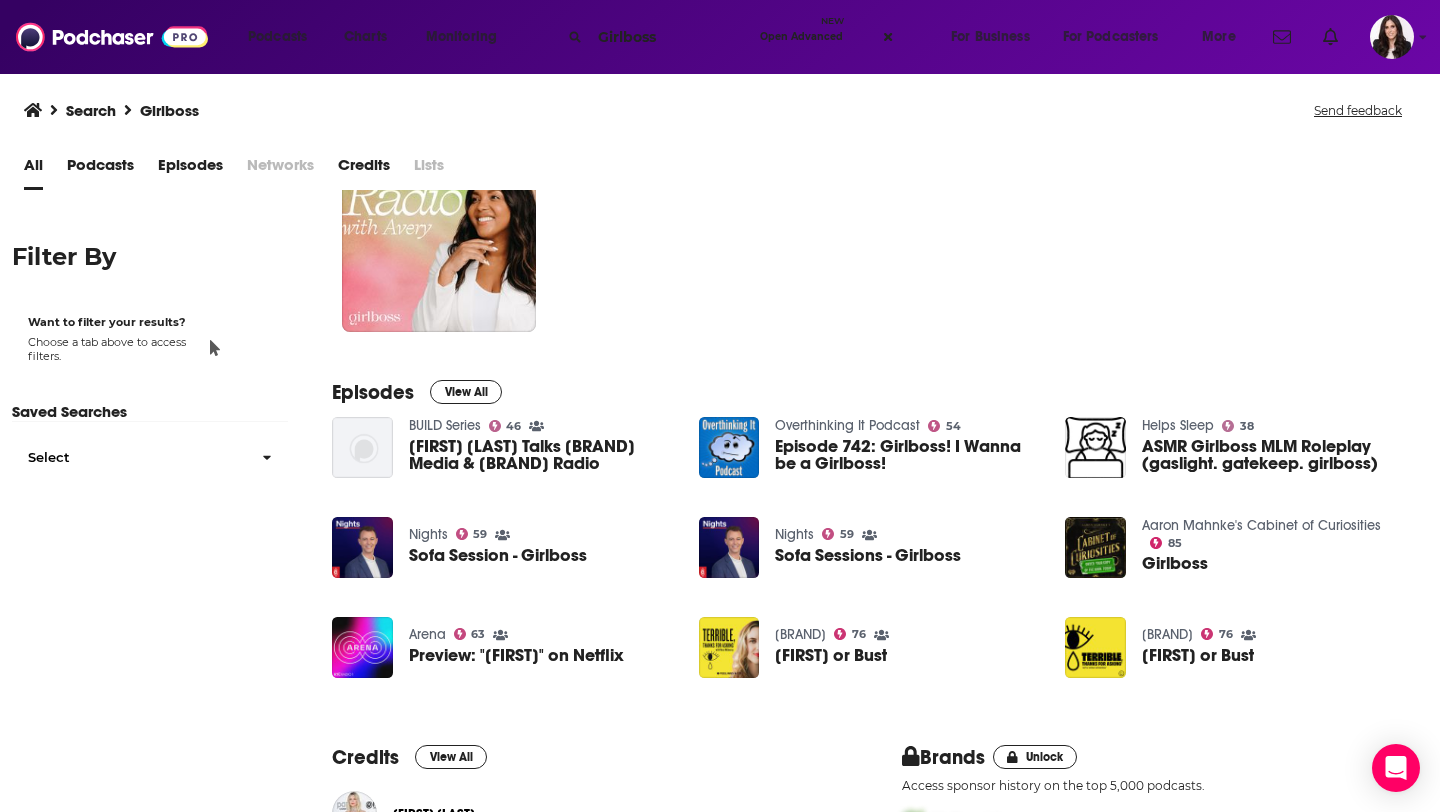 scroll, scrollTop: 118, scrollLeft: 0, axis: vertical 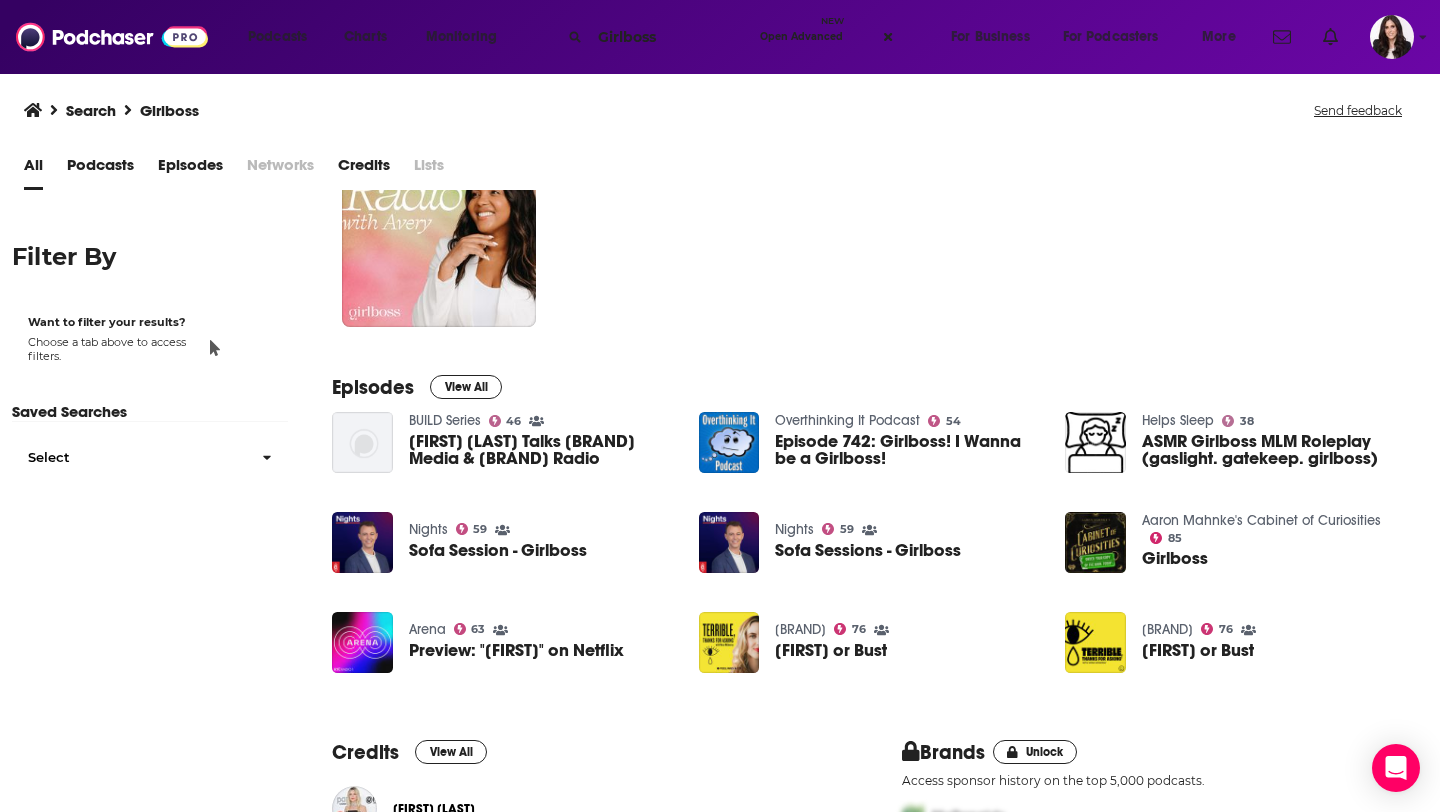 click on "Podcasts" at bounding box center [100, 169] 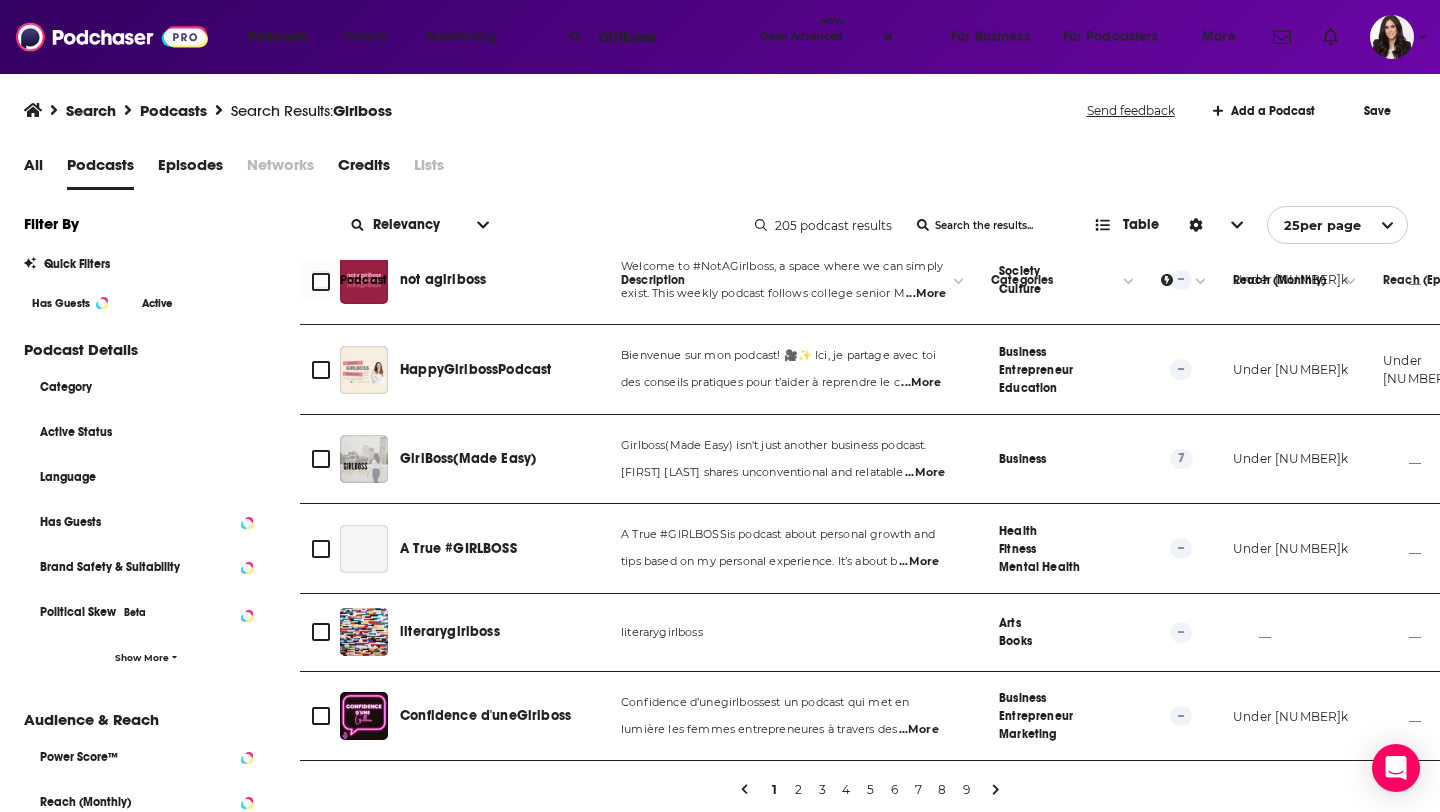 scroll, scrollTop: 1382, scrollLeft: 0, axis: vertical 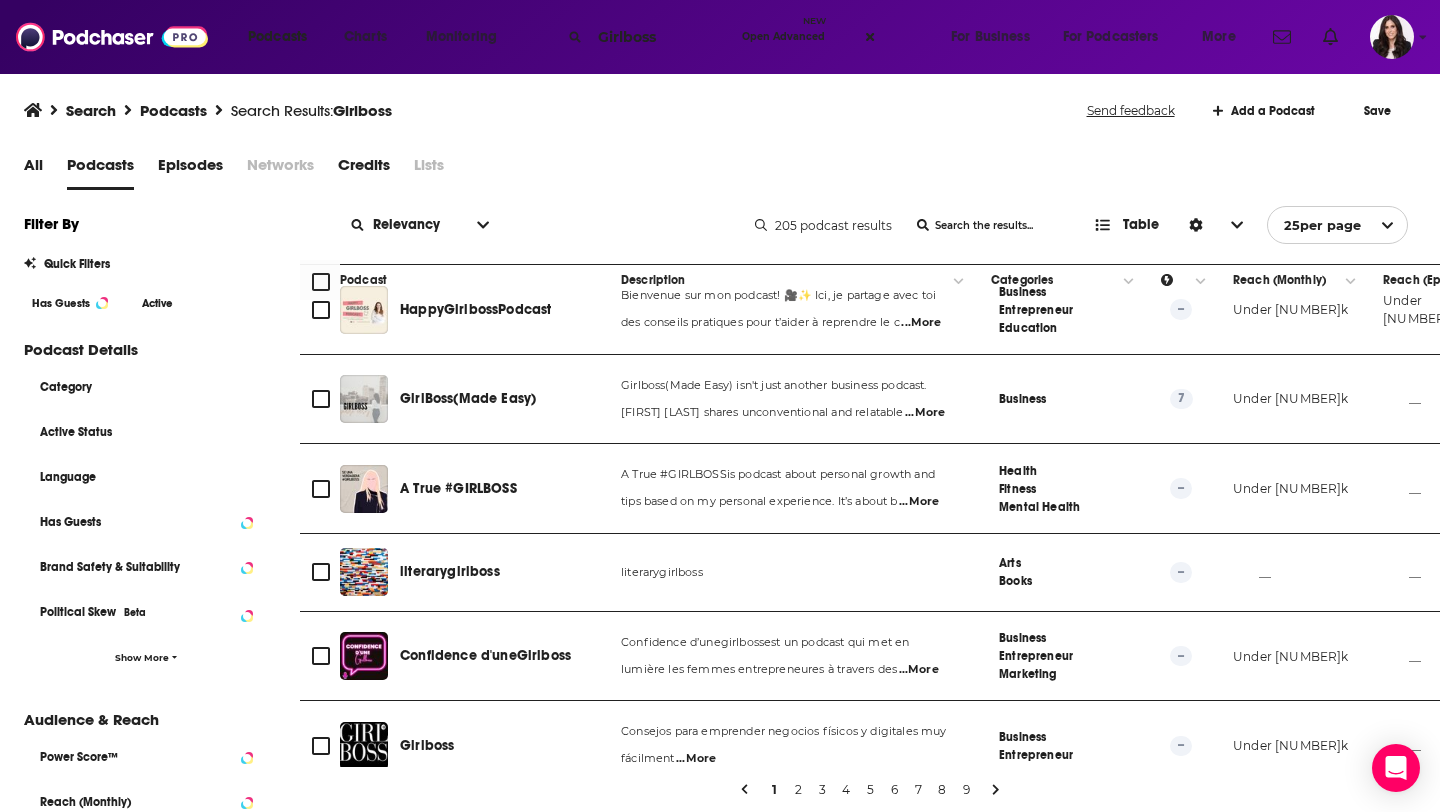 click on "Girlboss" at bounding box center (662, 37) 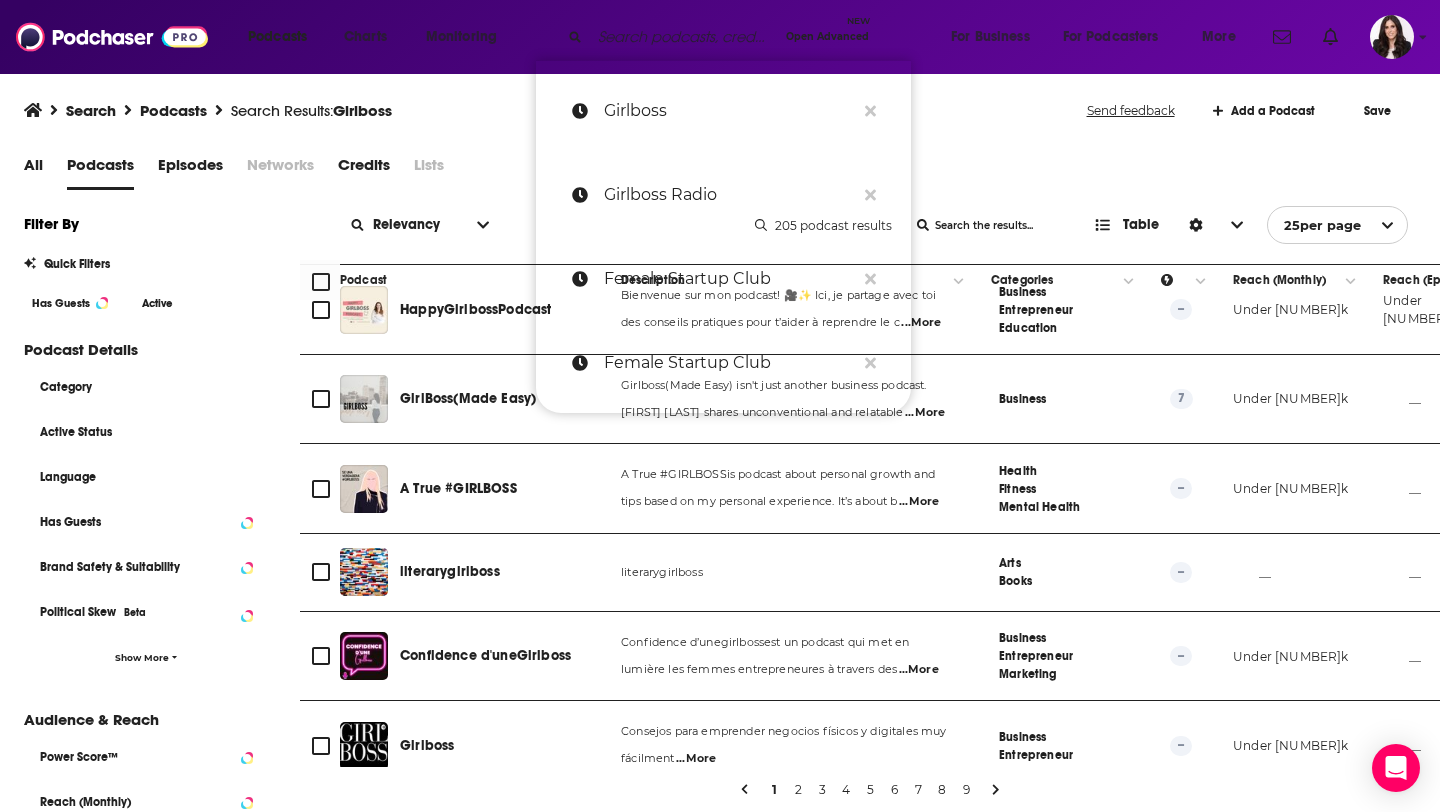 paste on "Women Taking the Lead" 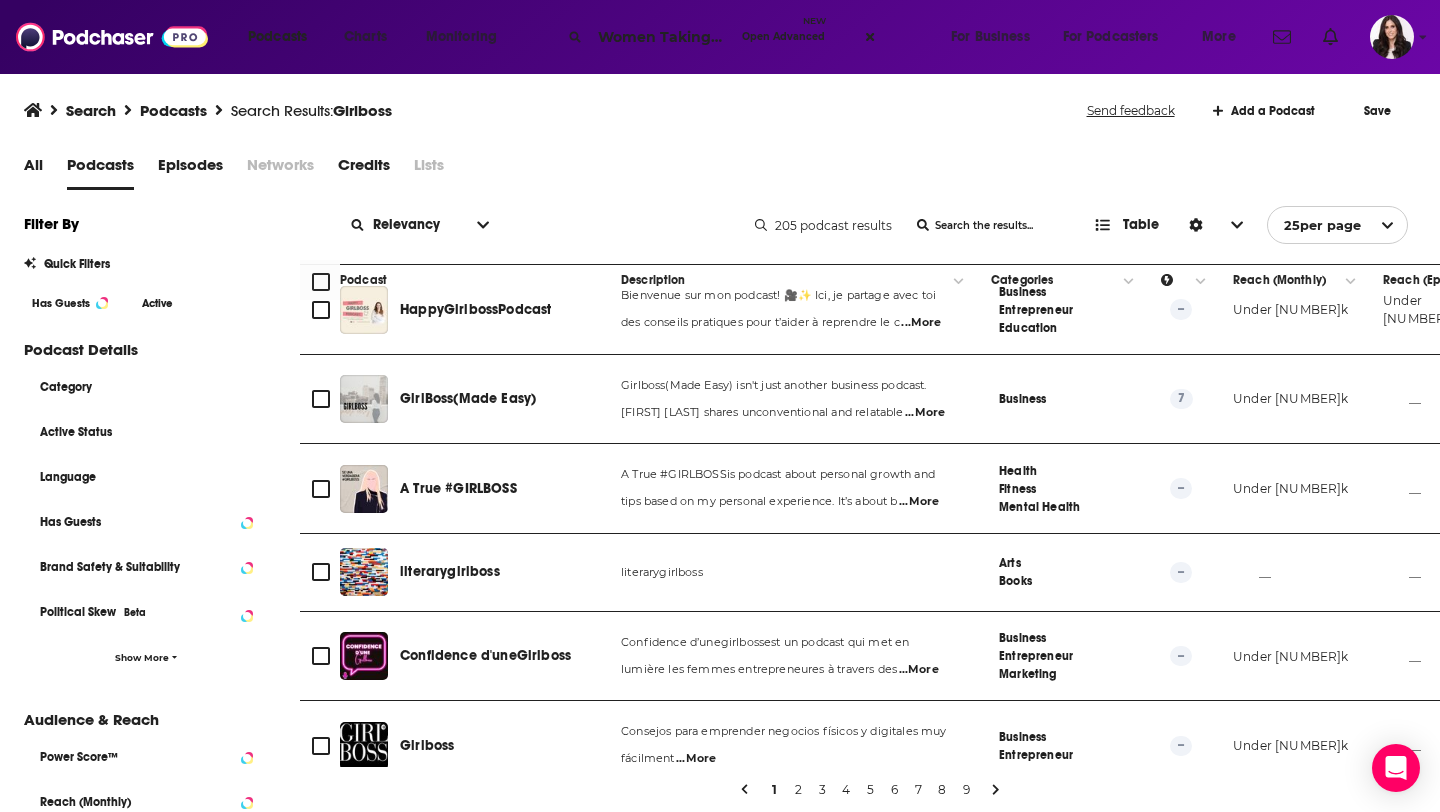 scroll, scrollTop: 0, scrollLeft: 58, axis: horizontal 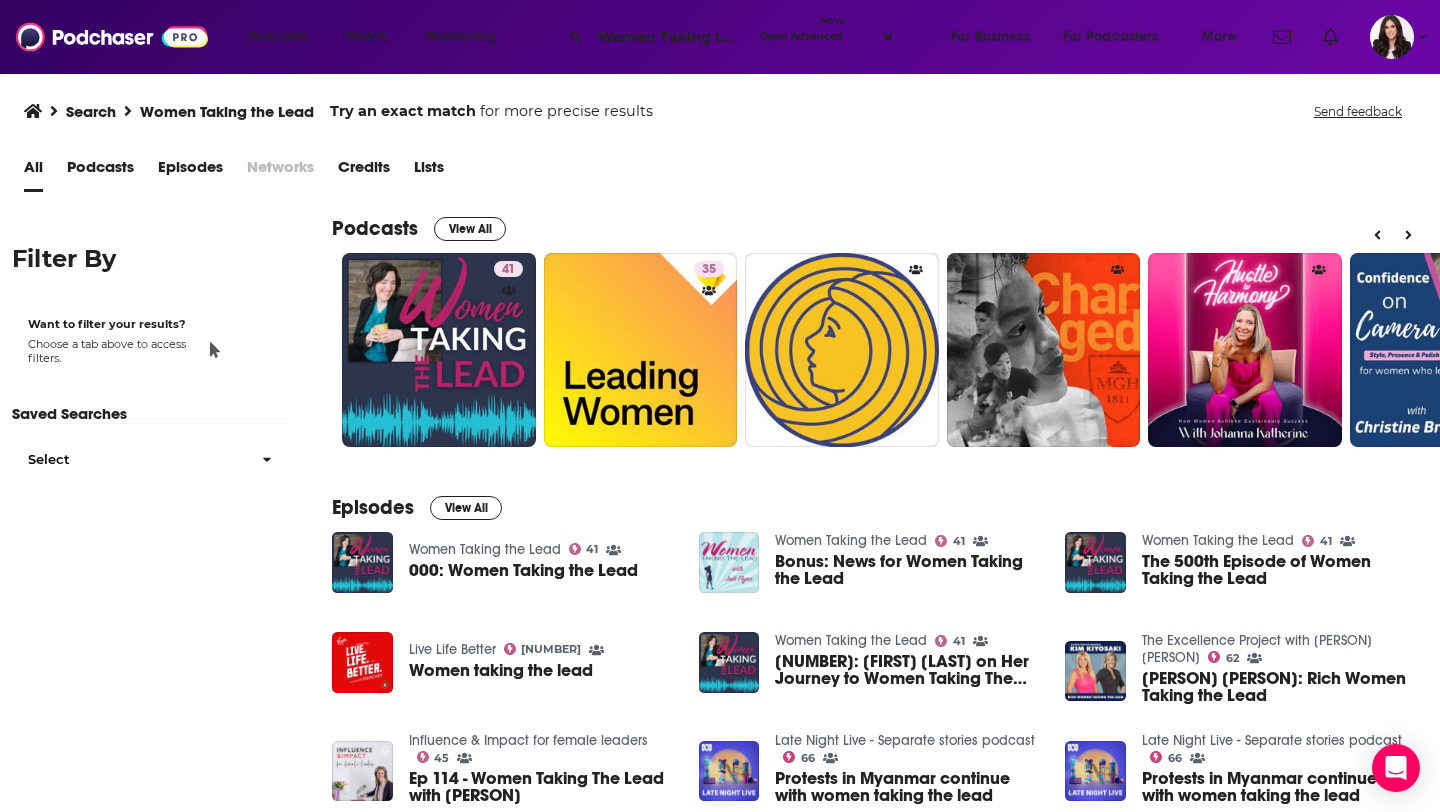 click on "Podcasts" at bounding box center (100, 171) 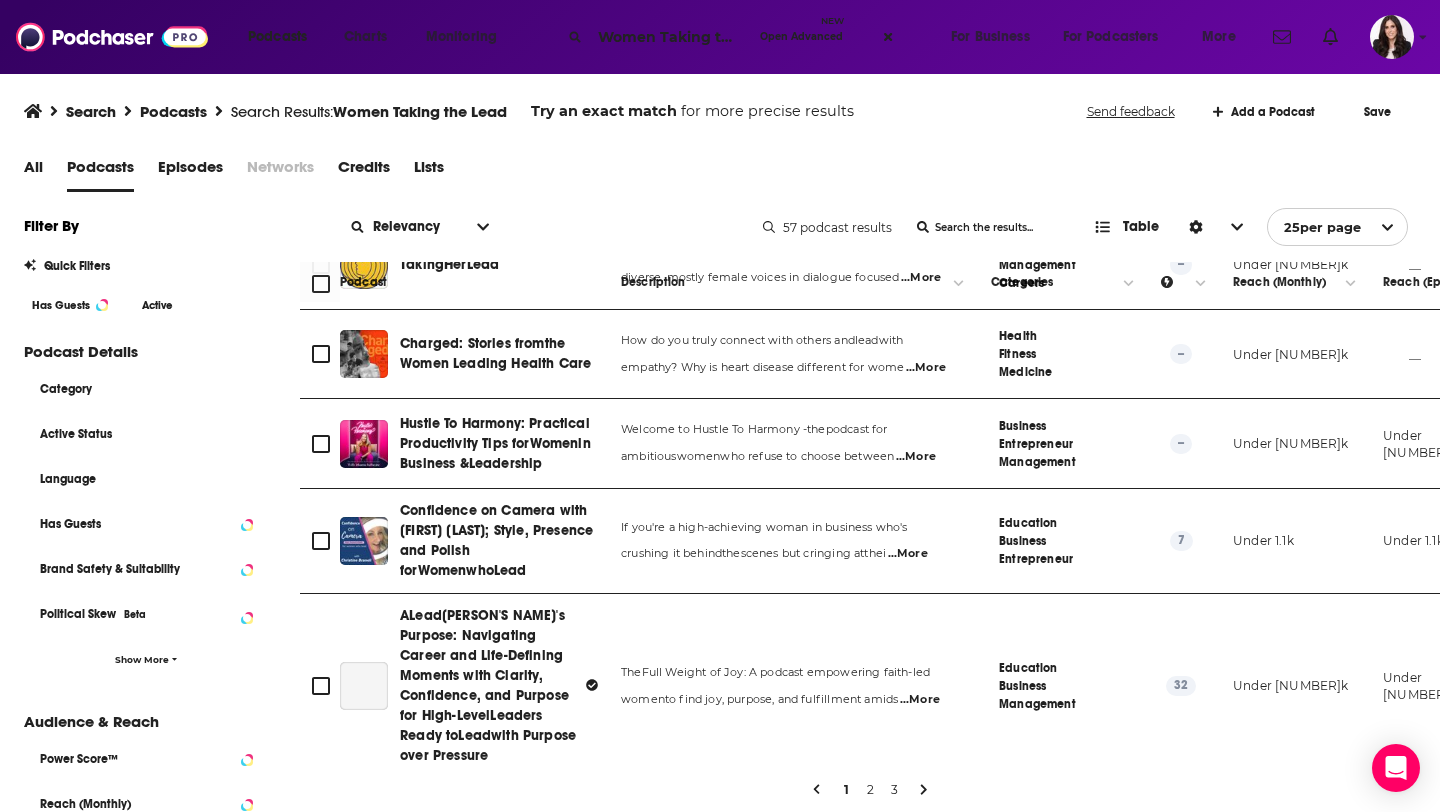 scroll, scrollTop: 267, scrollLeft: 0, axis: vertical 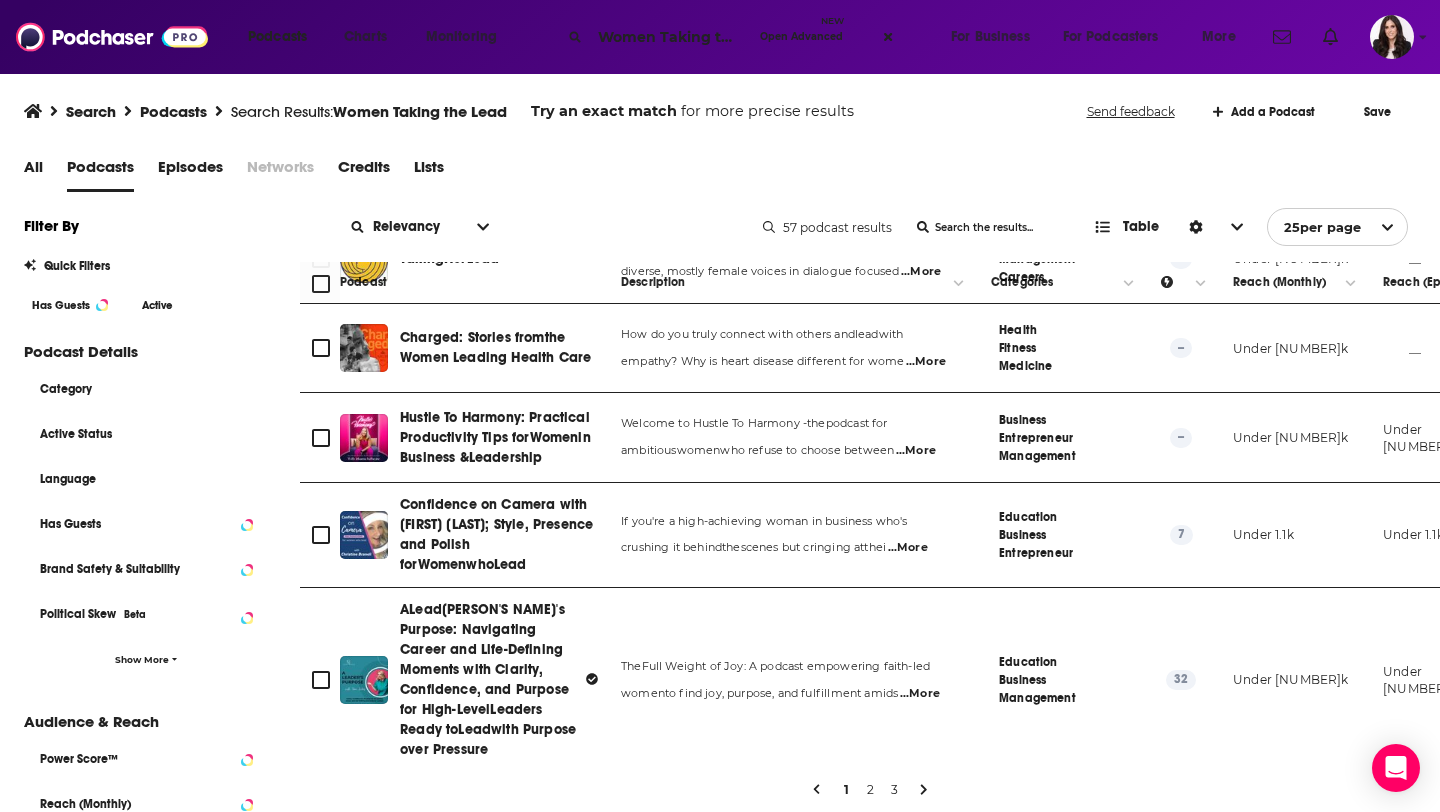 click on "Women Taking the Lead" at bounding box center (671, 37) 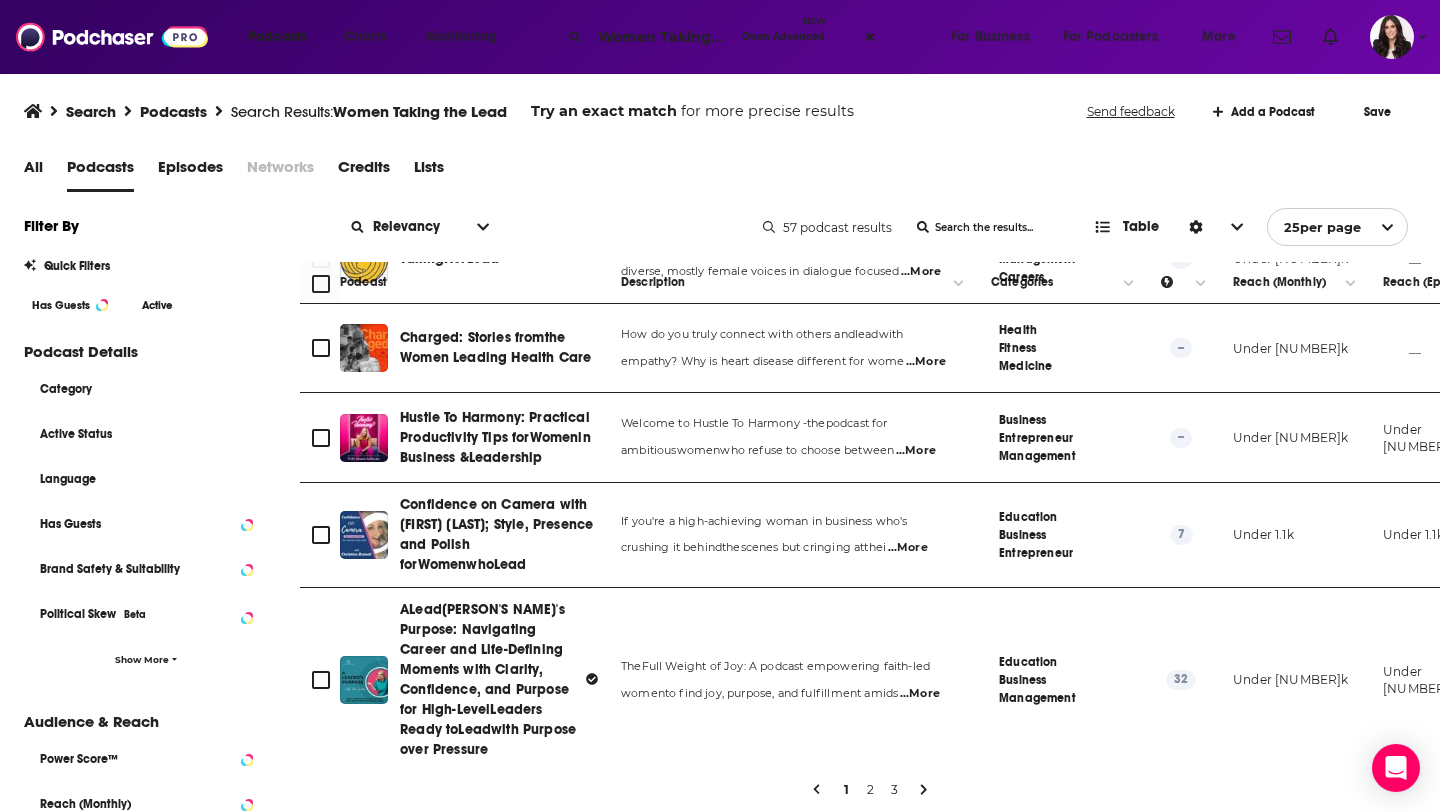 click on "Women Taking the Lead" at bounding box center (662, 37) 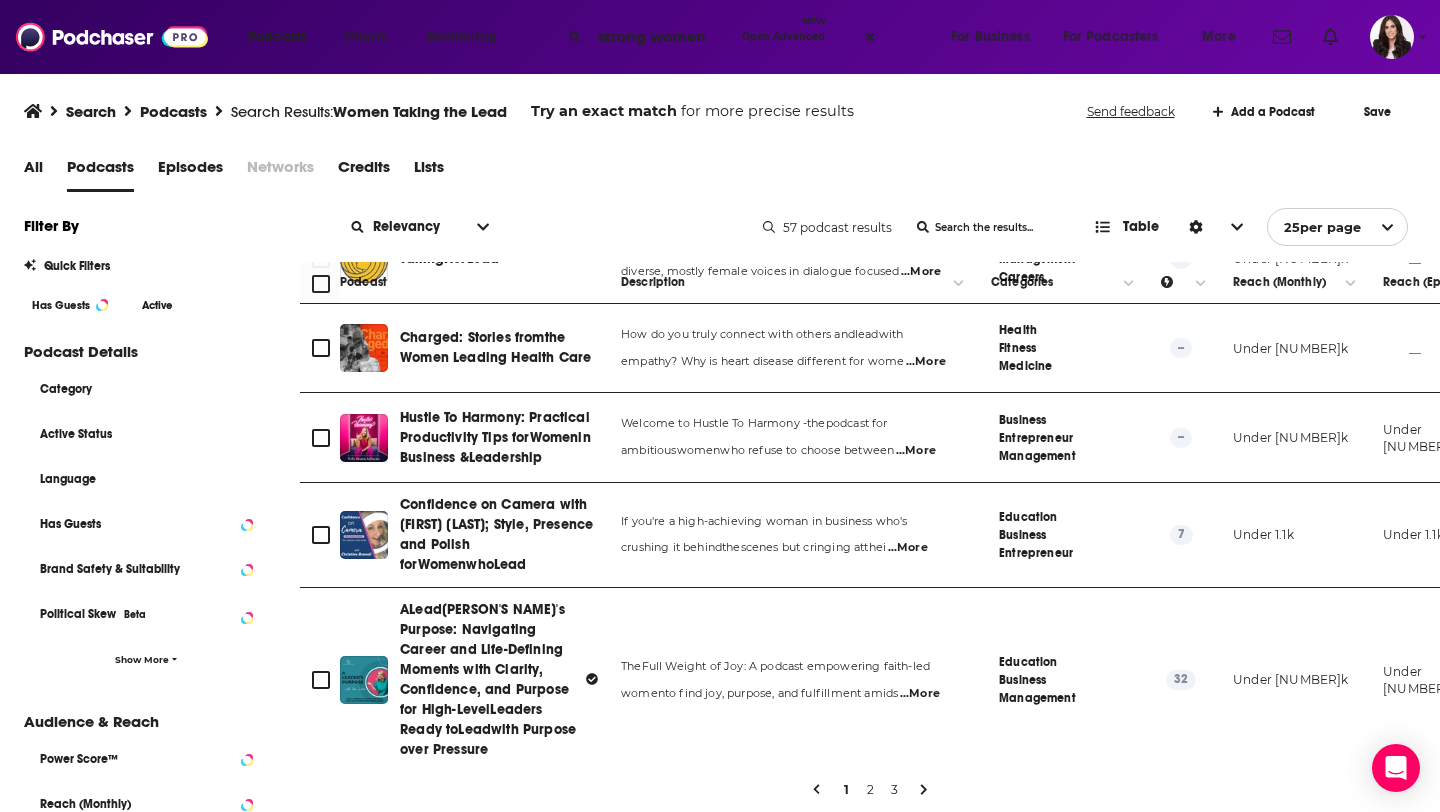 type on "strong women" 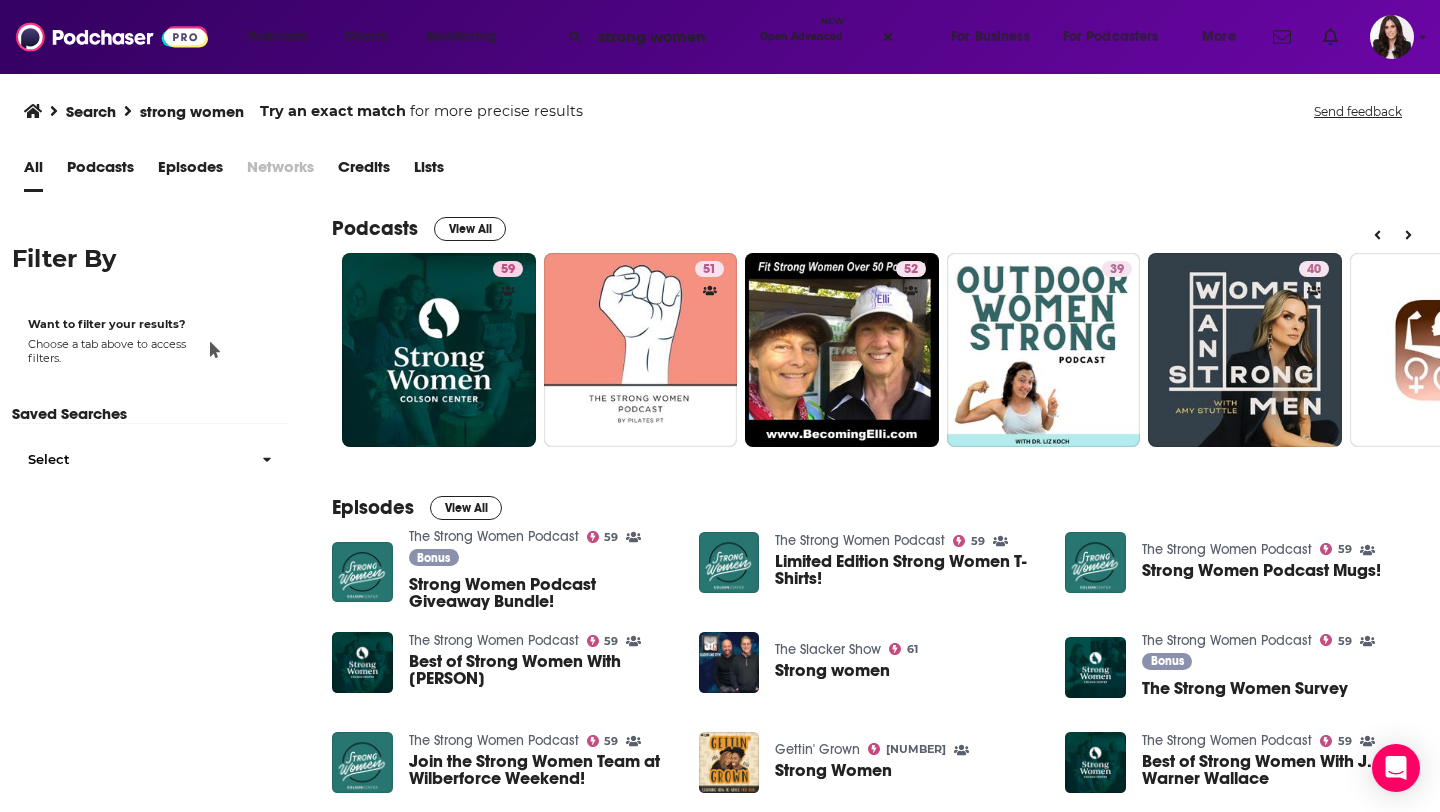 click on "Podcasts" at bounding box center [100, 171] 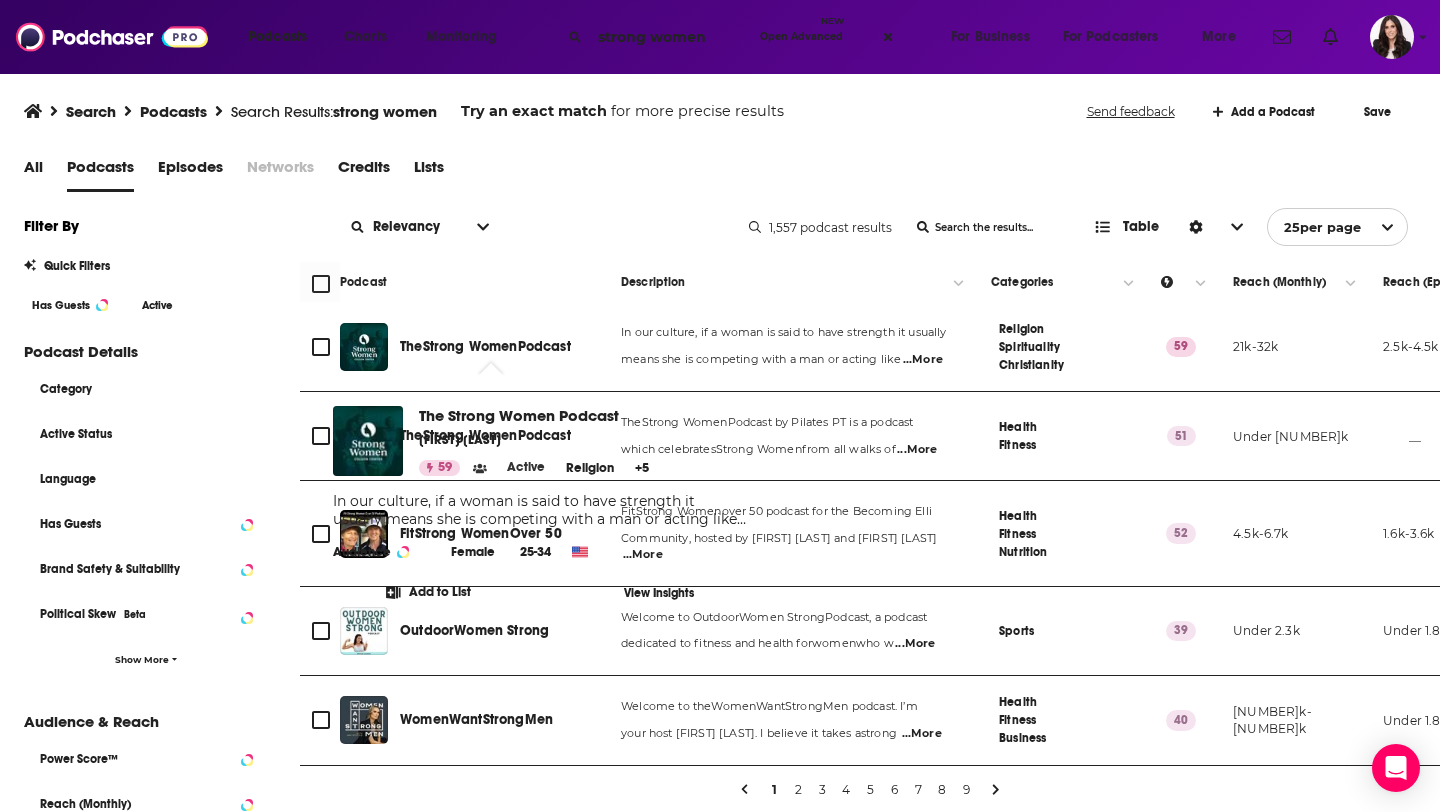 click on "Podcast" at bounding box center (544, 346) 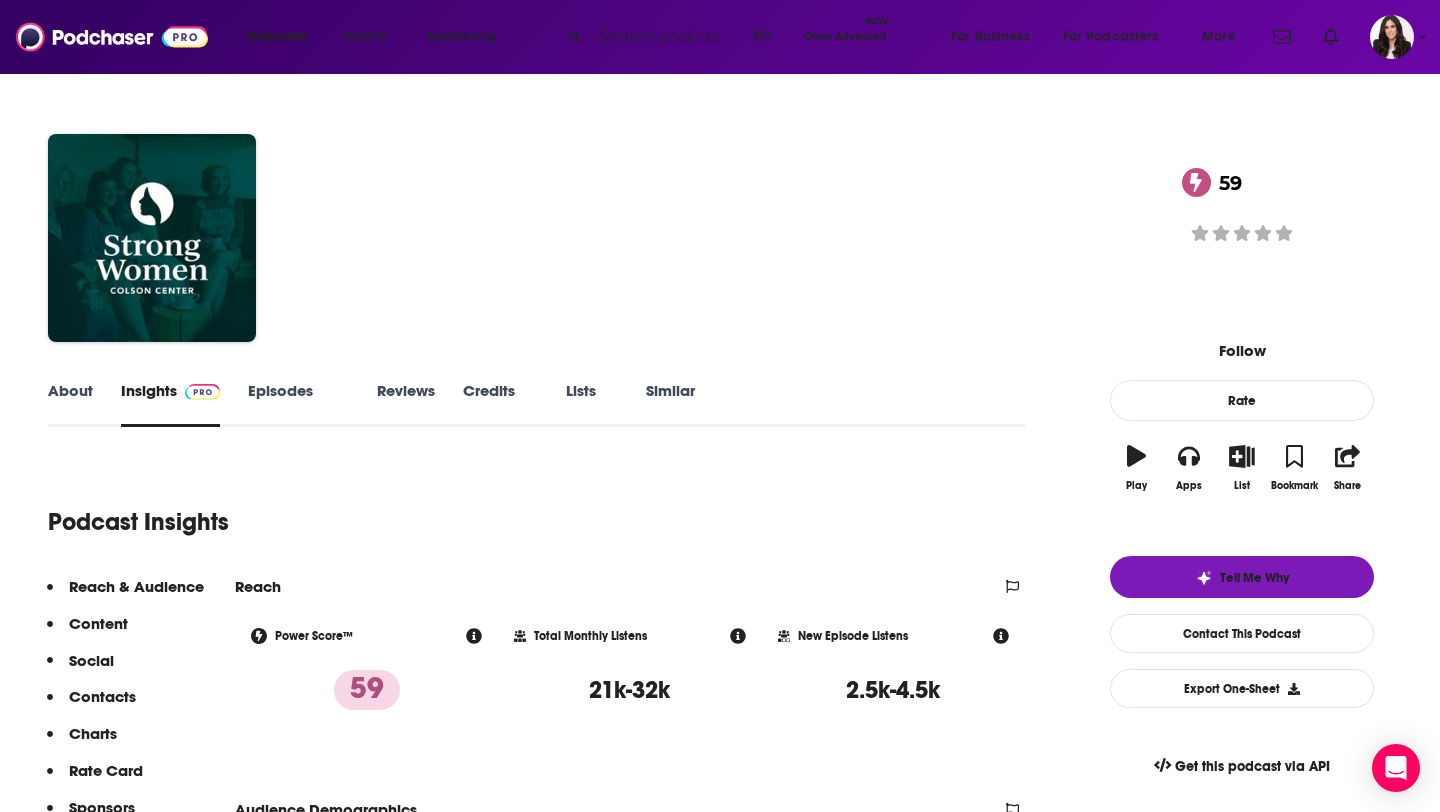 drag, startPoint x: 377, startPoint y: 190, endPoint x: 617, endPoint y: 183, distance: 240.10207 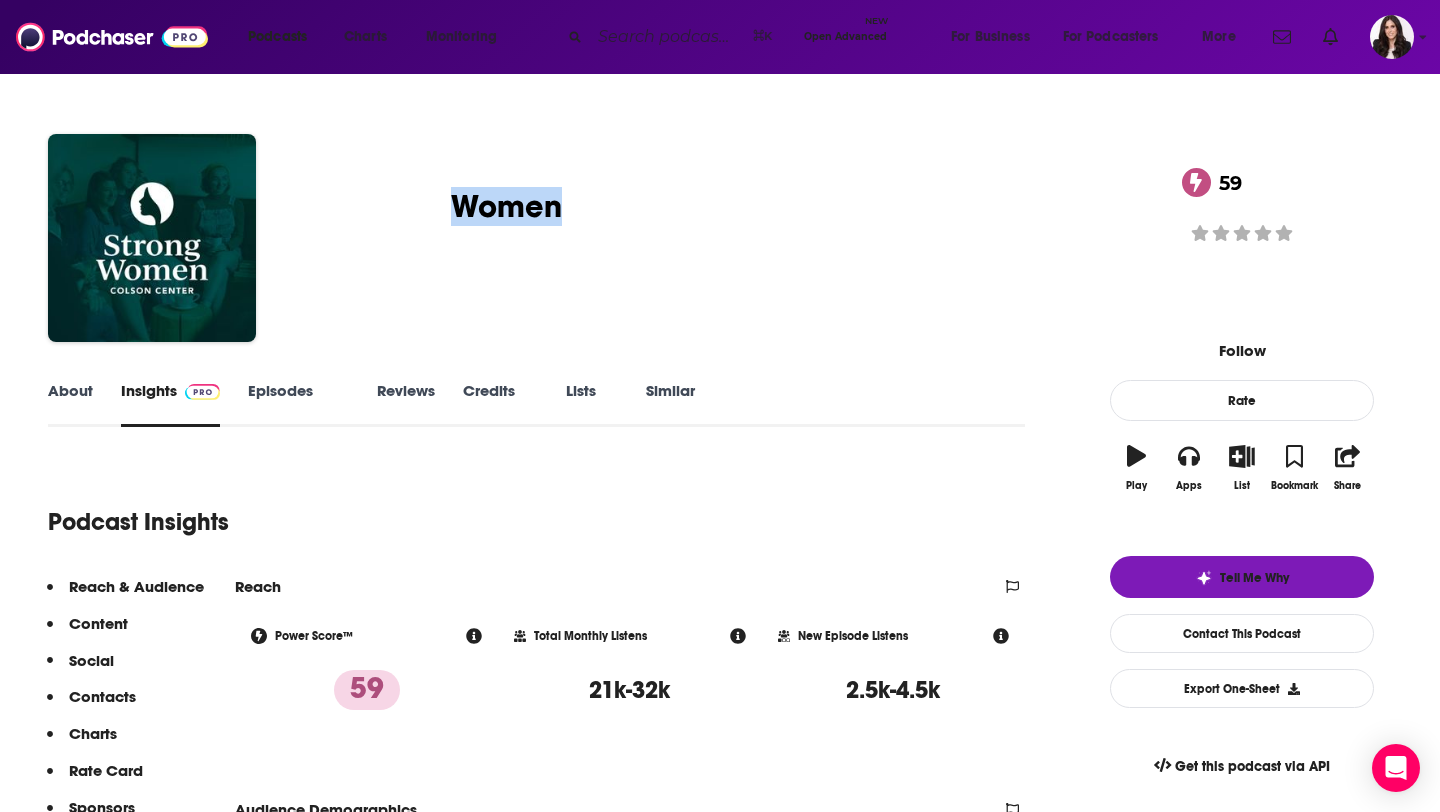 click on "The Strong Women Podcast 59" at bounding box center (675, 206) 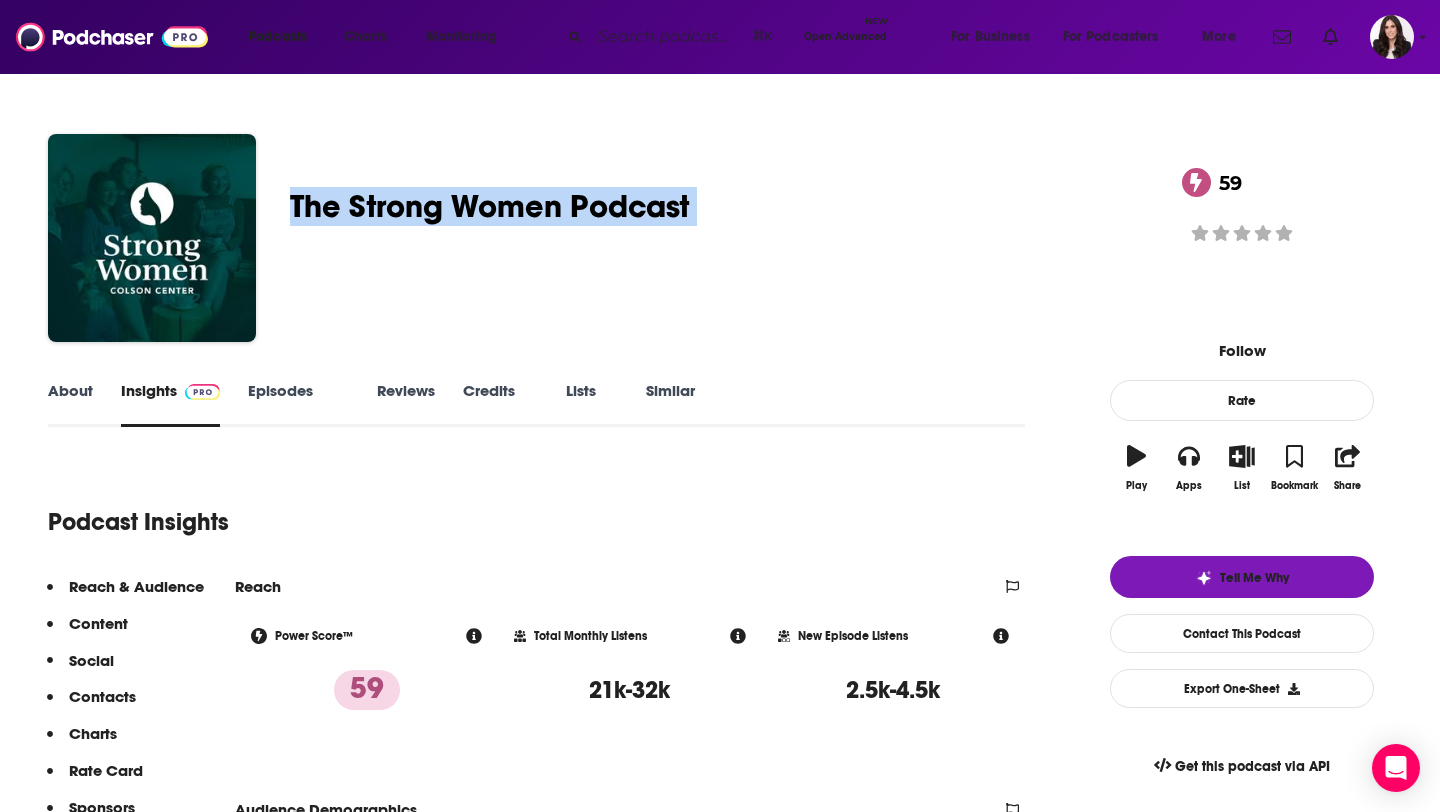 click on "The Strong Women Podcast 59" at bounding box center (675, 206) 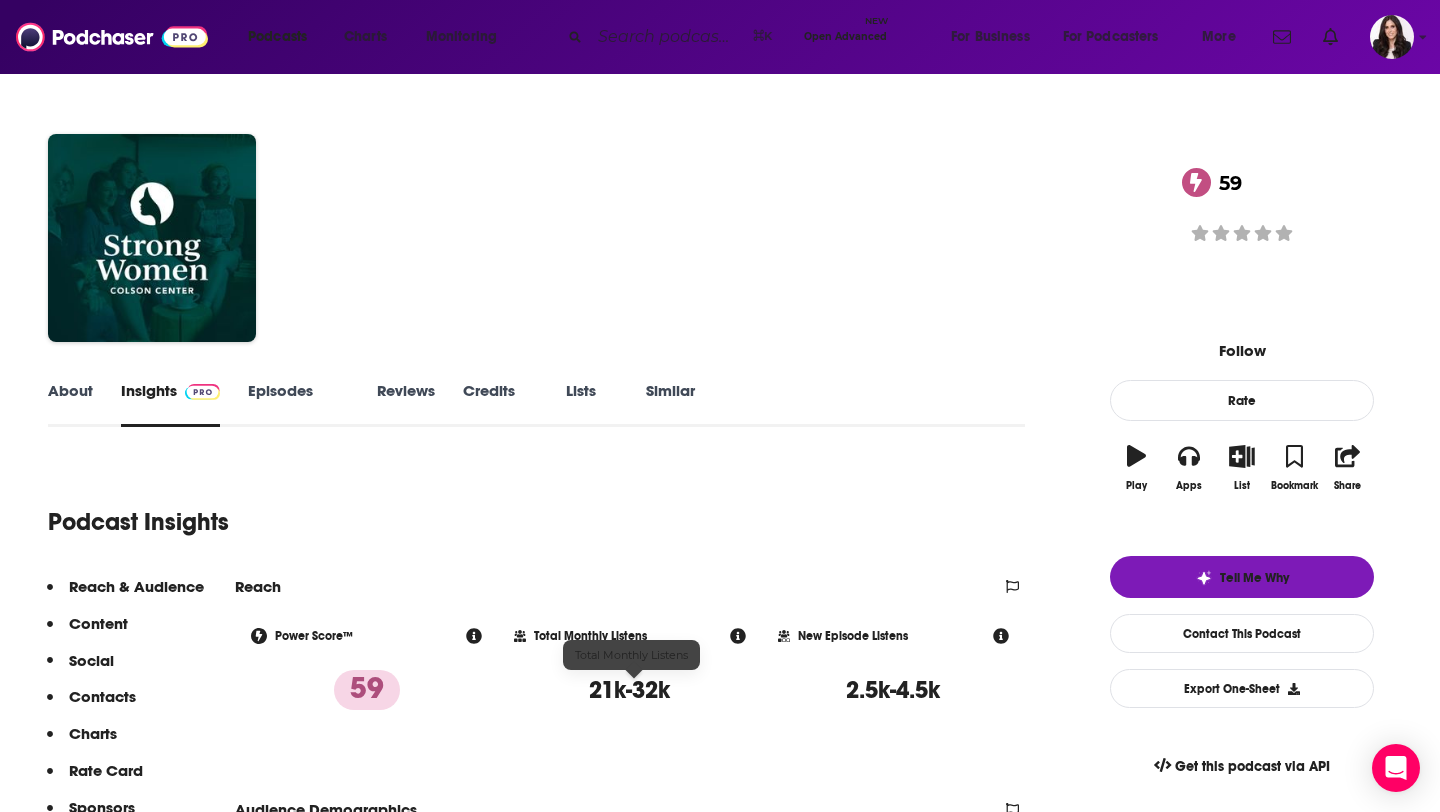 click on "21k-32k" at bounding box center [629, 690] 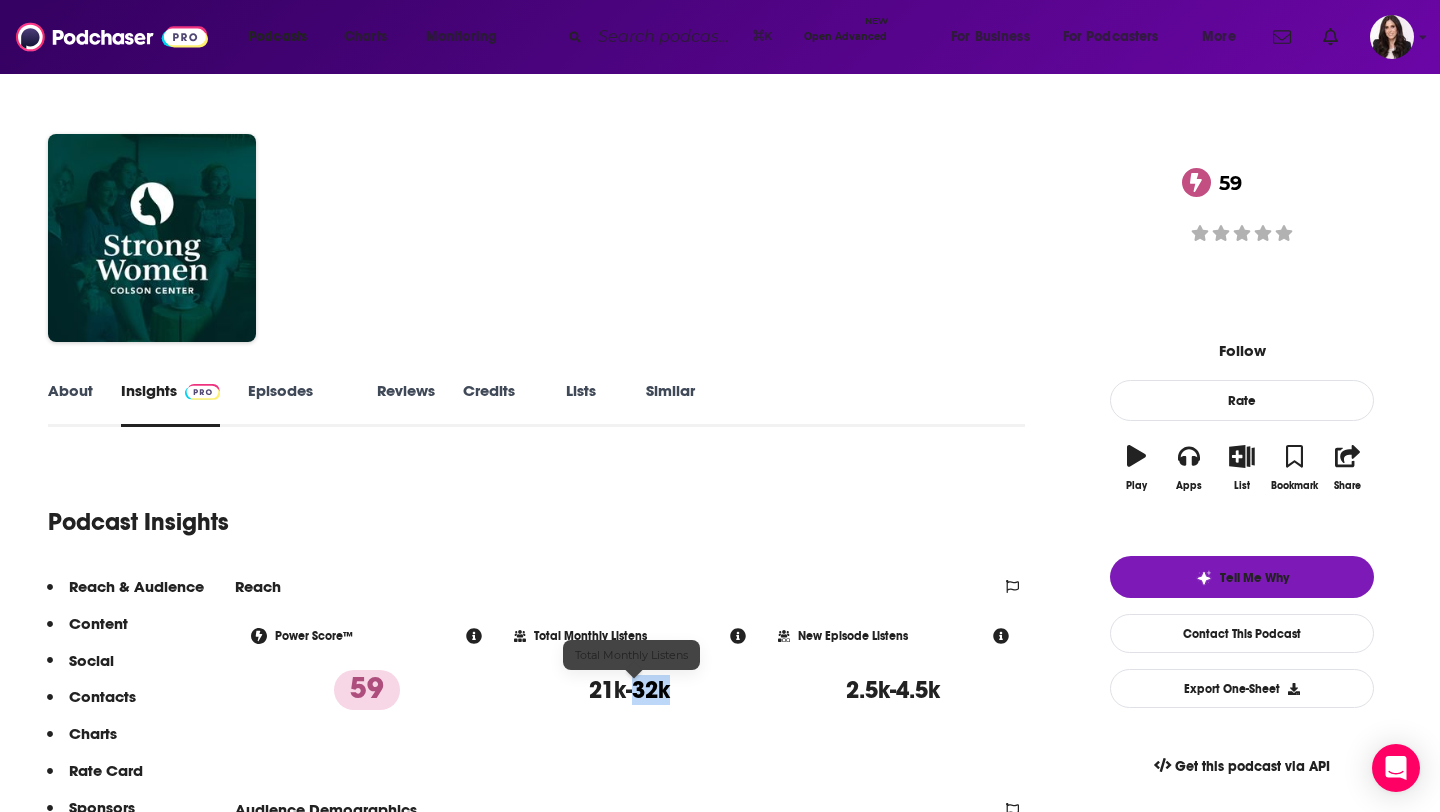 click on "21k-32k" at bounding box center [629, 690] 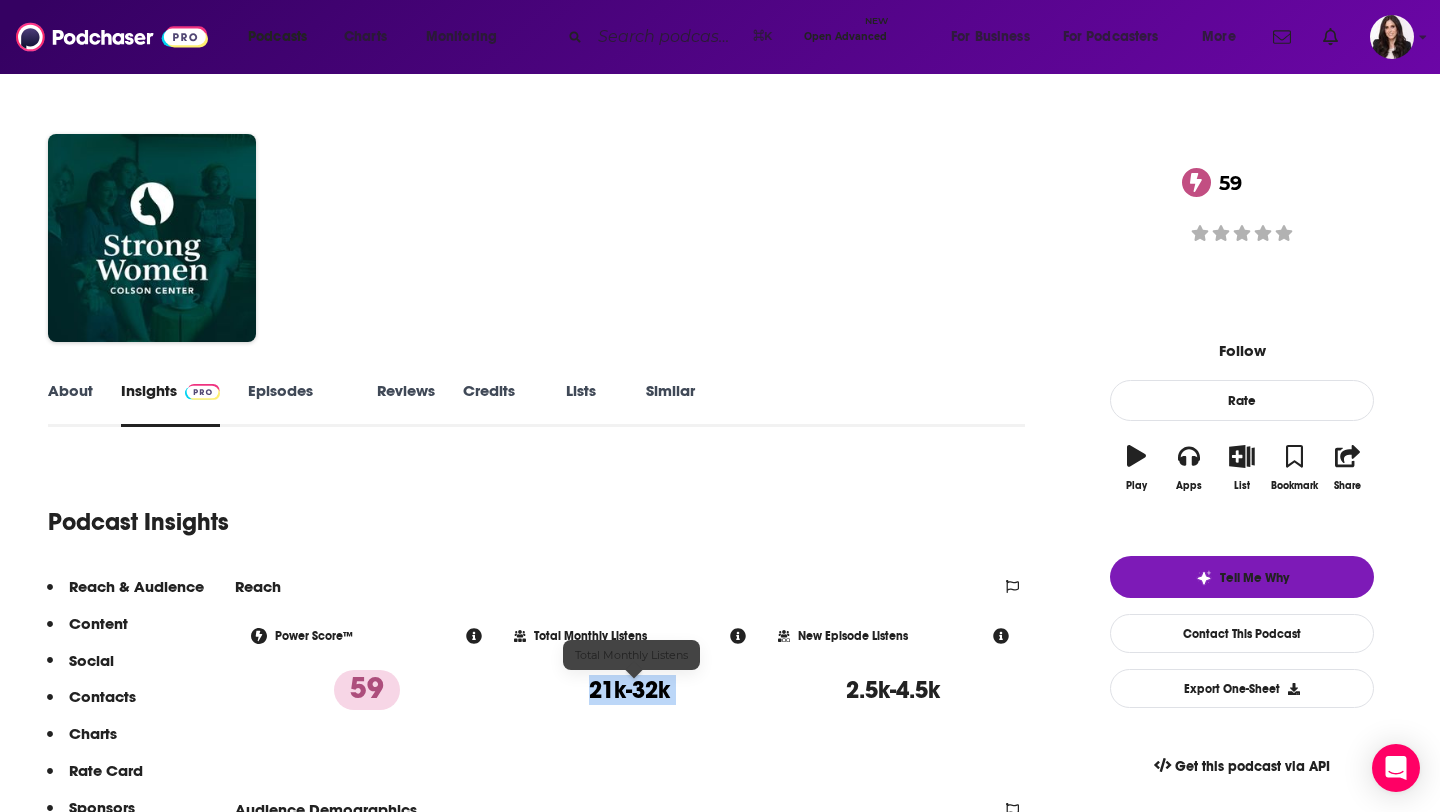 click on "21k-32k" at bounding box center [629, 690] 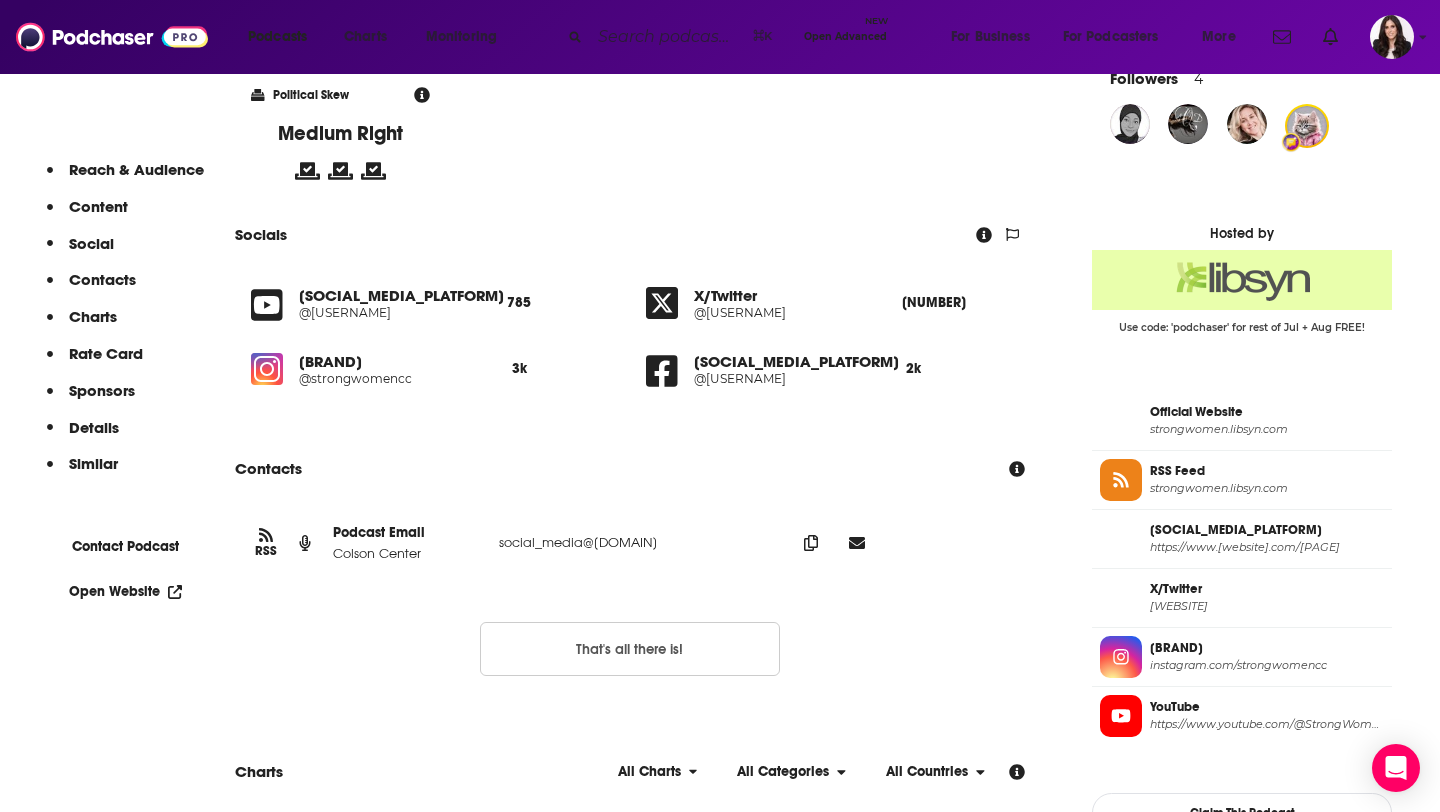 scroll, scrollTop: 1665, scrollLeft: 0, axis: vertical 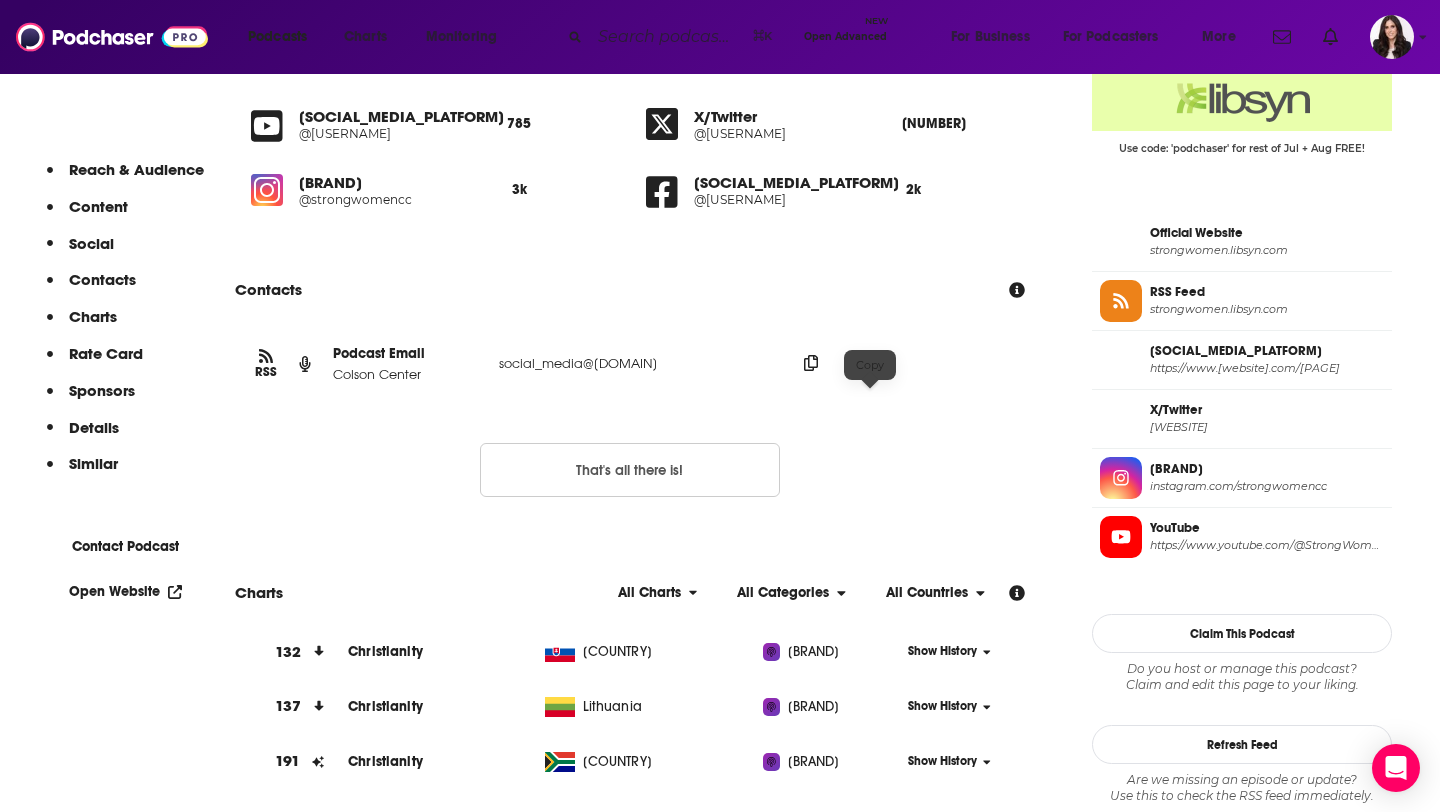 click at bounding box center [811, 363] 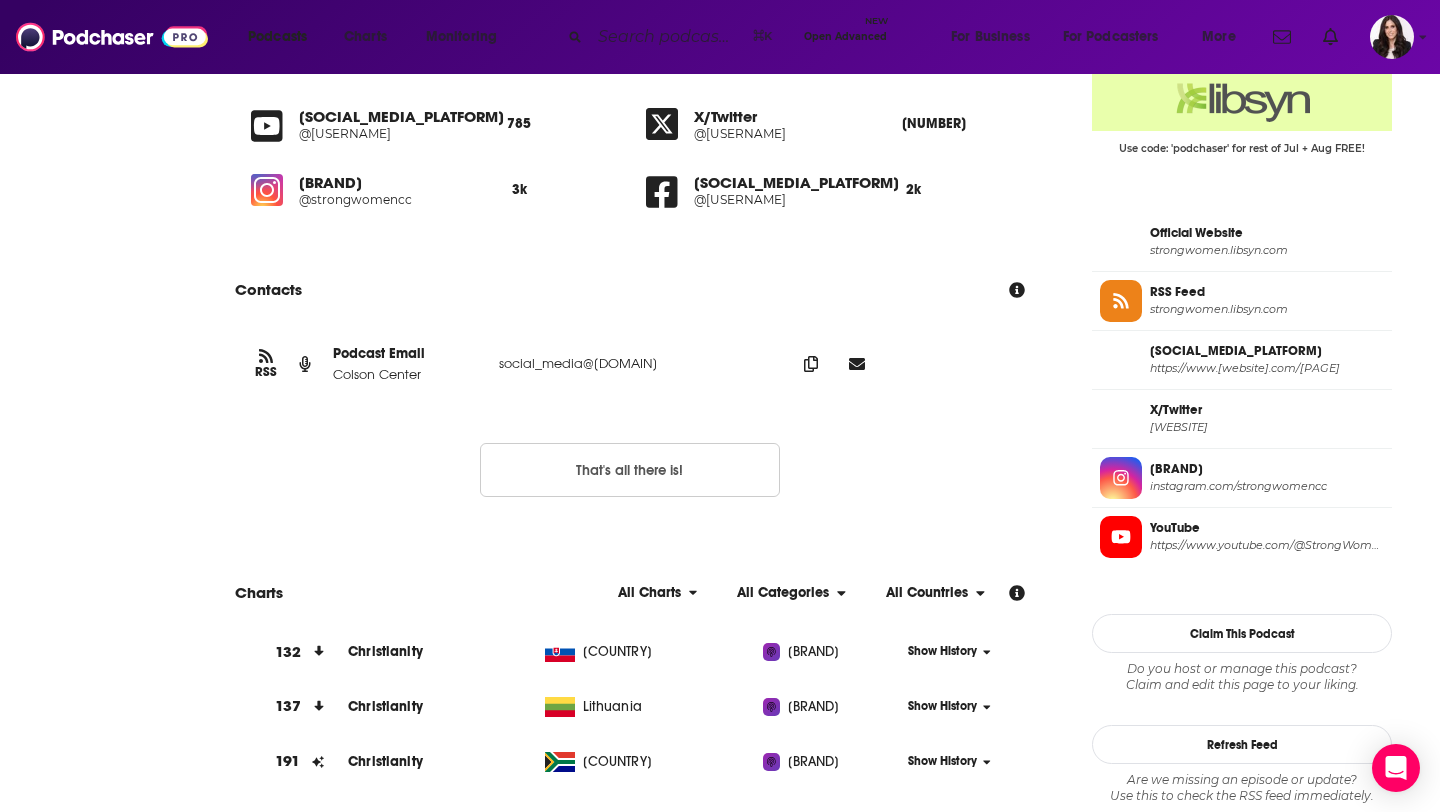 scroll, scrollTop: 0, scrollLeft: 0, axis: both 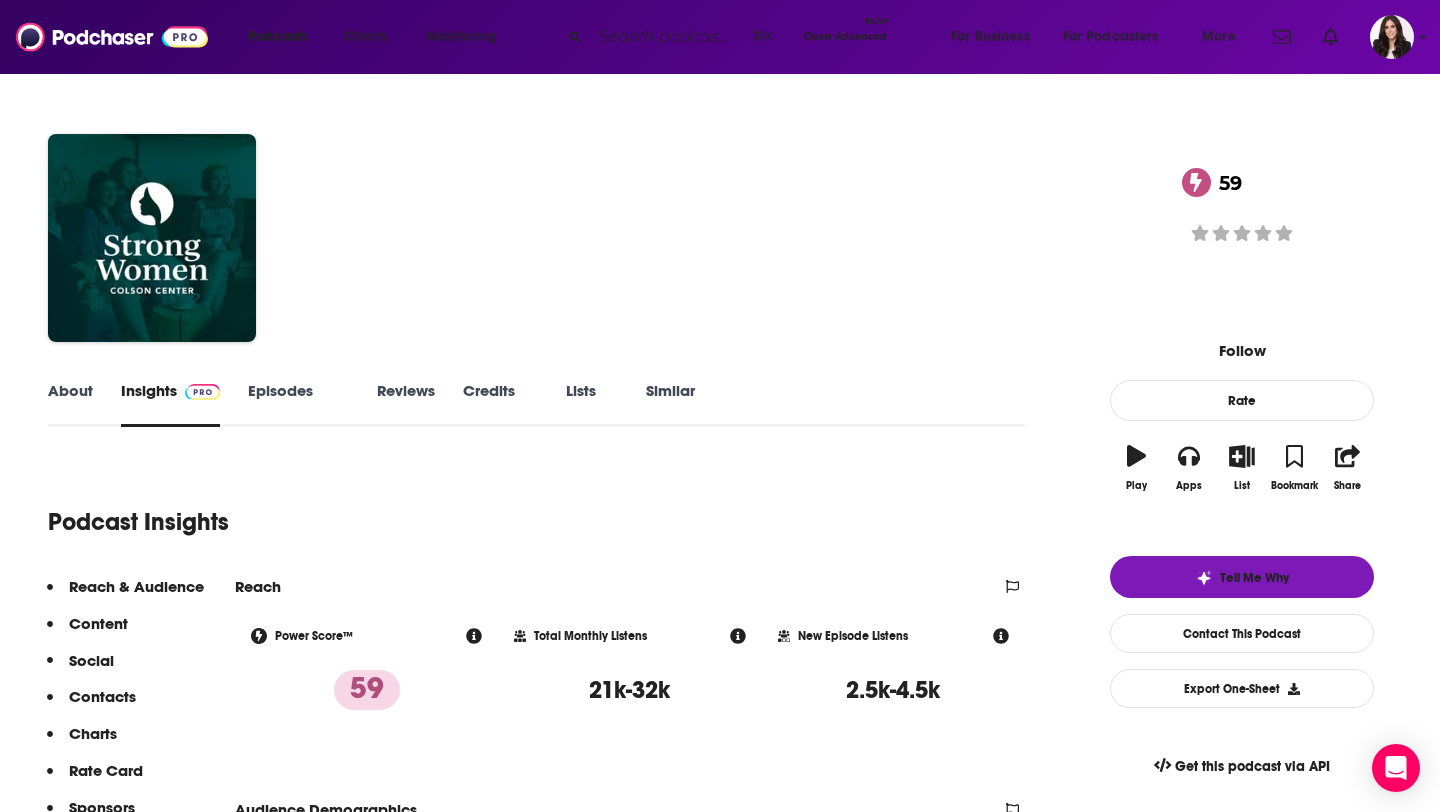click on "The Strong Women Podcast 59" at bounding box center (675, 206) 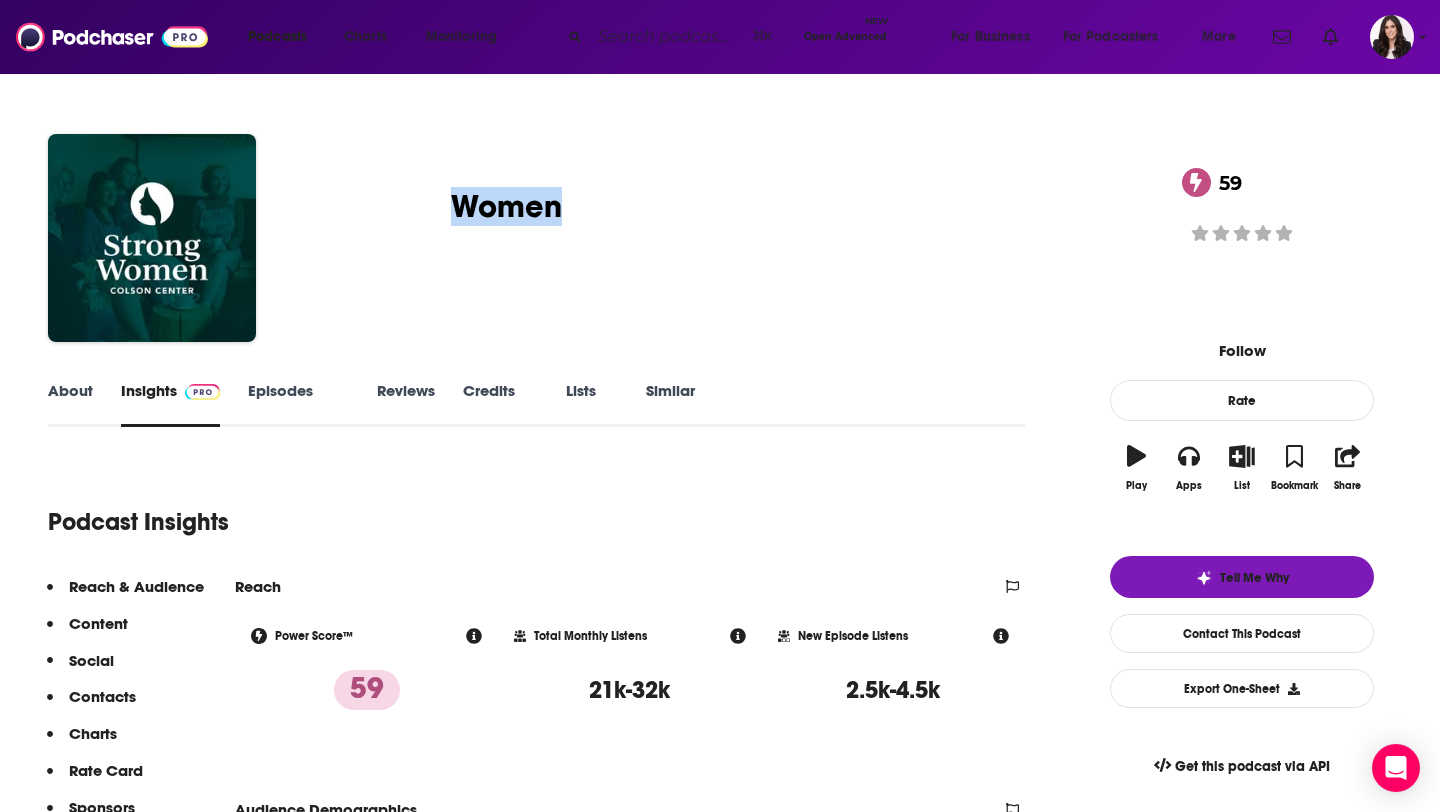 click on "The Strong Women Podcast 59" at bounding box center [675, 206] 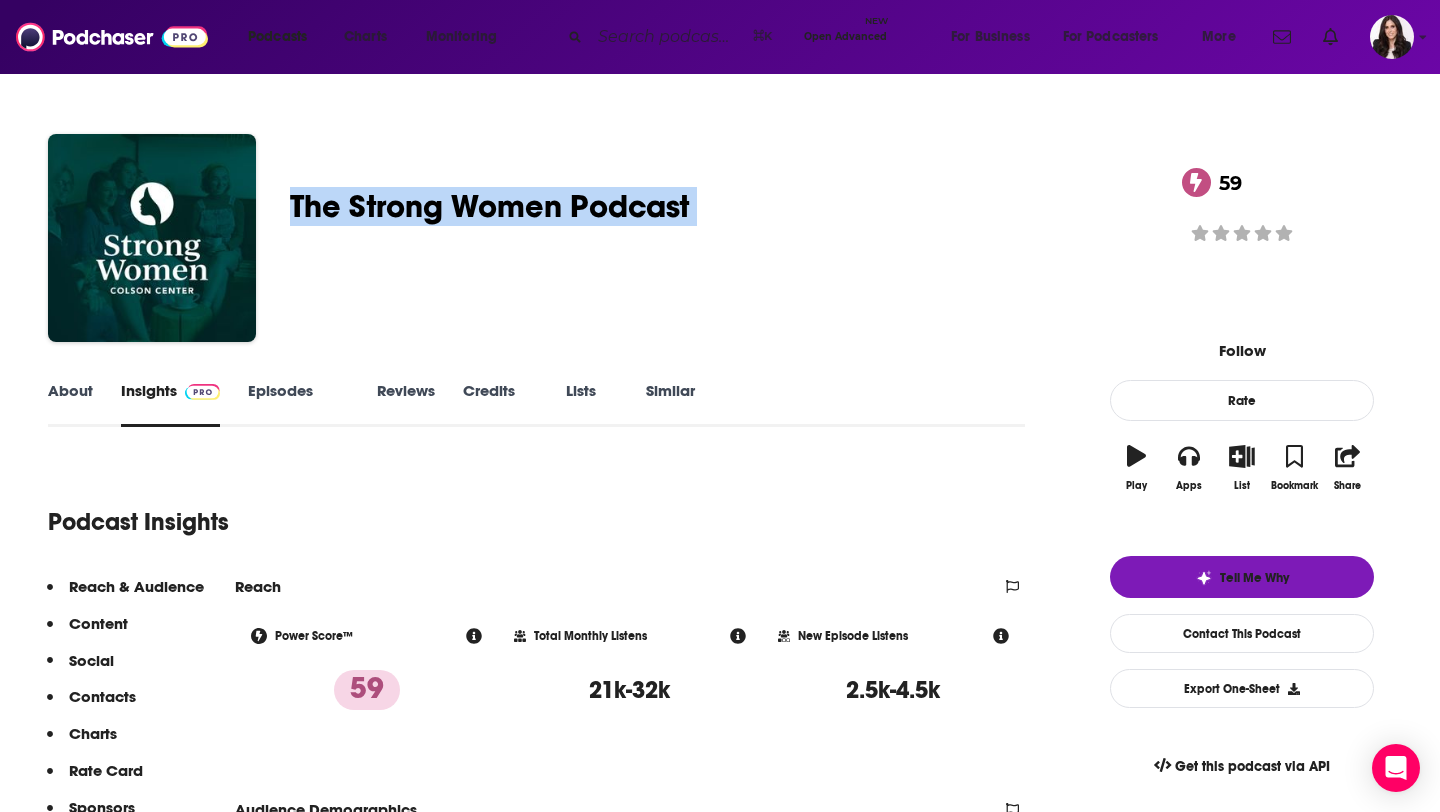 click on "The Strong Women Podcast 59" at bounding box center [675, 206] 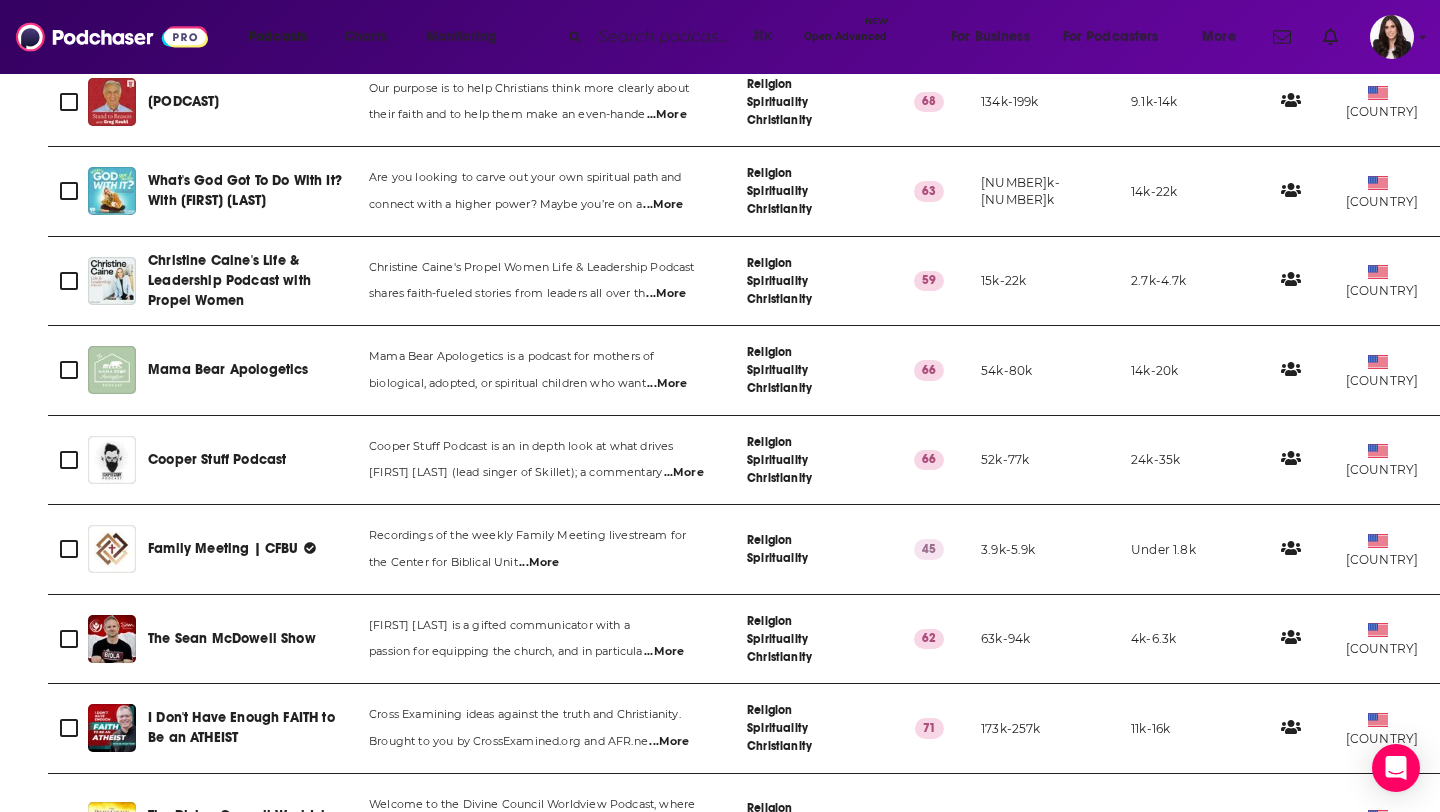 scroll, scrollTop: 1992, scrollLeft: 0, axis: vertical 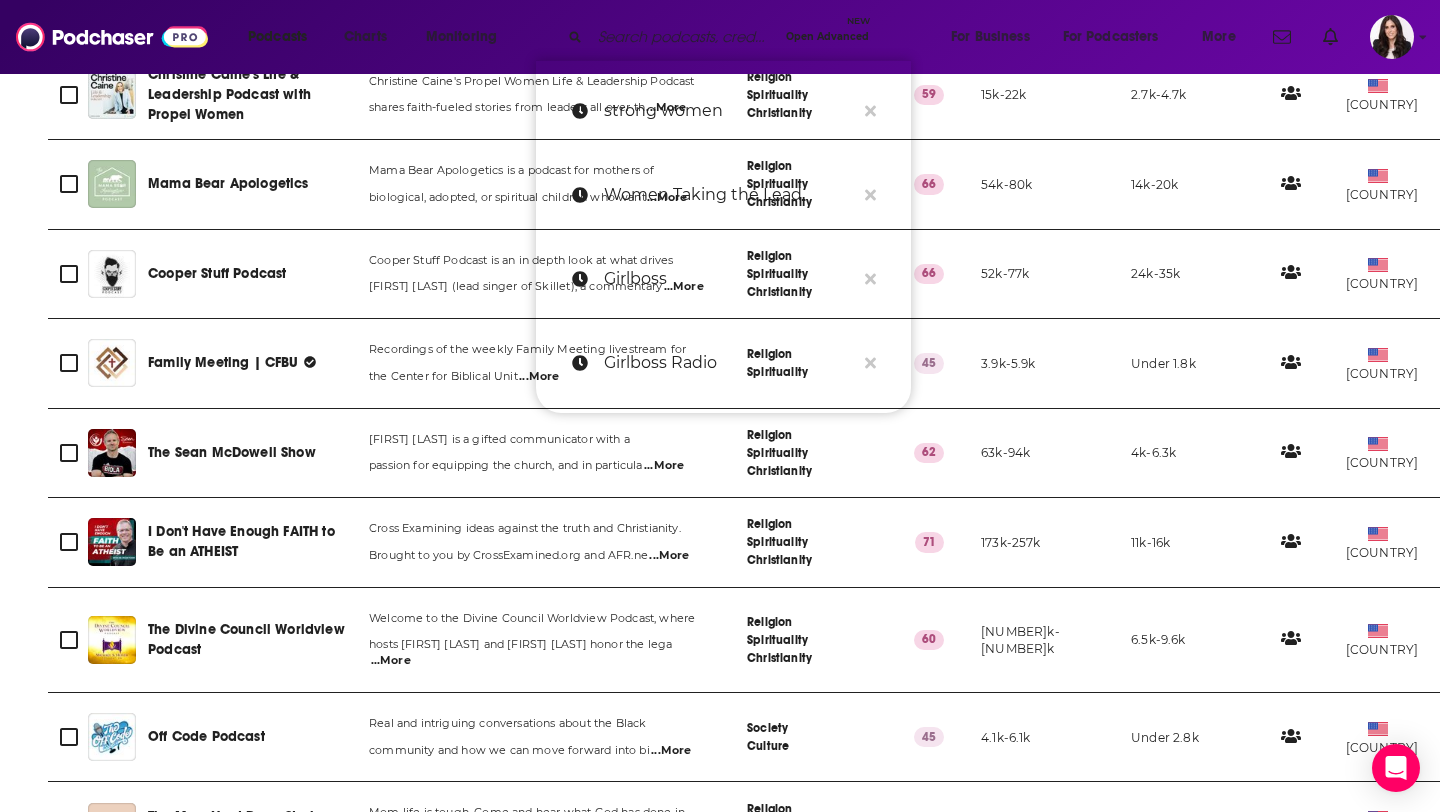 click at bounding box center (684, 37) 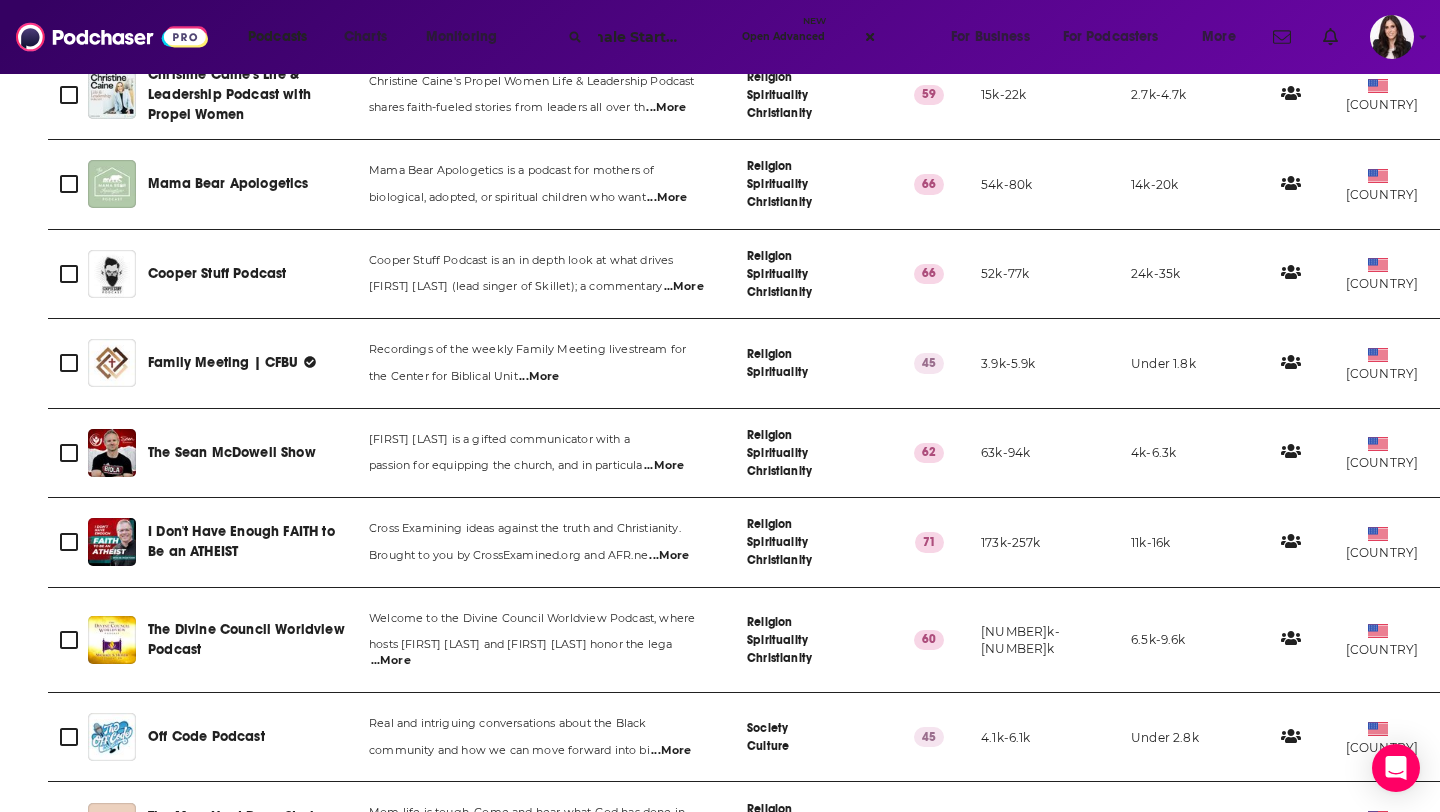 scroll, scrollTop: 0, scrollLeft: 0, axis: both 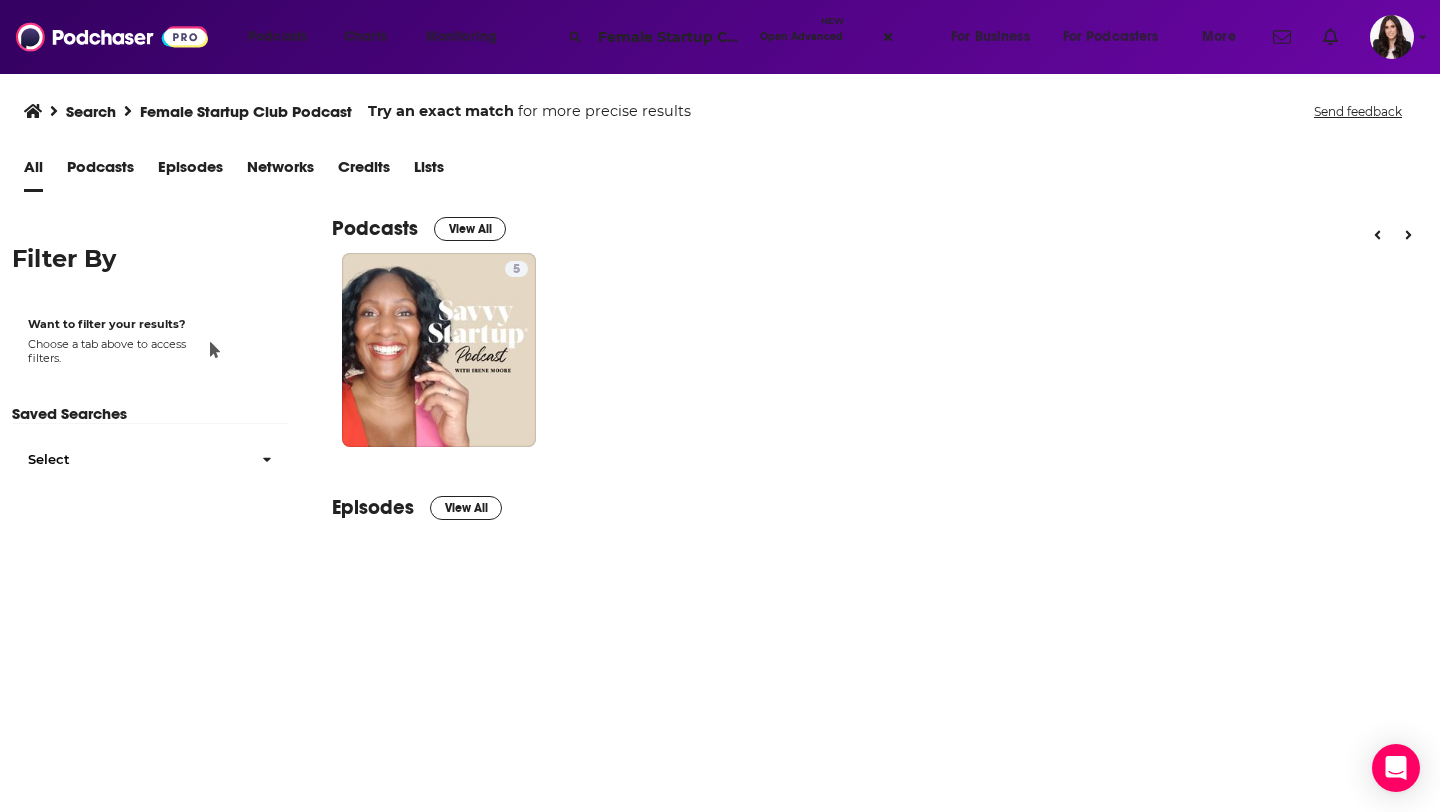 click on "Podcasts" at bounding box center [100, 171] 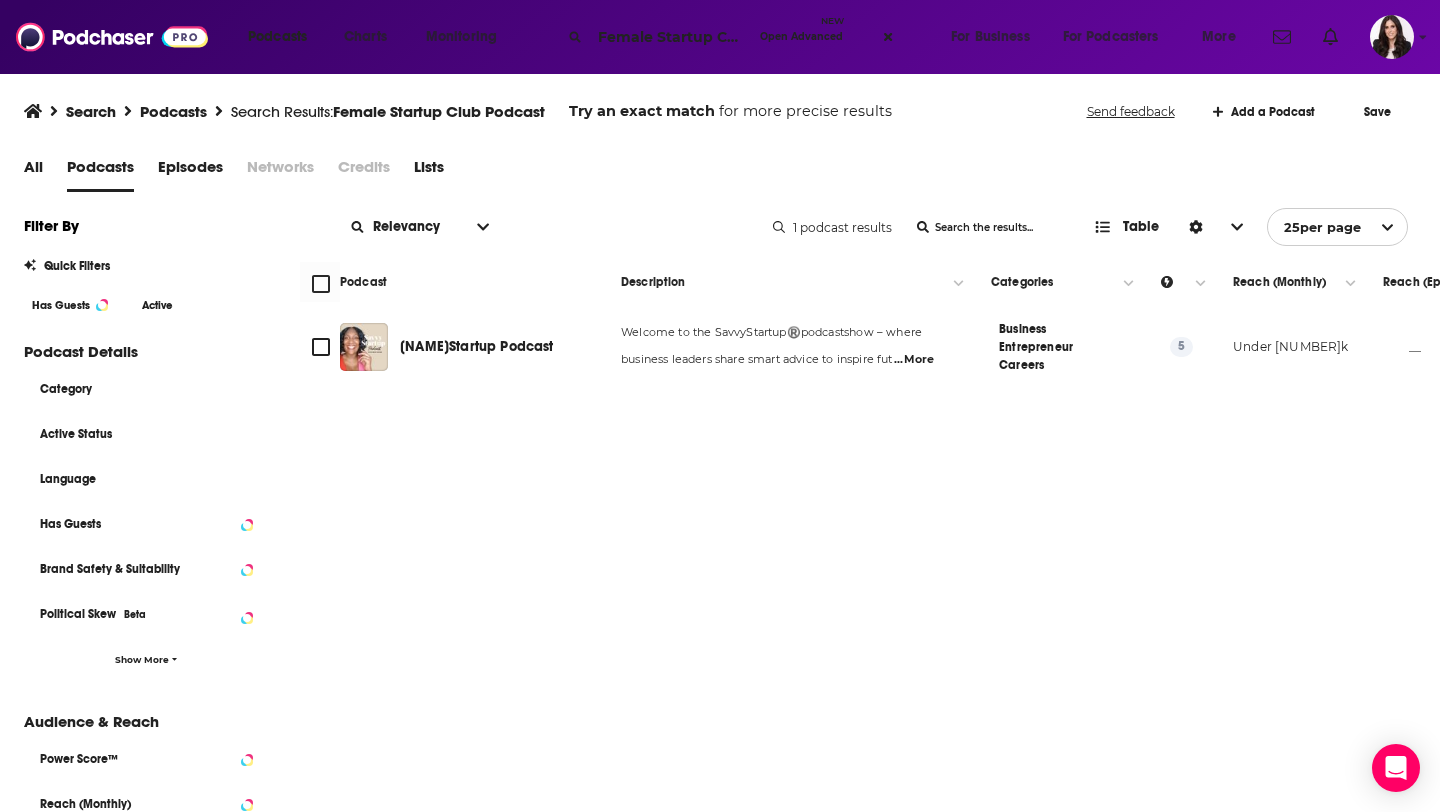 click on "Female Startup Club Podcast" at bounding box center (671, 37) 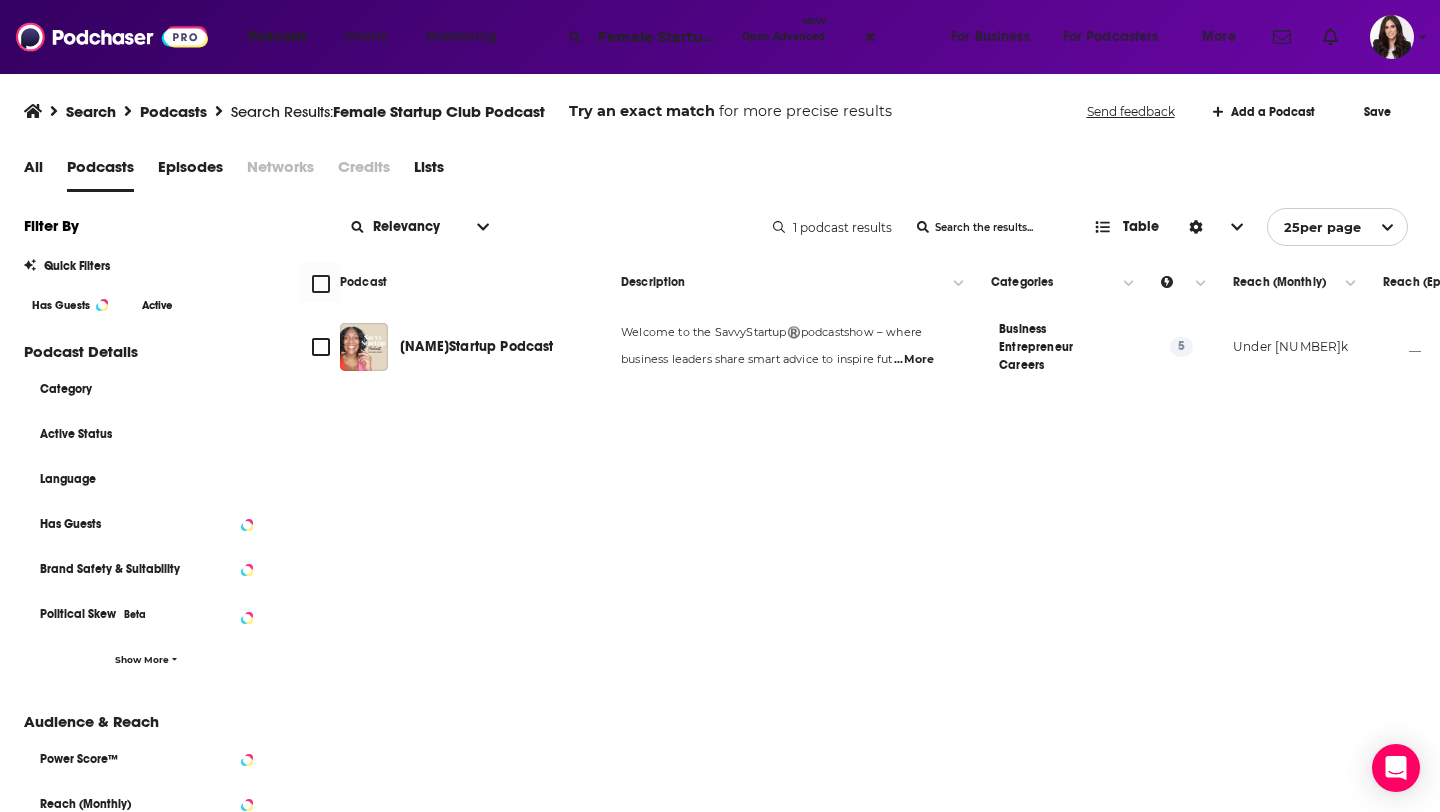 click on "Female Startup Club Podcast" at bounding box center [662, 37] 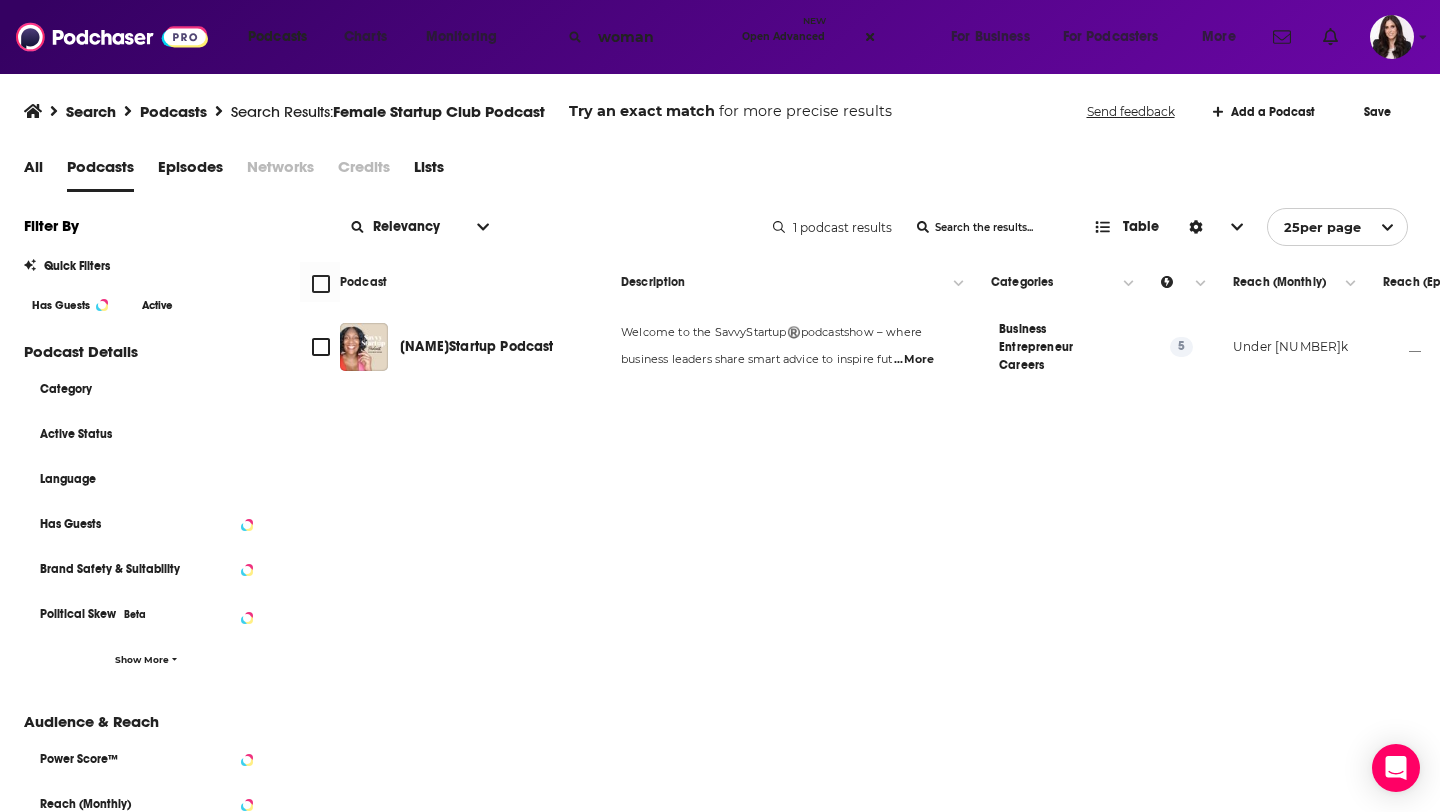 type on "woman" 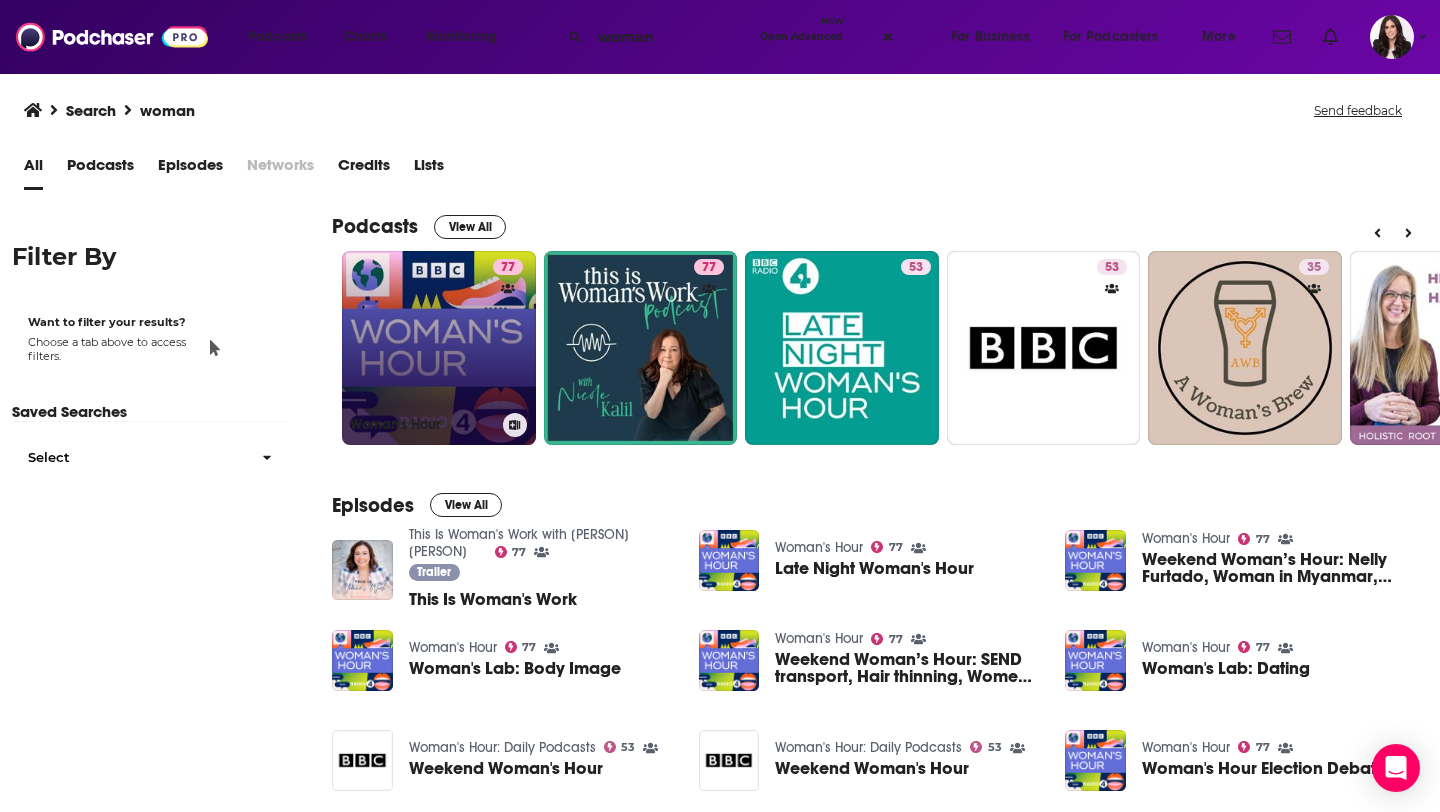 click on "77 Woman's Hour" at bounding box center (439, 348) 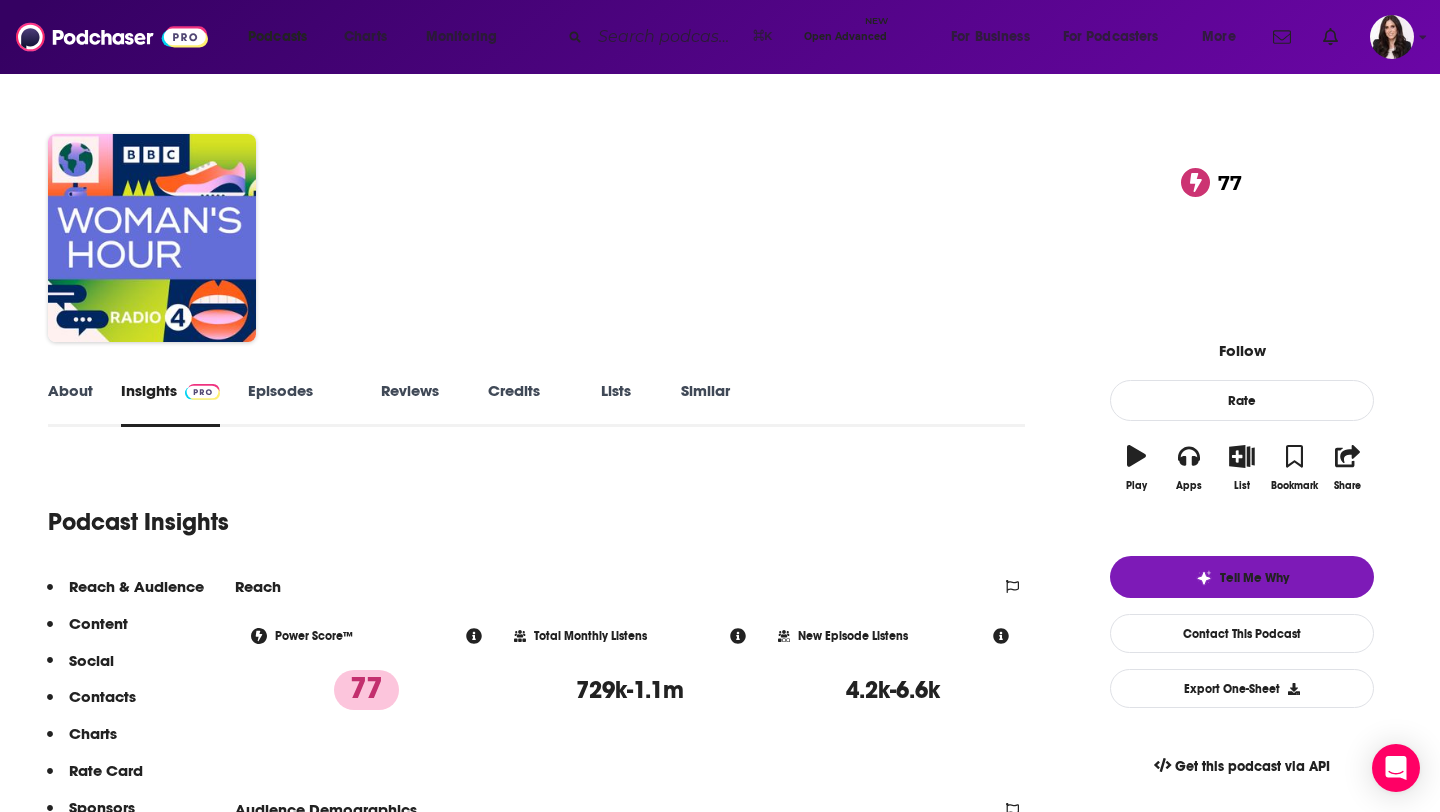 click on "About" at bounding box center [70, 404] 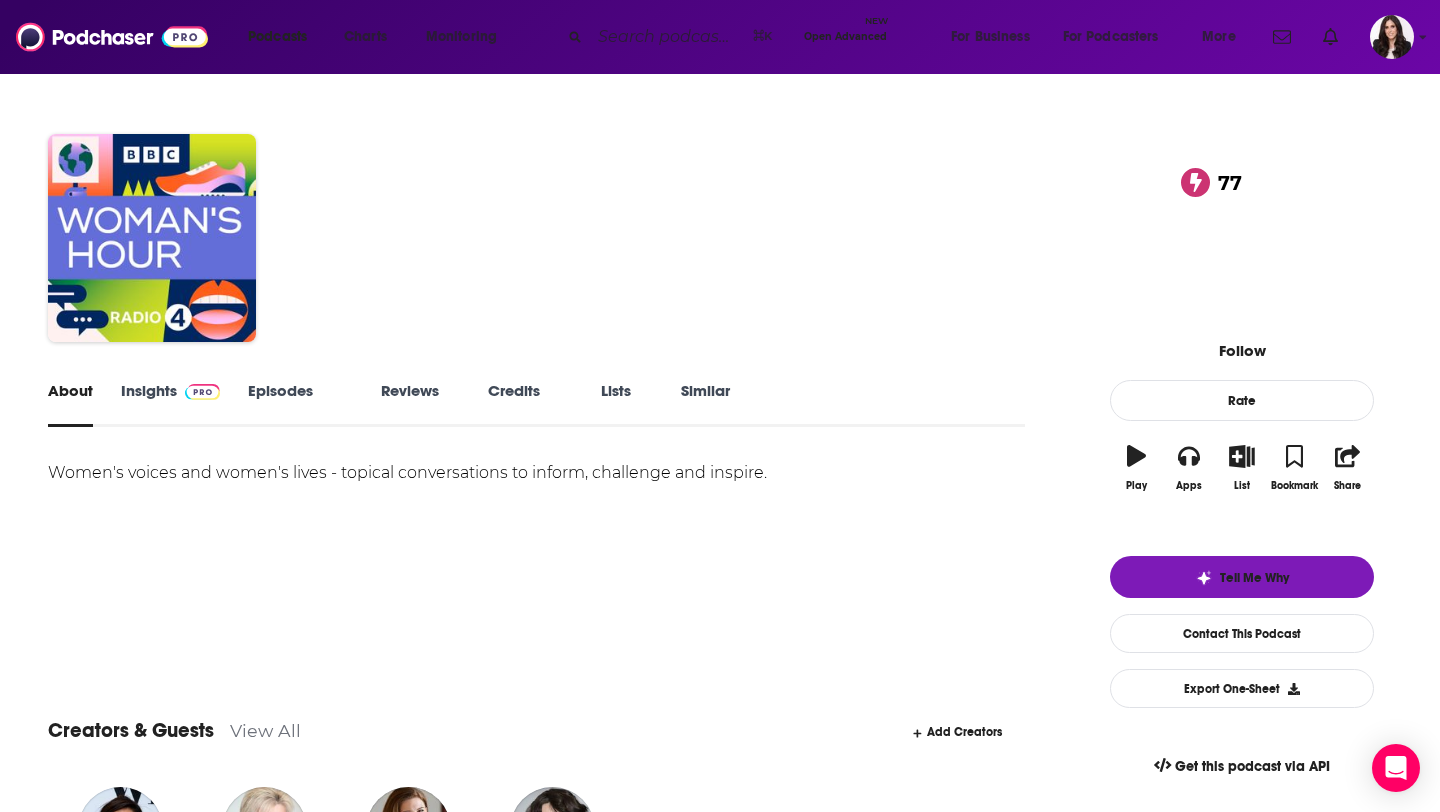 click on "Woman's Hour [NUMBER]" at bounding box center [675, 206] 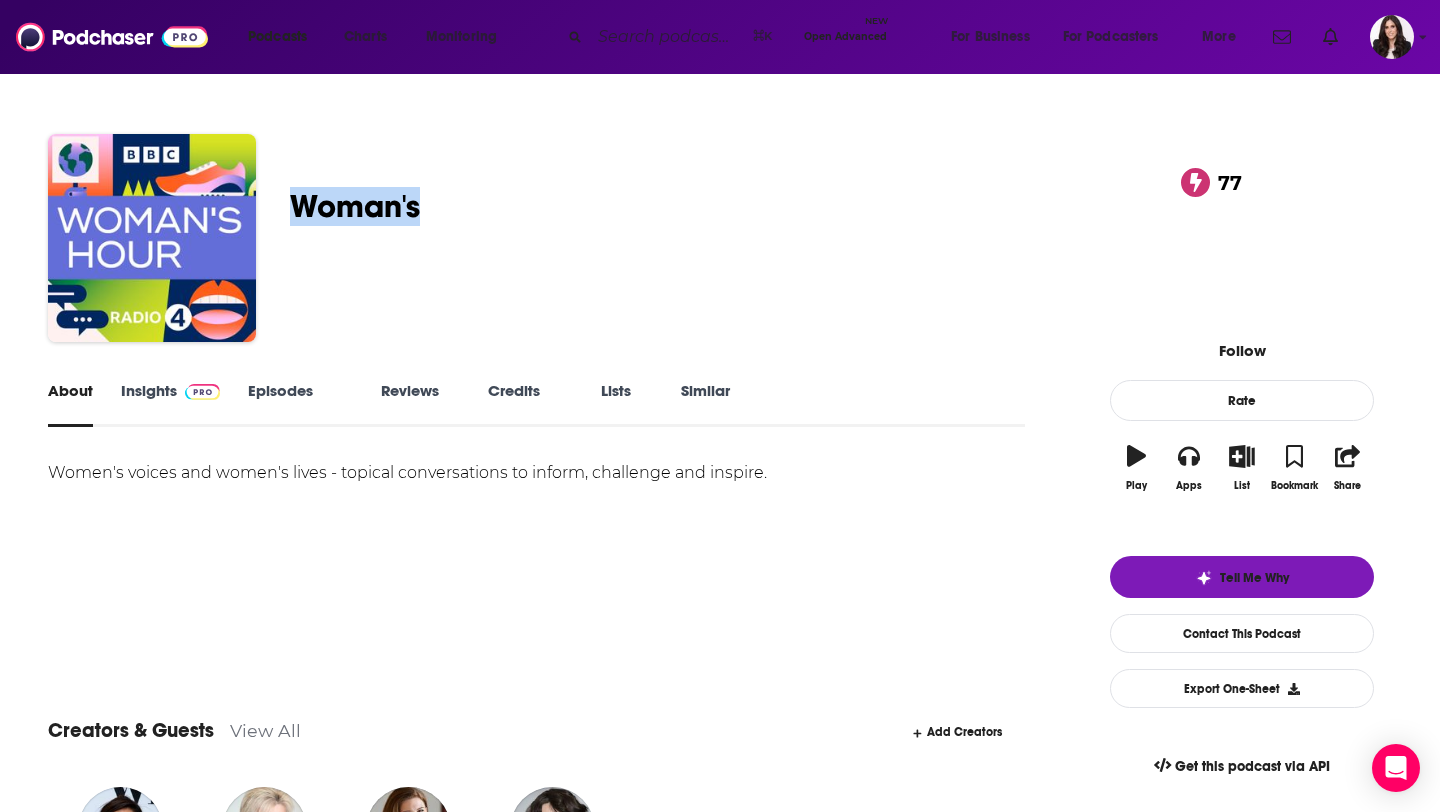 click on "Woman's Hour [NUMBER]" at bounding box center (675, 206) 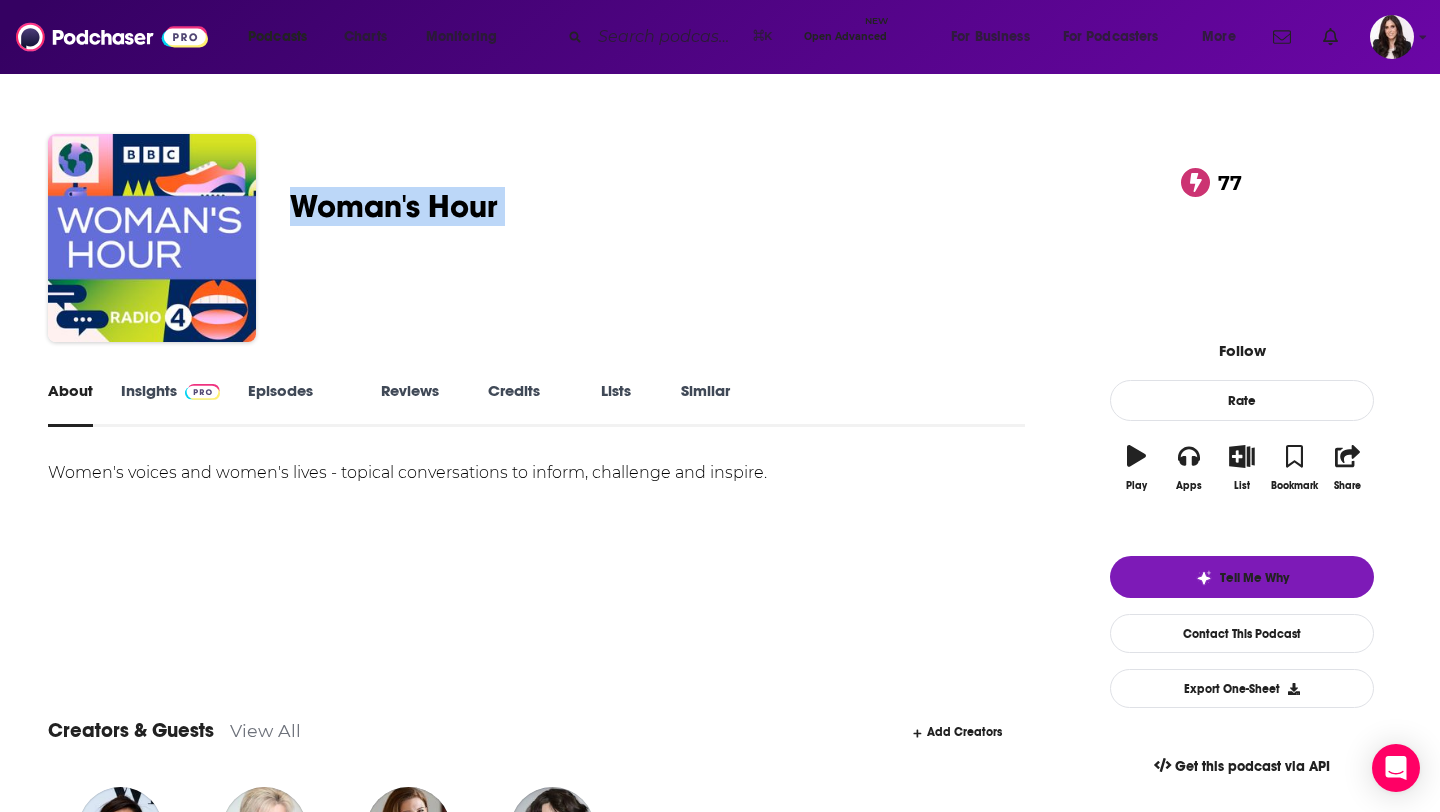 click on "Woman's Hour [NUMBER]" at bounding box center (675, 206) 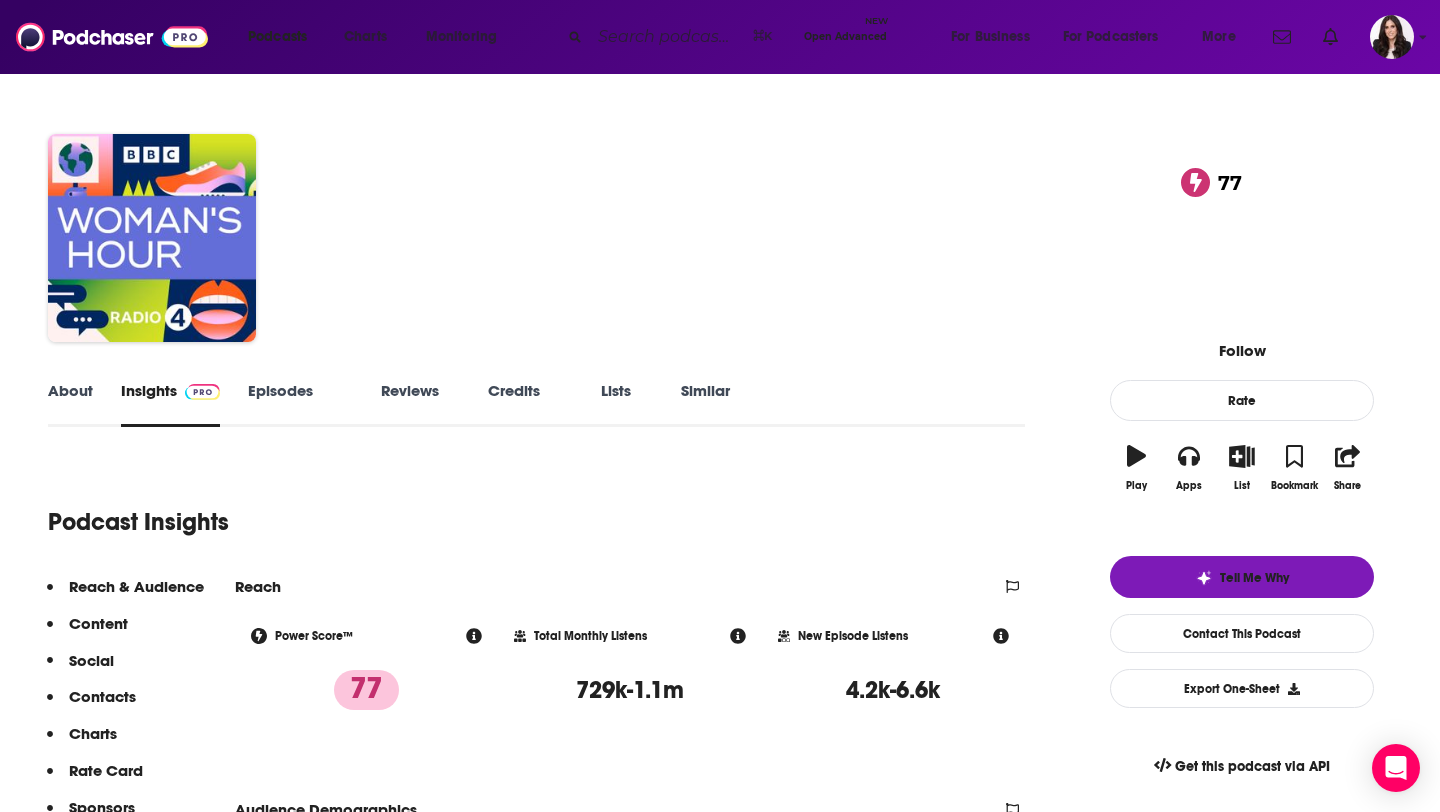 scroll, scrollTop: 98, scrollLeft: 0, axis: vertical 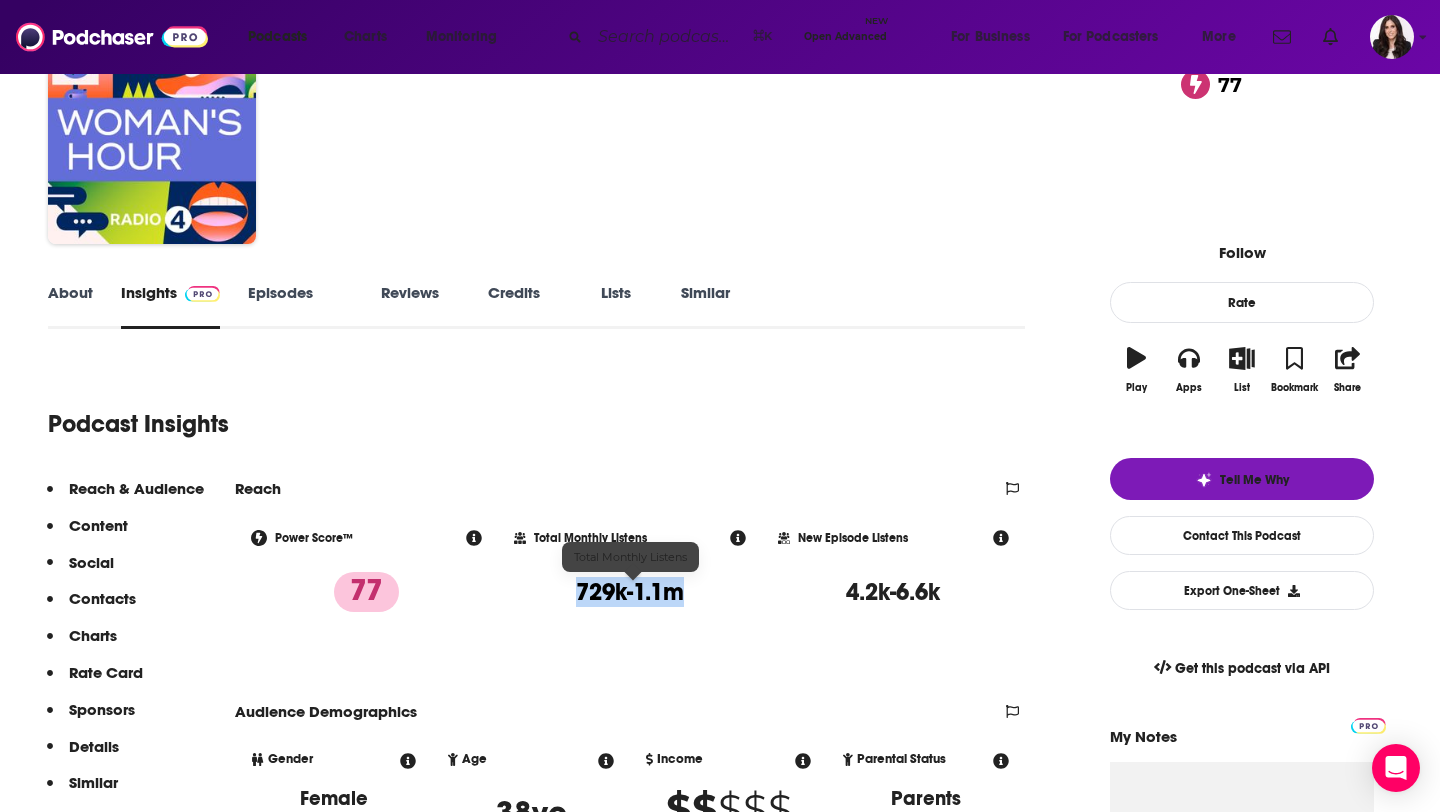 drag, startPoint x: 696, startPoint y: 592, endPoint x: 568, endPoint y: 587, distance: 128.09763 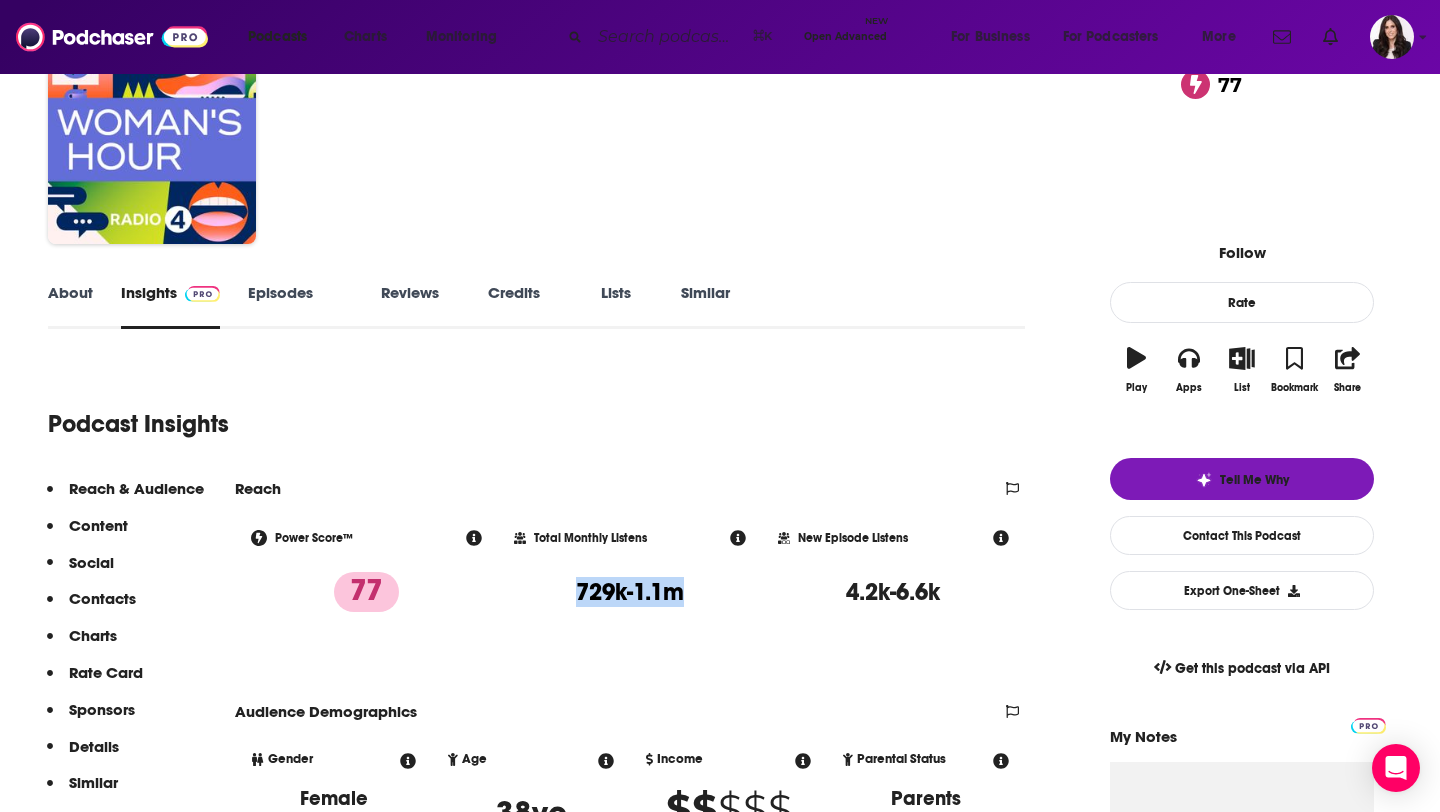copy on "729k-1.1m" 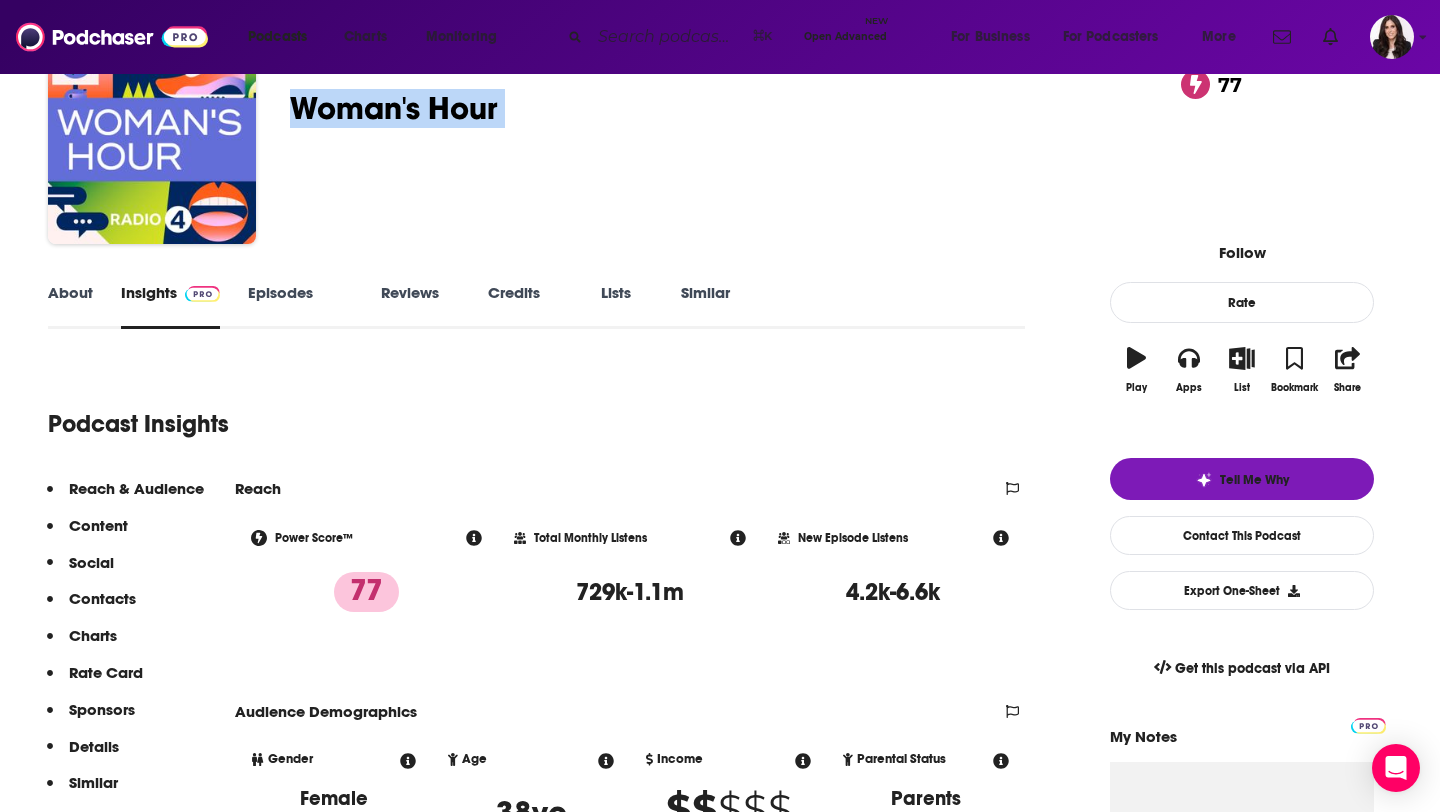 click on "Woman's Hour [NUMBER]" at bounding box center (675, 108) 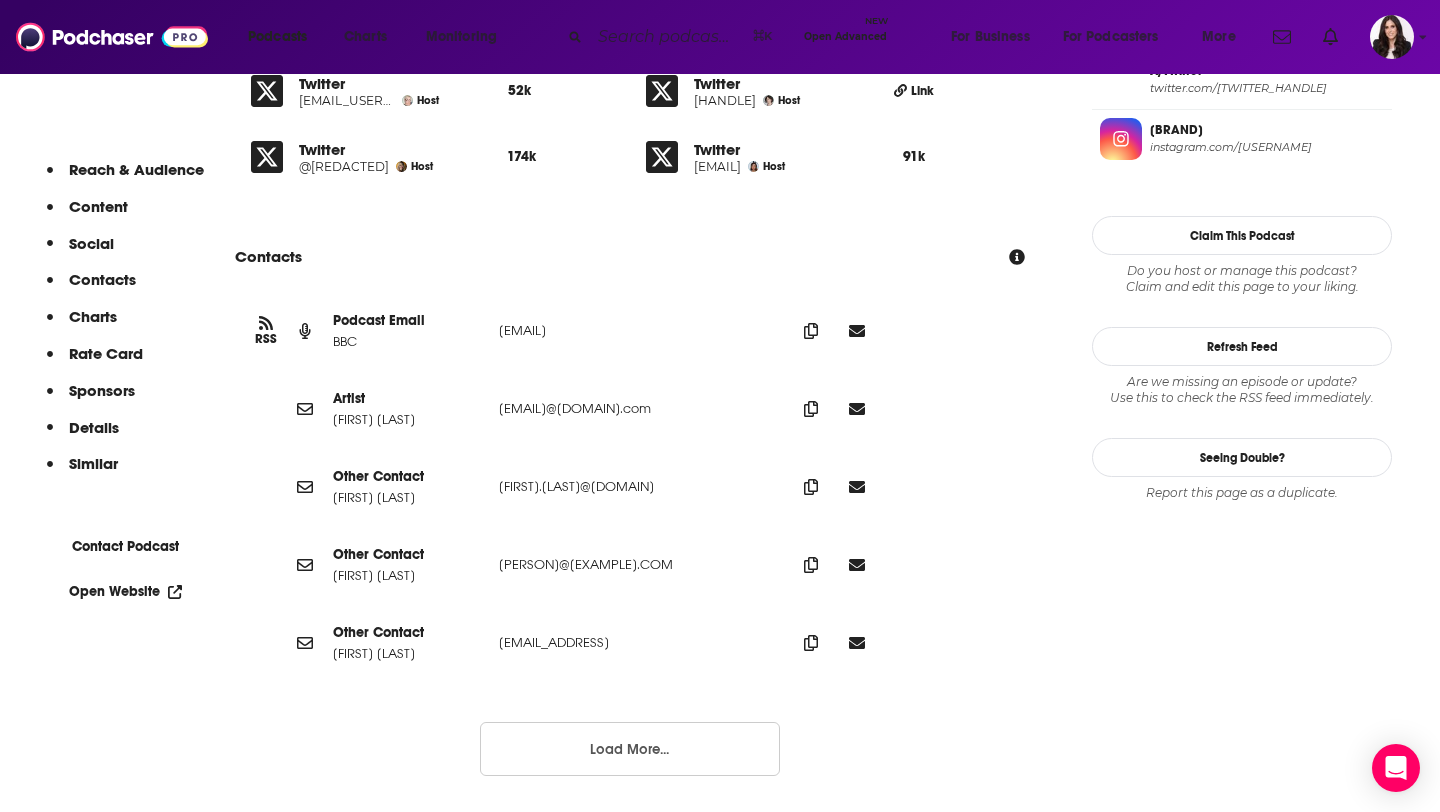 scroll, scrollTop: 1797, scrollLeft: 0, axis: vertical 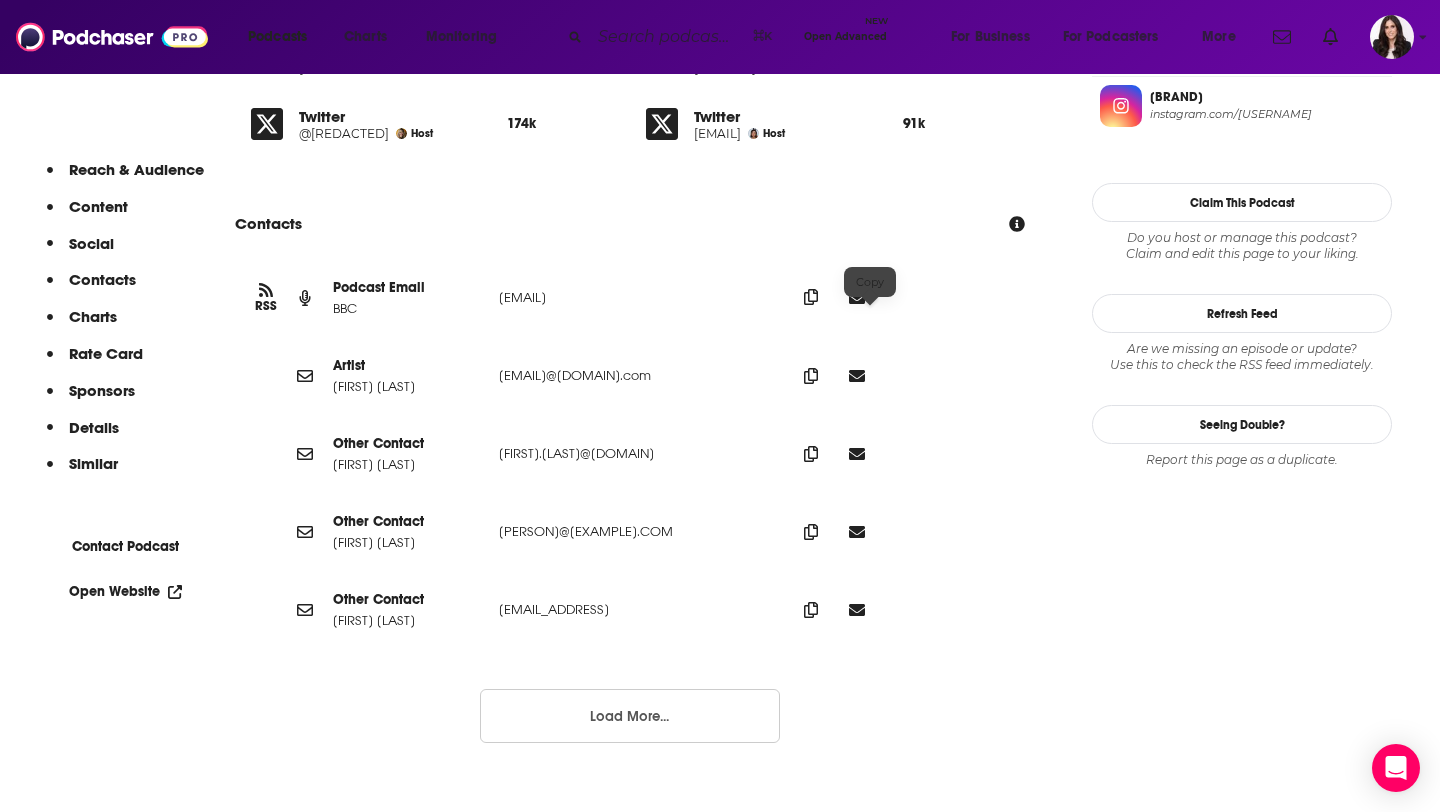 click at bounding box center (811, 297) 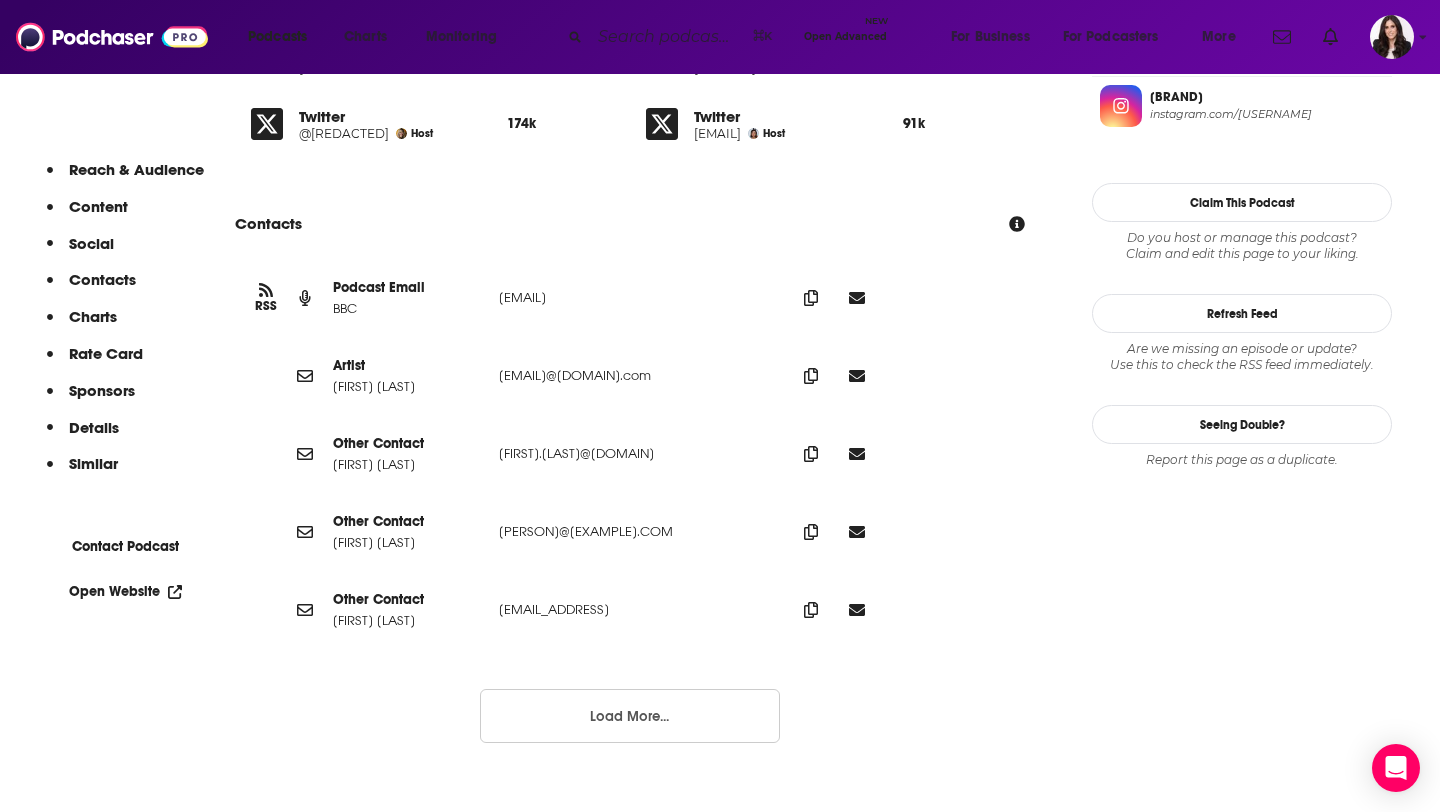 scroll, scrollTop: 0, scrollLeft: 0, axis: both 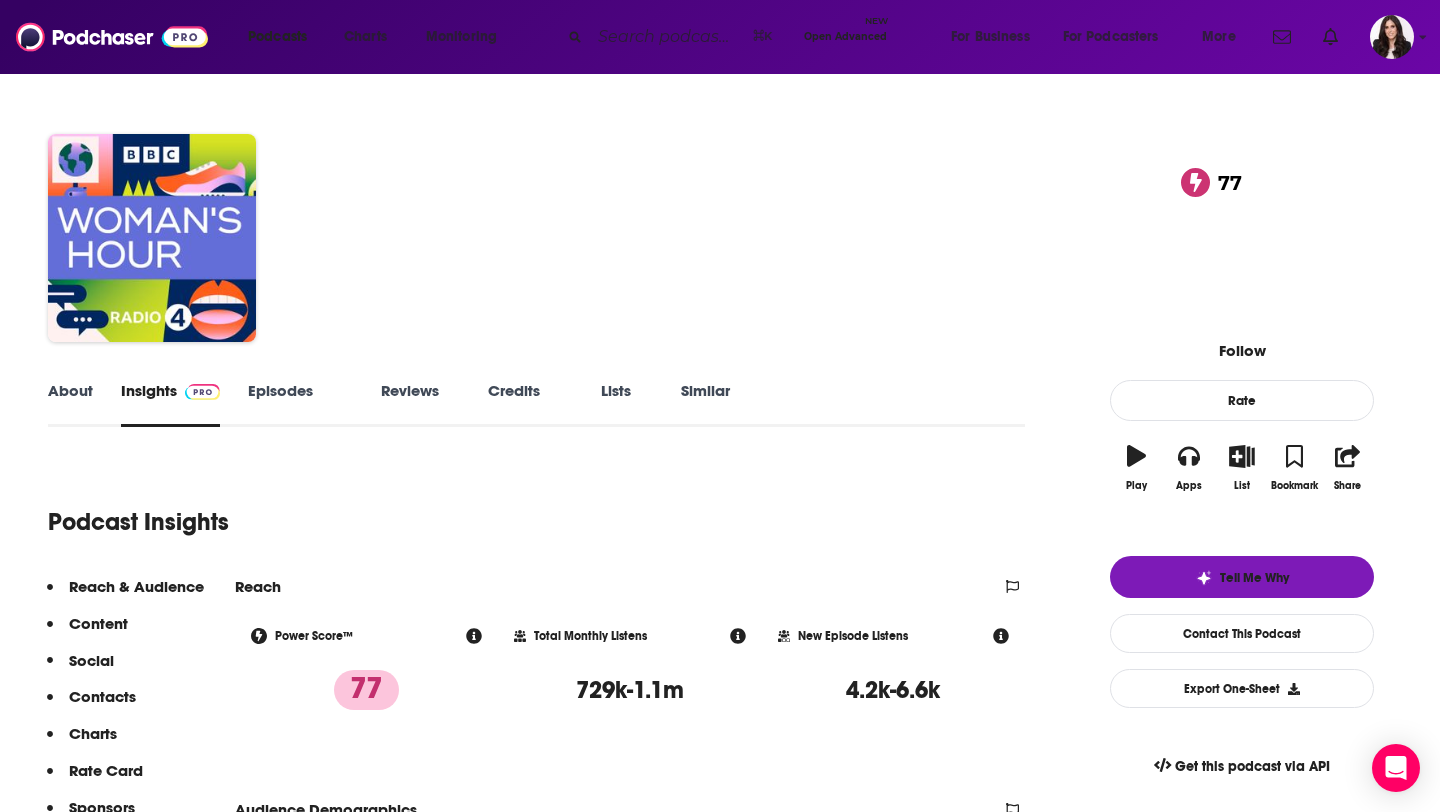 click on "Similar" at bounding box center (705, 404) 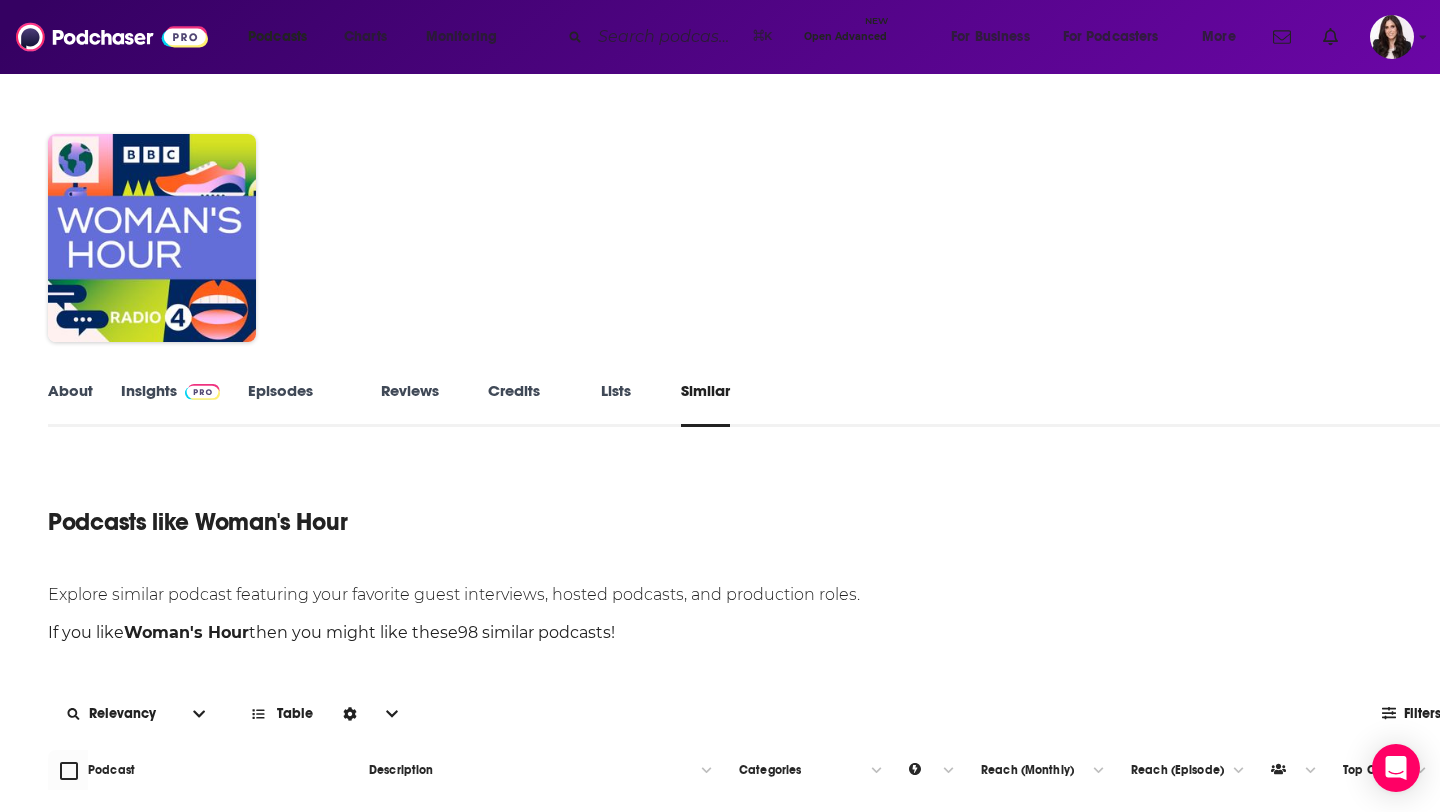 scroll, scrollTop: 726, scrollLeft: 0, axis: vertical 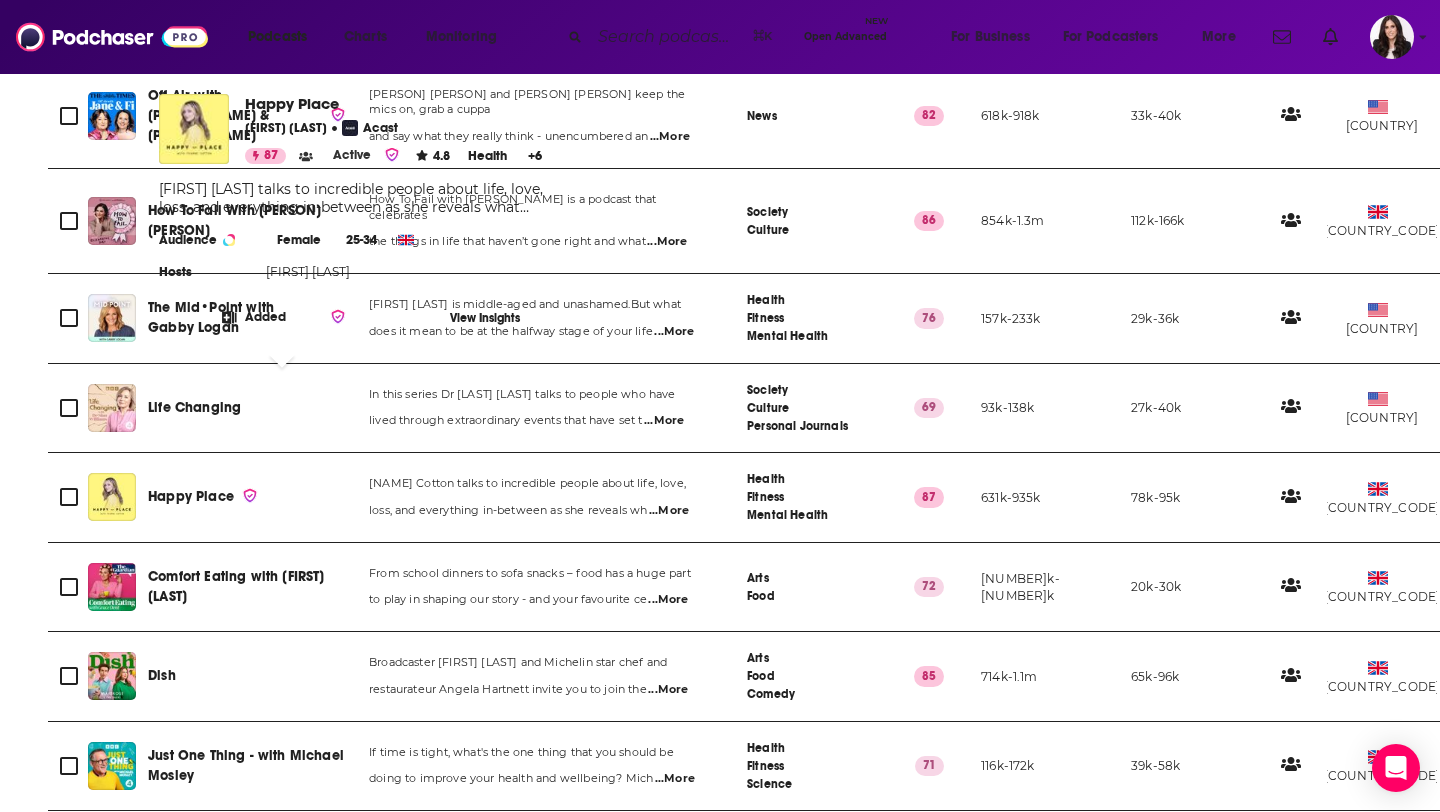 click on "Happy Place" at bounding box center (191, 496) 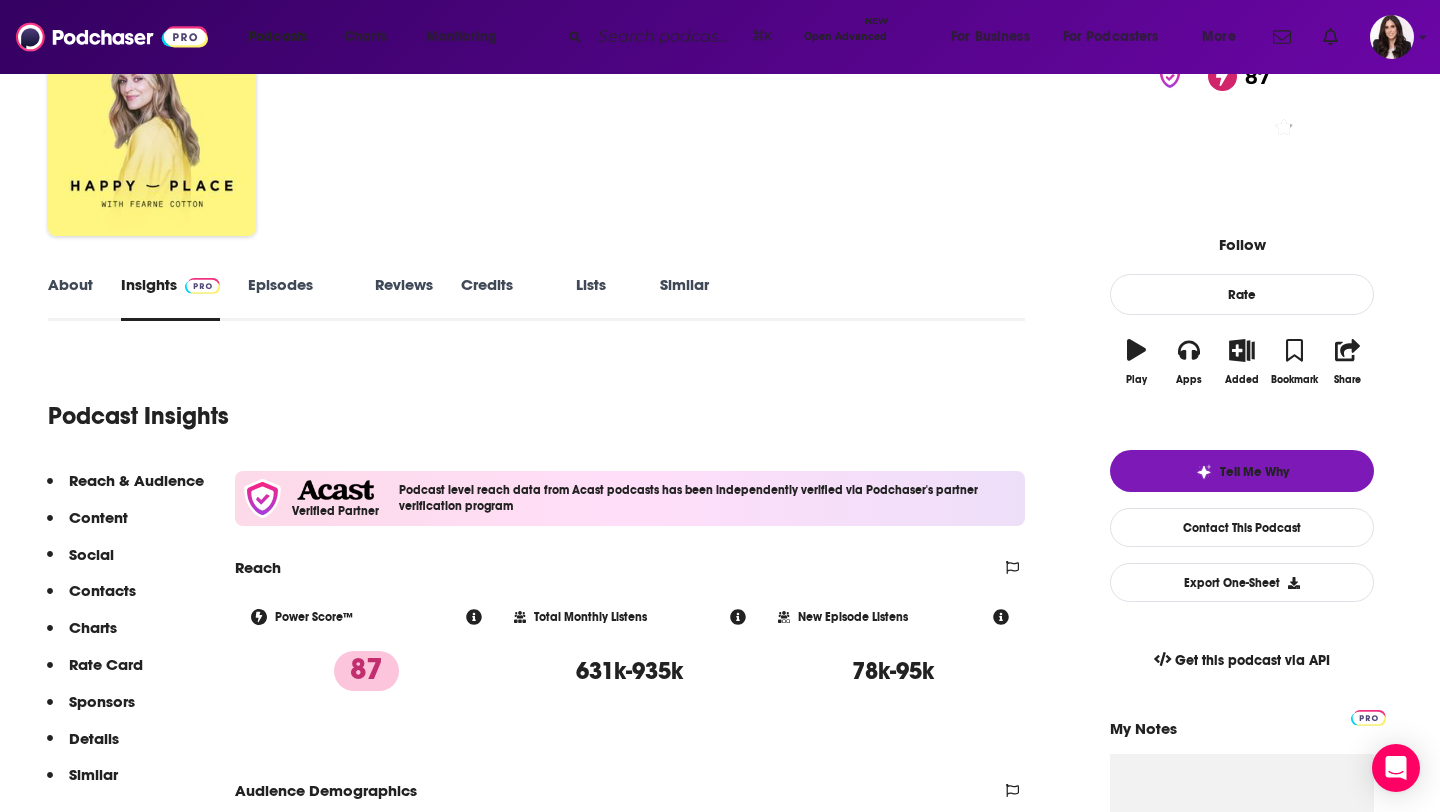 scroll, scrollTop: 113, scrollLeft: 0, axis: vertical 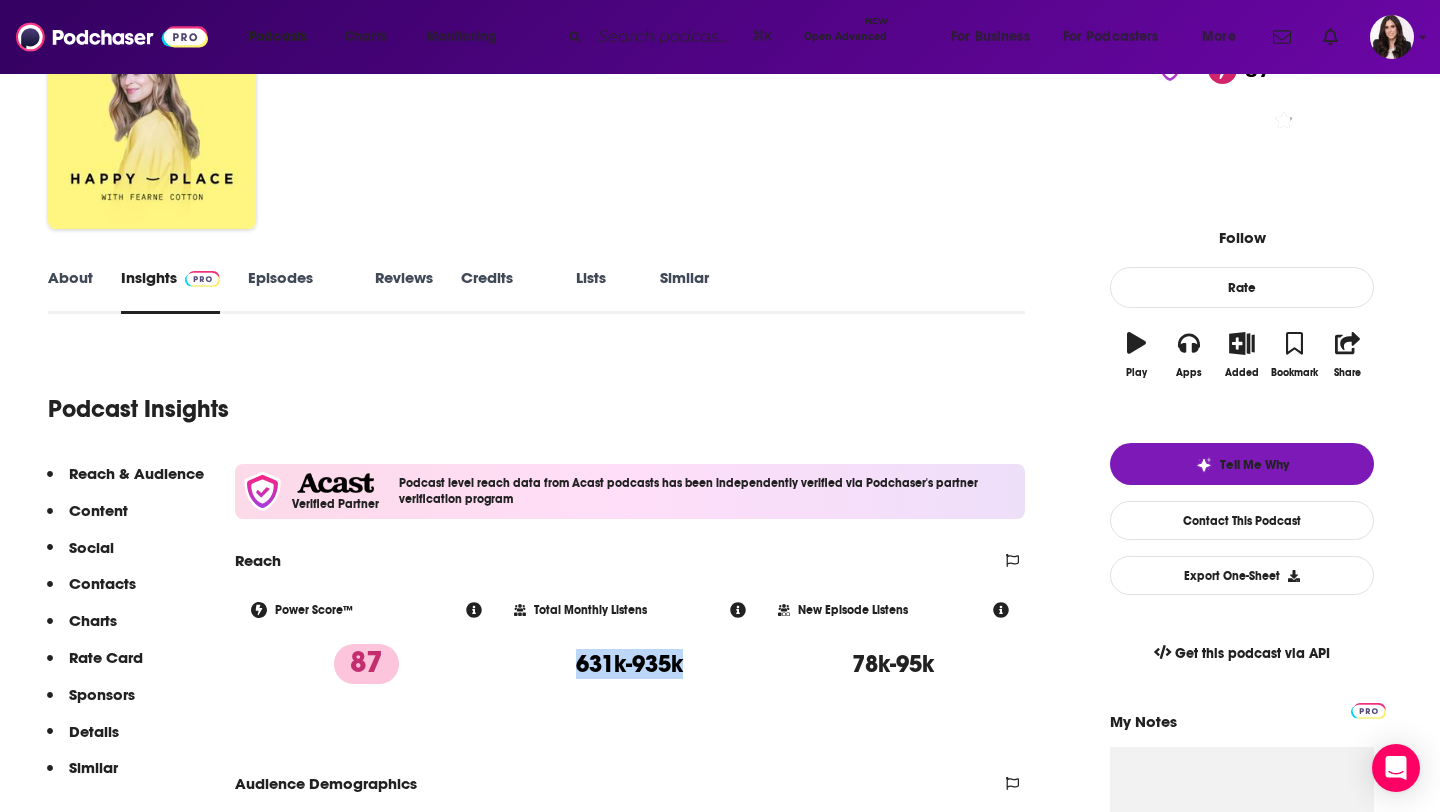 drag, startPoint x: 693, startPoint y: 665, endPoint x: 574, endPoint y: 665, distance: 119 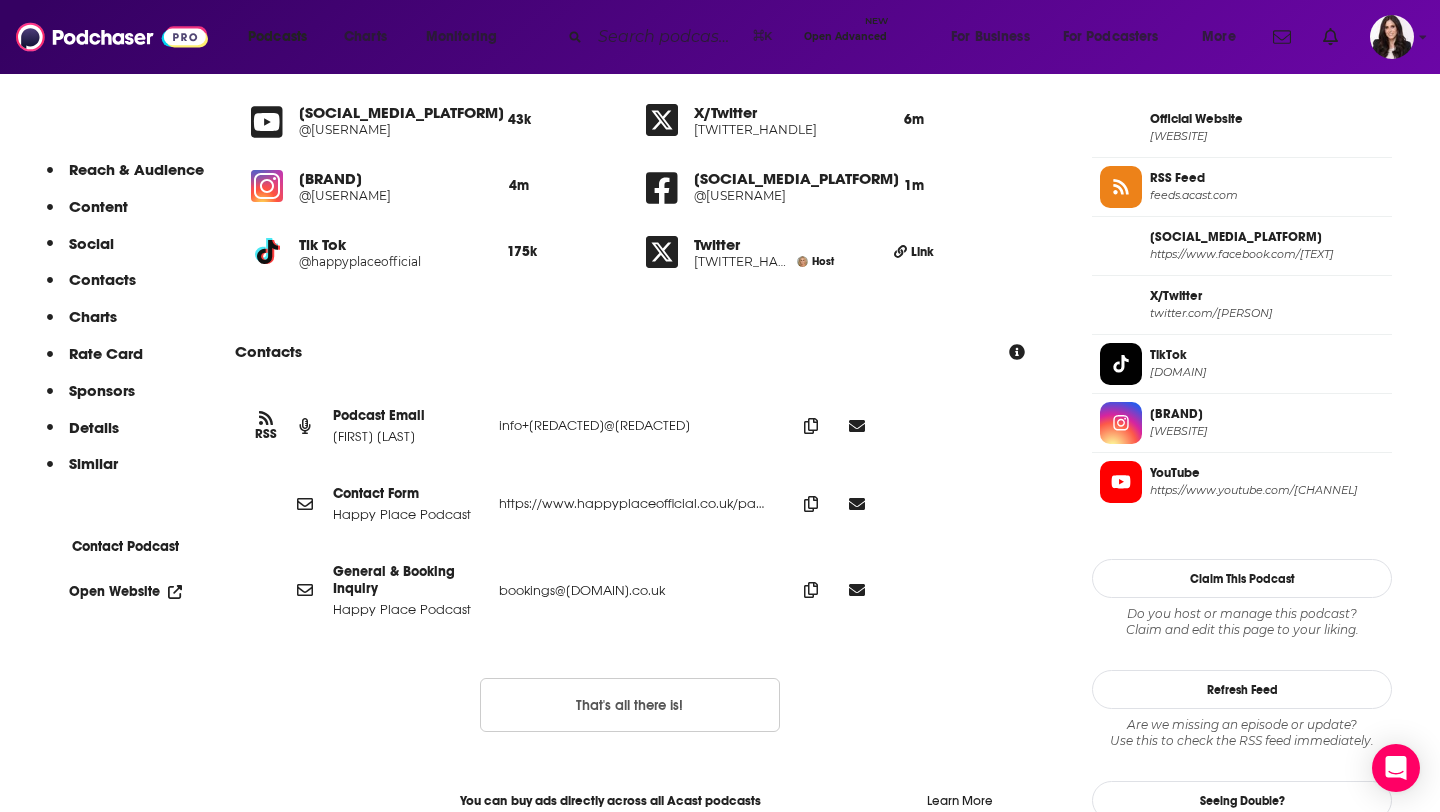 scroll, scrollTop: 1781, scrollLeft: 0, axis: vertical 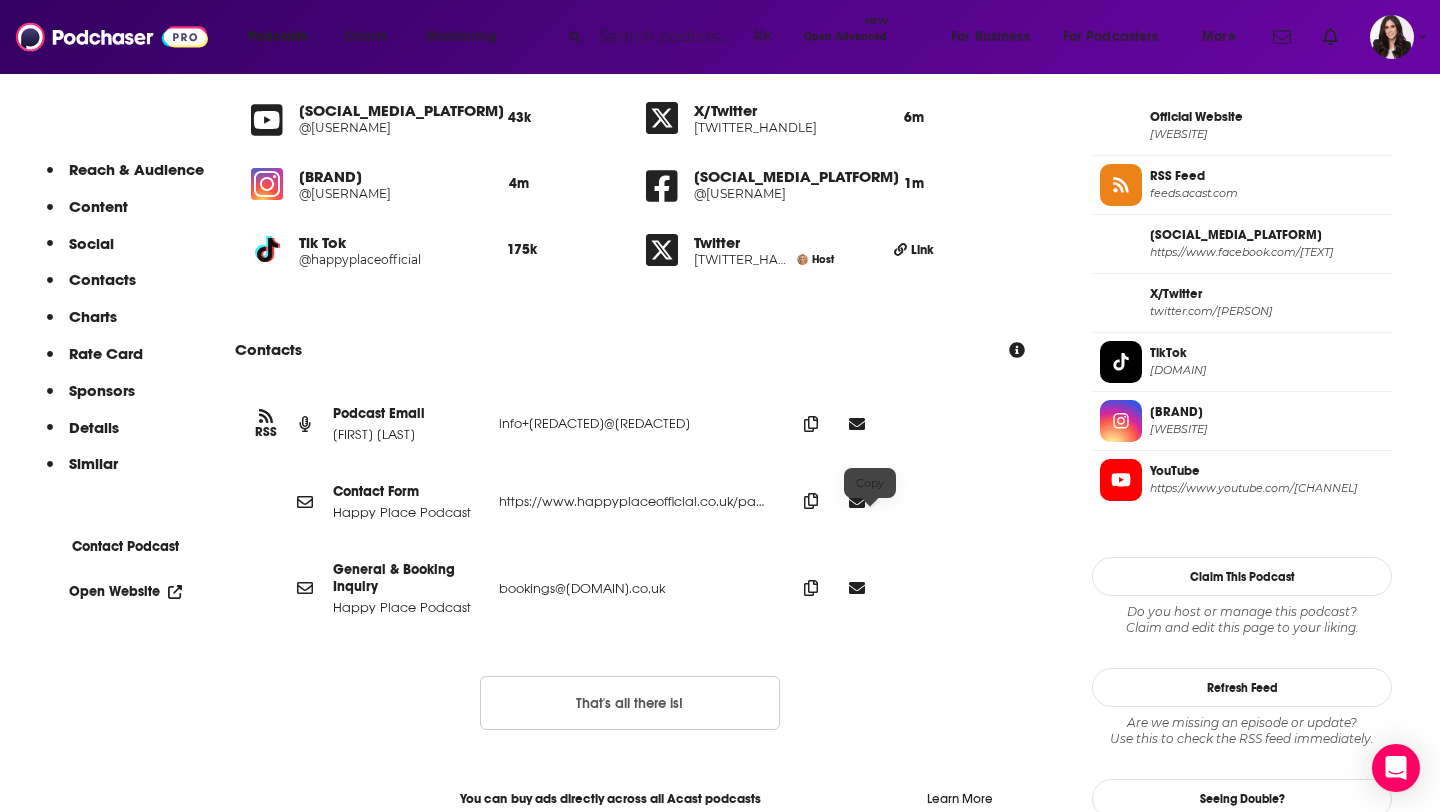 click at bounding box center (811, 424) 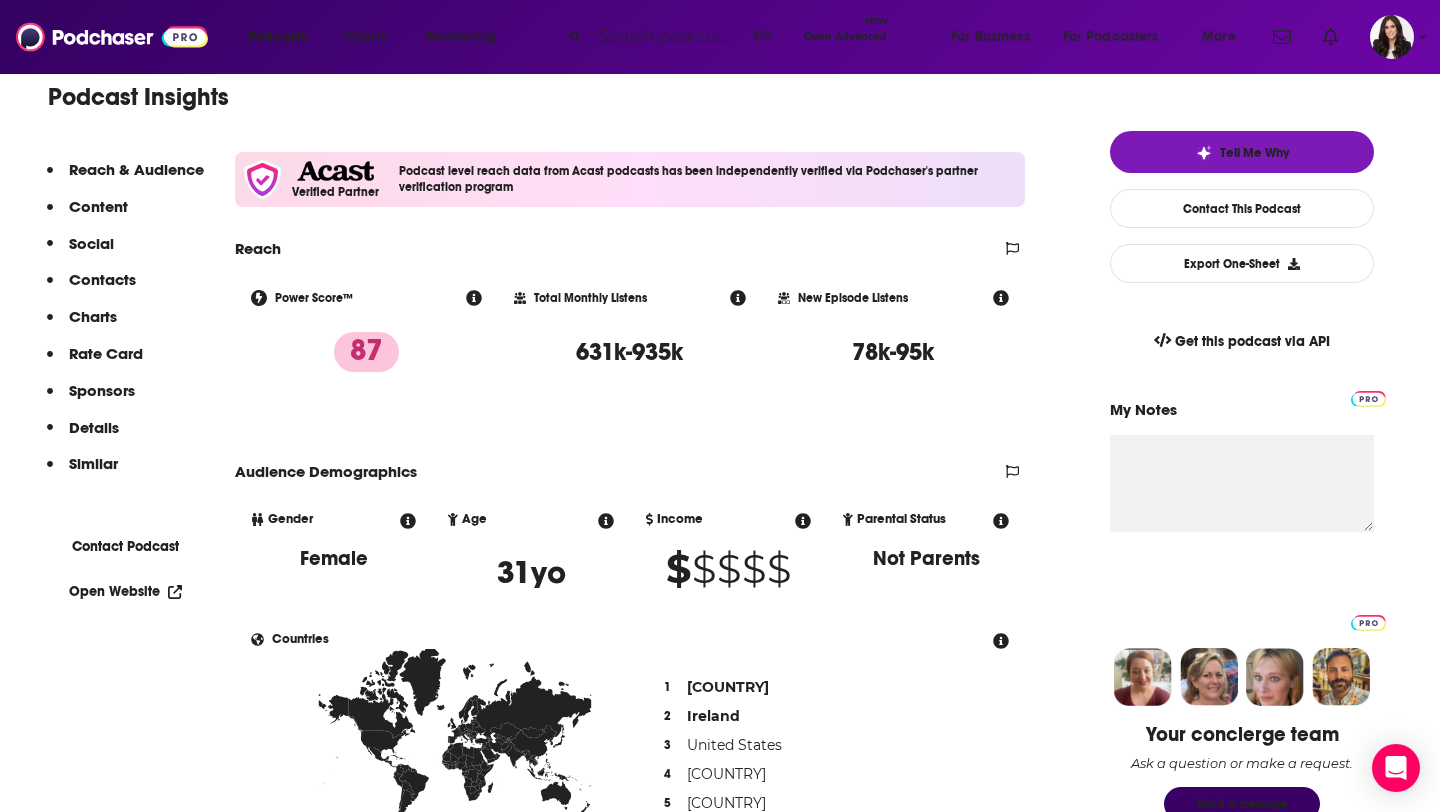 scroll, scrollTop: 0, scrollLeft: 0, axis: both 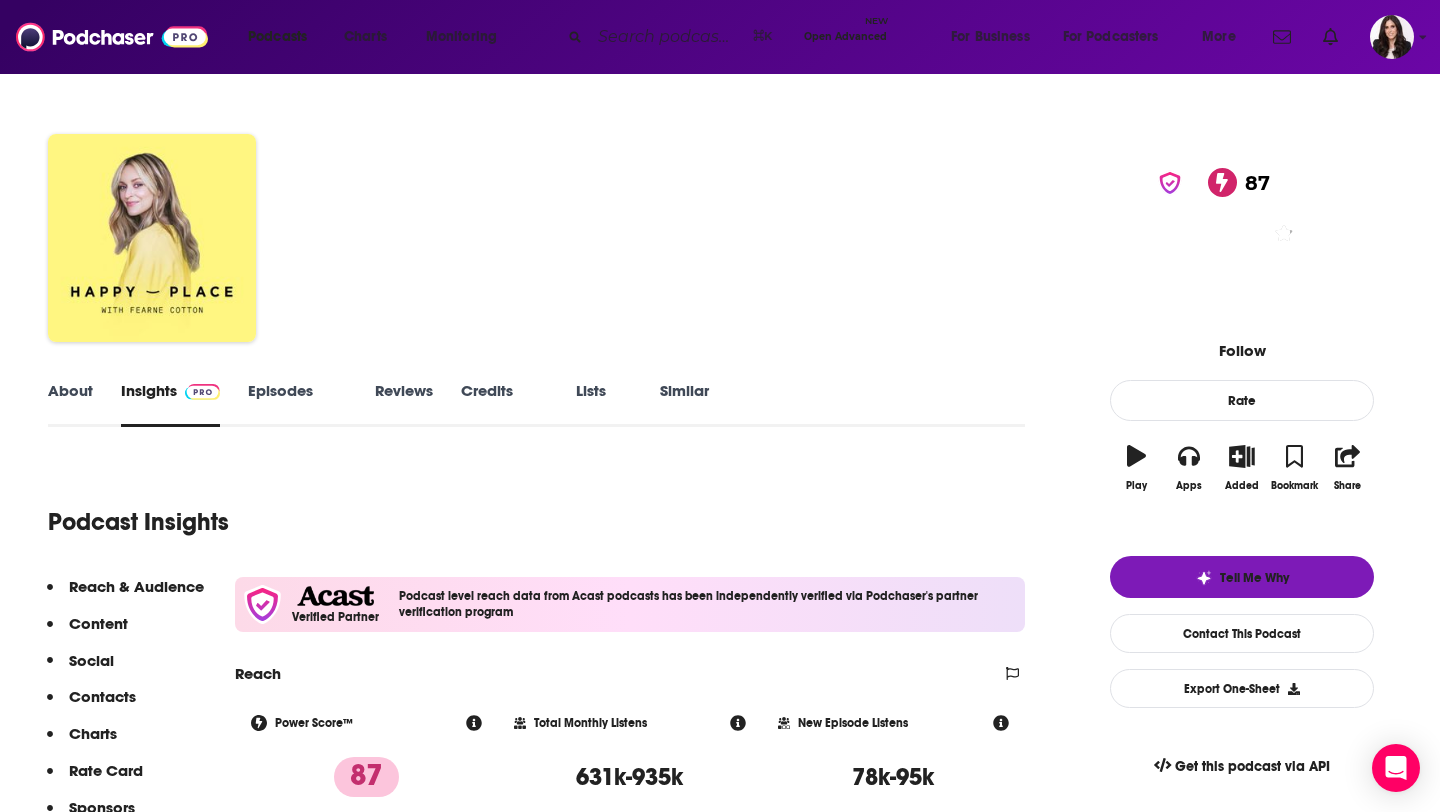 click on "Similar" at bounding box center [684, 404] 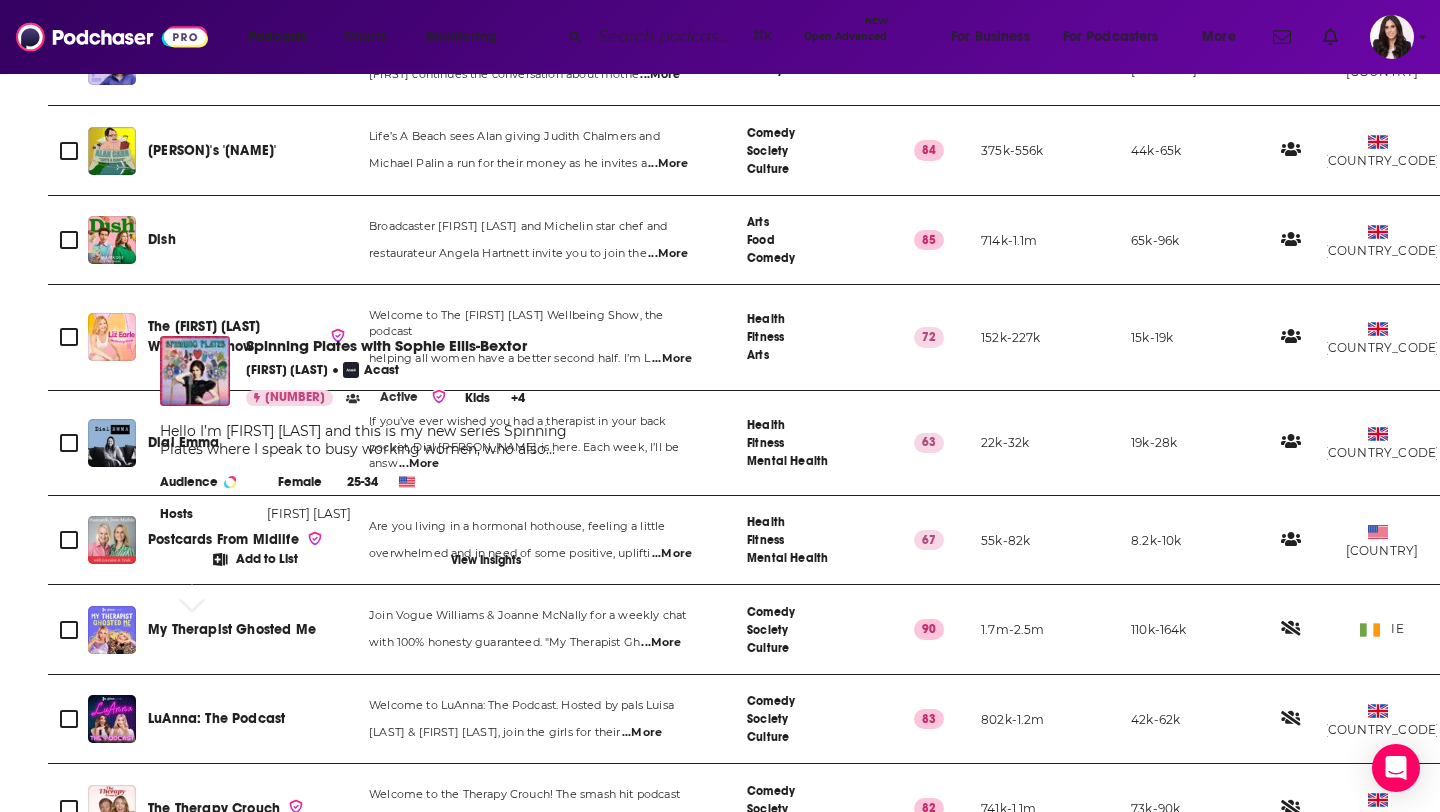 scroll, scrollTop: 1389, scrollLeft: 0, axis: vertical 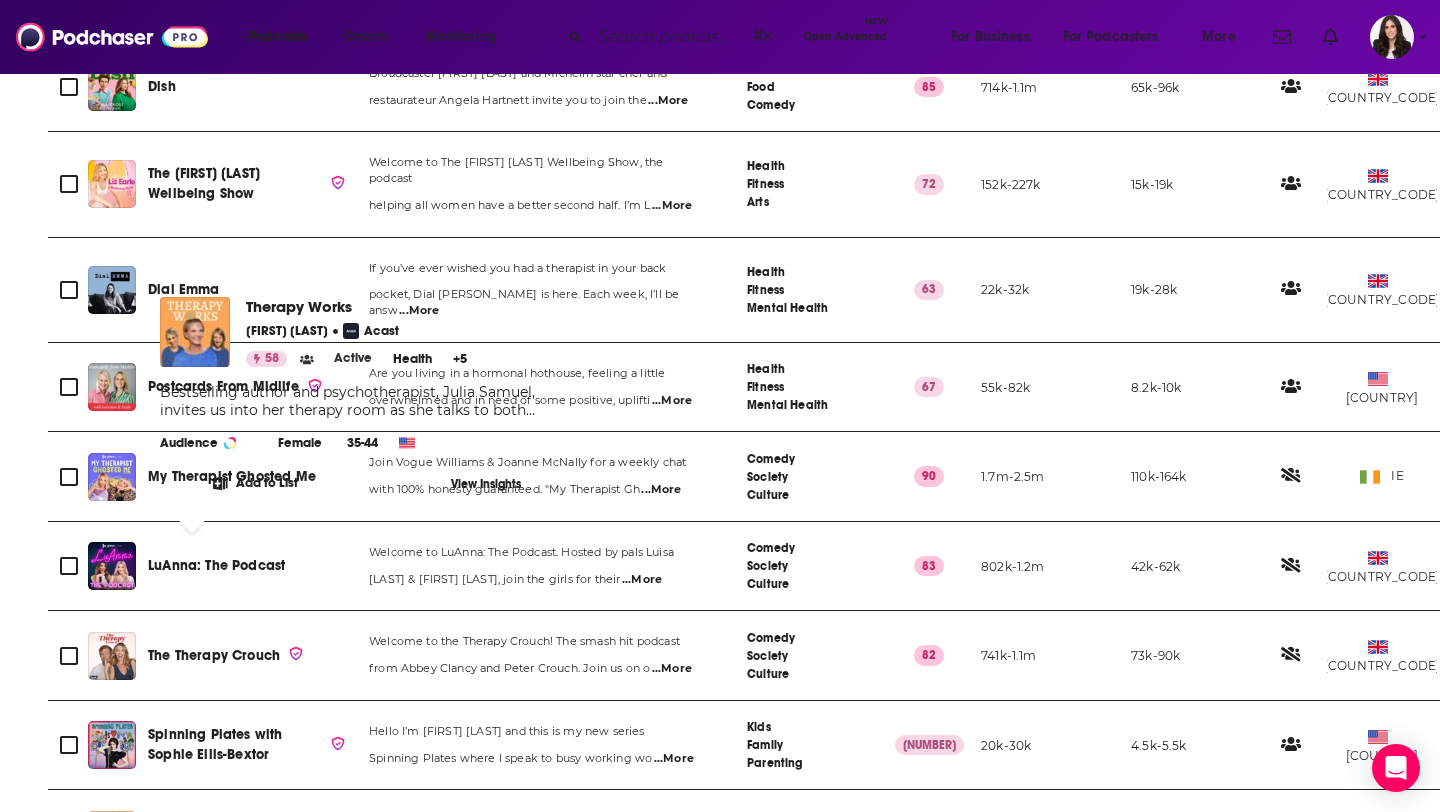 click at bounding box center (112, 835) 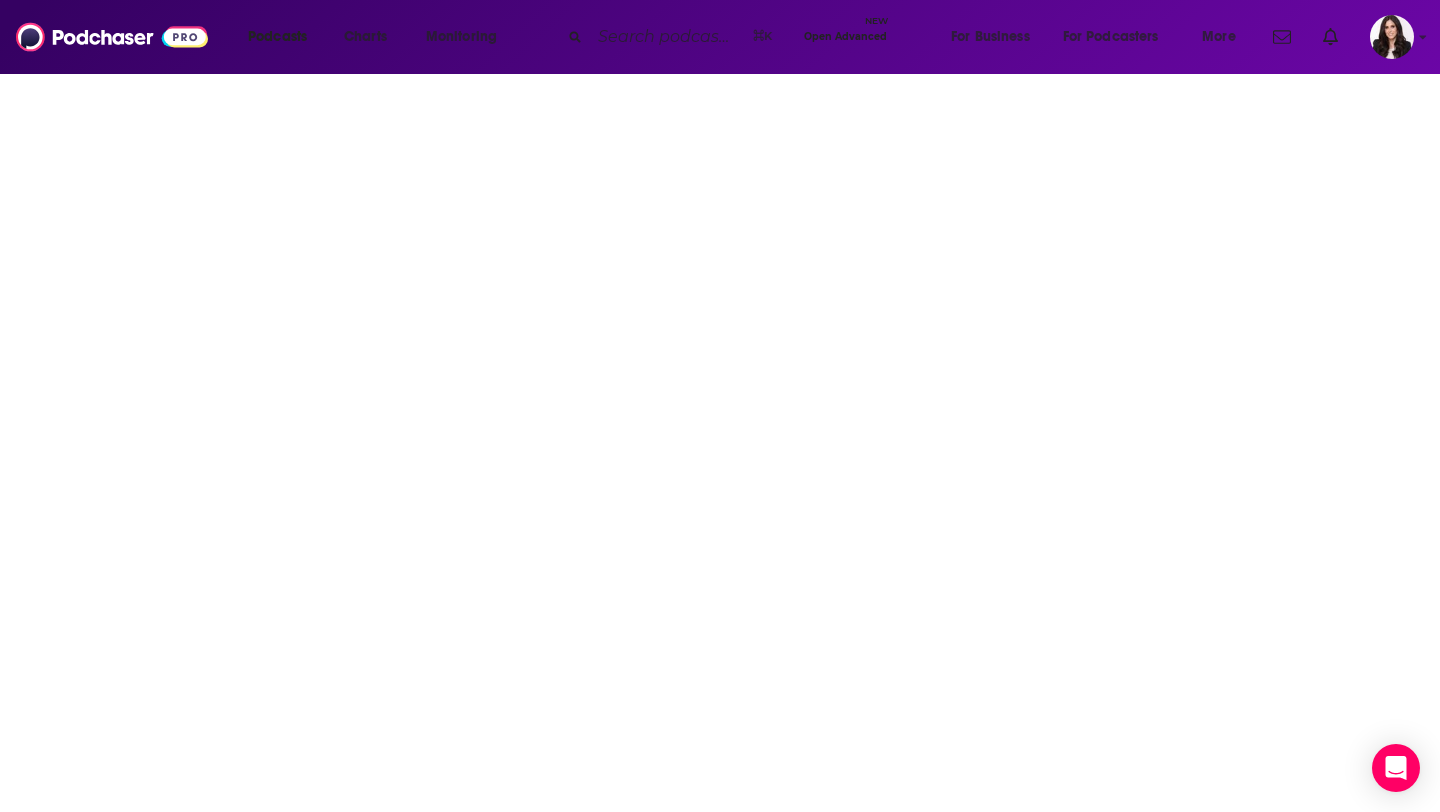 scroll, scrollTop: 0, scrollLeft: 0, axis: both 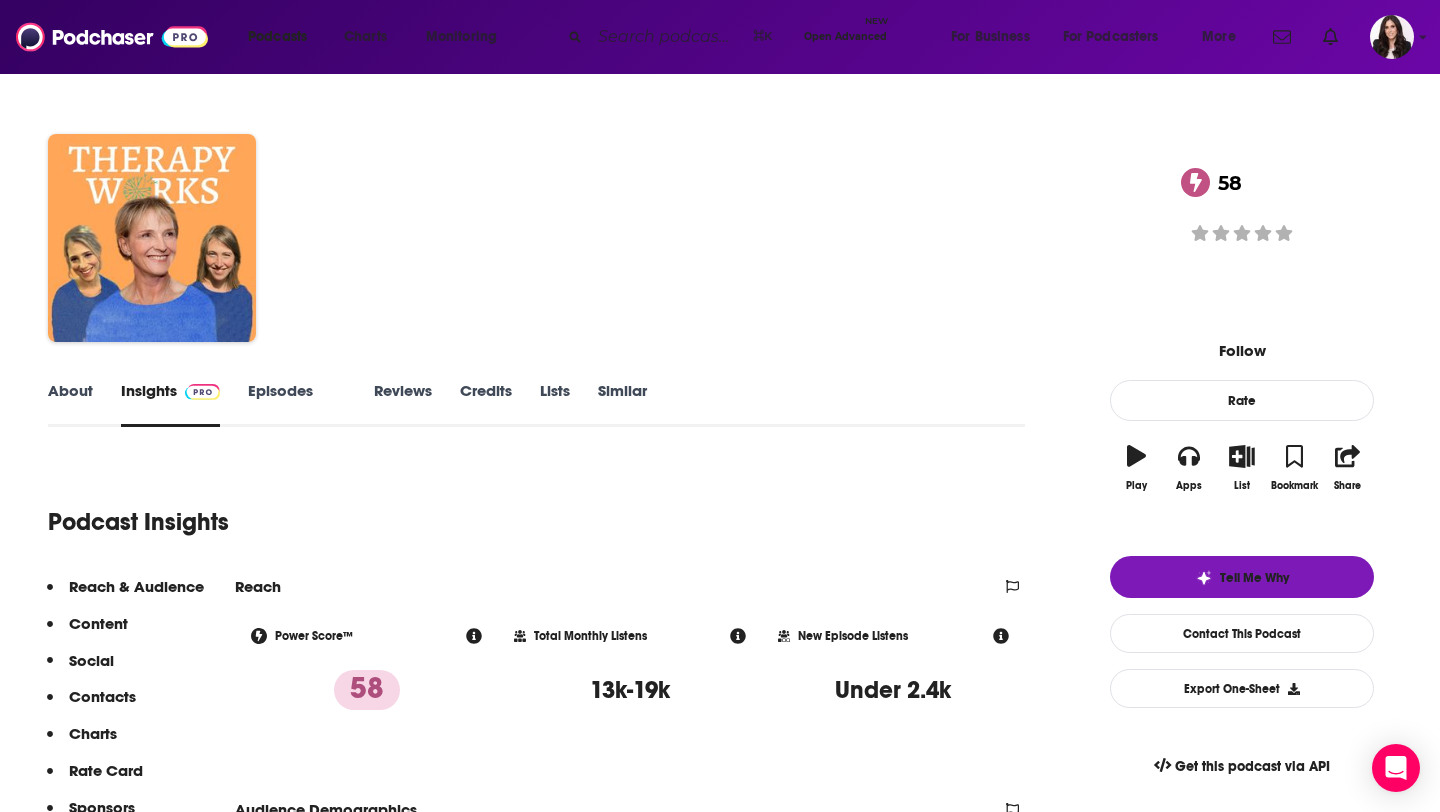 click on "Therapy Works 58" at bounding box center (675, 206) 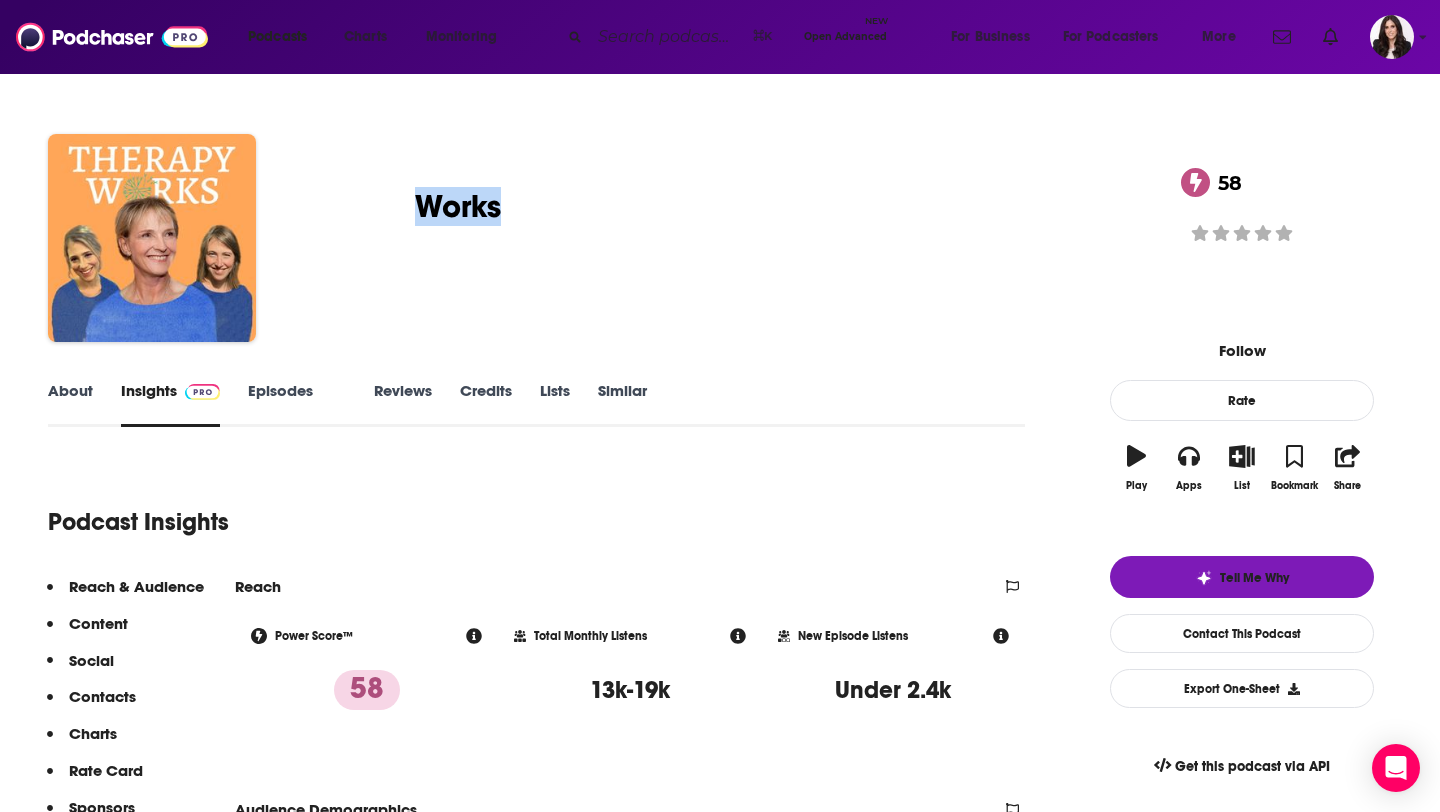 click on "Therapy Works 58" at bounding box center [675, 206] 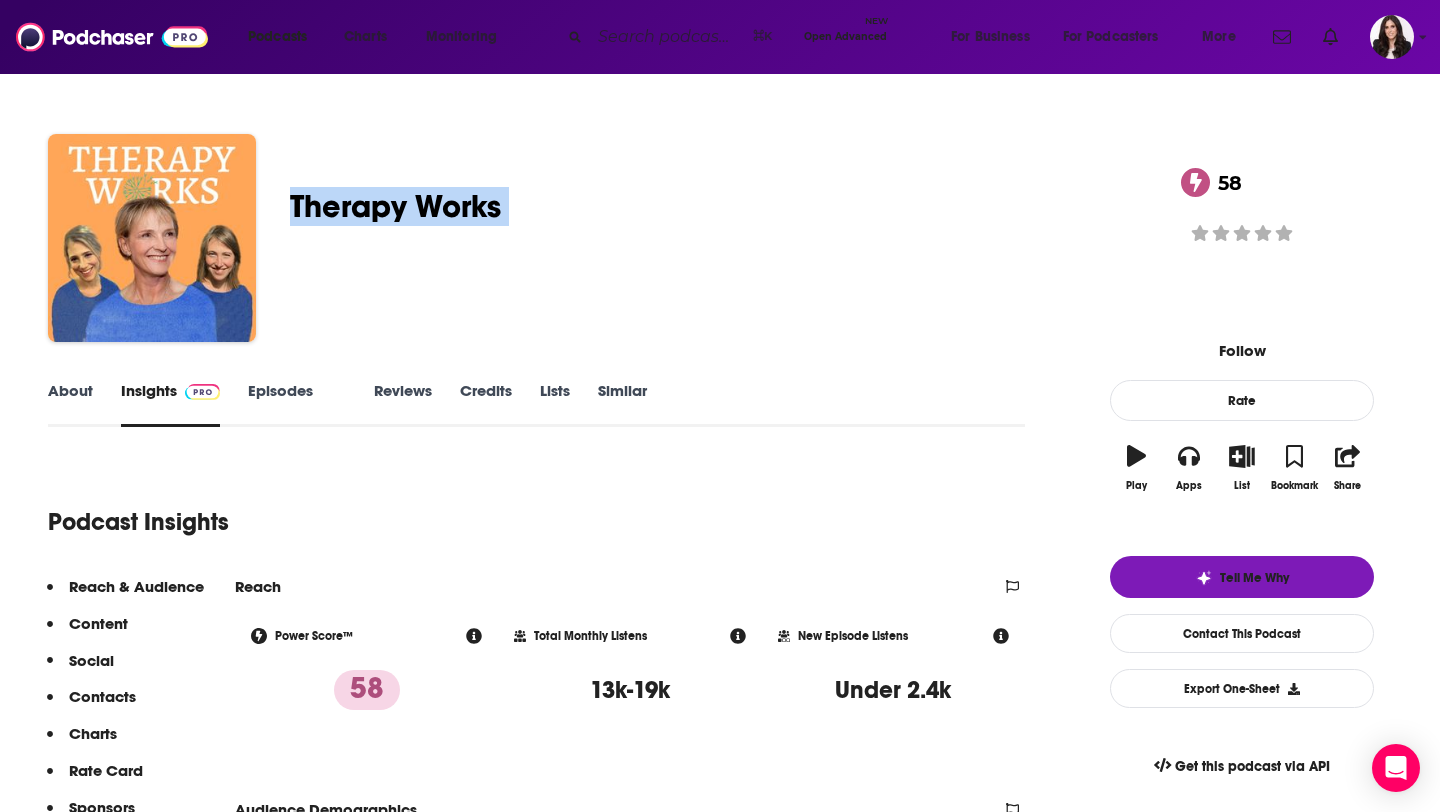 click on "Therapy Works 58" at bounding box center [675, 206] 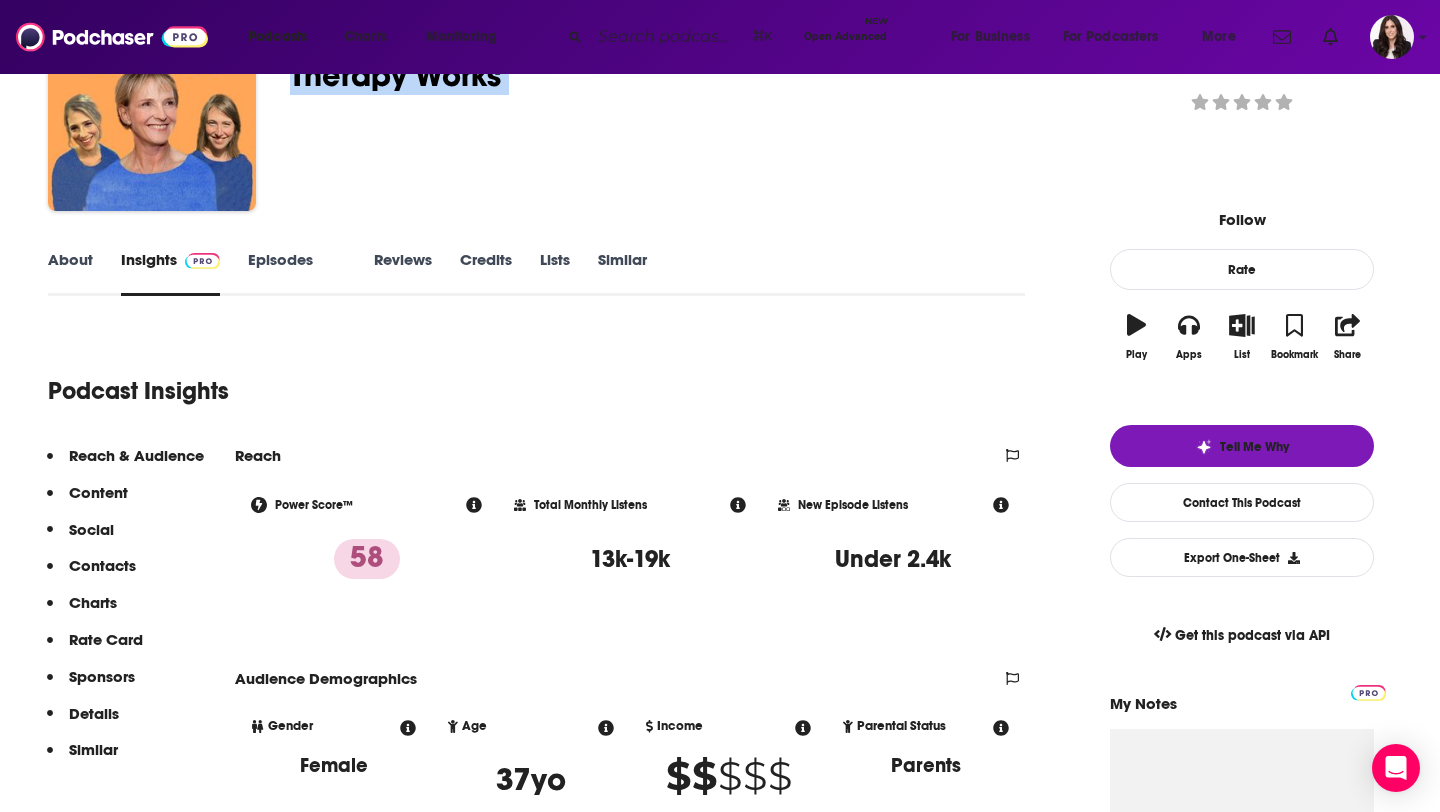 scroll, scrollTop: 139, scrollLeft: 0, axis: vertical 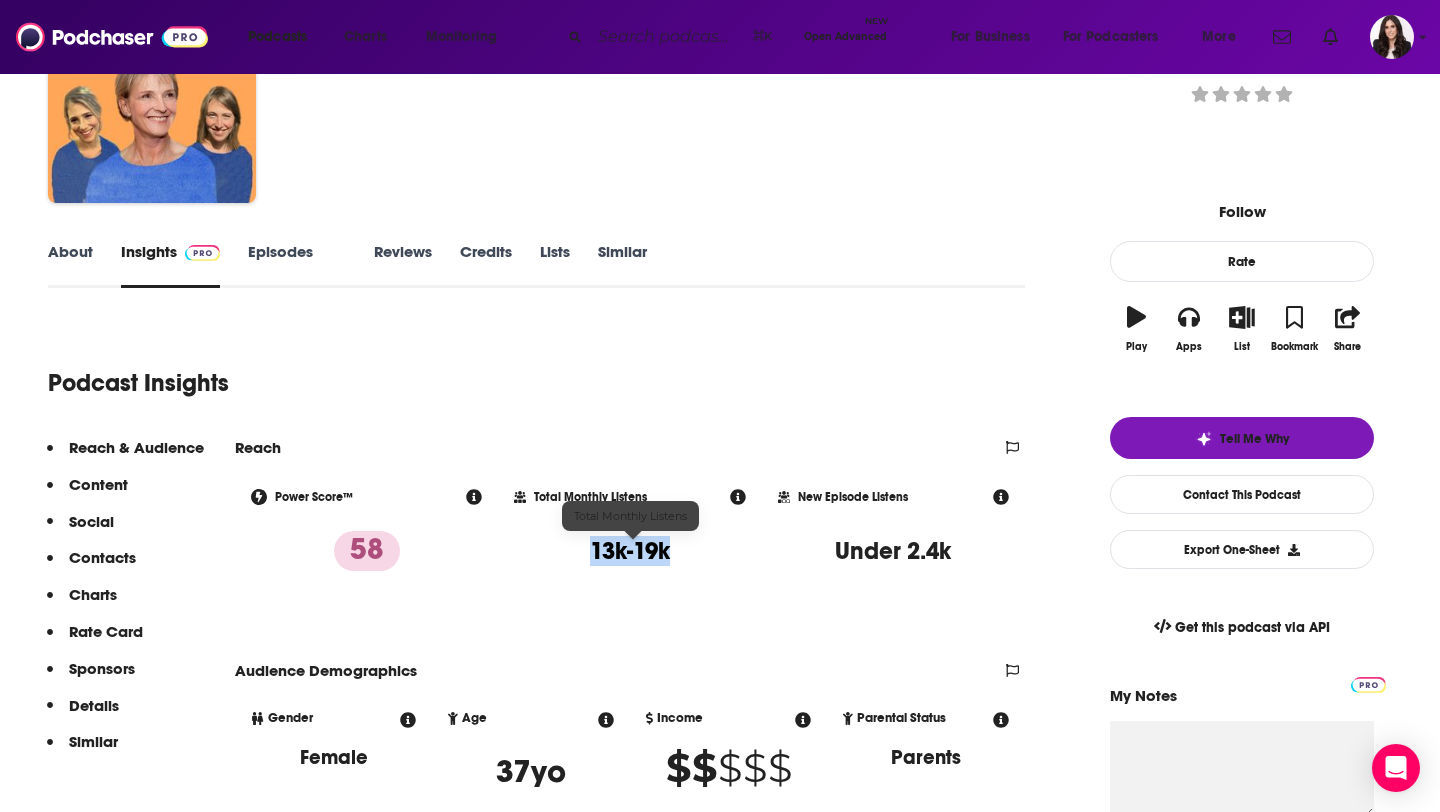 drag, startPoint x: 671, startPoint y: 549, endPoint x: 588, endPoint y: 549, distance: 83 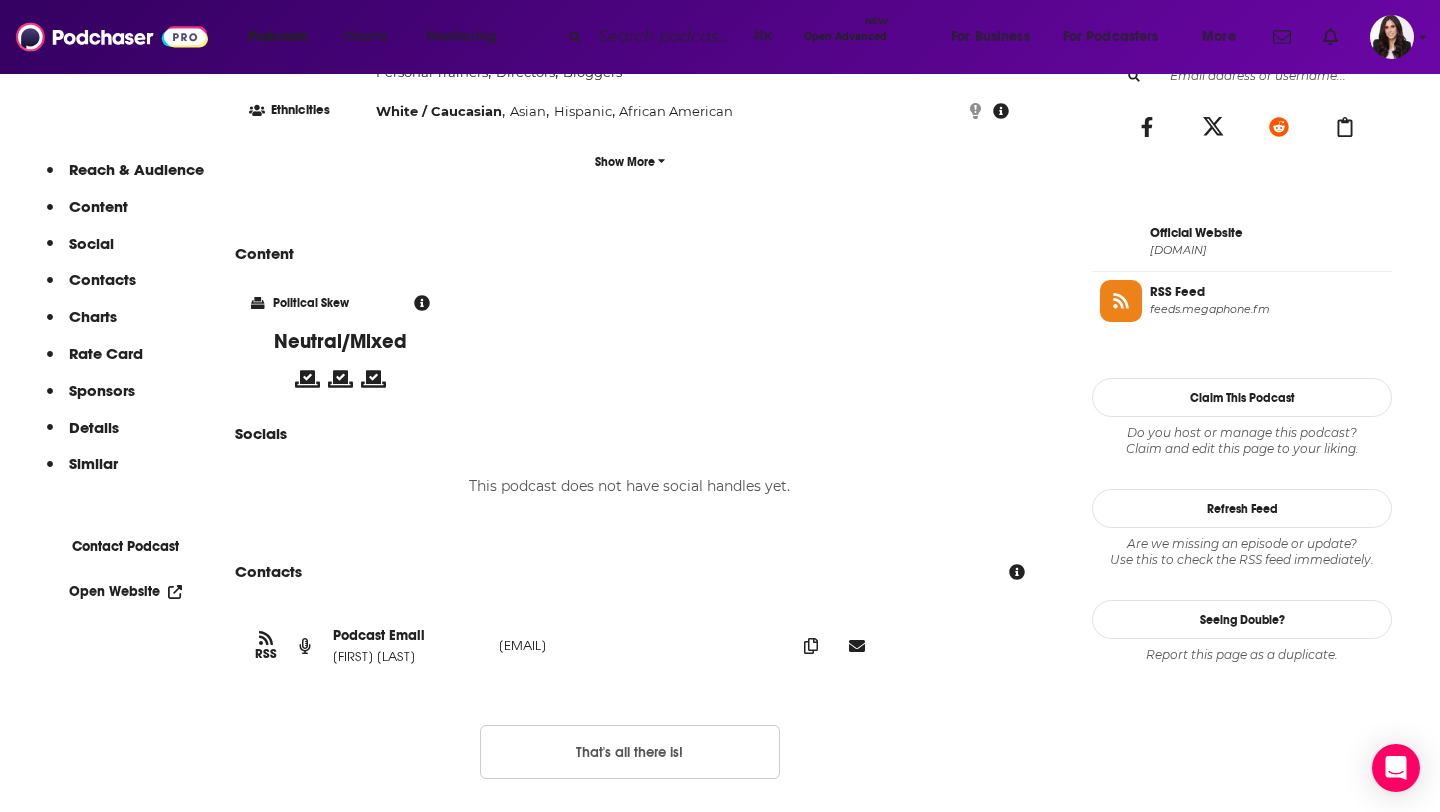 scroll, scrollTop: 1441, scrollLeft: 0, axis: vertical 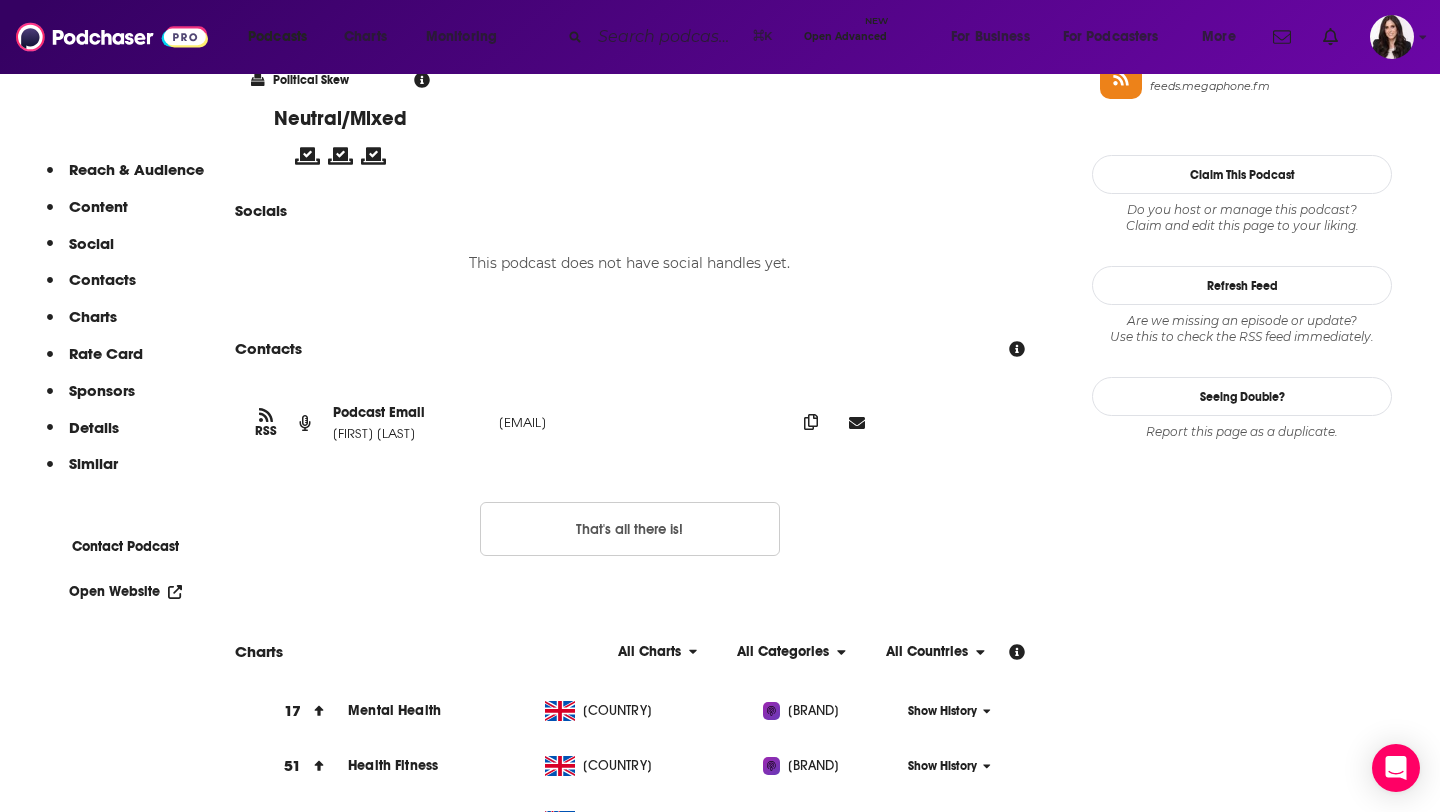 click at bounding box center [811, 422] 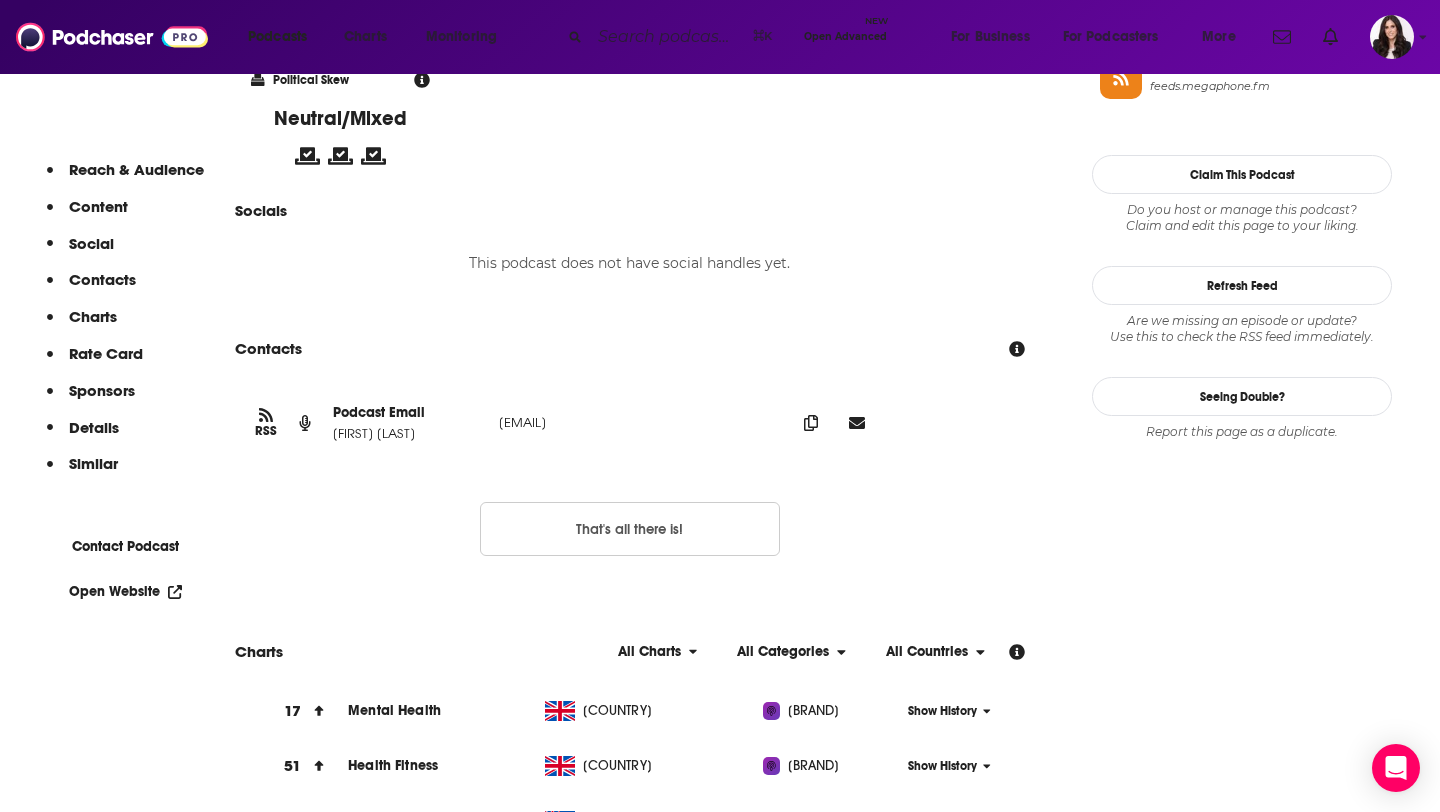 scroll, scrollTop: 0, scrollLeft: 0, axis: both 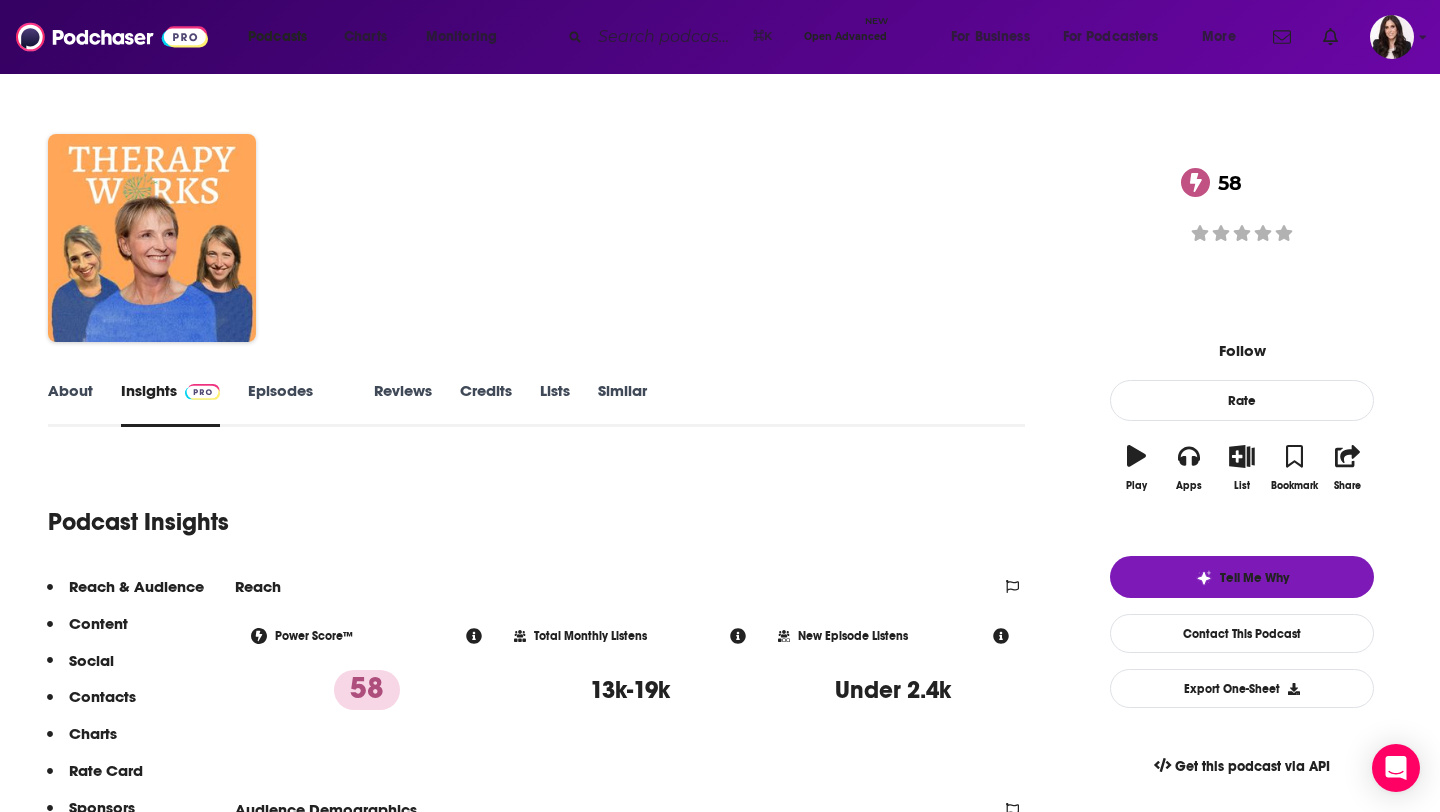 click on "Therapy Works 58" at bounding box center [675, 206] 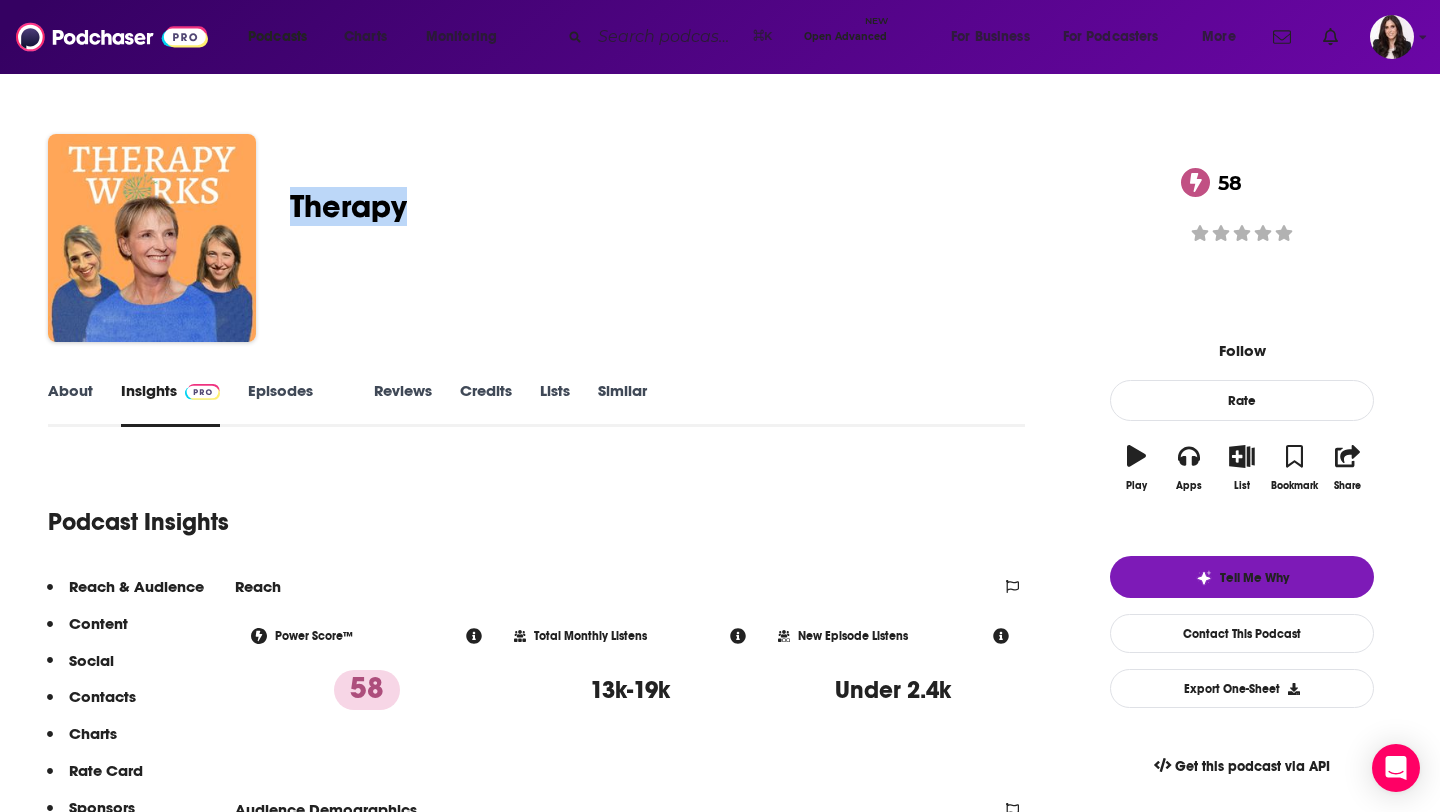click on "Therapy Works 58" at bounding box center (675, 206) 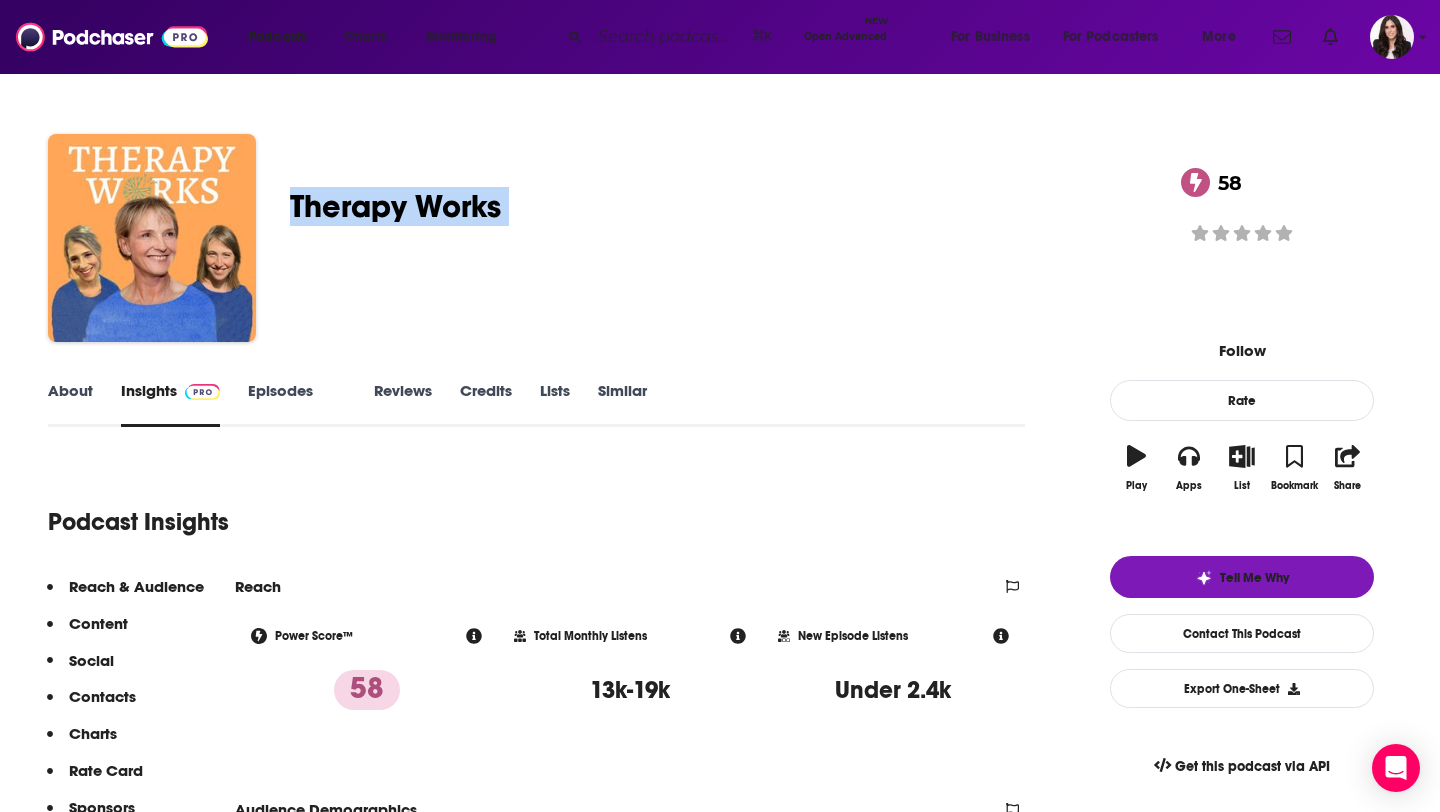 click on "Therapy Works 58" at bounding box center [675, 206] 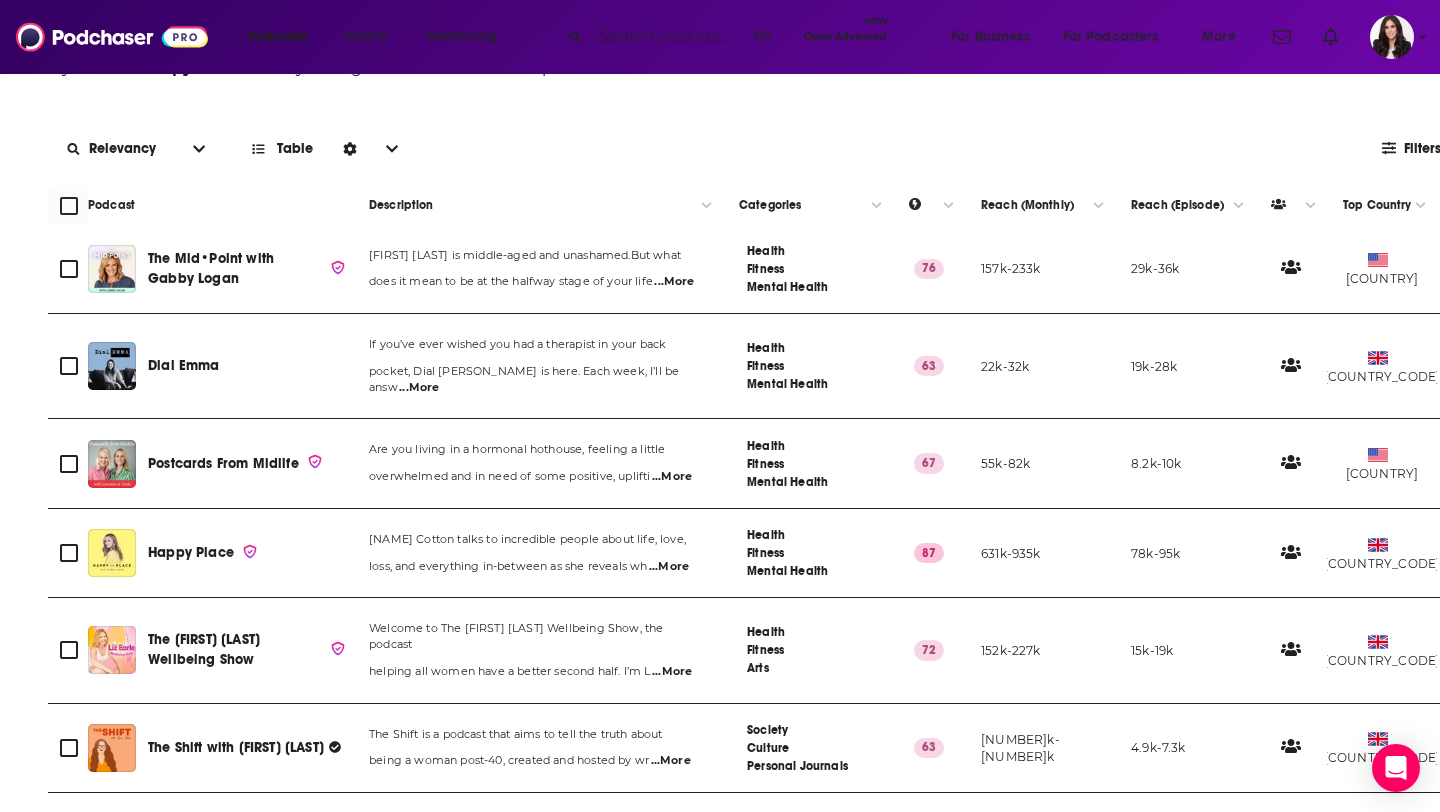 scroll, scrollTop: 682, scrollLeft: 0, axis: vertical 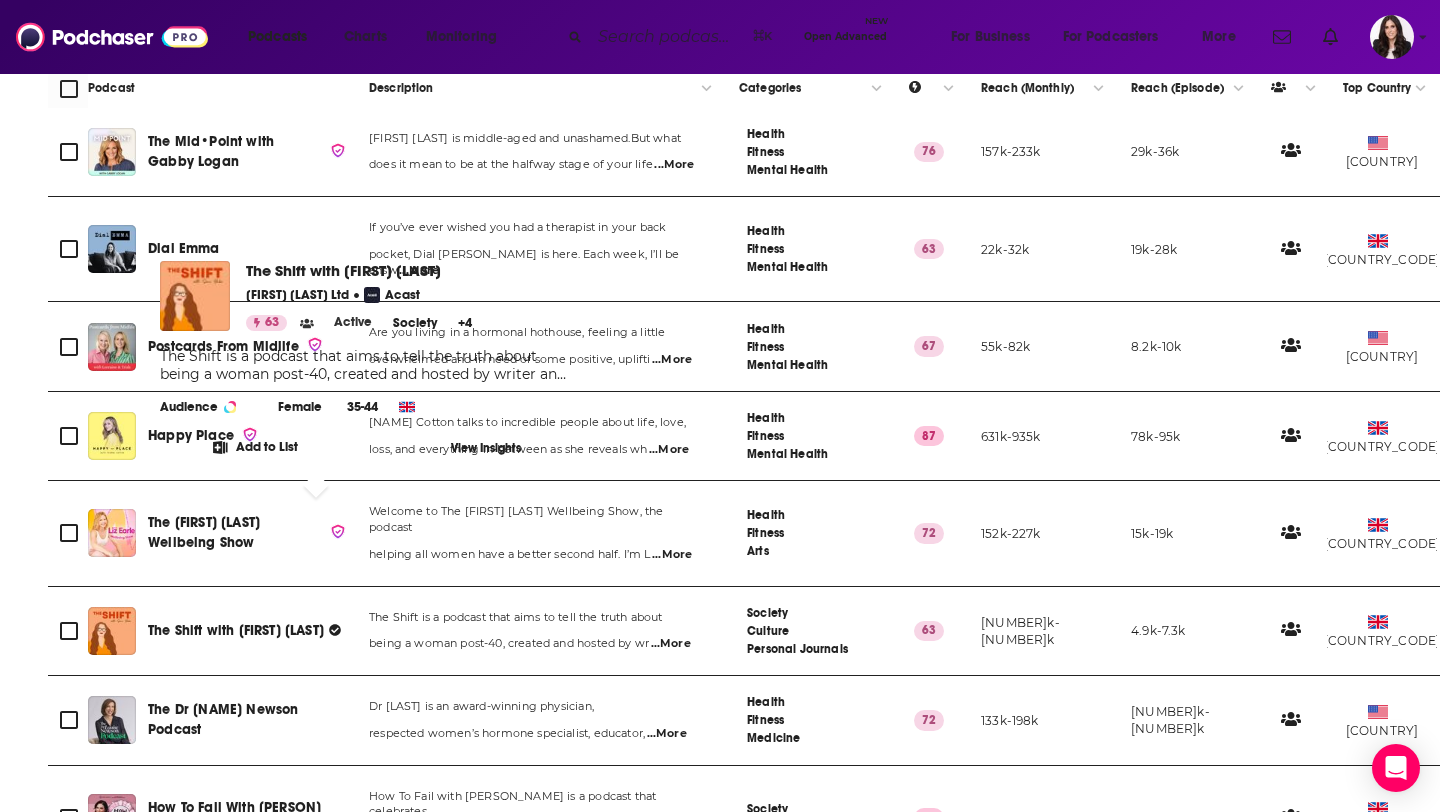 click on "The Shift with [FIRST] [LAST]" at bounding box center (236, 630) 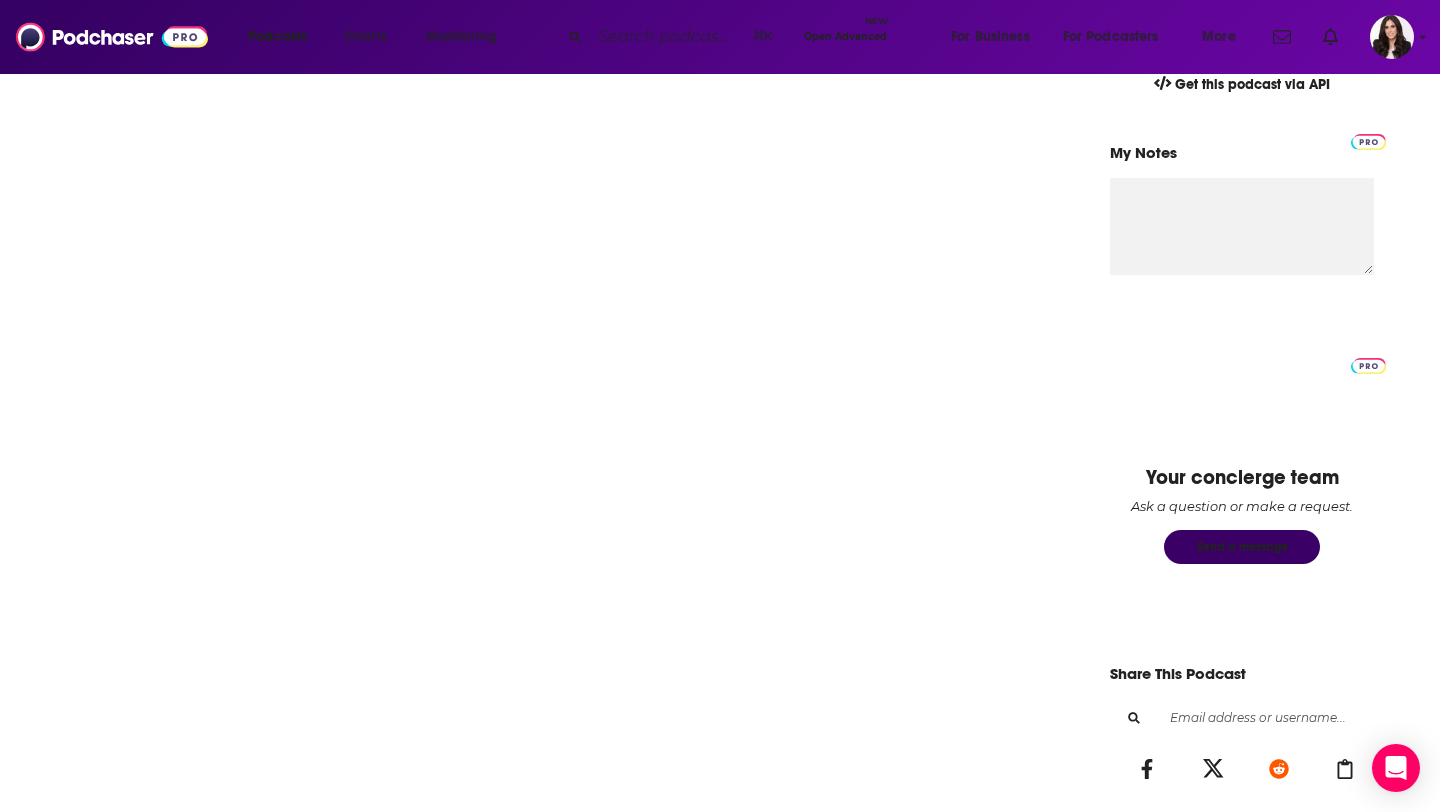 scroll, scrollTop: 0, scrollLeft: 0, axis: both 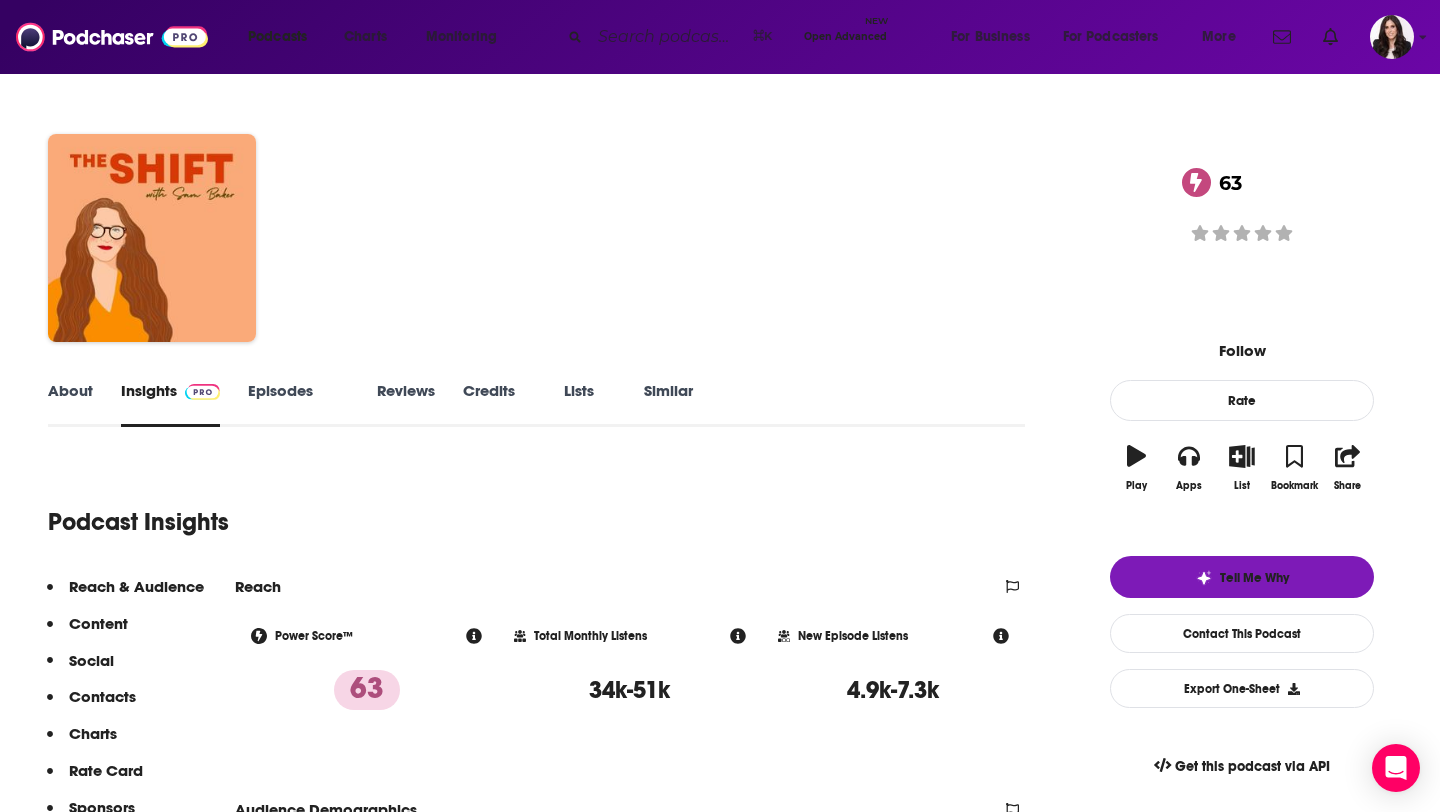 drag, startPoint x: 370, startPoint y: 190, endPoint x: 723, endPoint y: 180, distance: 353.1416 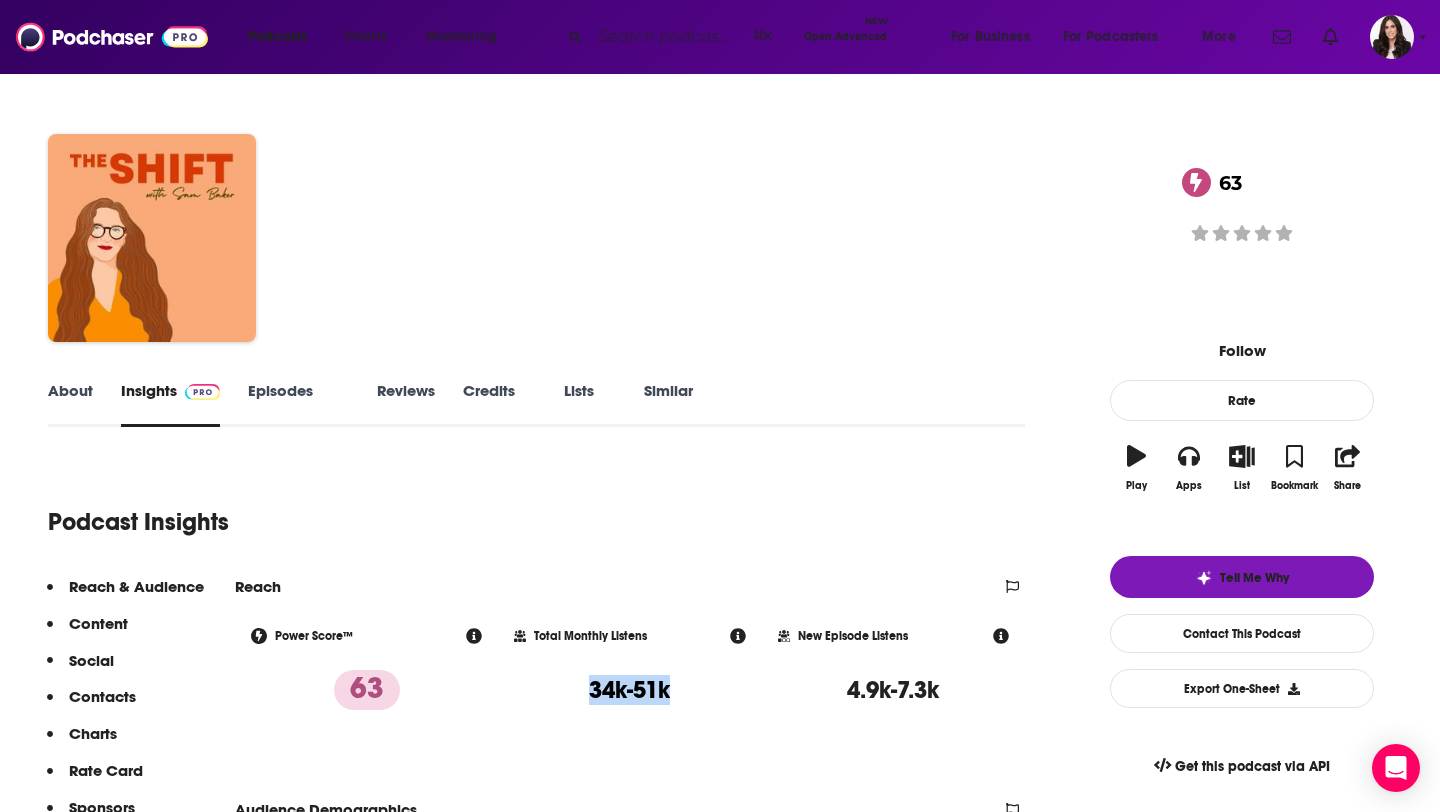 drag, startPoint x: 693, startPoint y: 696, endPoint x: 580, endPoint y: 692, distance: 113.07078 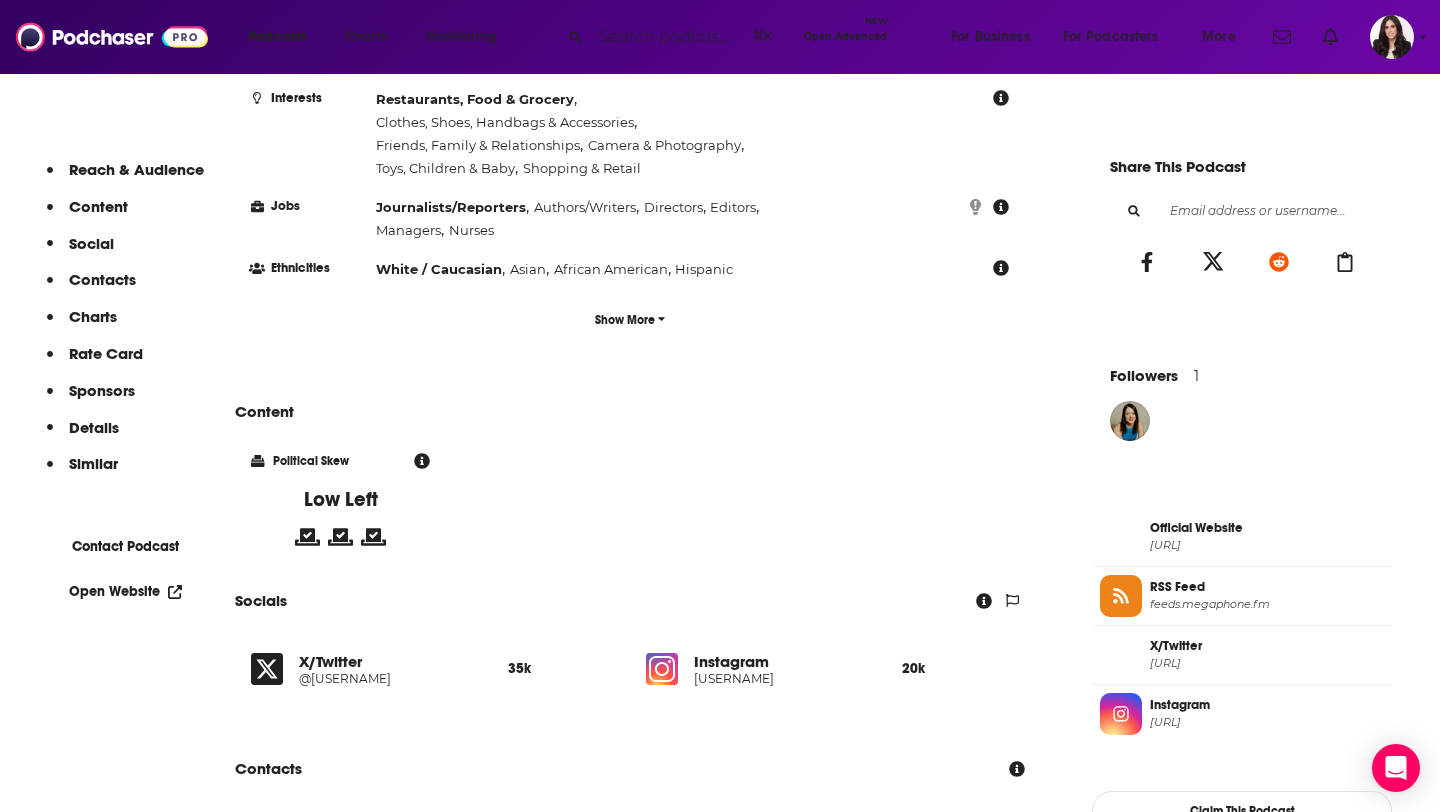 scroll, scrollTop: 1625, scrollLeft: 0, axis: vertical 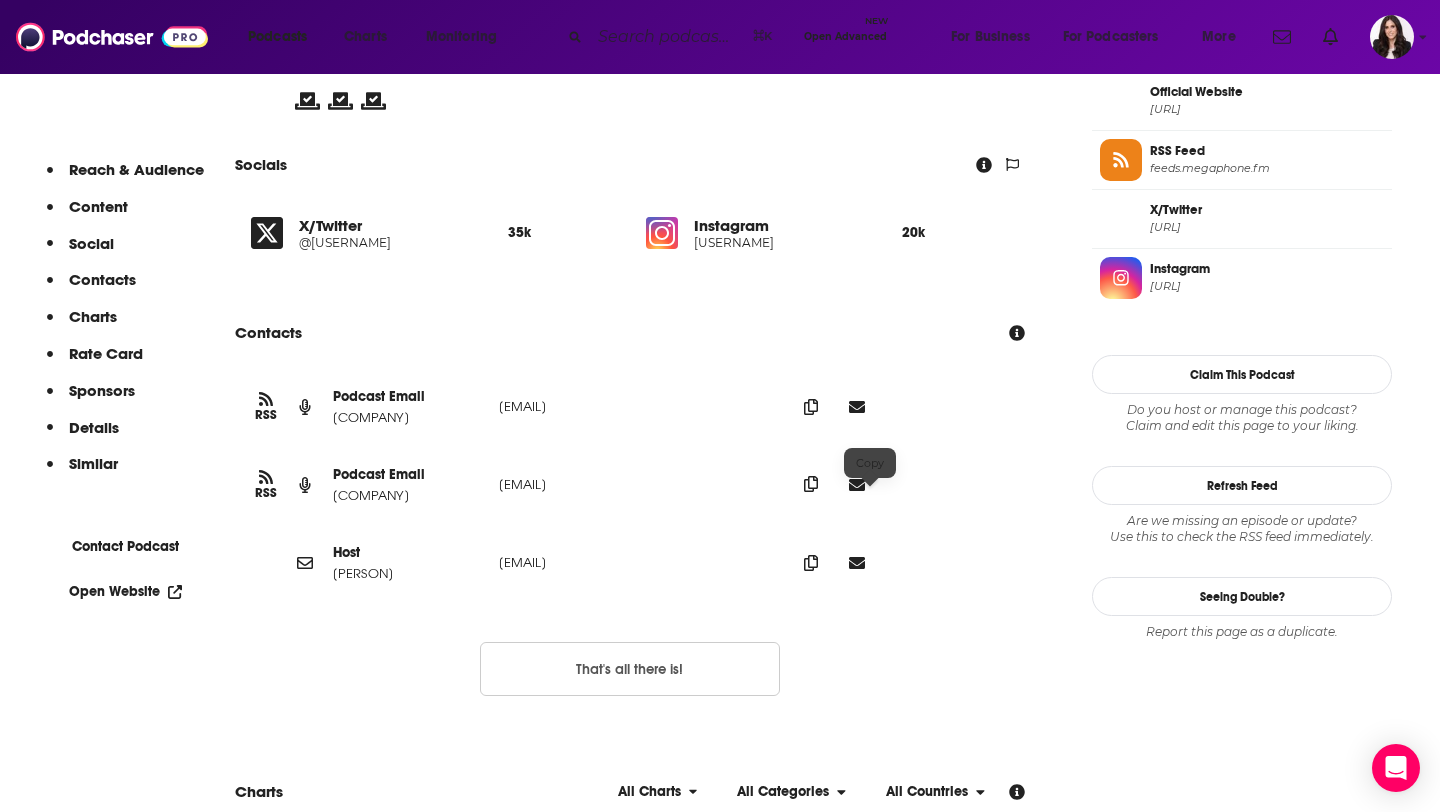 click at bounding box center [811, 407] 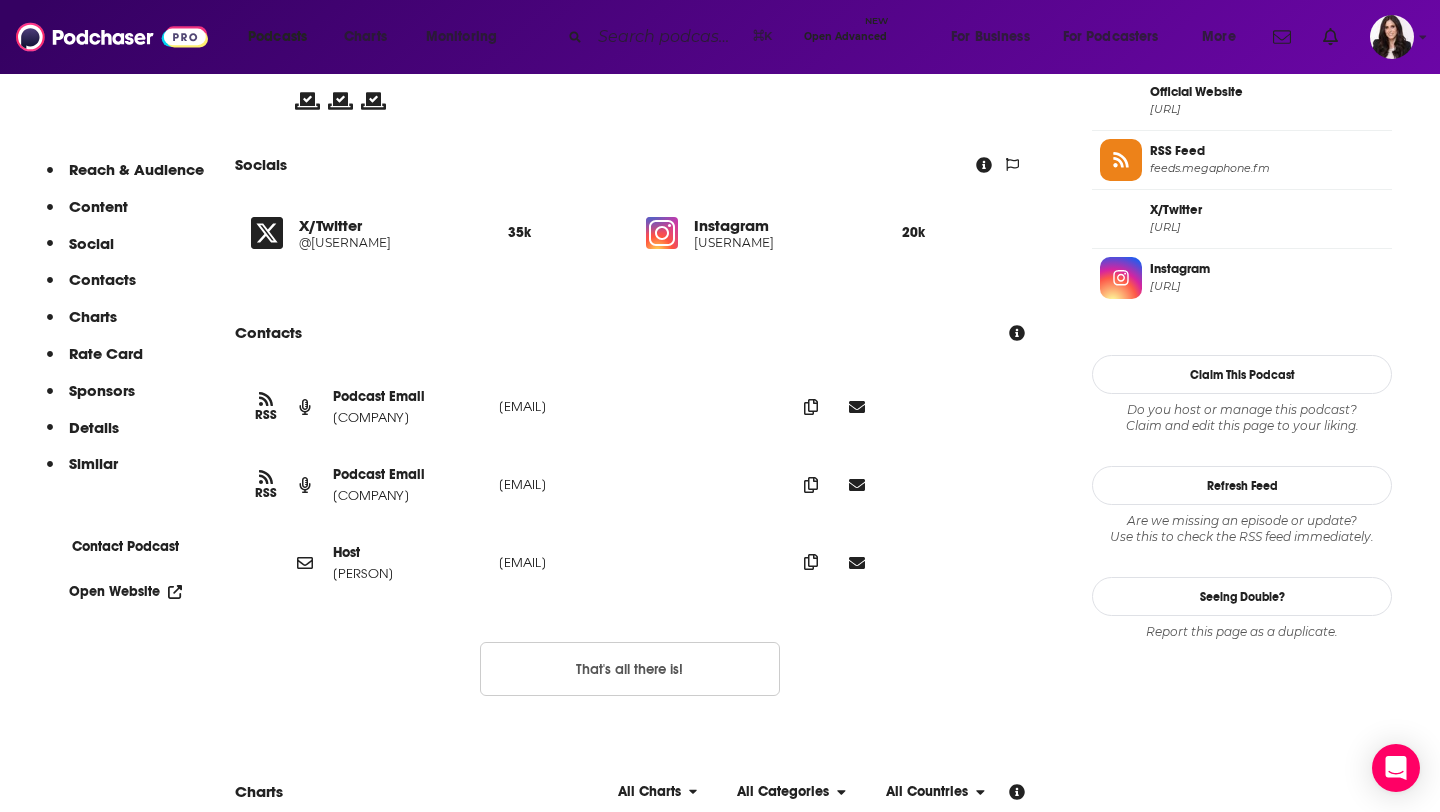 click at bounding box center [811, 407] 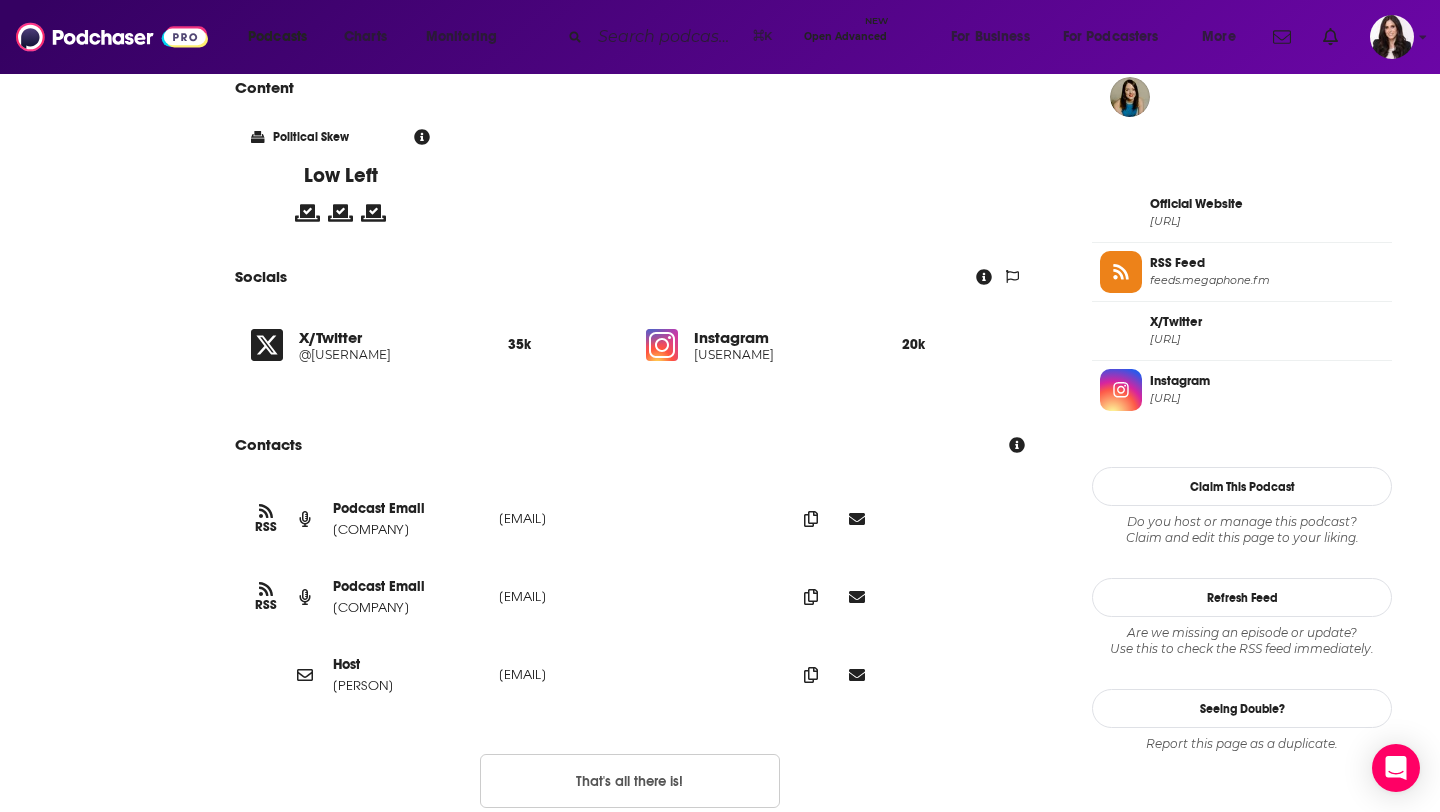scroll, scrollTop: 0, scrollLeft: 0, axis: both 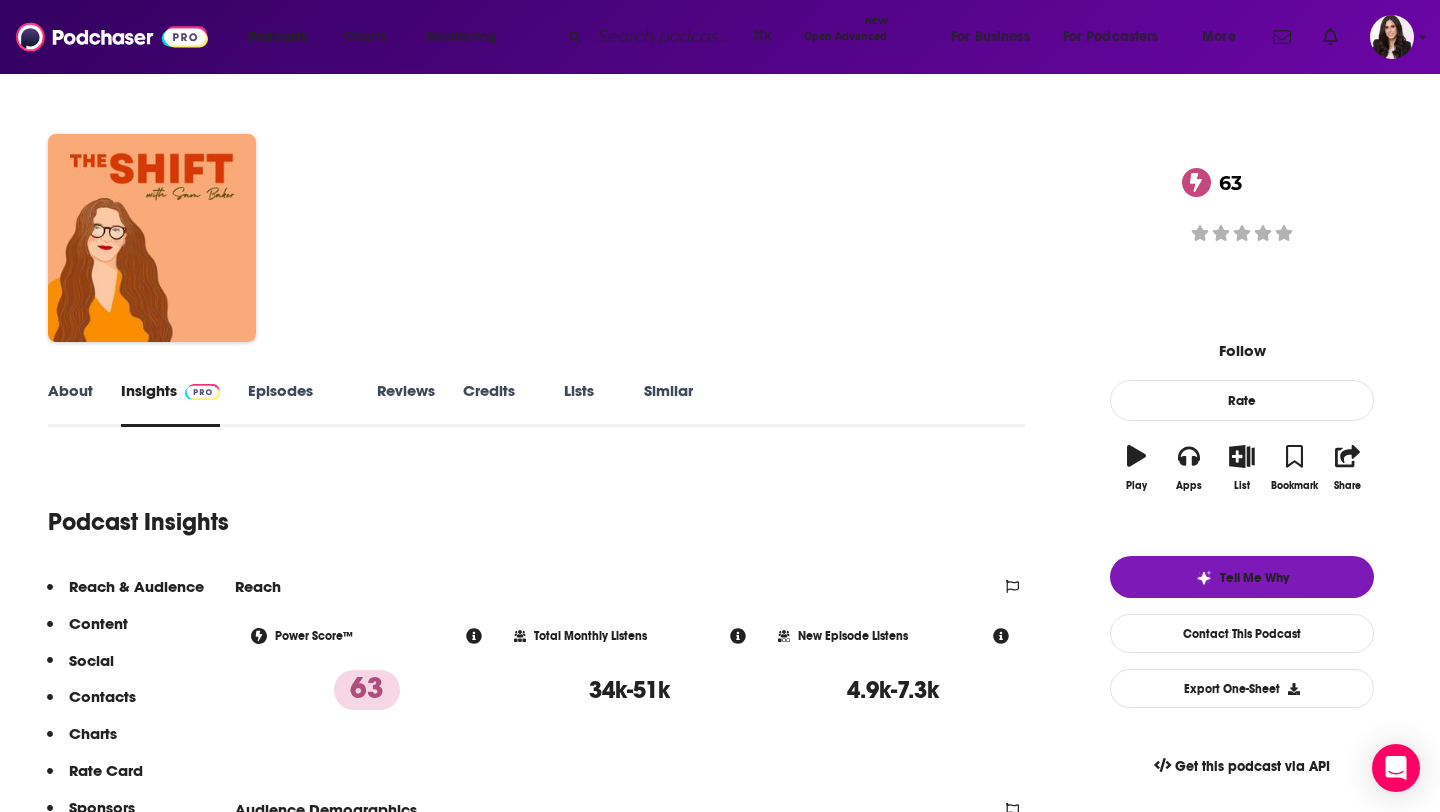 click on "The Shift with [PERSON] Claimed [NUMBER]" at bounding box center (675, 206) 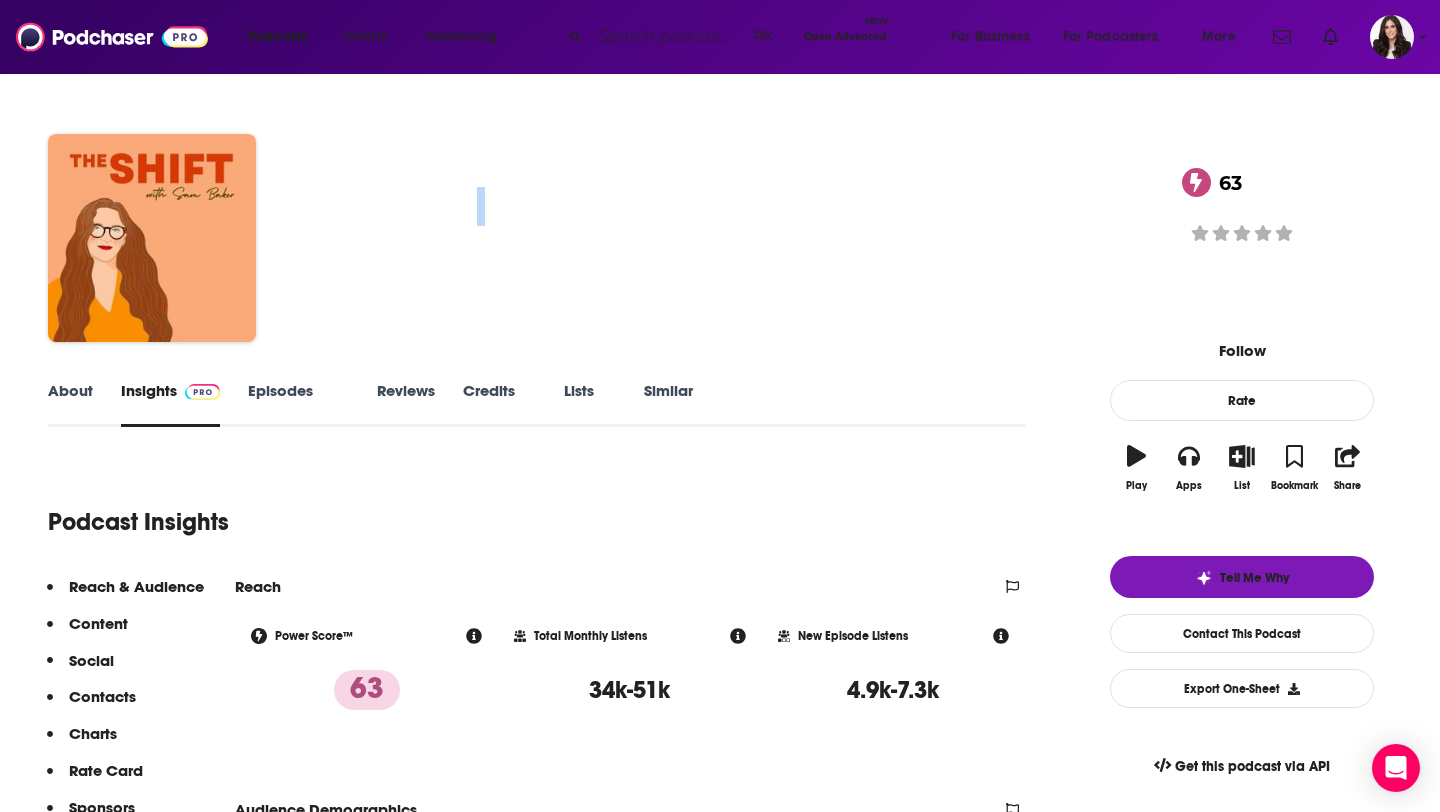 click on "The Shift with [PERSON] Claimed [NUMBER]" at bounding box center [675, 206] 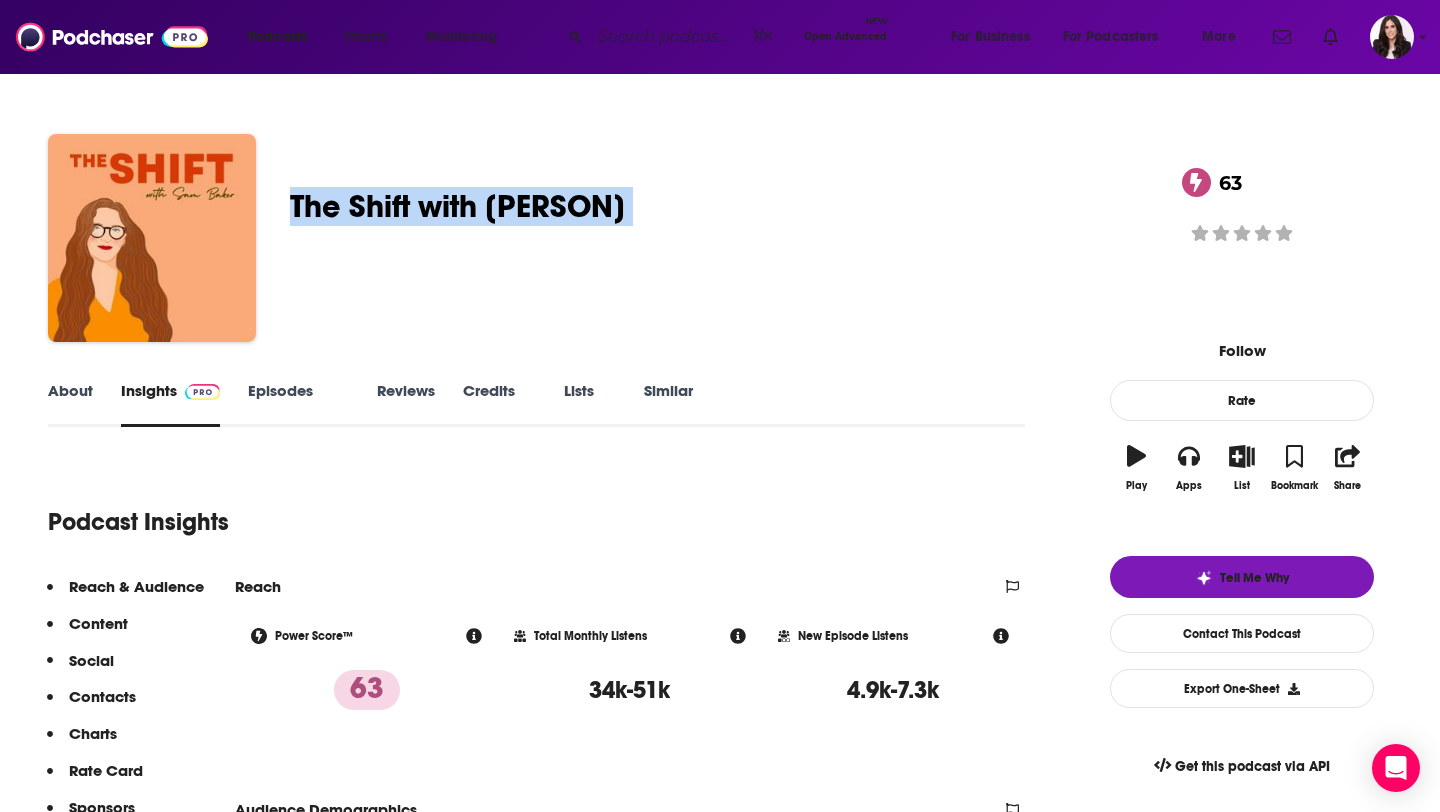 click on "The Shift with [PERSON] Claimed [NUMBER]" at bounding box center [675, 206] 